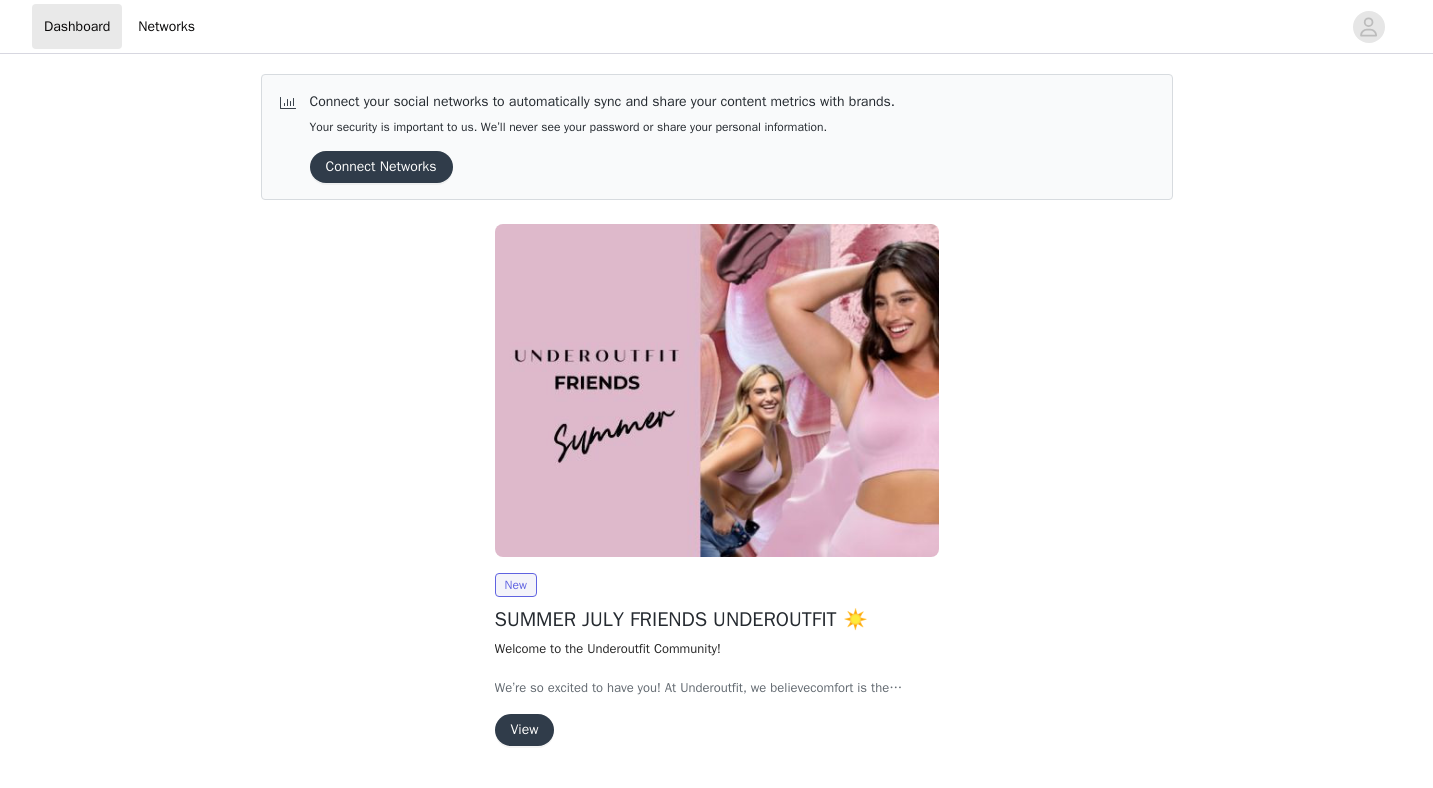 scroll, scrollTop: 0, scrollLeft: 0, axis: both 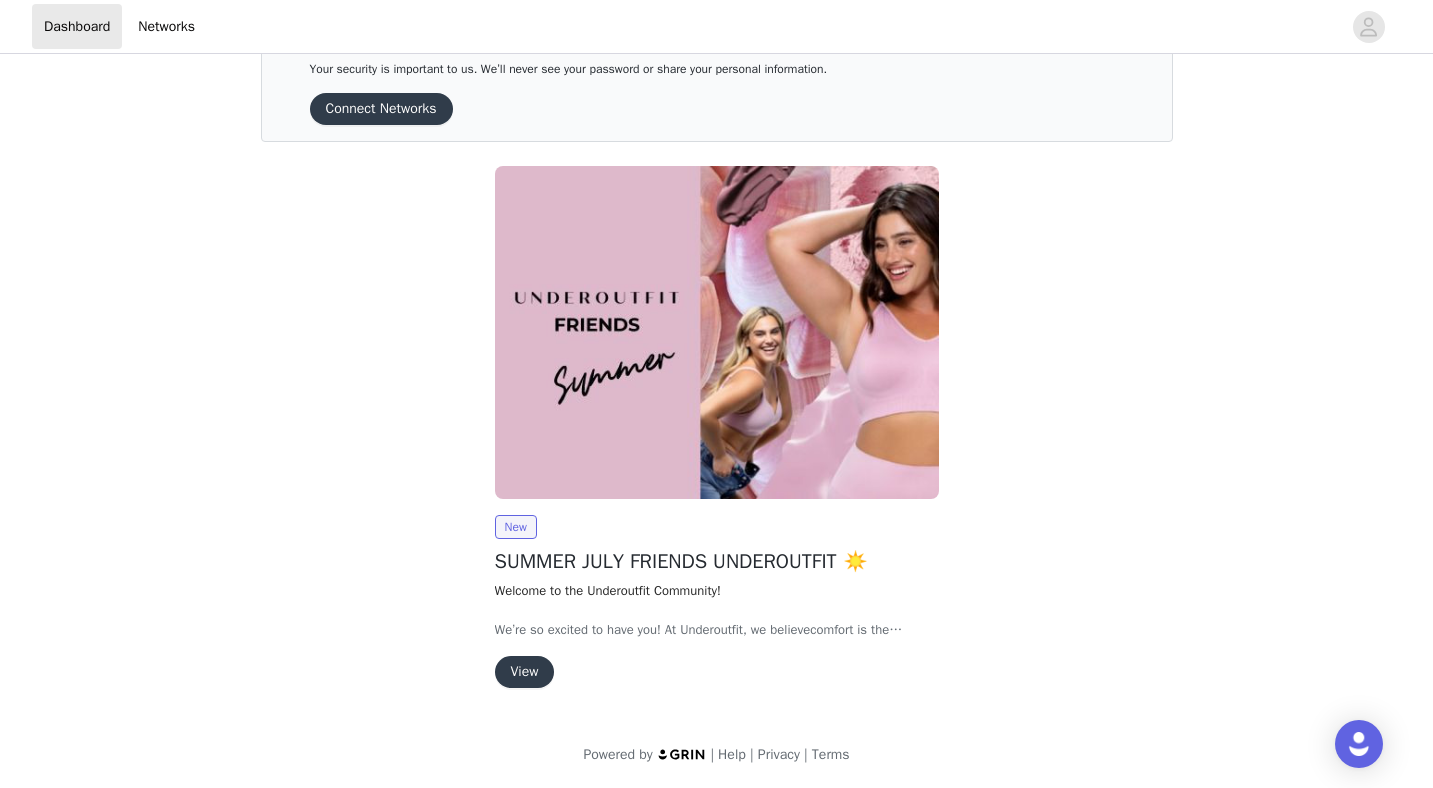 click on "View" at bounding box center [525, 672] 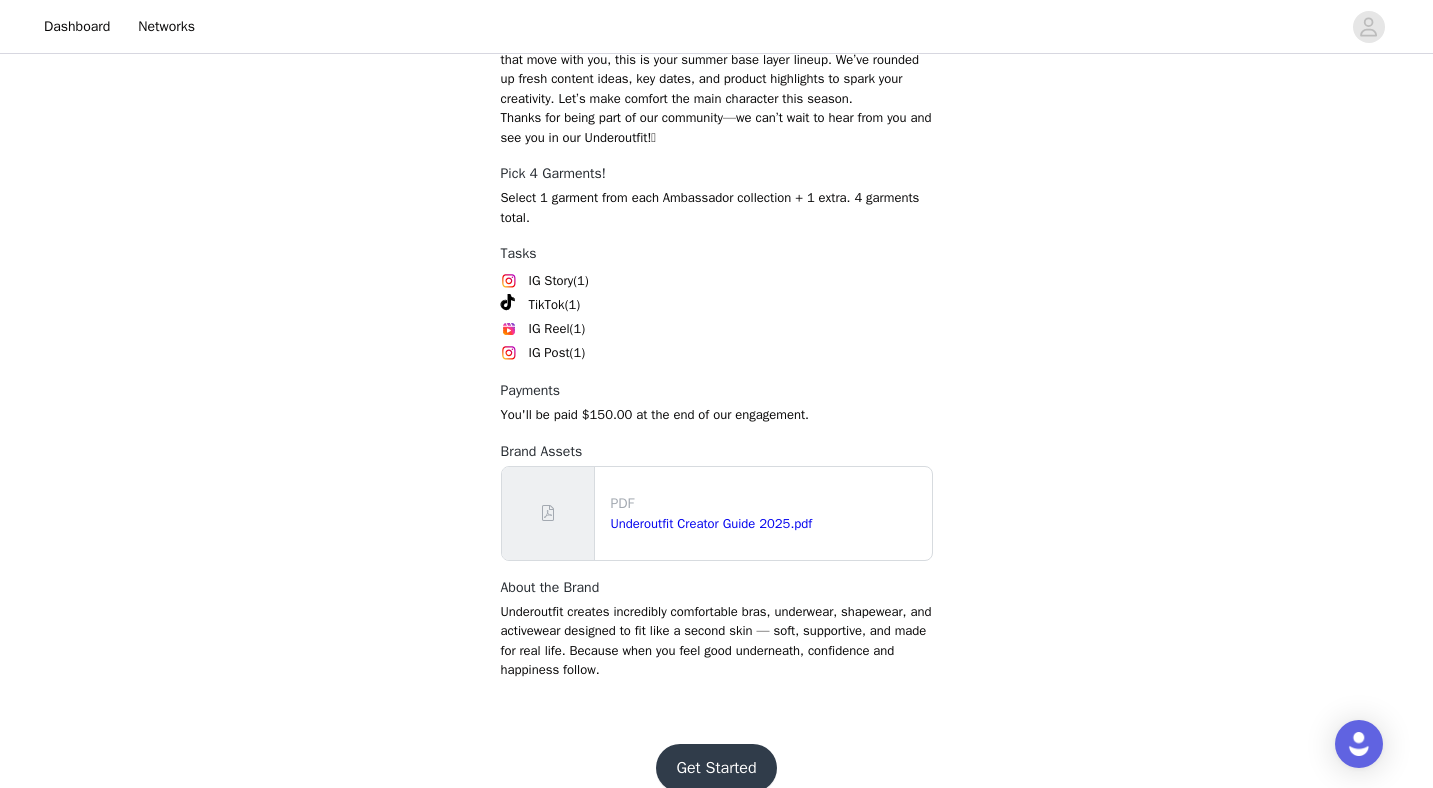 scroll, scrollTop: 859, scrollLeft: 0, axis: vertical 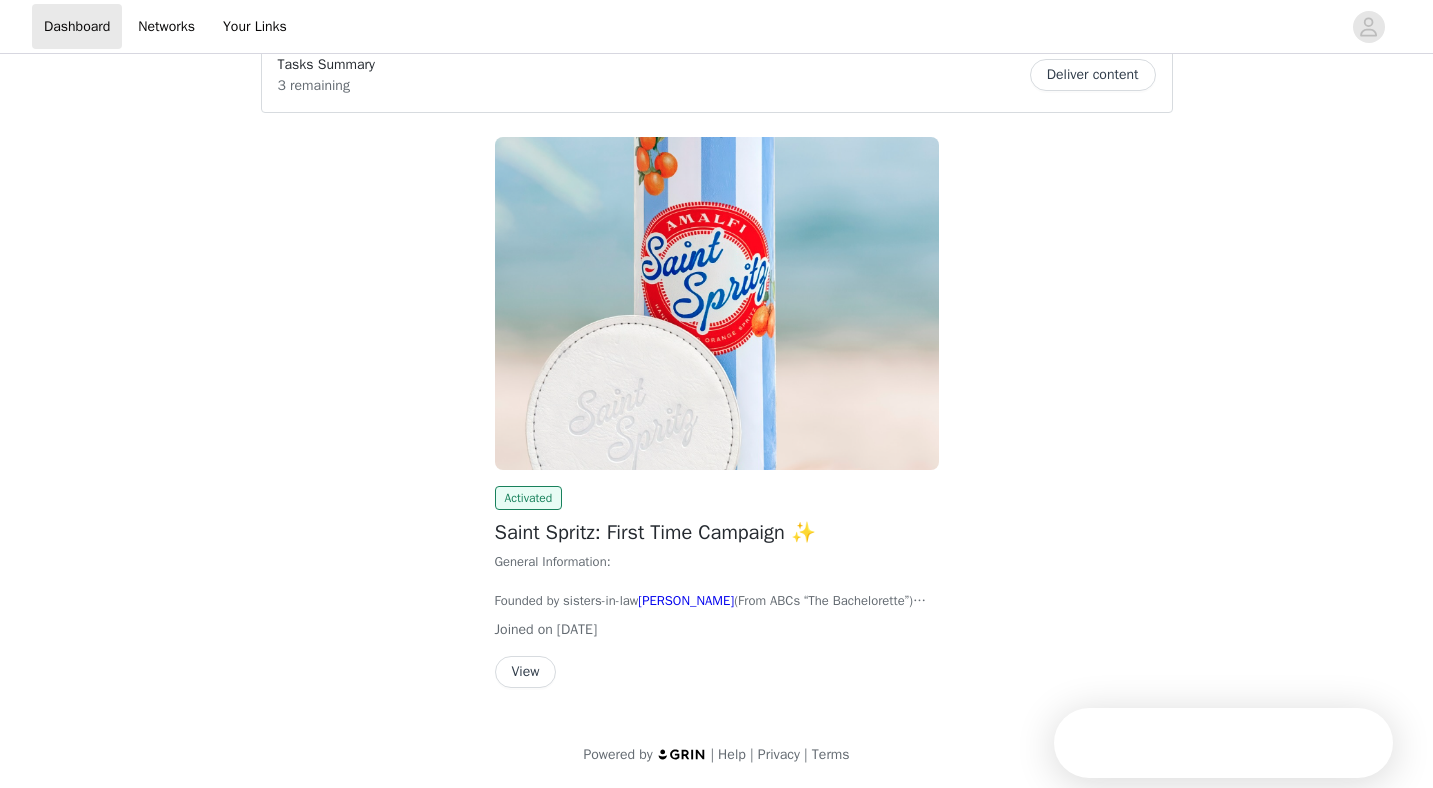 click on "Deliver content" at bounding box center [1093, 75] 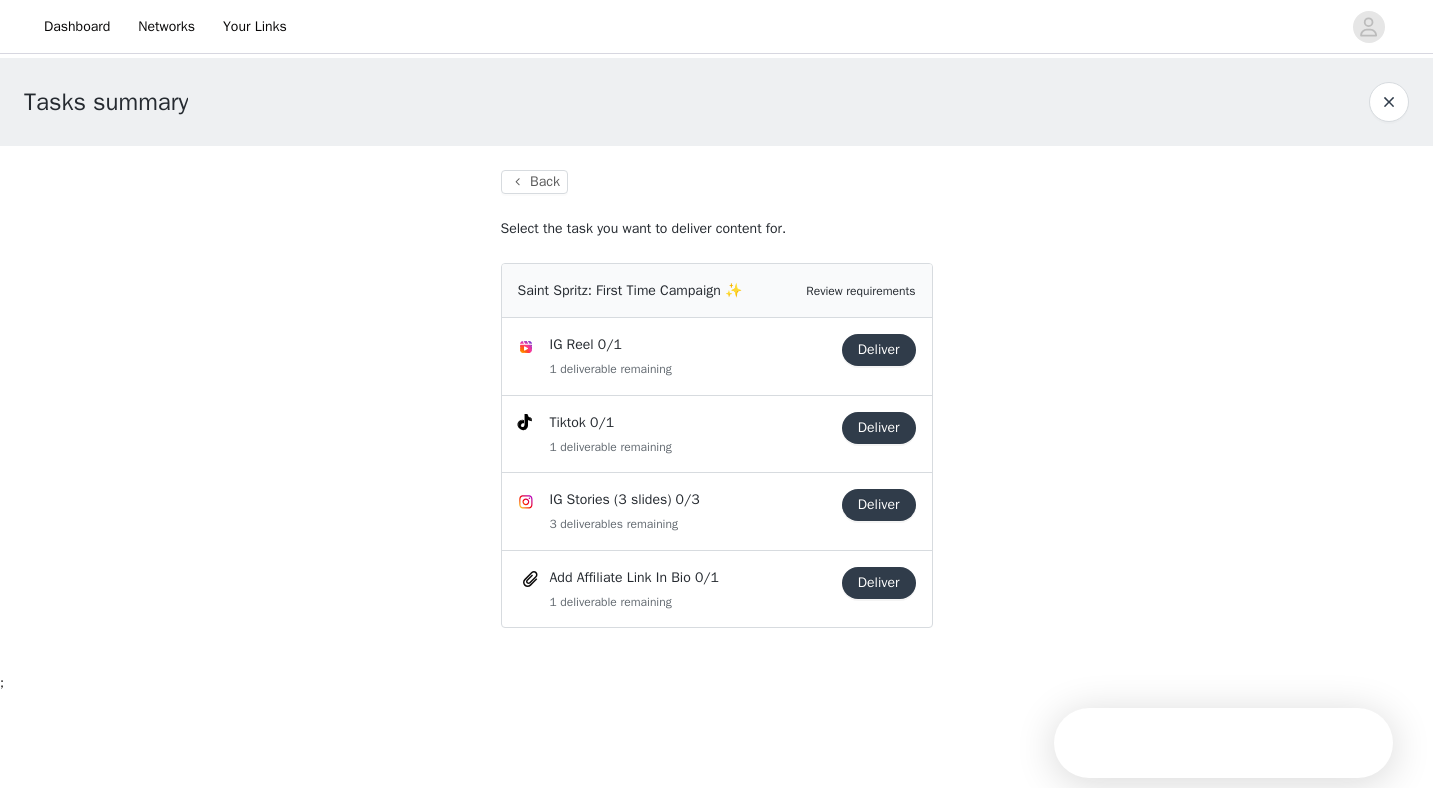 scroll, scrollTop: 0, scrollLeft: 0, axis: both 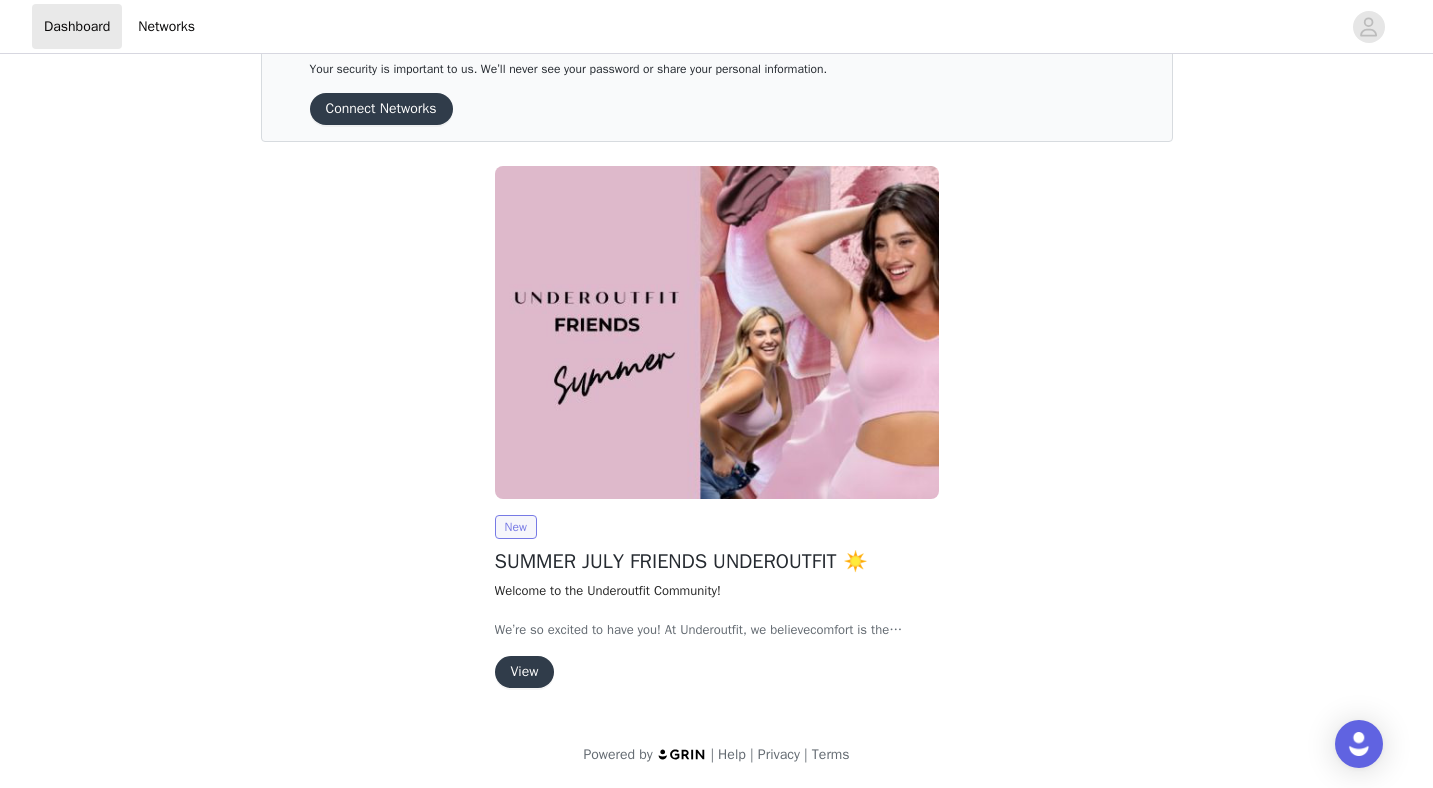 click on "New" at bounding box center [516, 527] 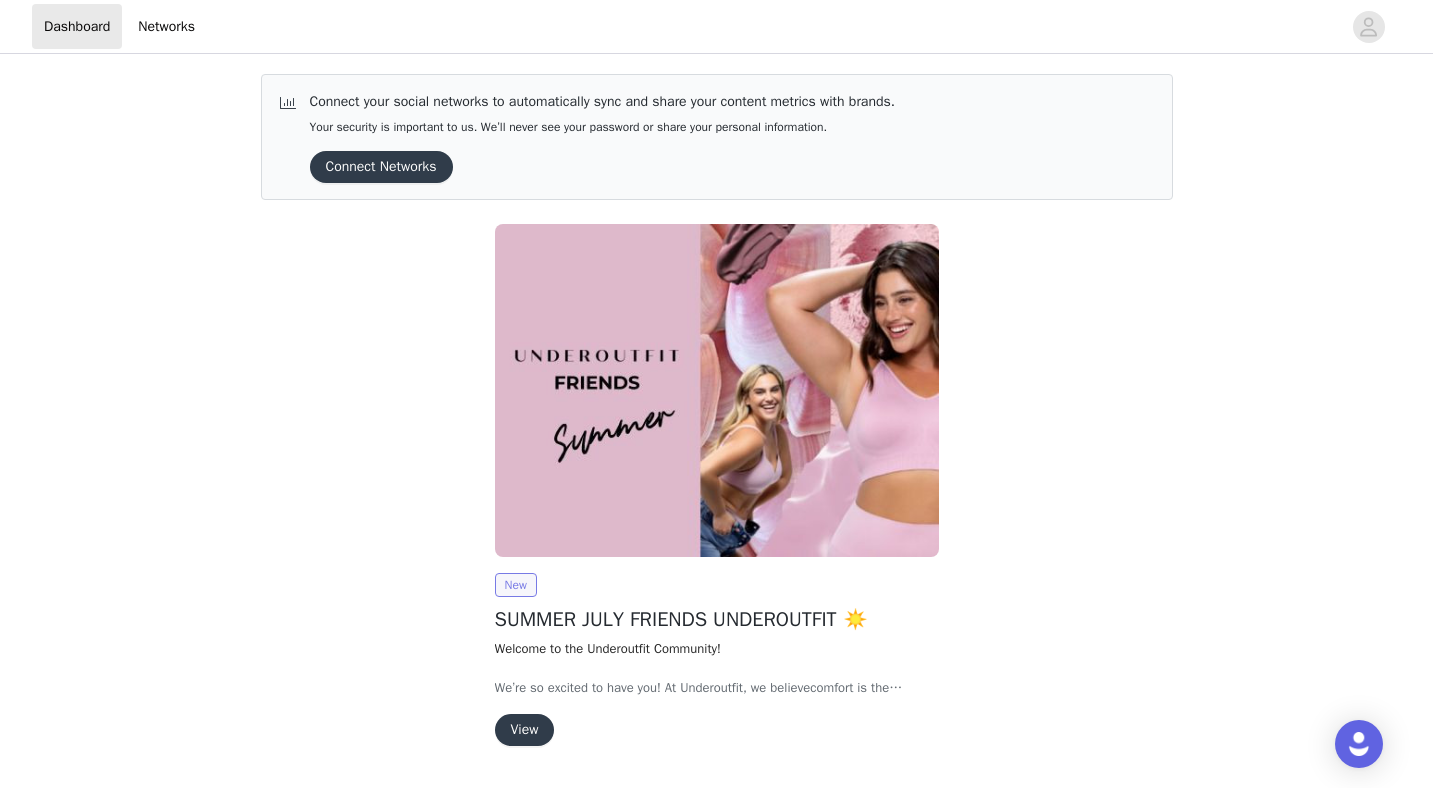 scroll, scrollTop: 58, scrollLeft: 0, axis: vertical 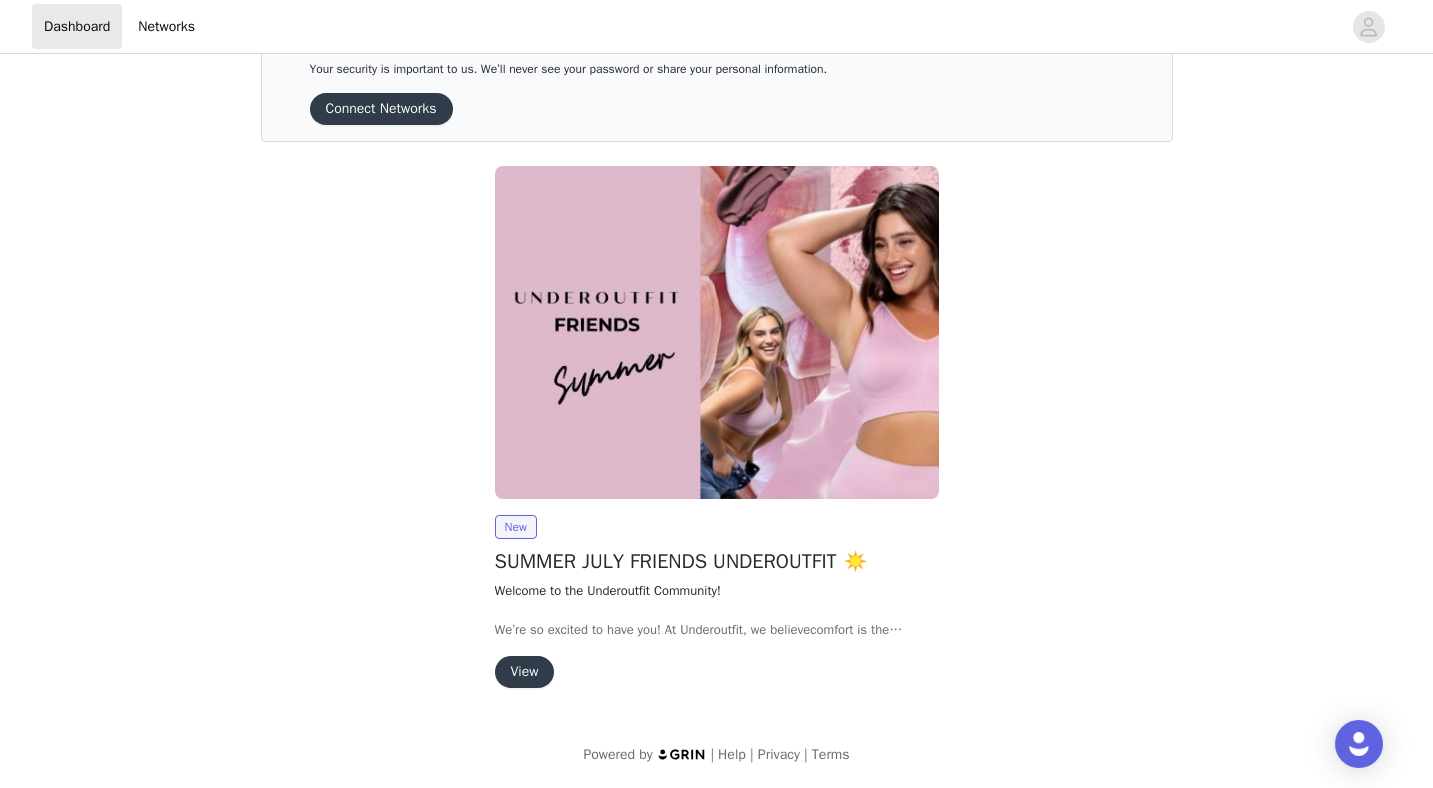 click on "View" at bounding box center (525, 672) 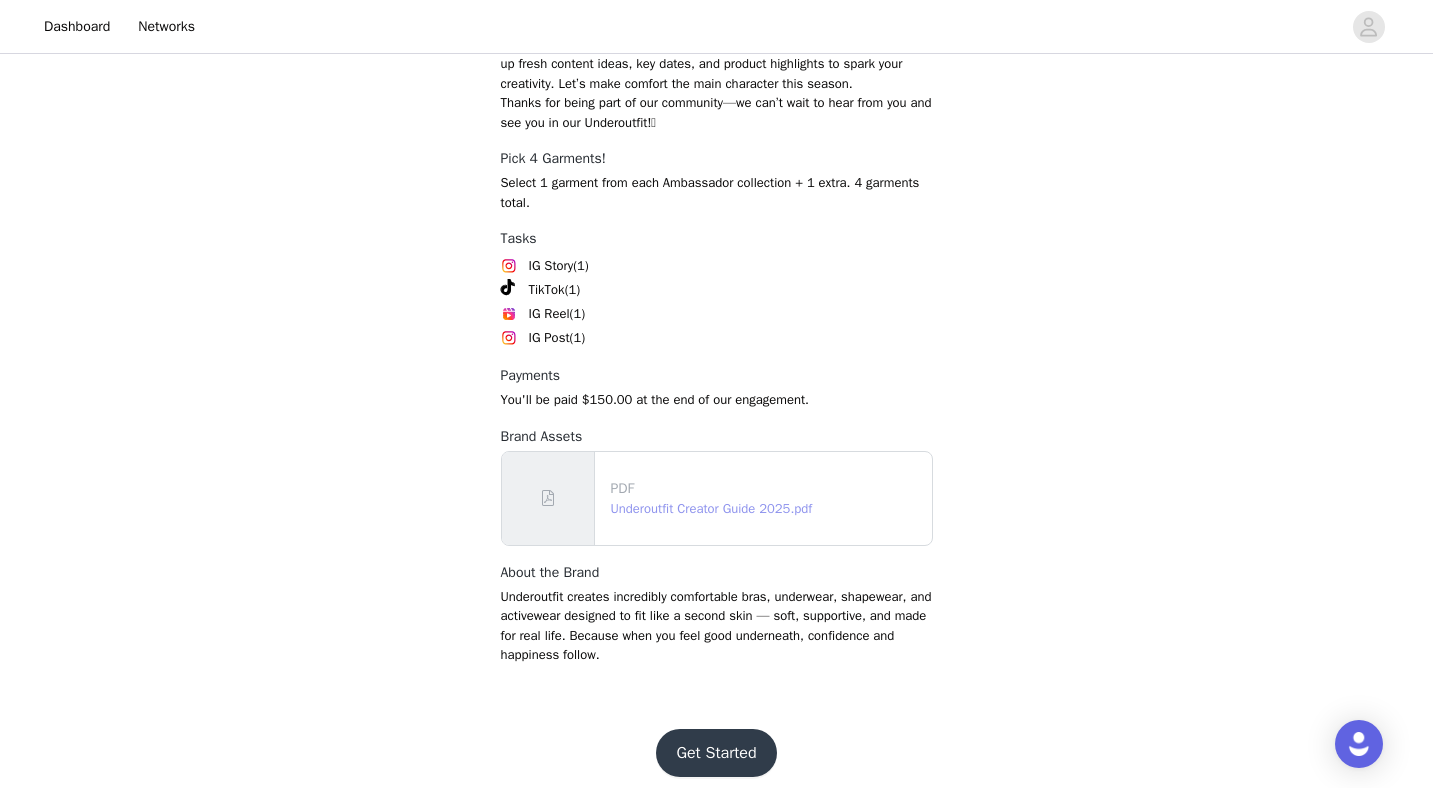 scroll, scrollTop: 859, scrollLeft: 0, axis: vertical 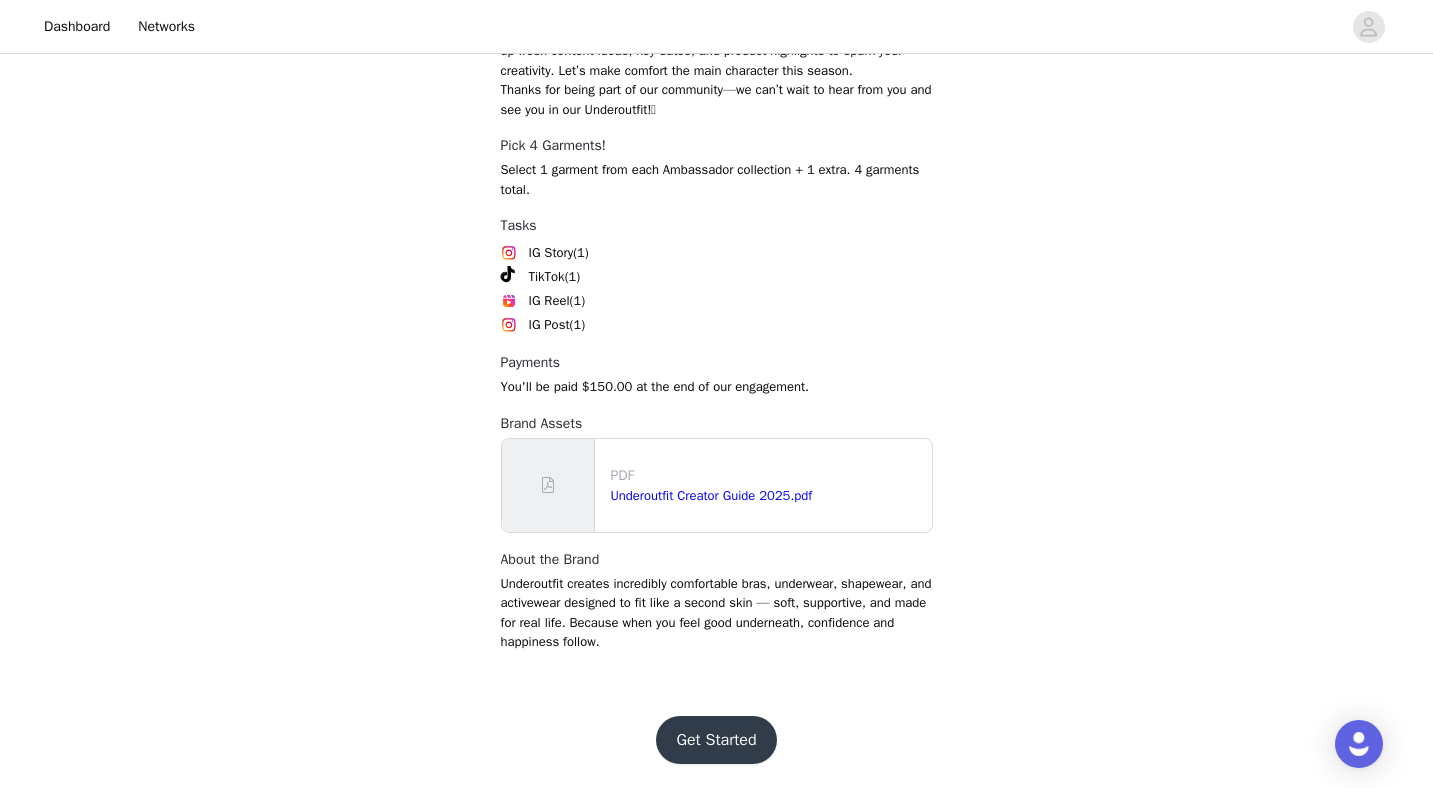 click on "Get Started" at bounding box center [716, 740] 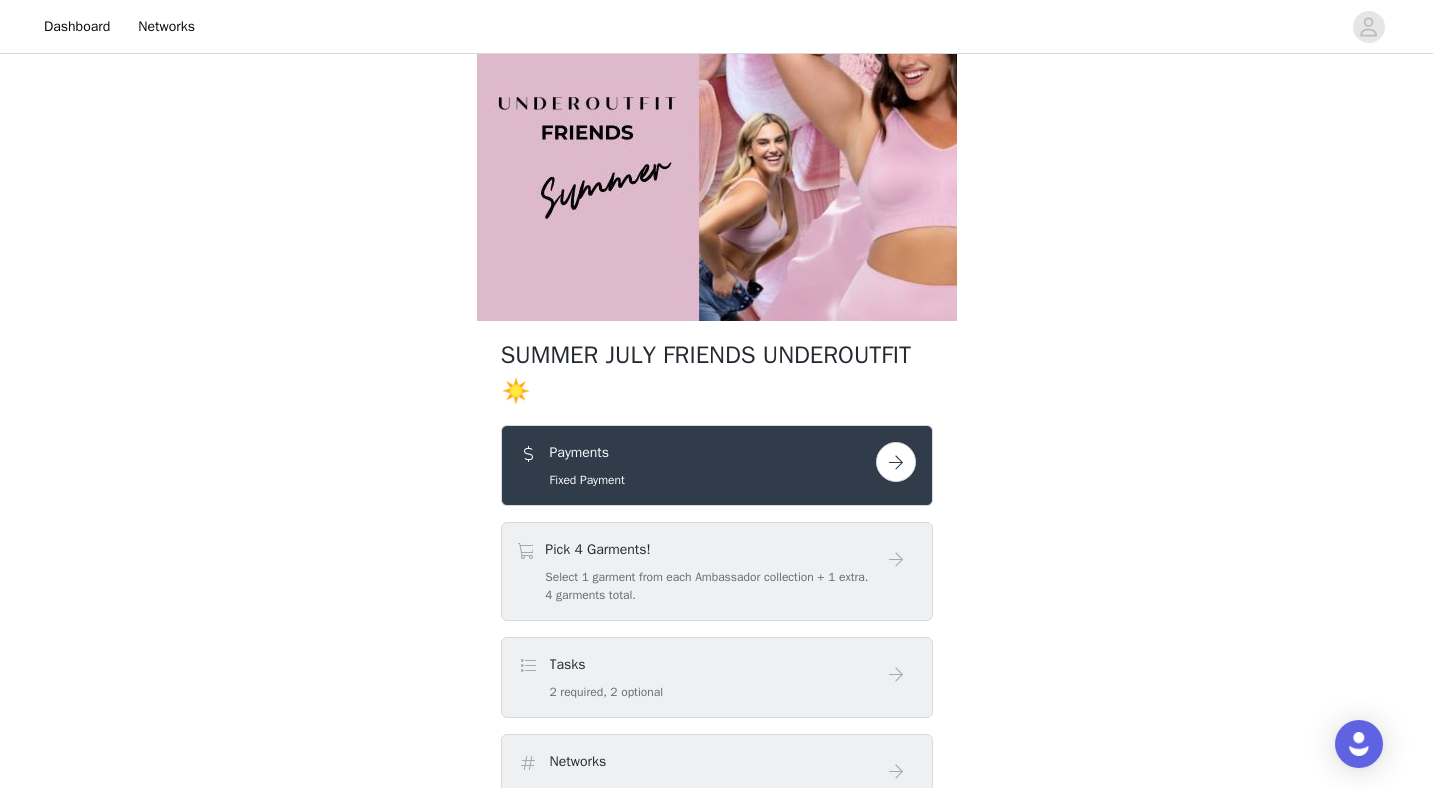 scroll, scrollTop: 188, scrollLeft: 0, axis: vertical 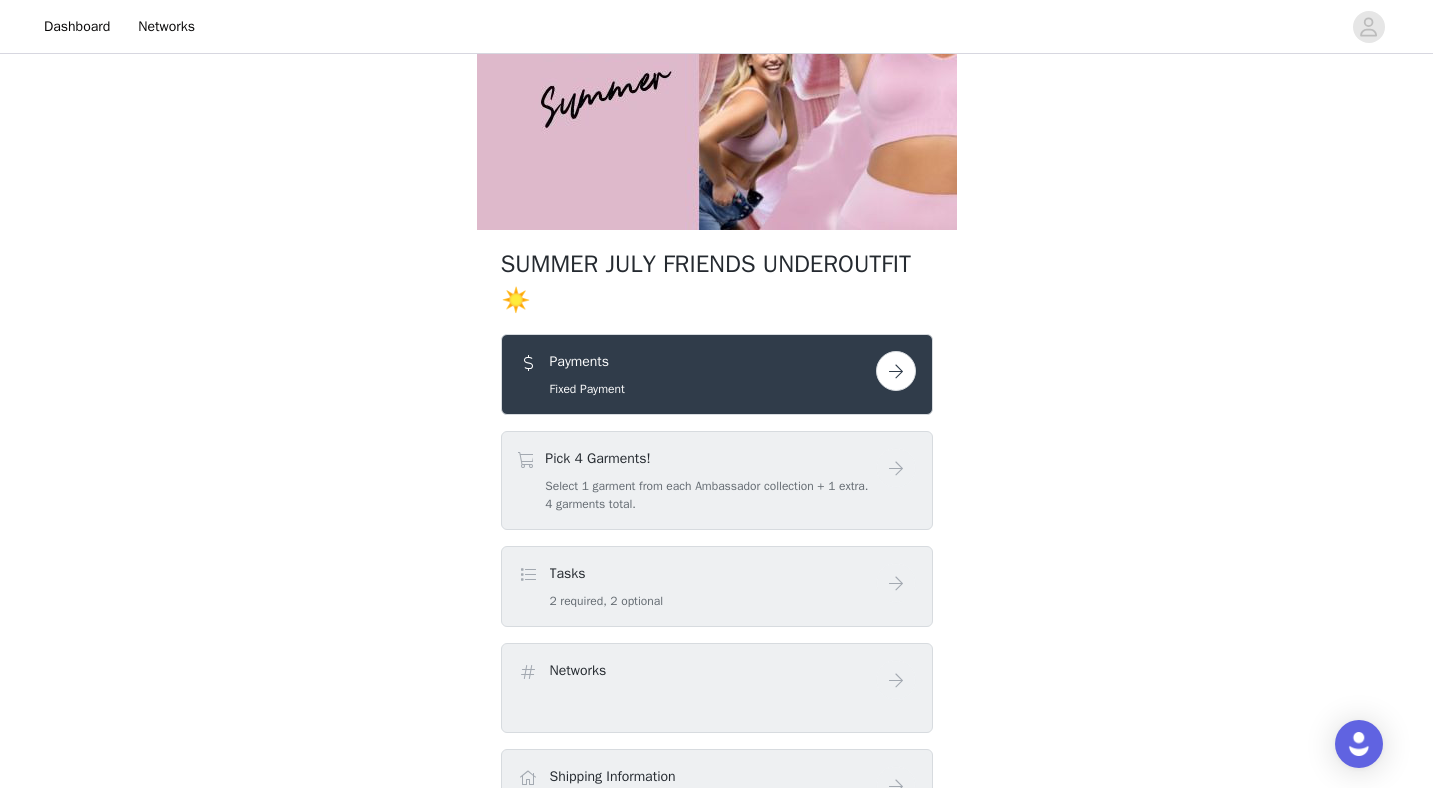click on "Select 1 garment from each Ambassador collection + 1 extra. 4 garments total." at bounding box center (710, 495) 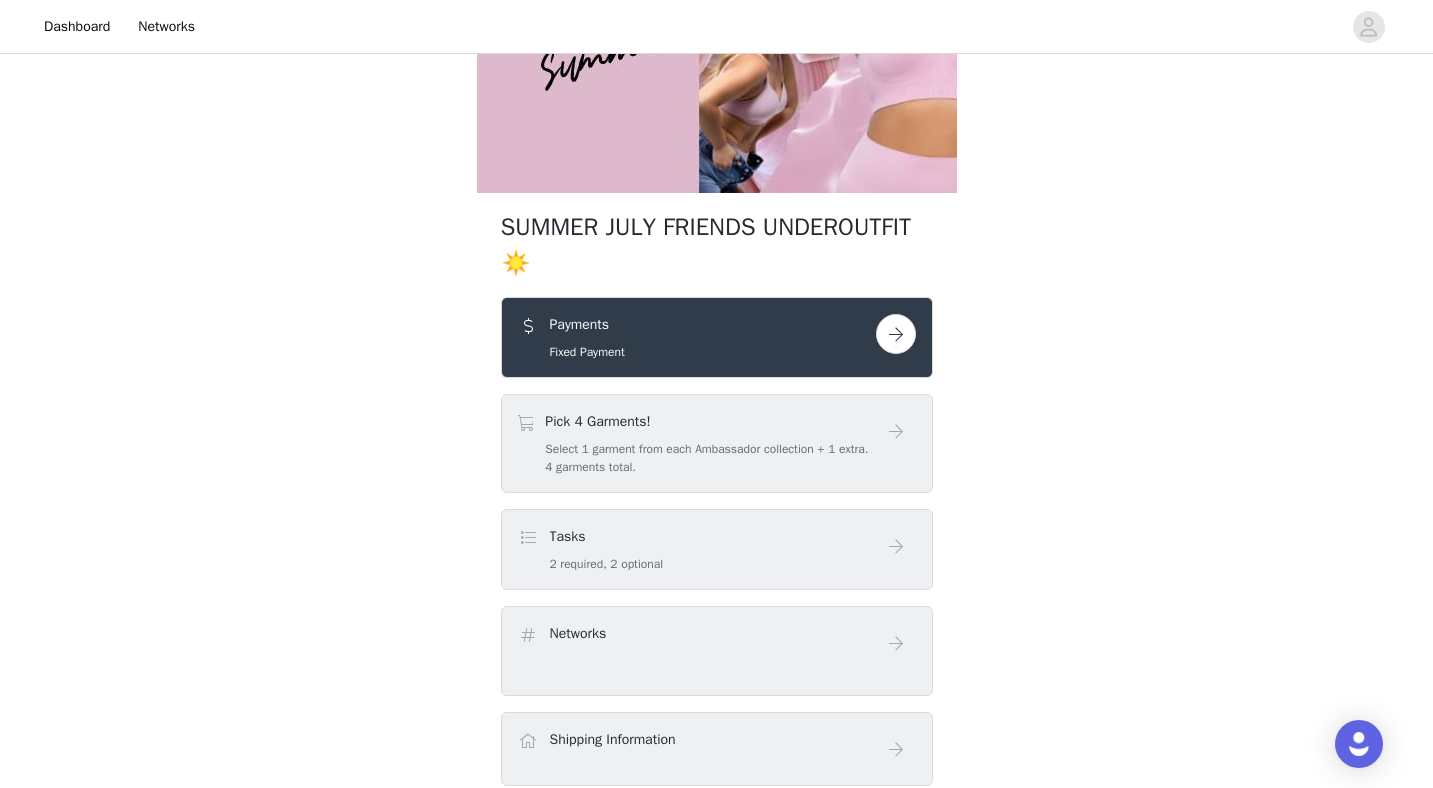 scroll, scrollTop: 307, scrollLeft: 0, axis: vertical 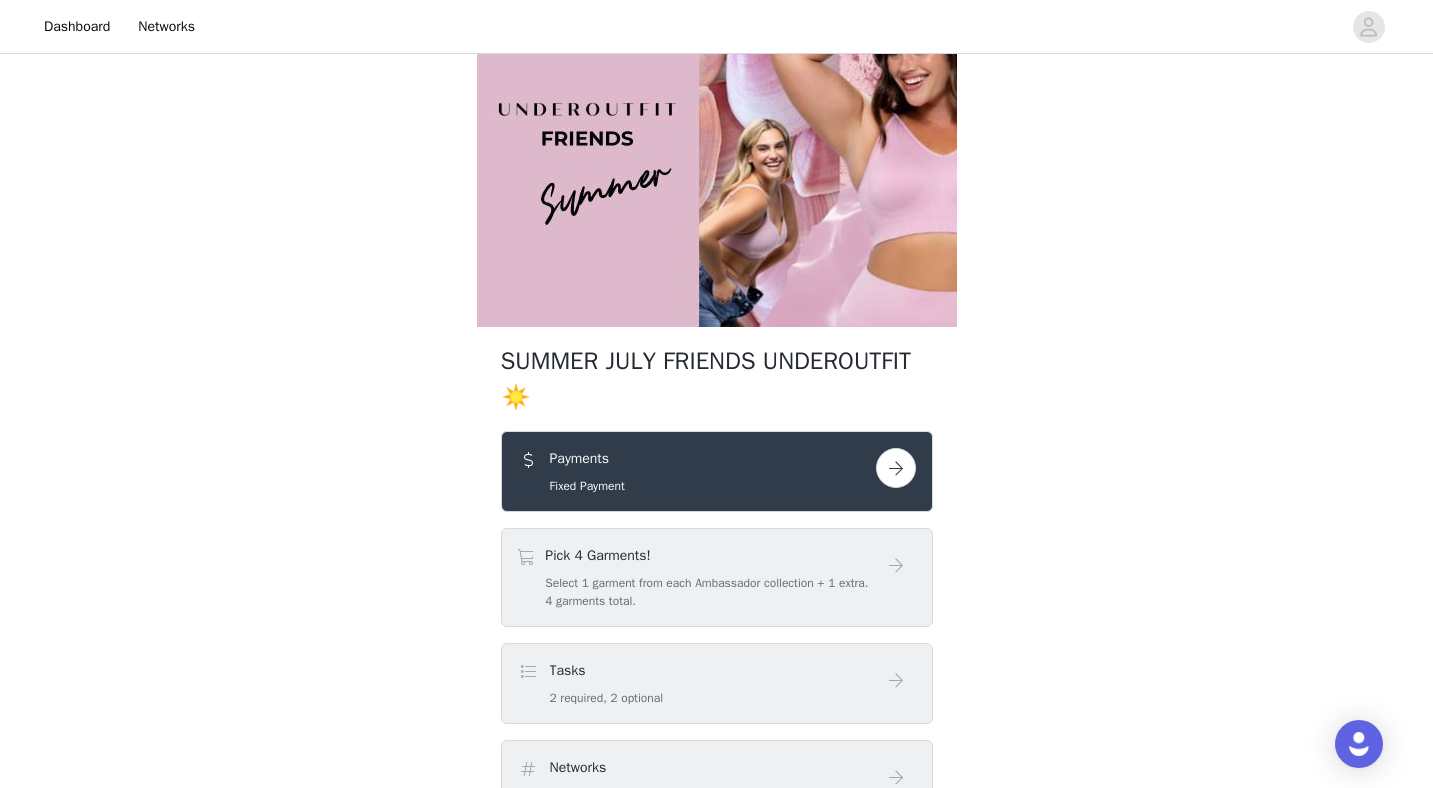 click at bounding box center (896, 468) 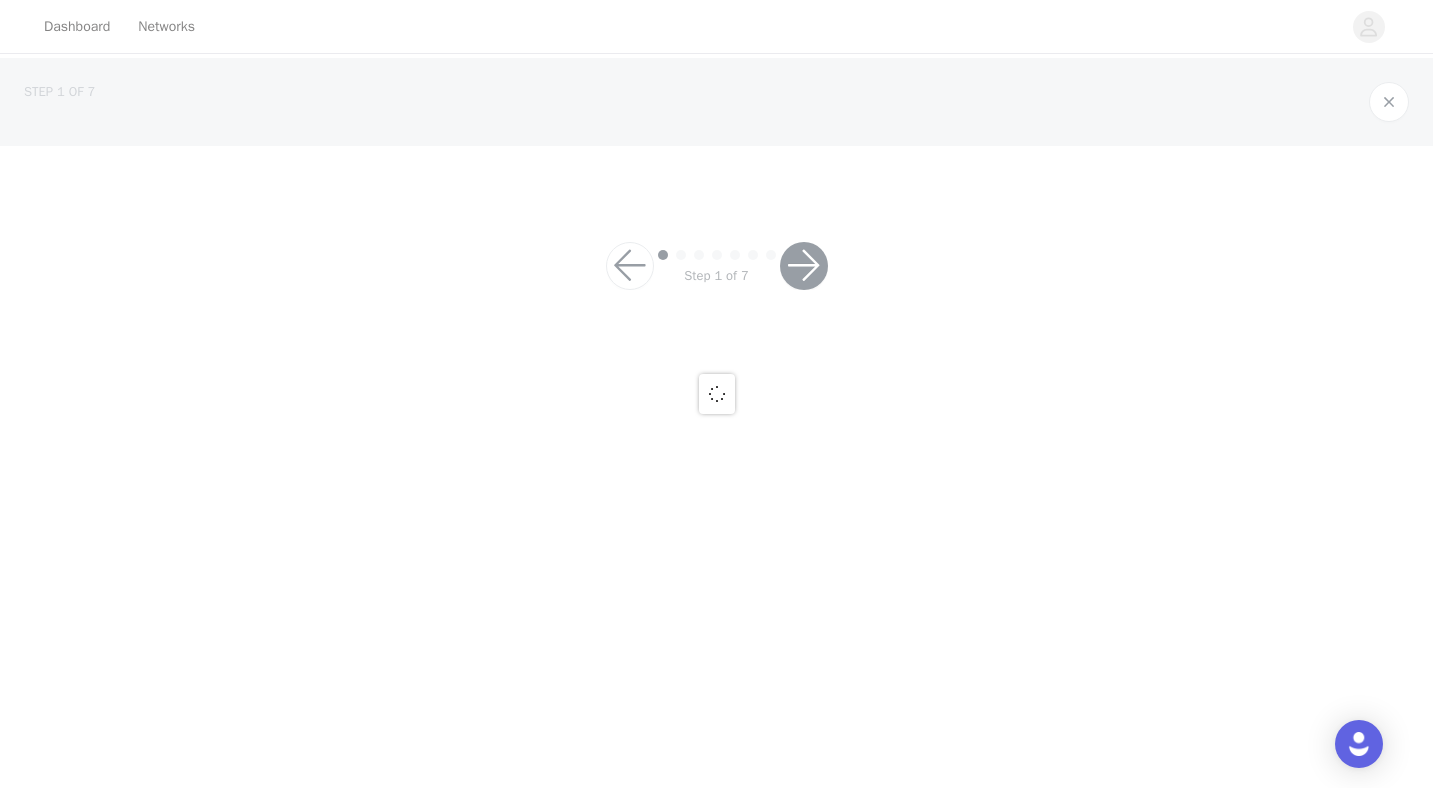 scroll, scrollTop: 0, scrollLeft: 0, axis: both 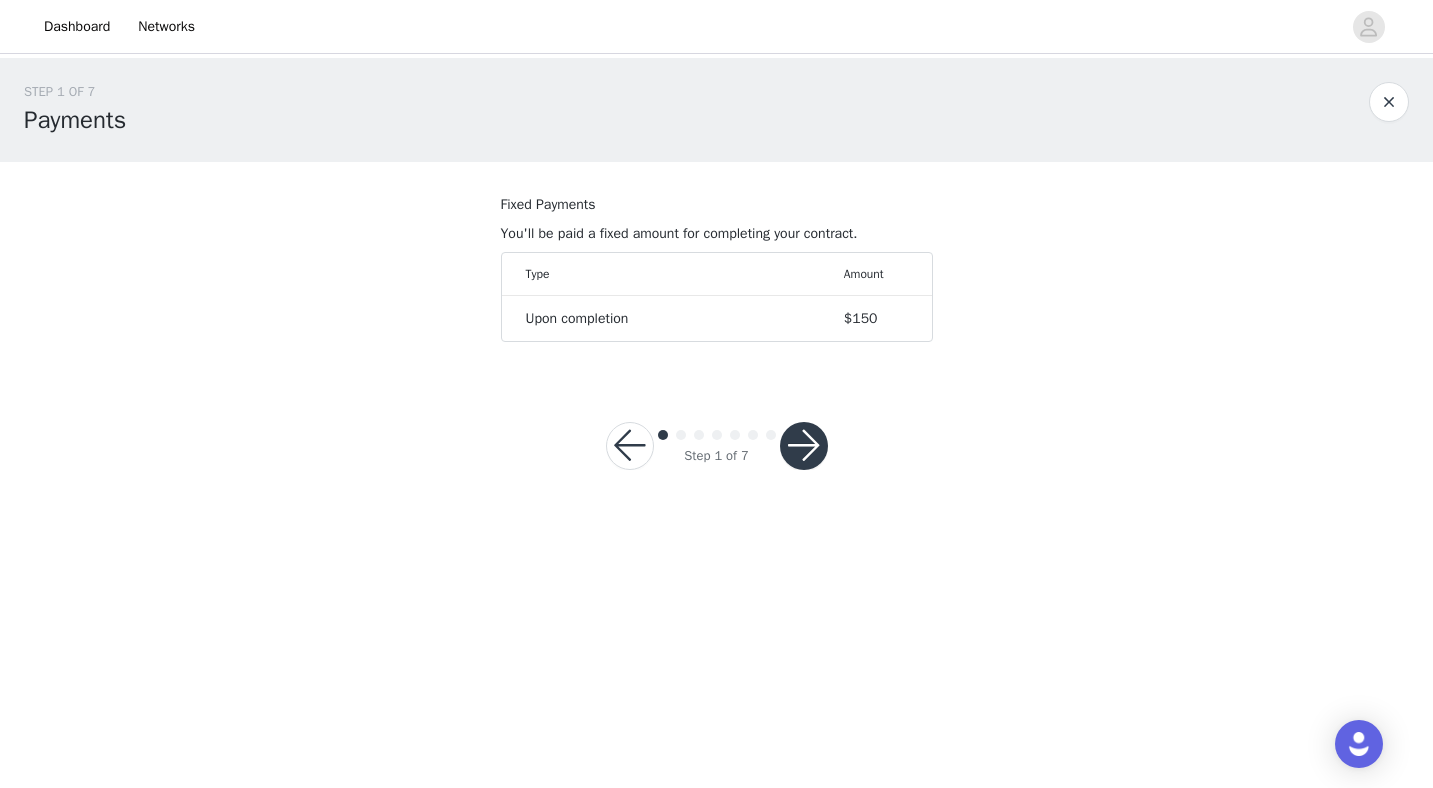 click at bounding box center (804, 446) 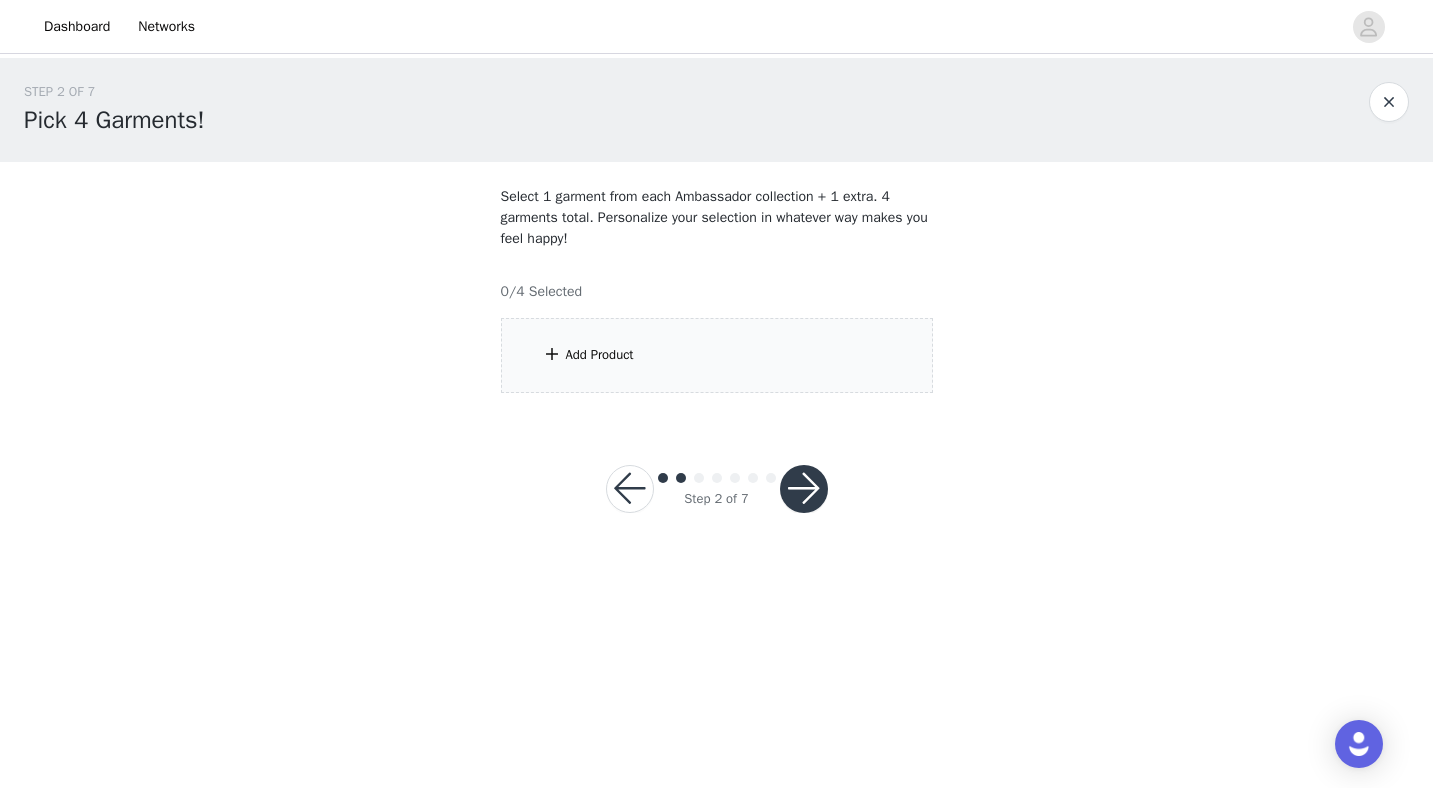 click on "Add Product" at bounding box center [600, 355] 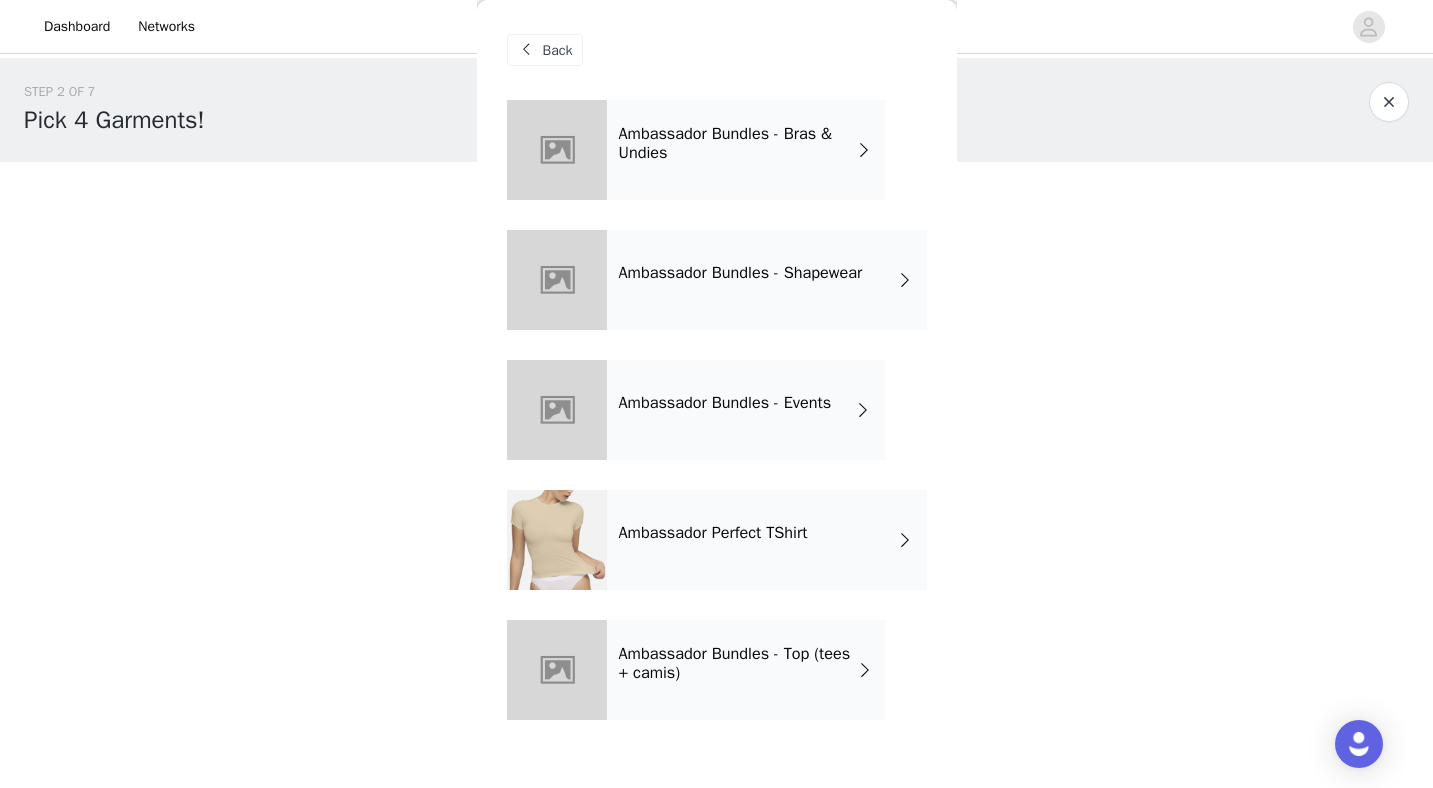 click on "Ambassador Bundles - Bras & Undies" at bounding box center [737, 143] 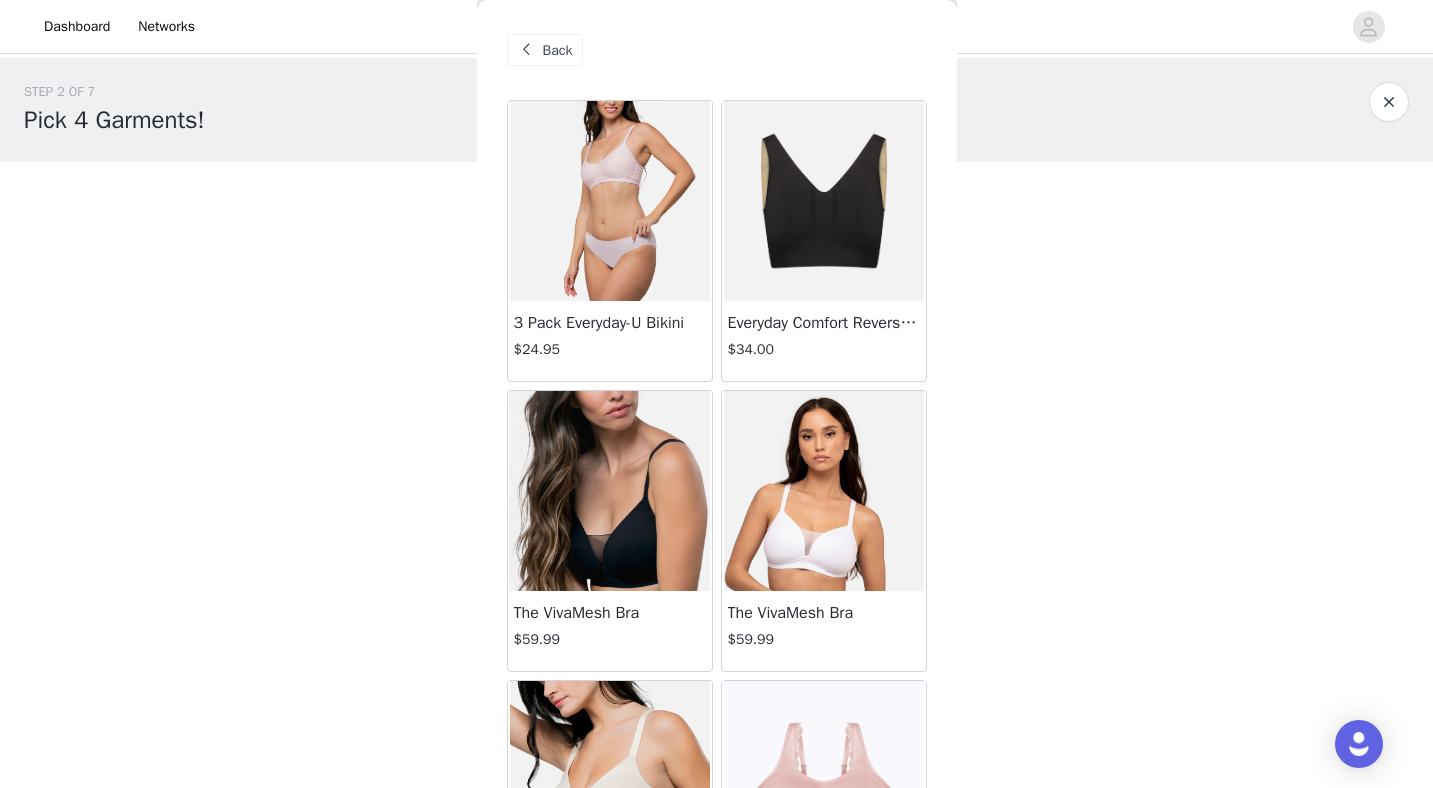 click on "Back" at bounding box center [558, 50] 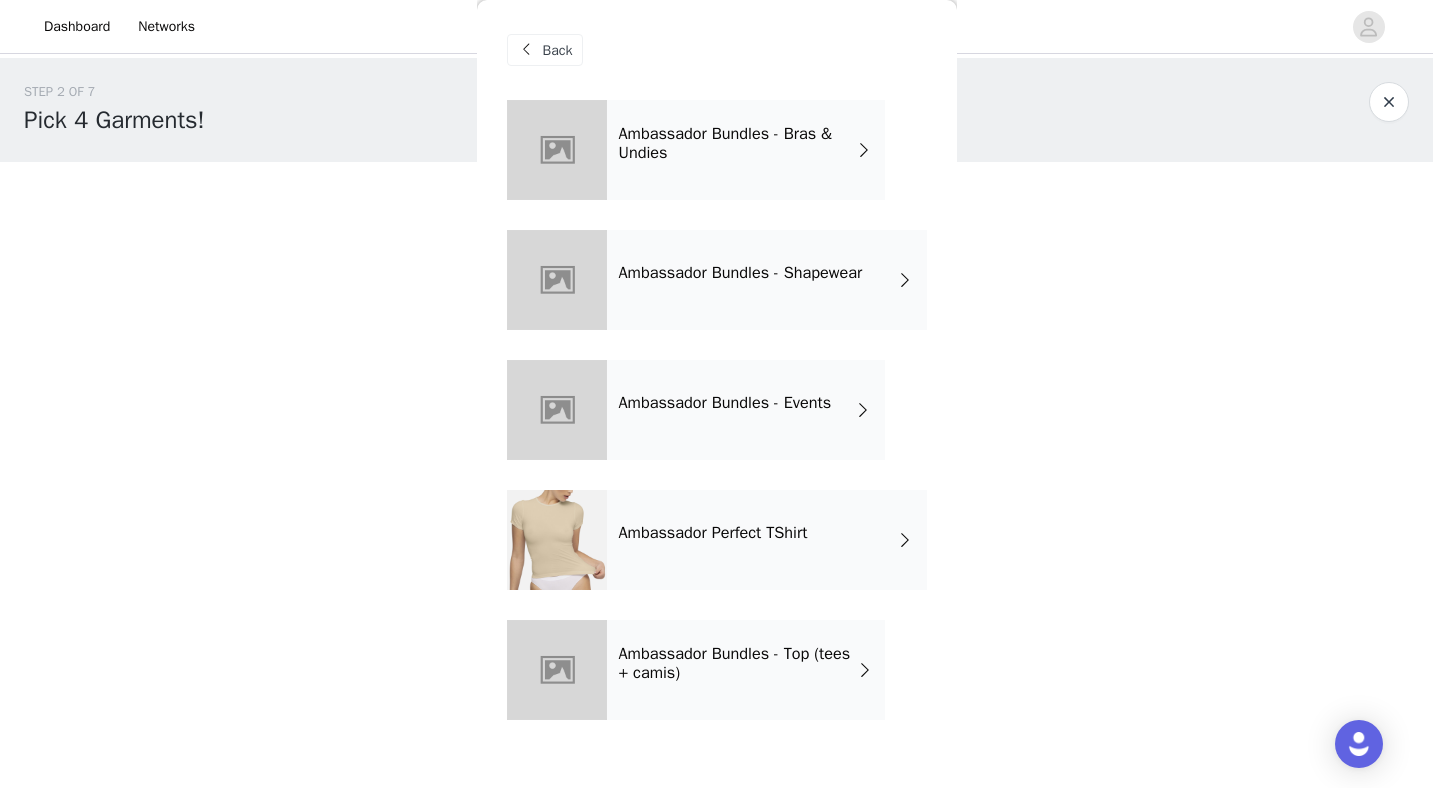 click on "STEP 2 OF 7
Pick 4 Garments!
Select 1 garment from each Ambassador collection + 1 extra. 4 garments total. Personalize your selection in whatever way makes you feel happy!       0/4 Selected           Add Product       Back     Ambassador Bundles - Bras & Undies     Ambassador Bundles - Shapewear     Ambassador Bundles - Events     Ambassador Perfect TShirt     Ambassador Bundles - Top (tees + camis)" at bounding box center (716, 237) 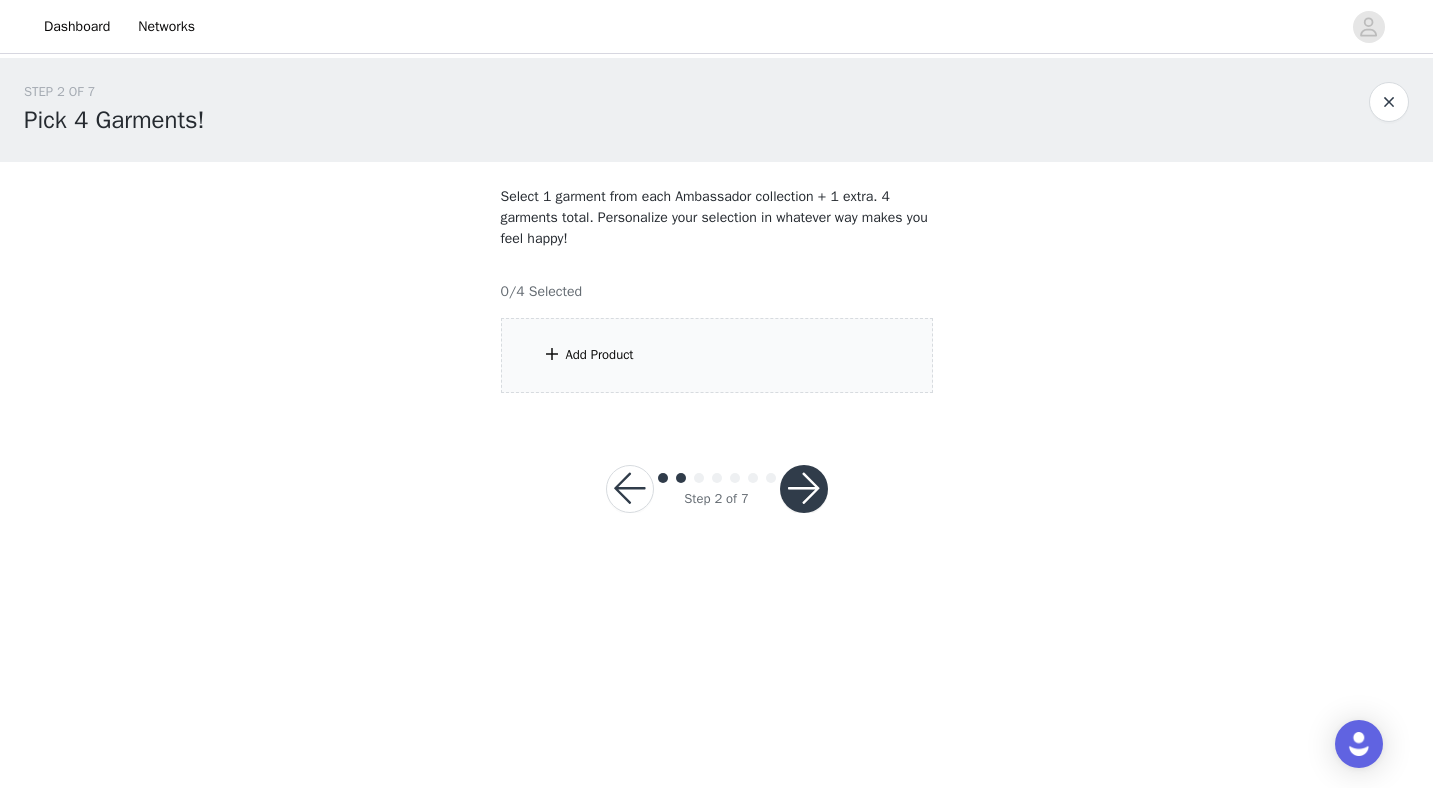 click at bounding box center [804, 489] 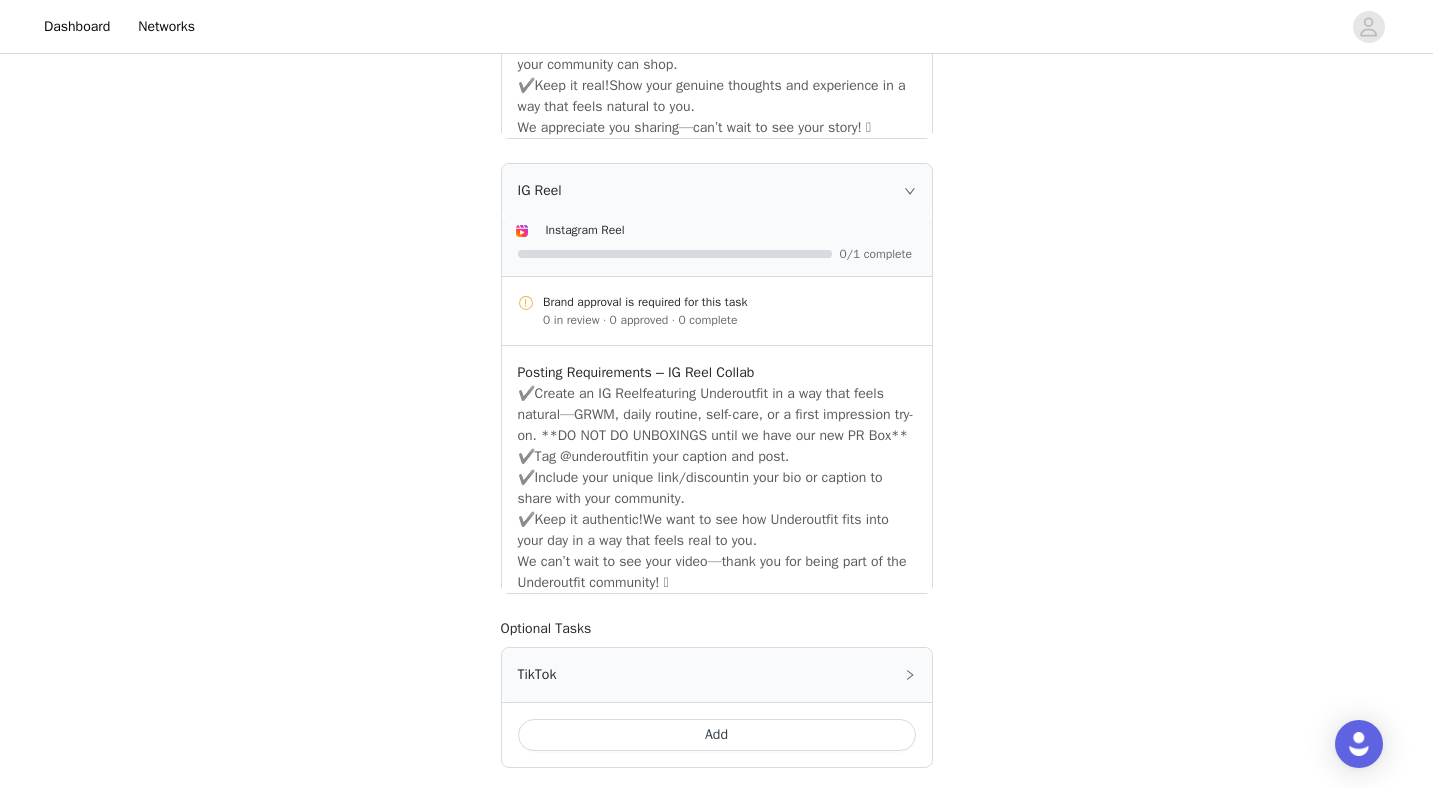 scroll, scrollTop: 1002, scrollLeft: 0, axis: vertical 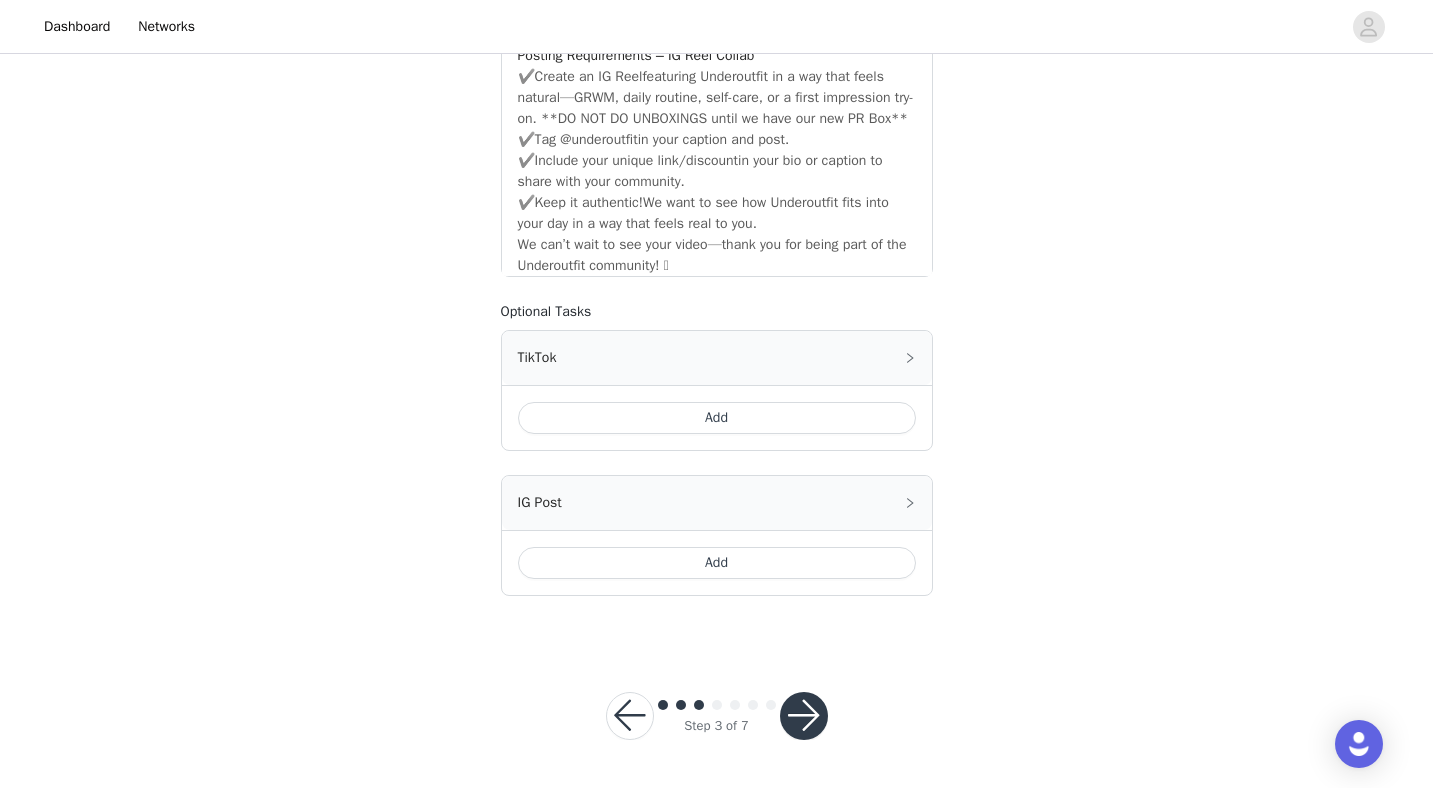 click at bounding box center (630, 716) 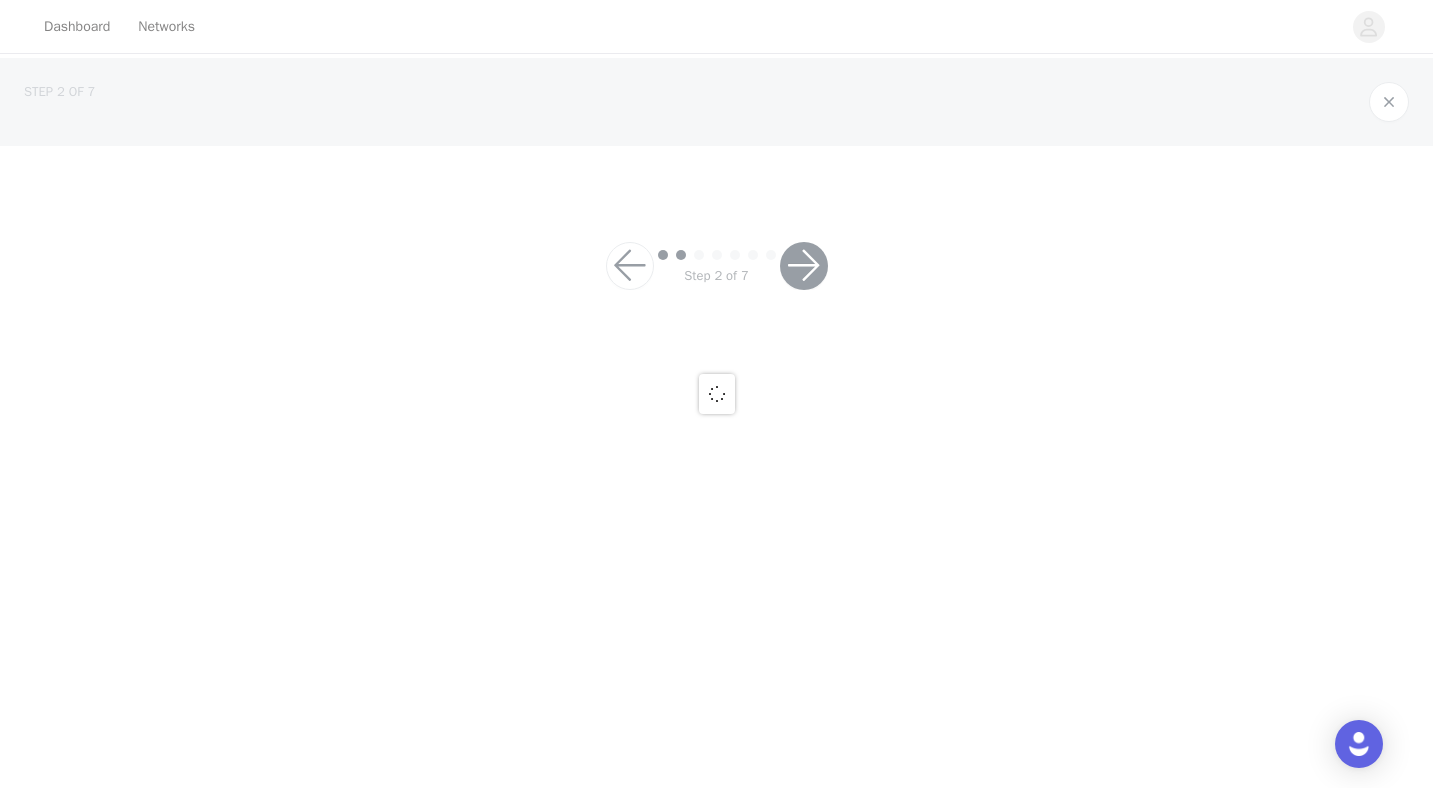 scroll, scrollTop: 0, scrollLeft: 0, axis: both 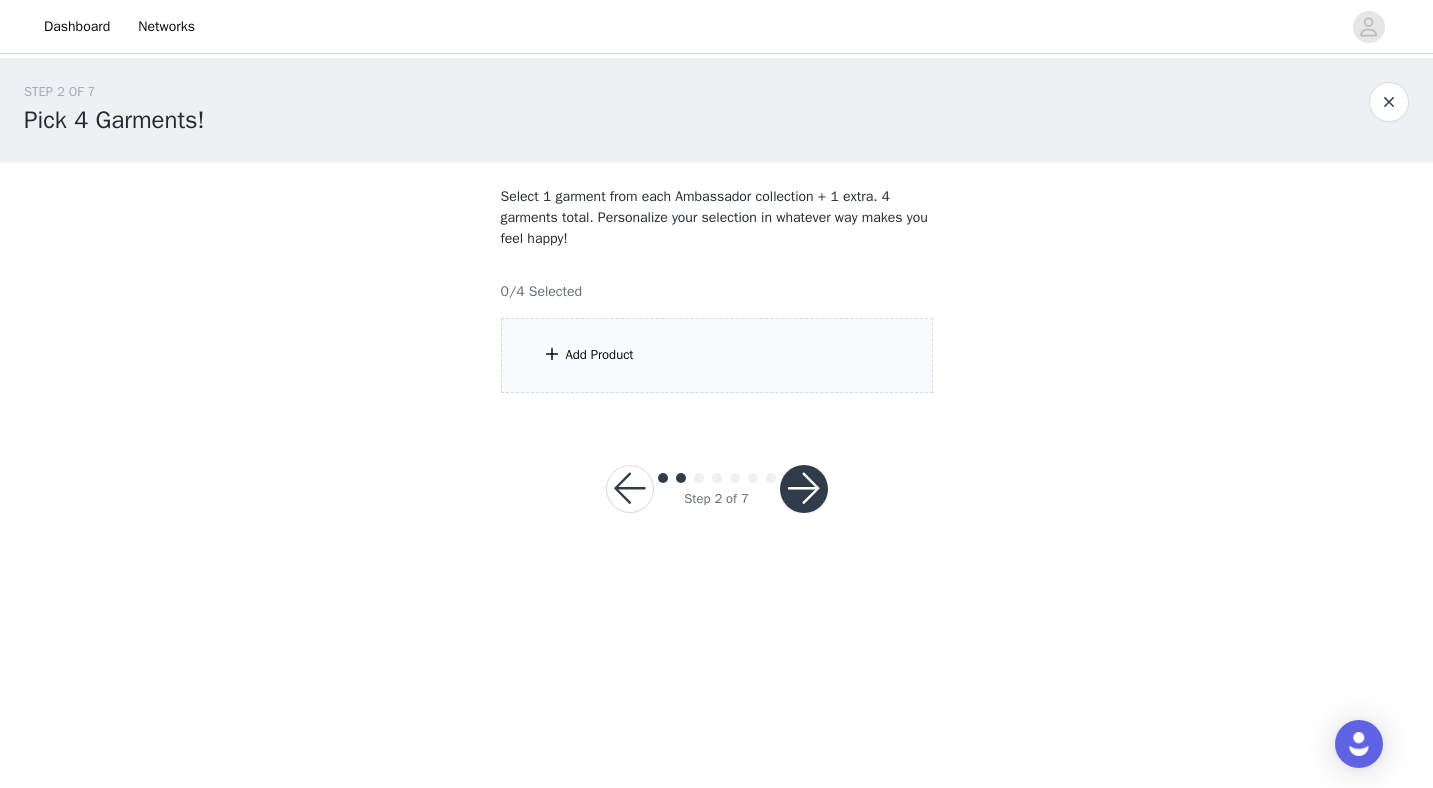 click on "Add Product" at bounding box center [717, 355] 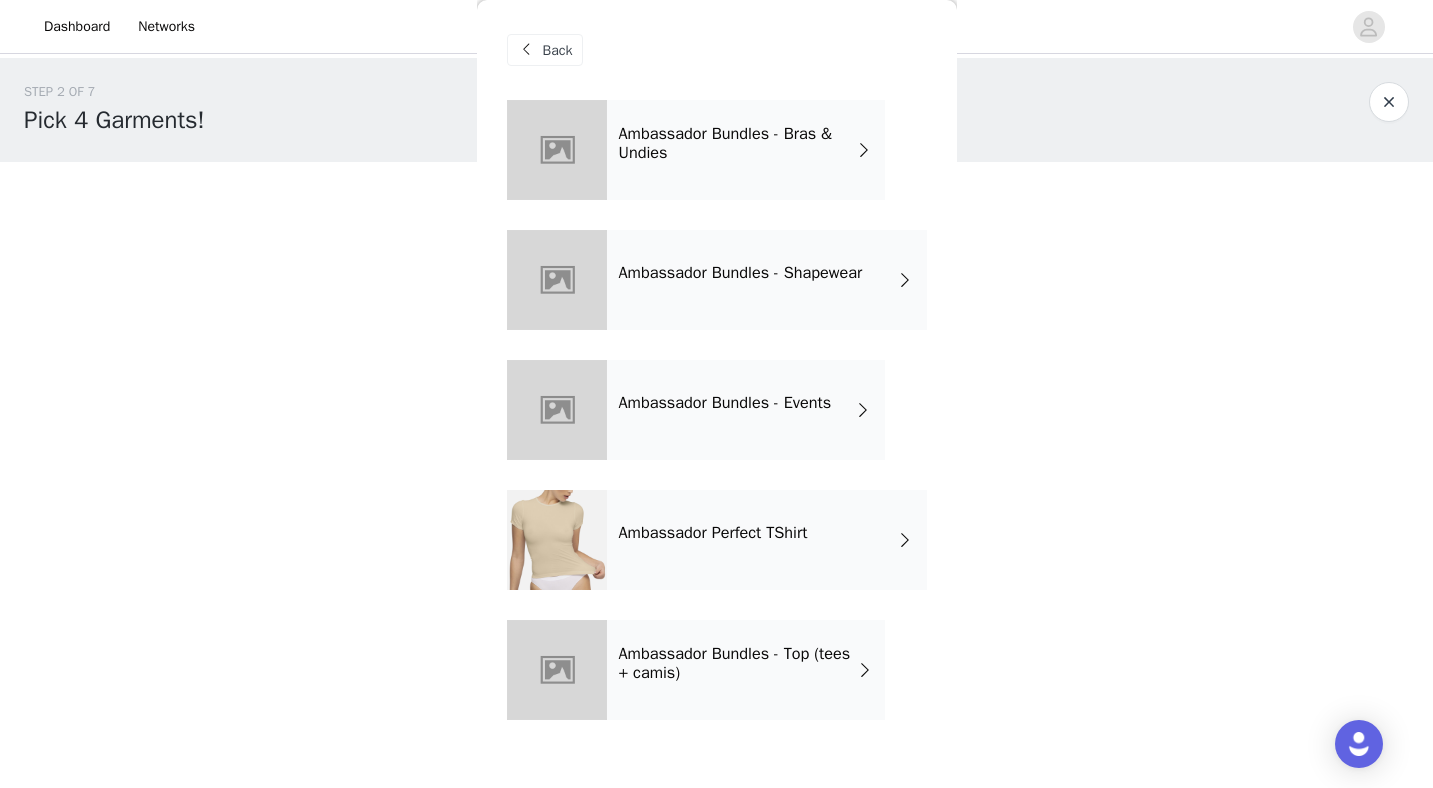 click on "Ambassador Bundles - Bras & Undies" at bounding box center (746, 150) 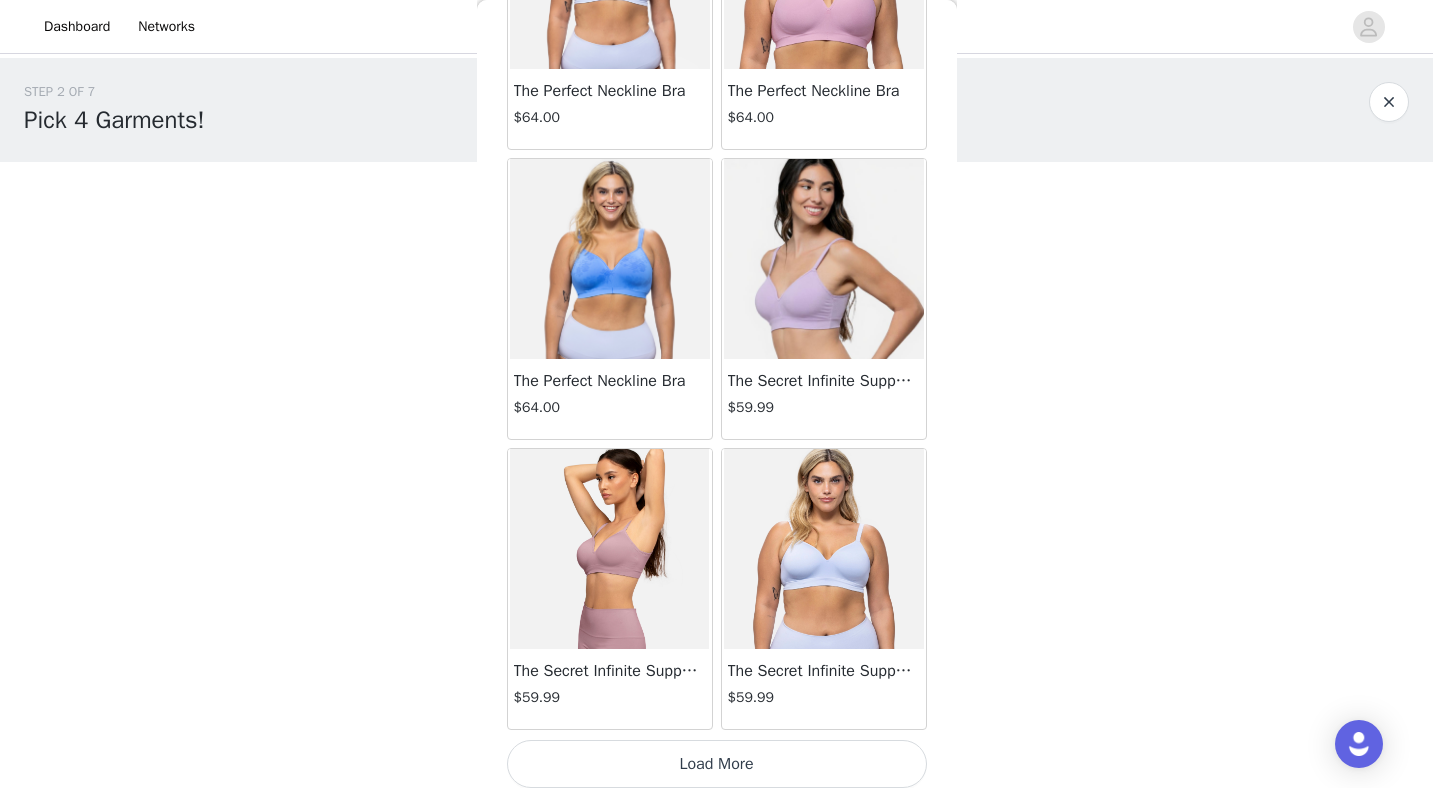 scroll, scrollTop: 2272, scrollLeft: 0, axis: vertical 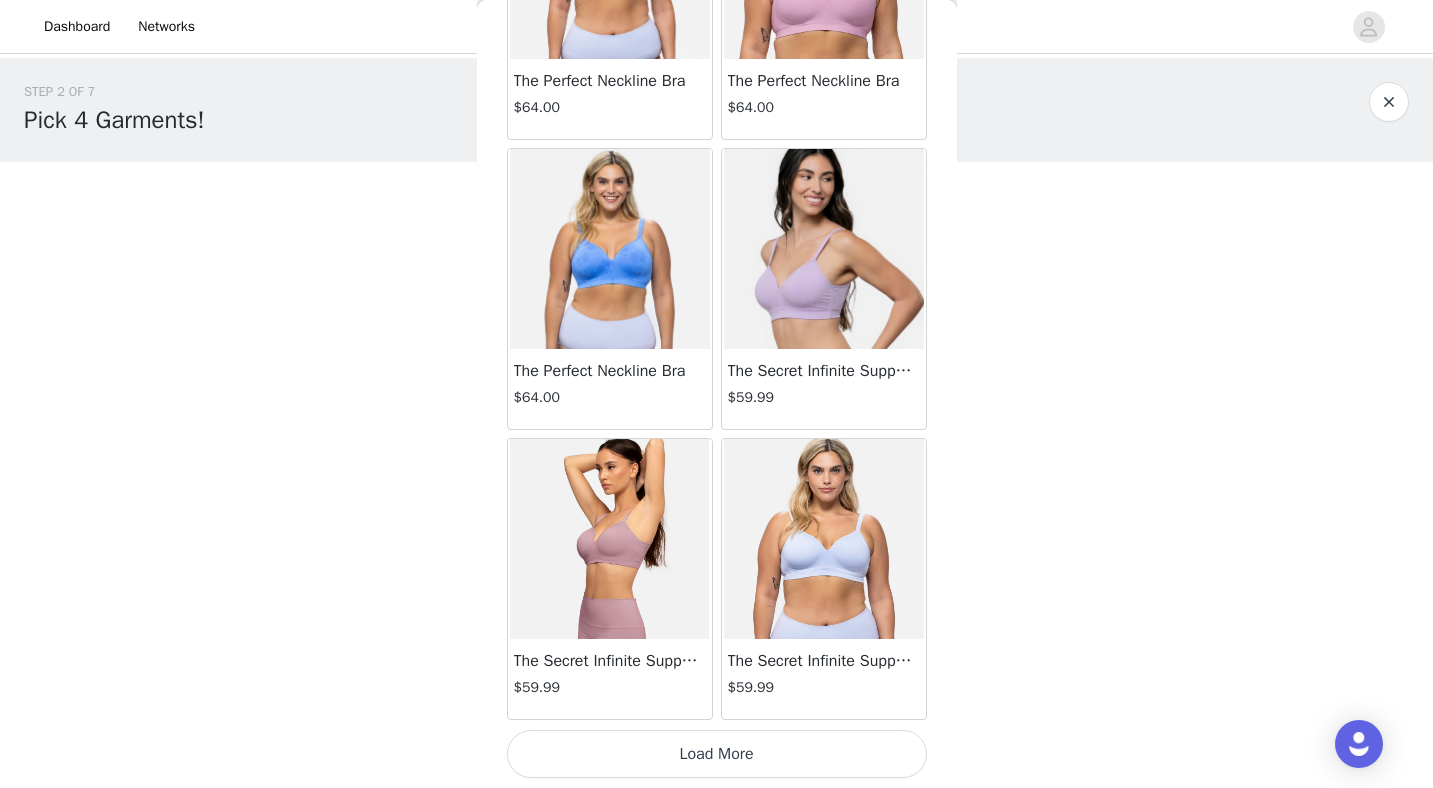 click on "Load More" at bounding box center [717, 754] 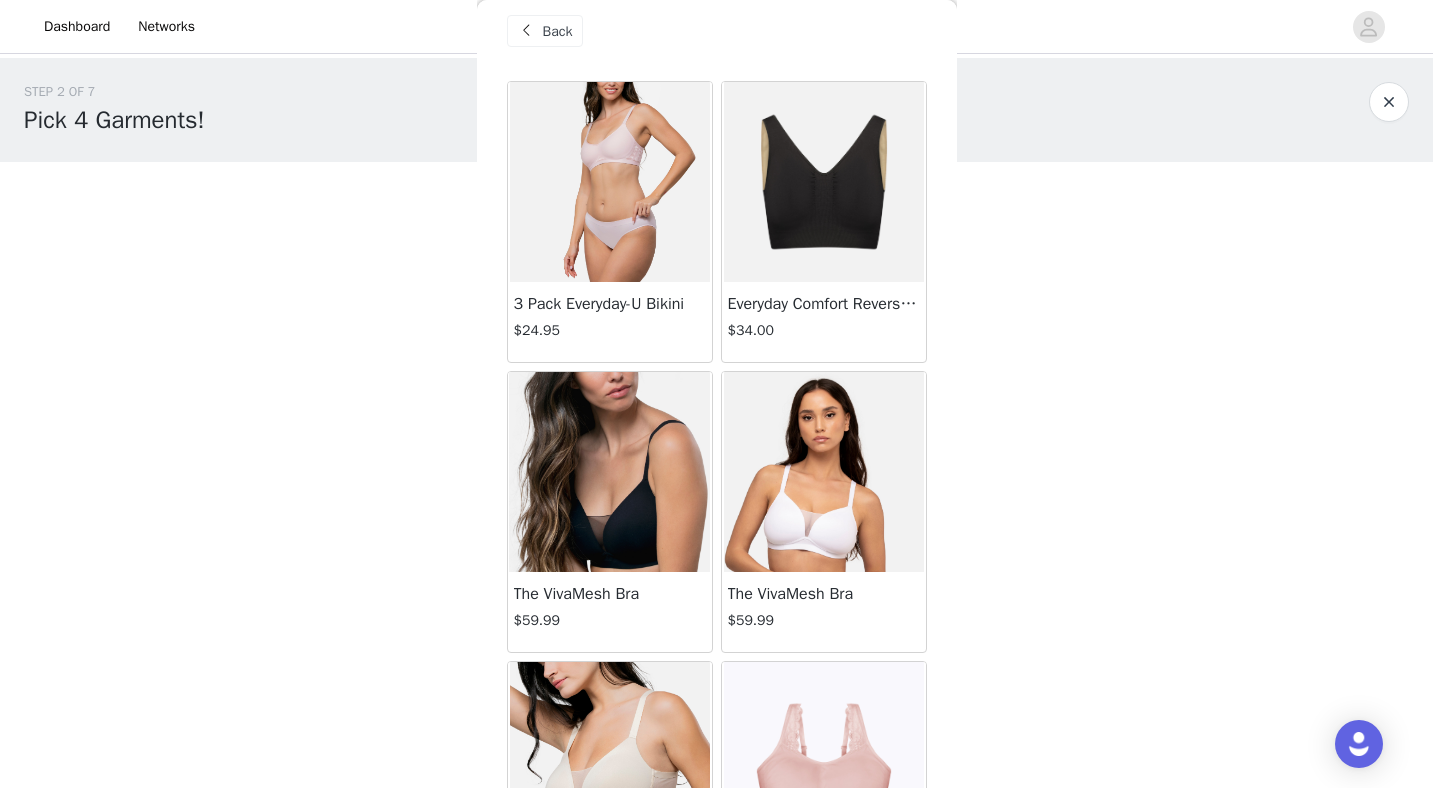 scroll, scrollTop: 0, scrollLeft: 0, axis: both 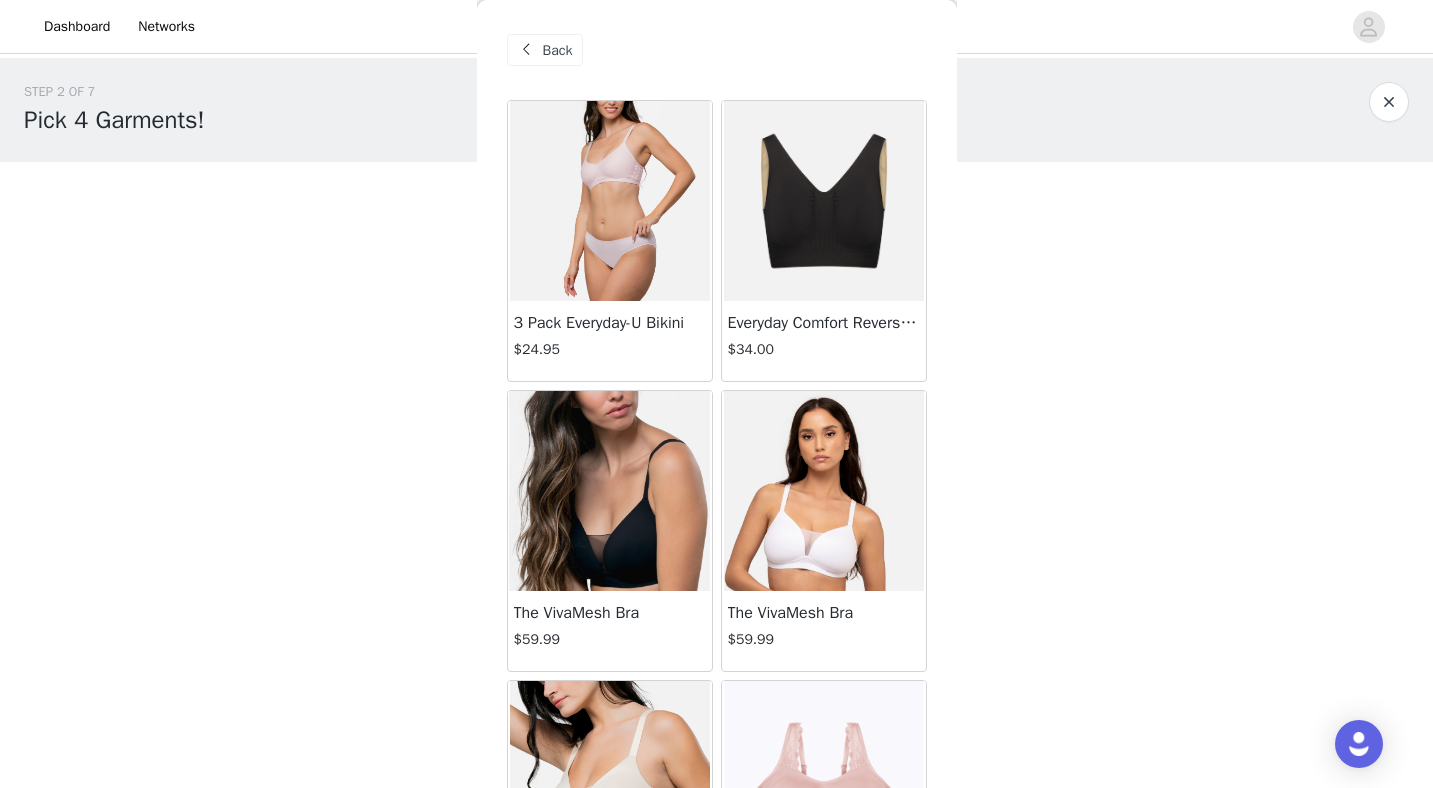 click on "The VivaMesh Bra" at bounding box center [824, 613] 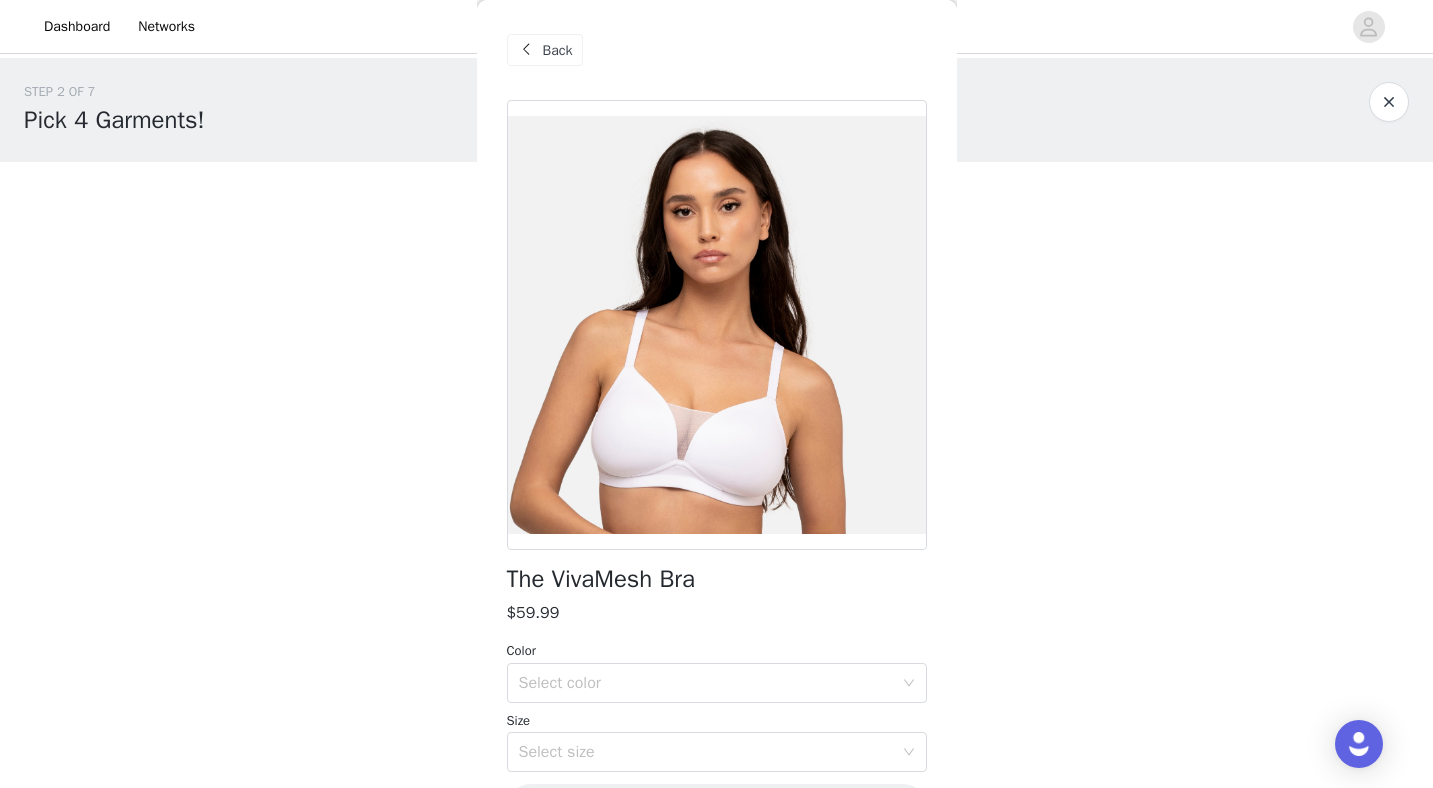 click on "Back" at bounding box center (558, 50) 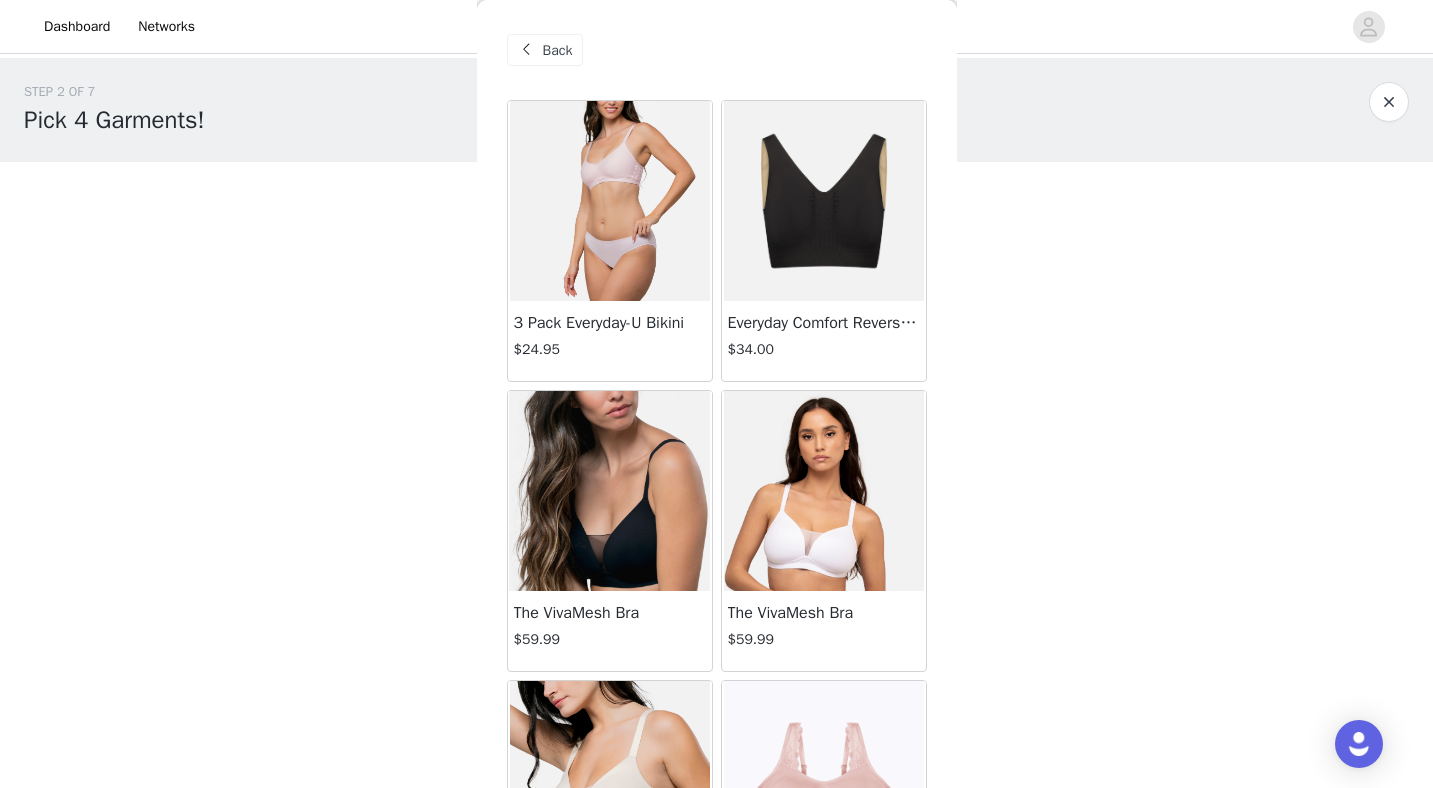 click on "Back" at bounding box center (558, 50) 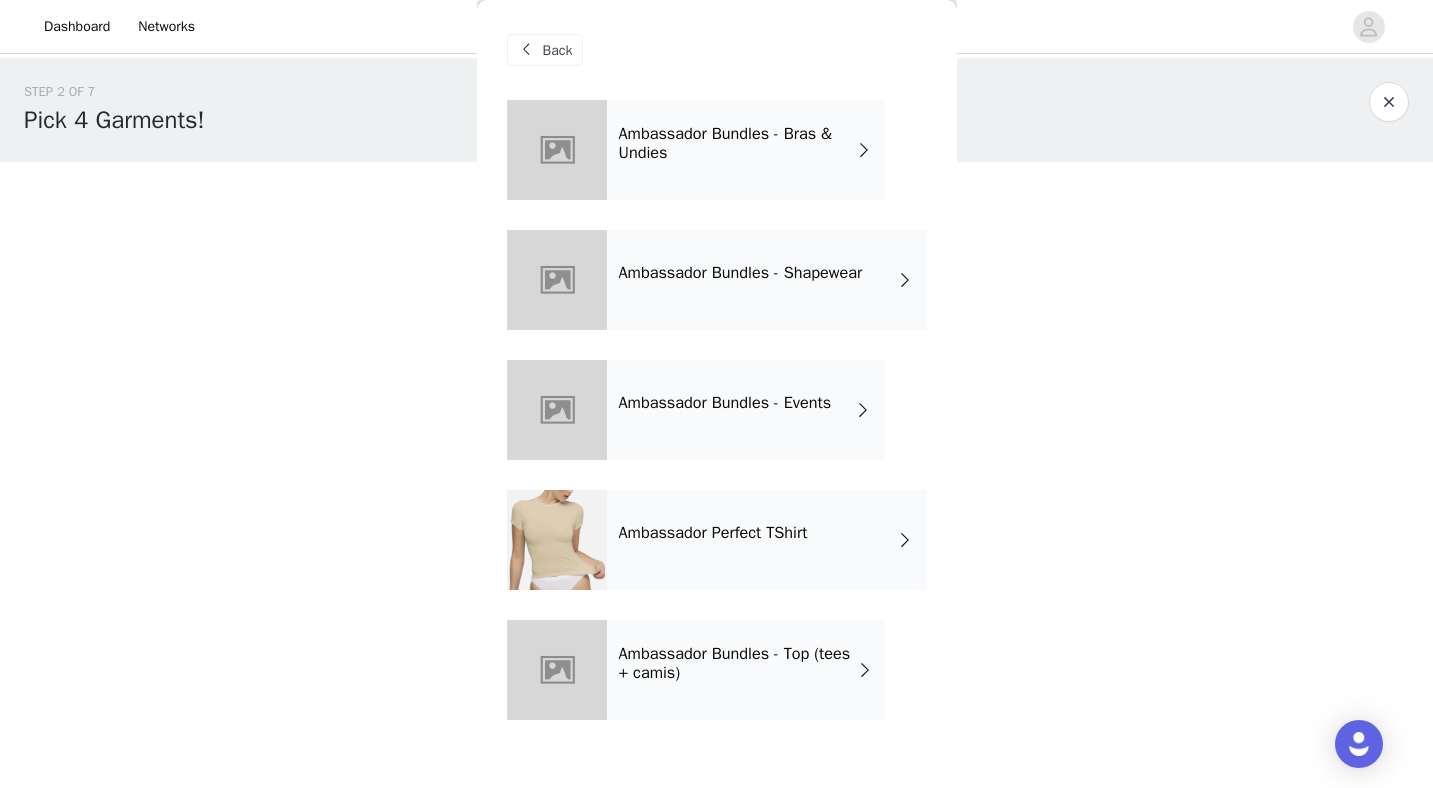 click on "Ambassador Bundles - Events" at bounding box center [725, 403] 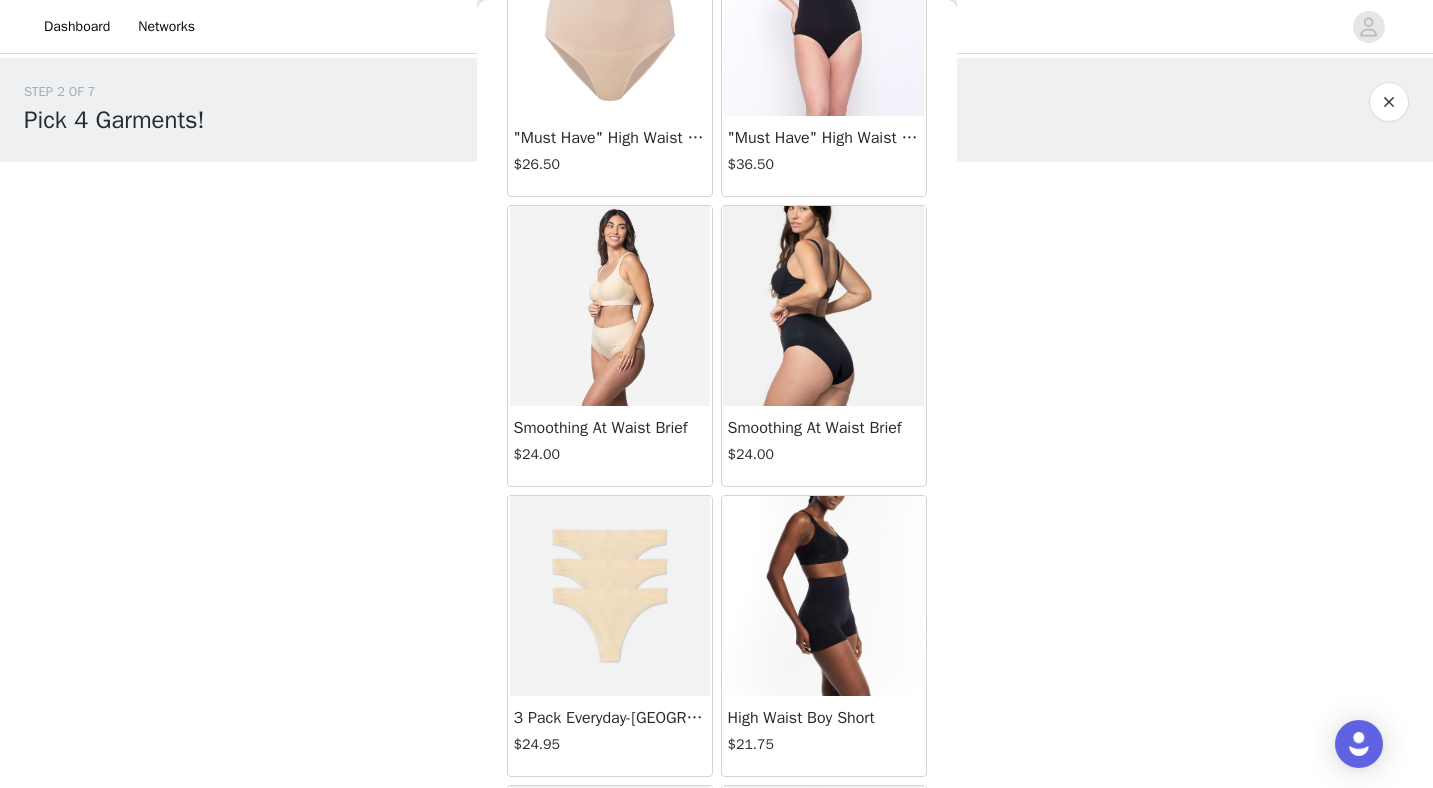scroll, scrollTop: 0, scrollLeft: 0, axis: both 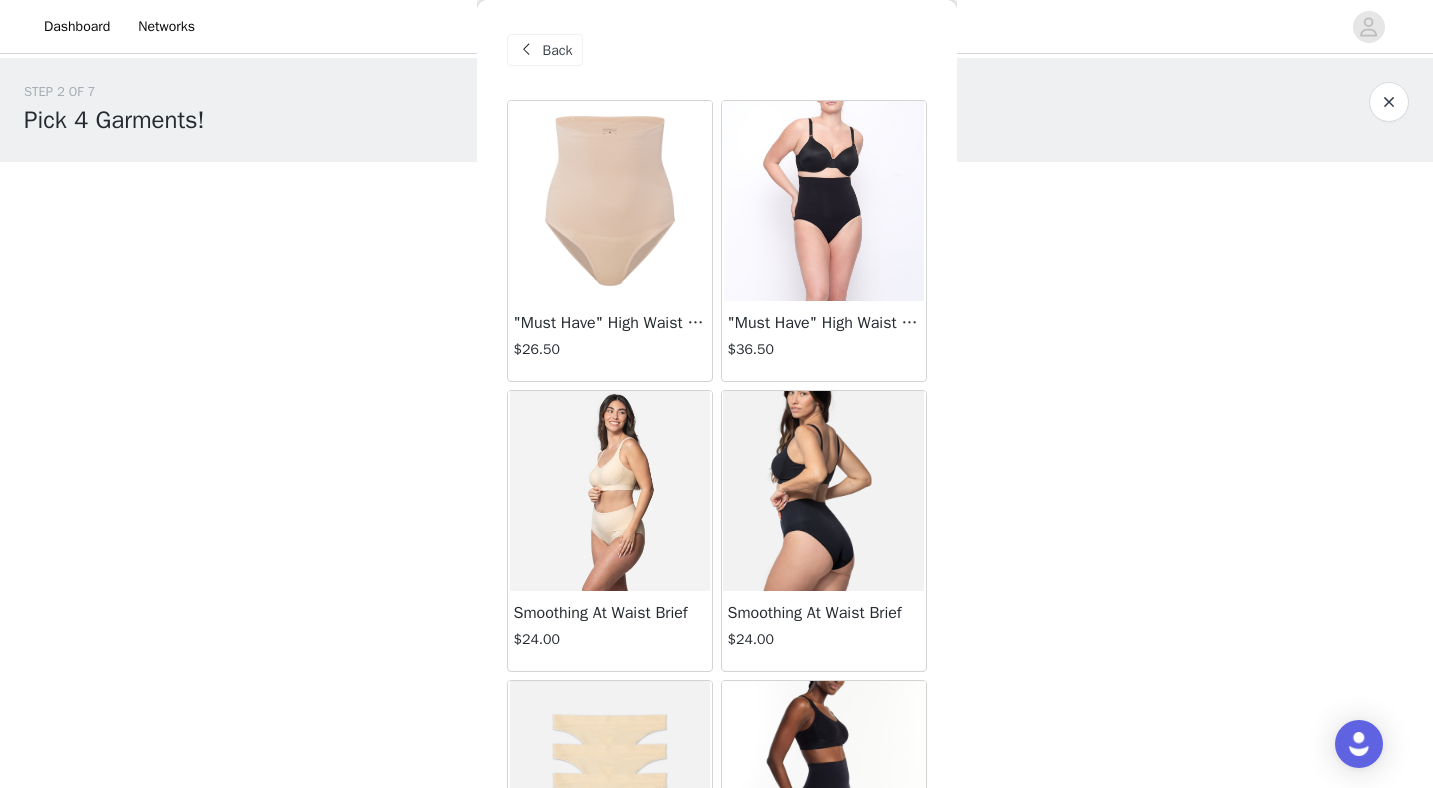 click on "Back" at bounding box center (558, 50) 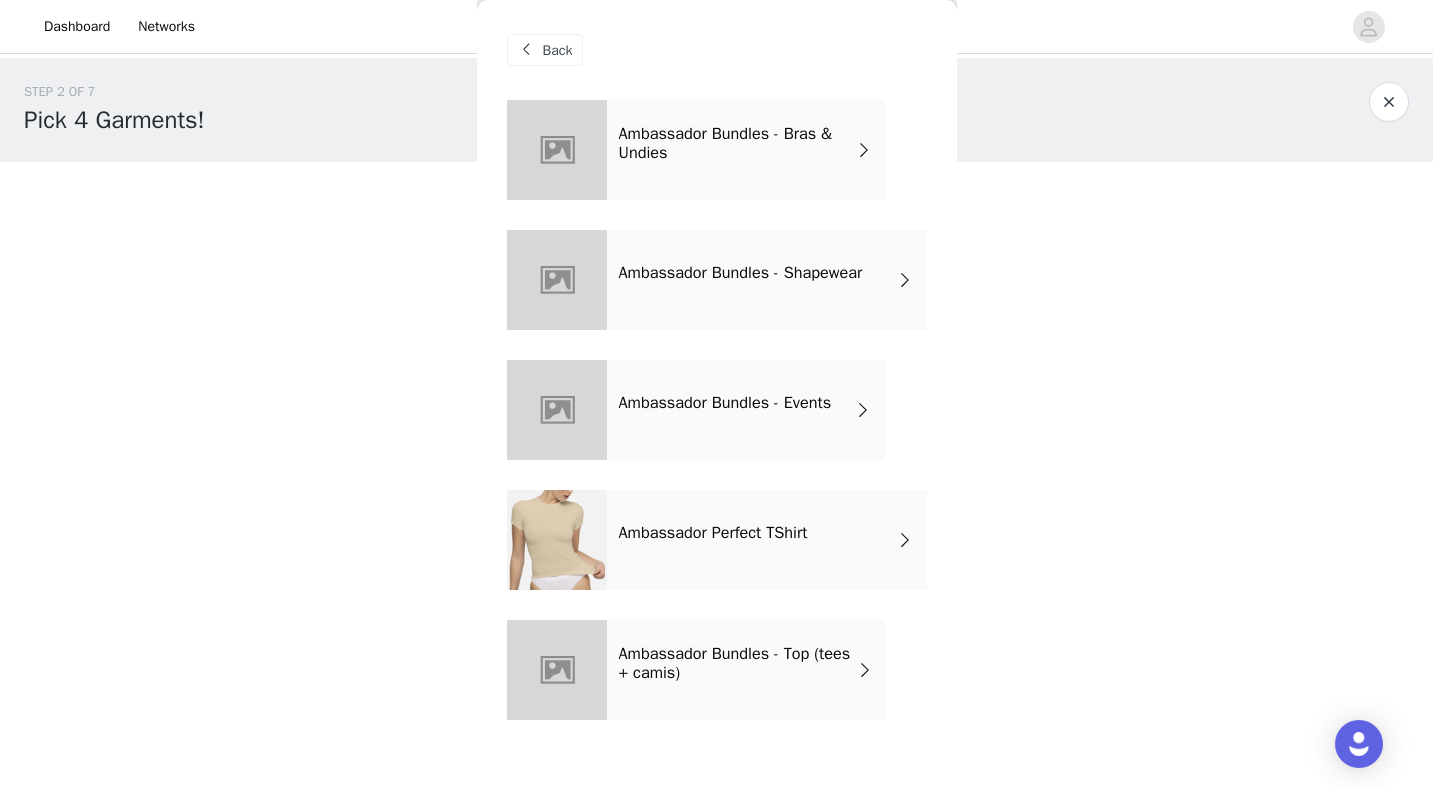 click on "Ambassador Bundles - Top (tees + camis)" at bounding box center (738, 663) 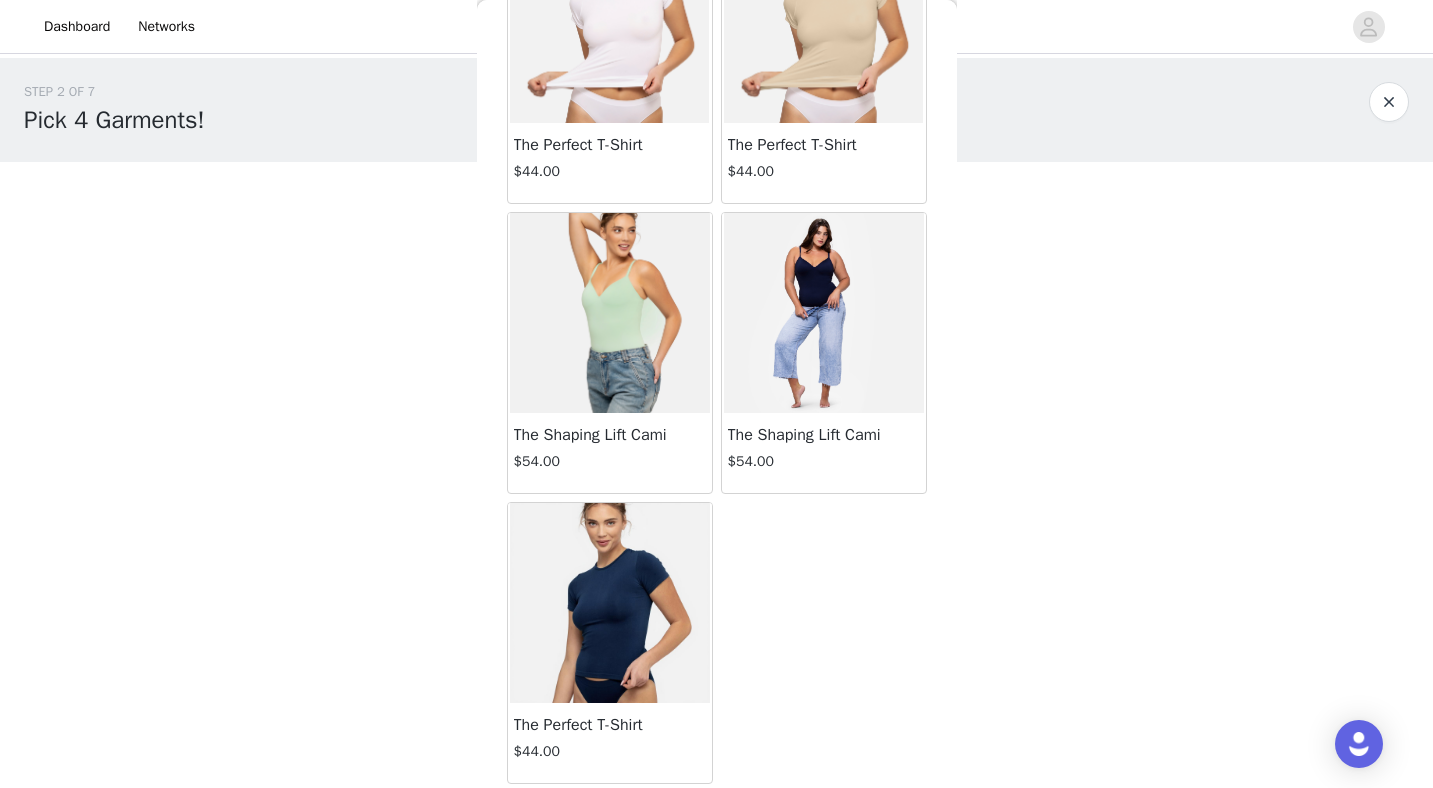 scroll, scrollTop: 0, scrollLeft: 0, axis: both 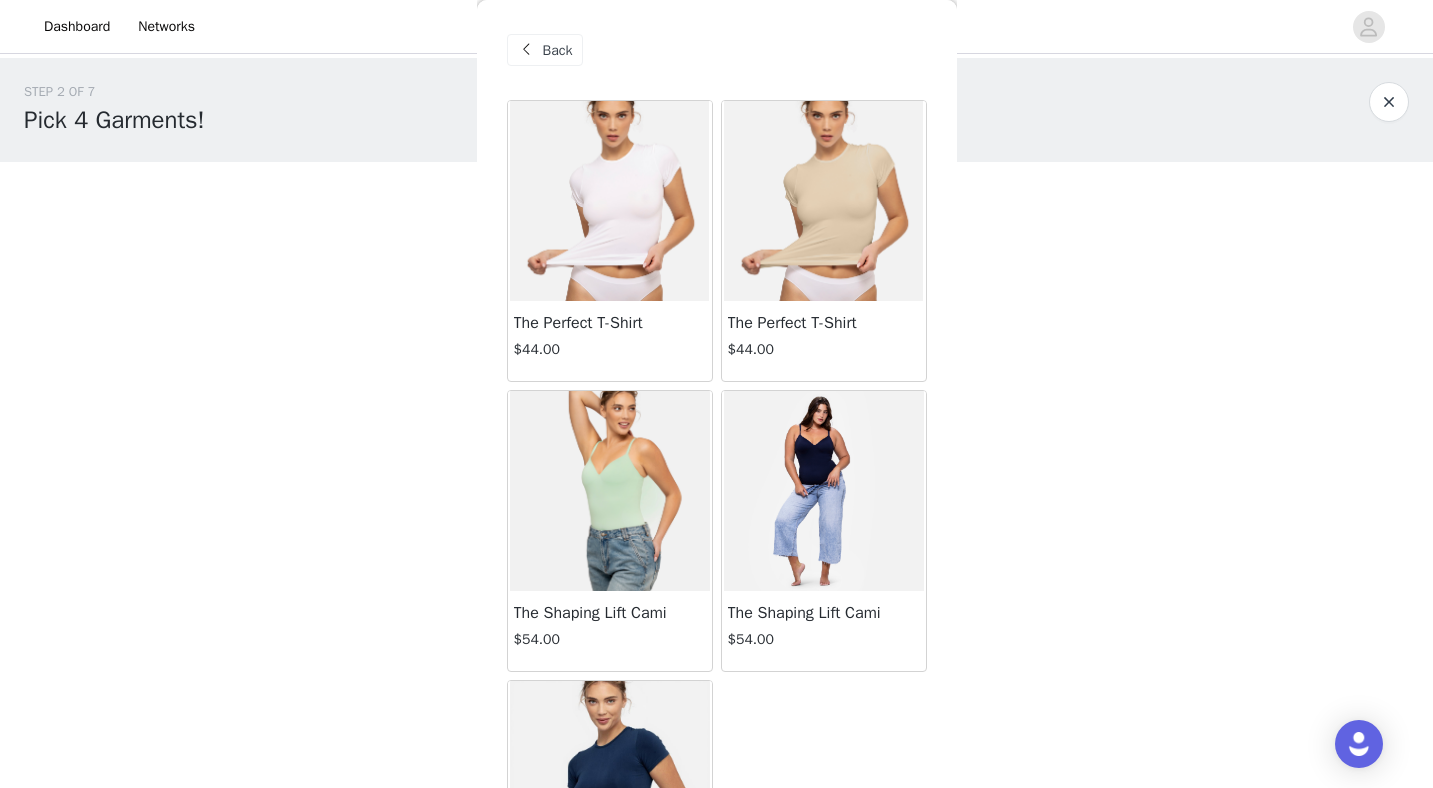 click on "Back" at bounding box center (558, 50) 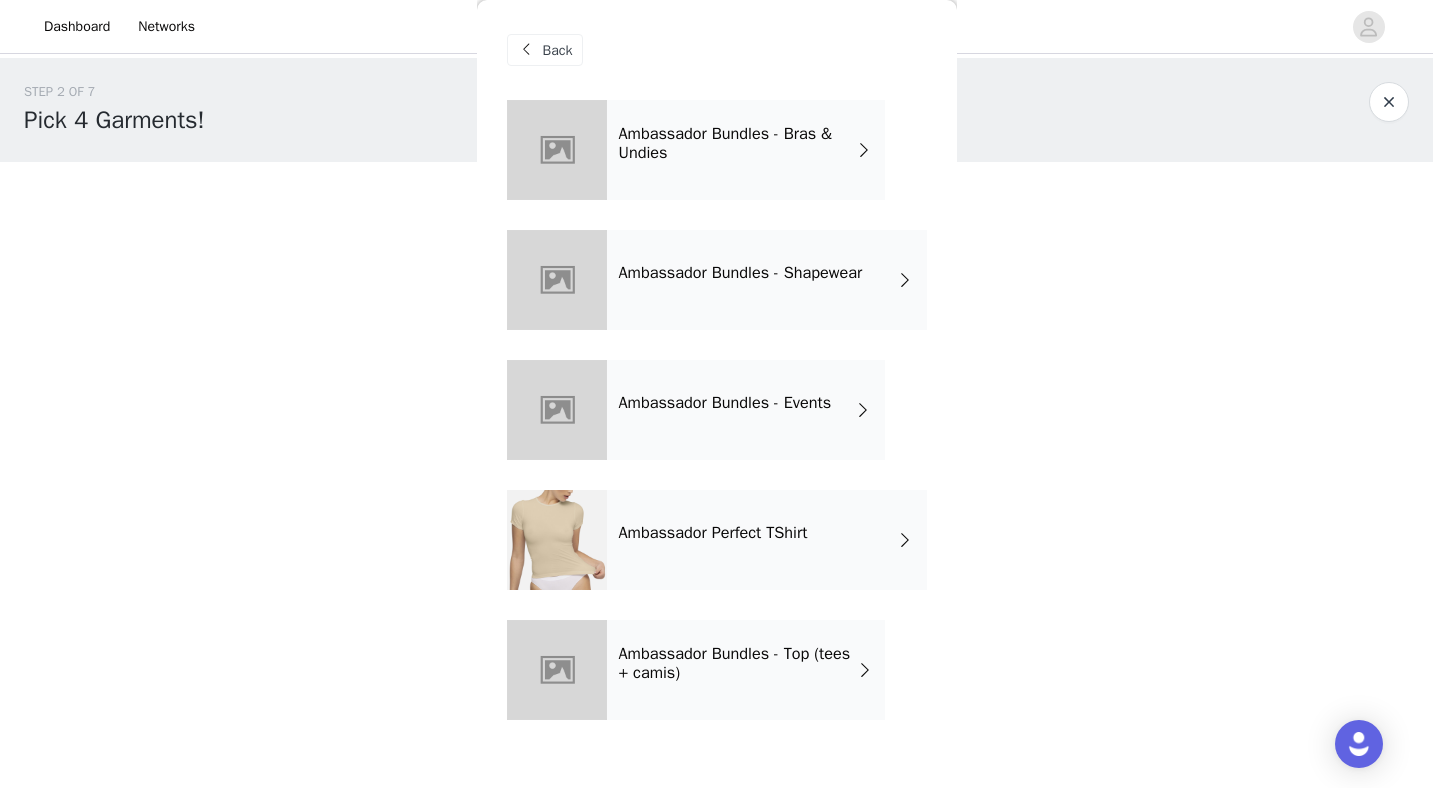 click on "Ambassador Perfect TShirt" at bounding box center (713, 533) 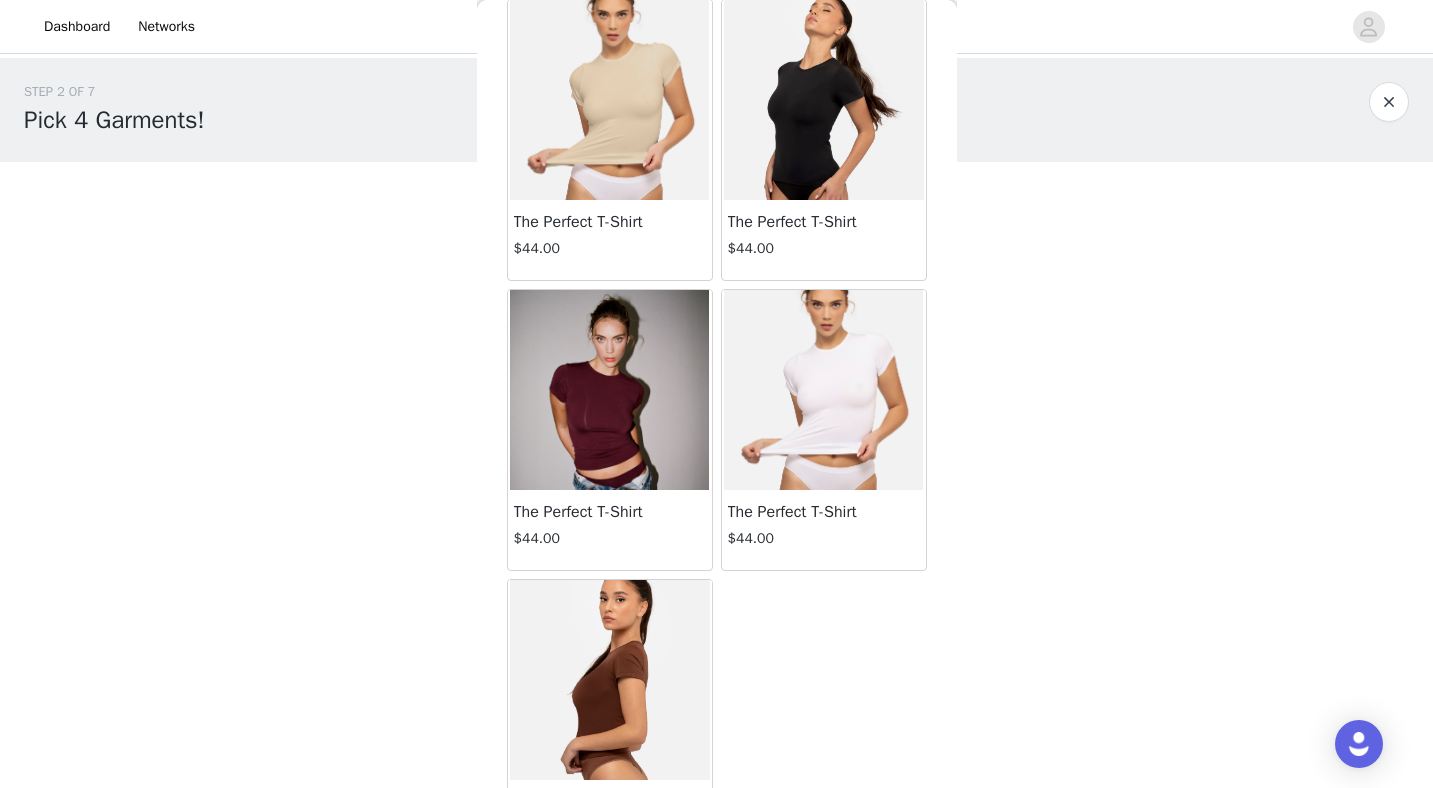 scroll, scrollTop: 0, scrollLeft: 0, axis: both 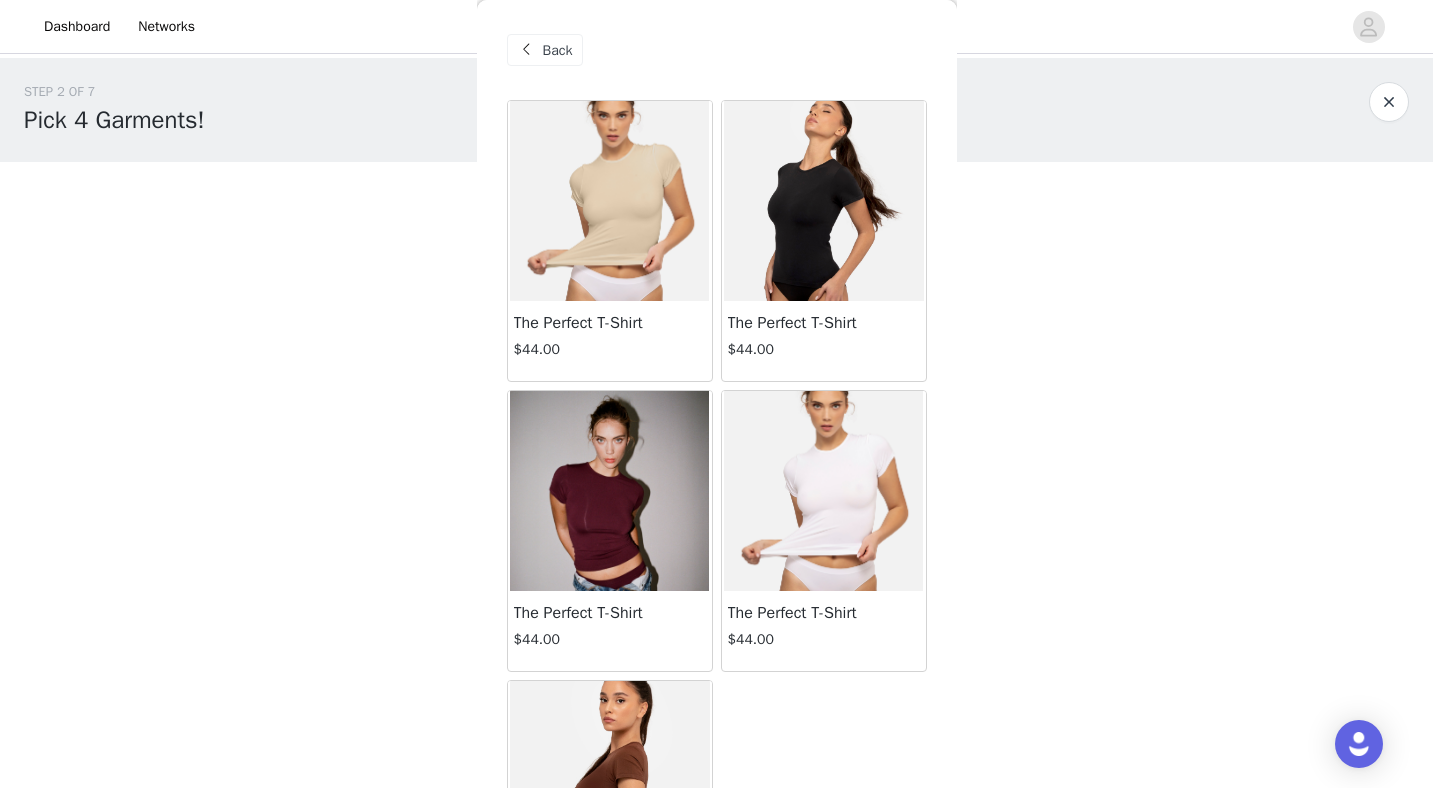 click on "Back" at bounding box center [545, 50] 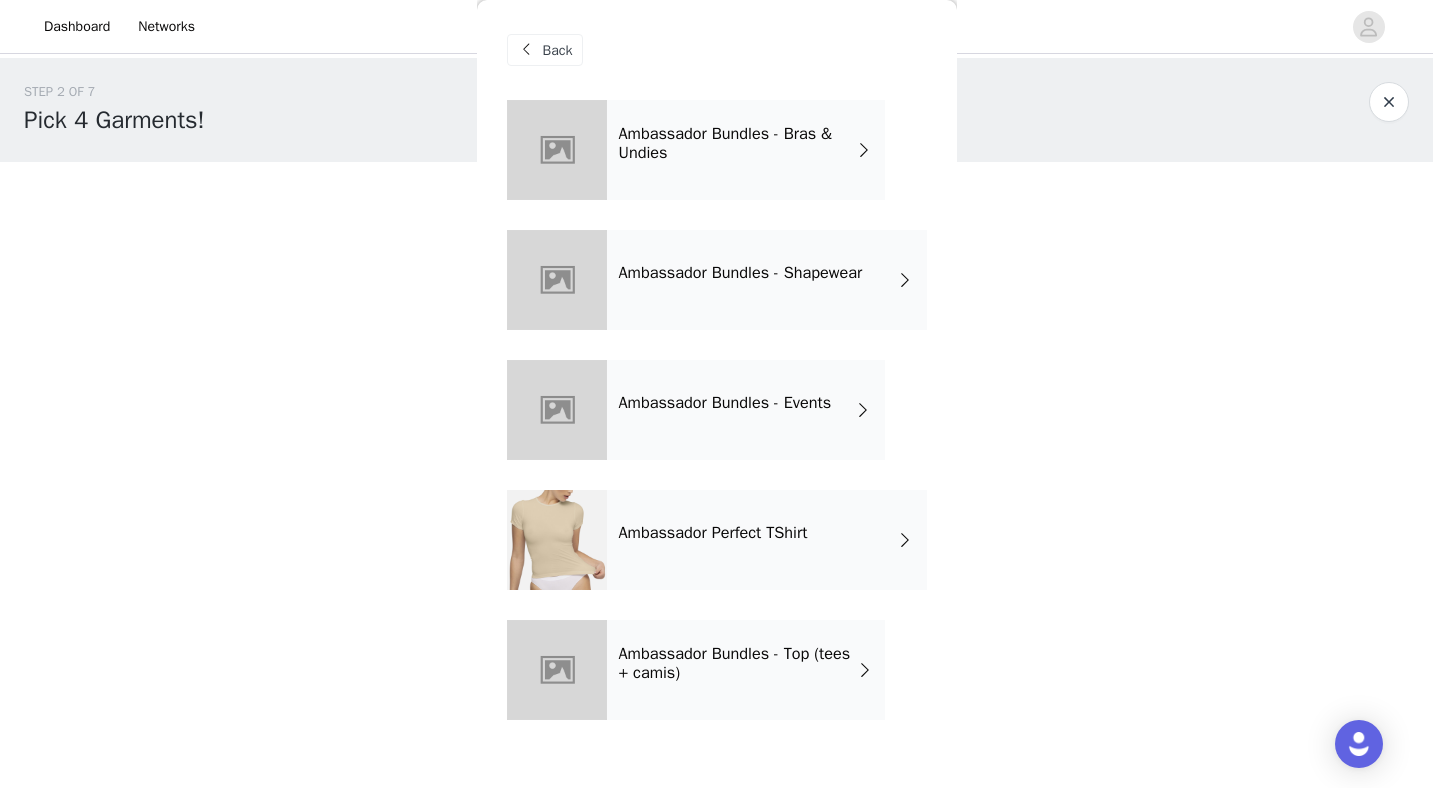click on "Ambassador Bundles - Bras & Undies" at bounding box center [746, 150] 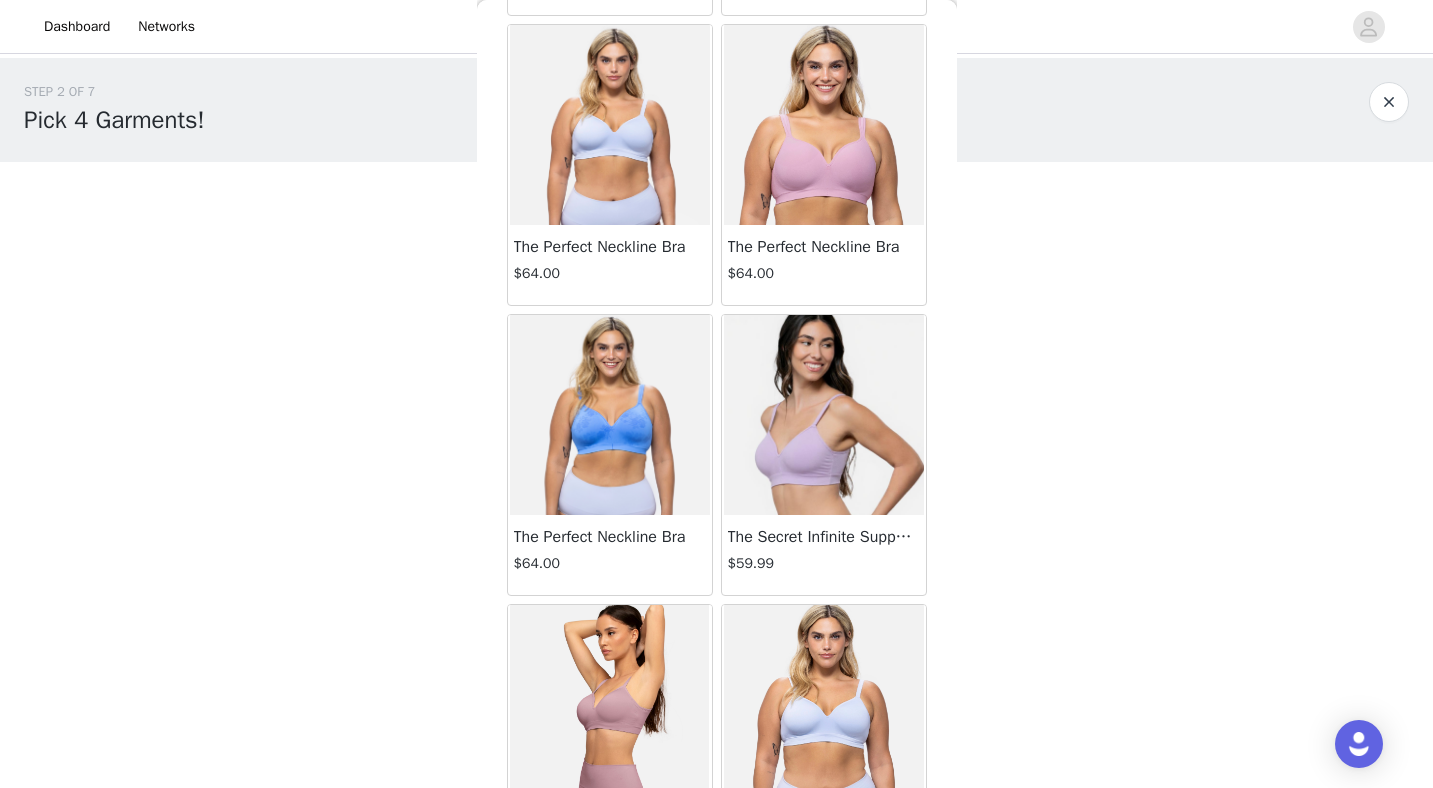 scroll, scrollTop: 2272, scrollLeft: 0, axis: vertical 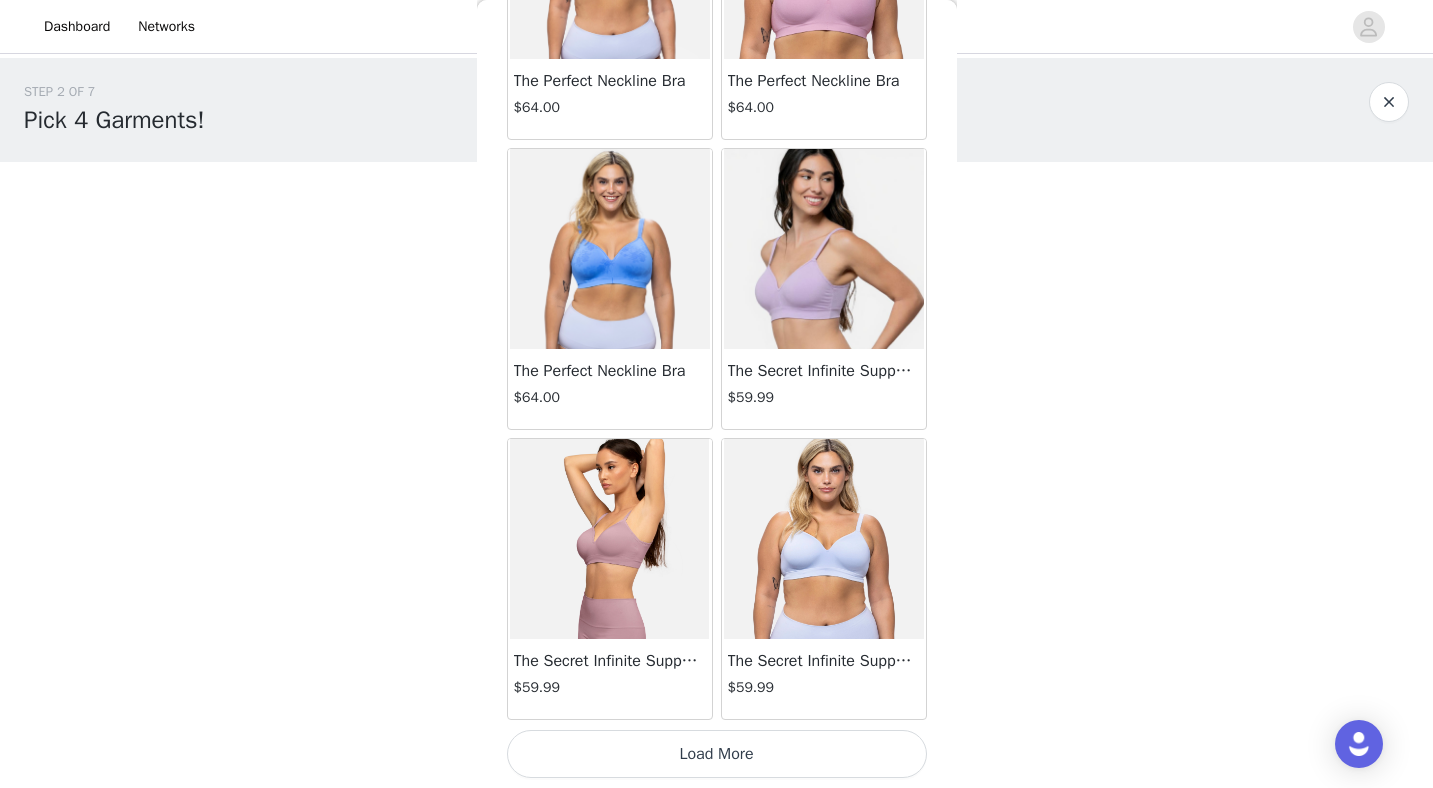 click on "Load More" at bounding box center [717, 754] 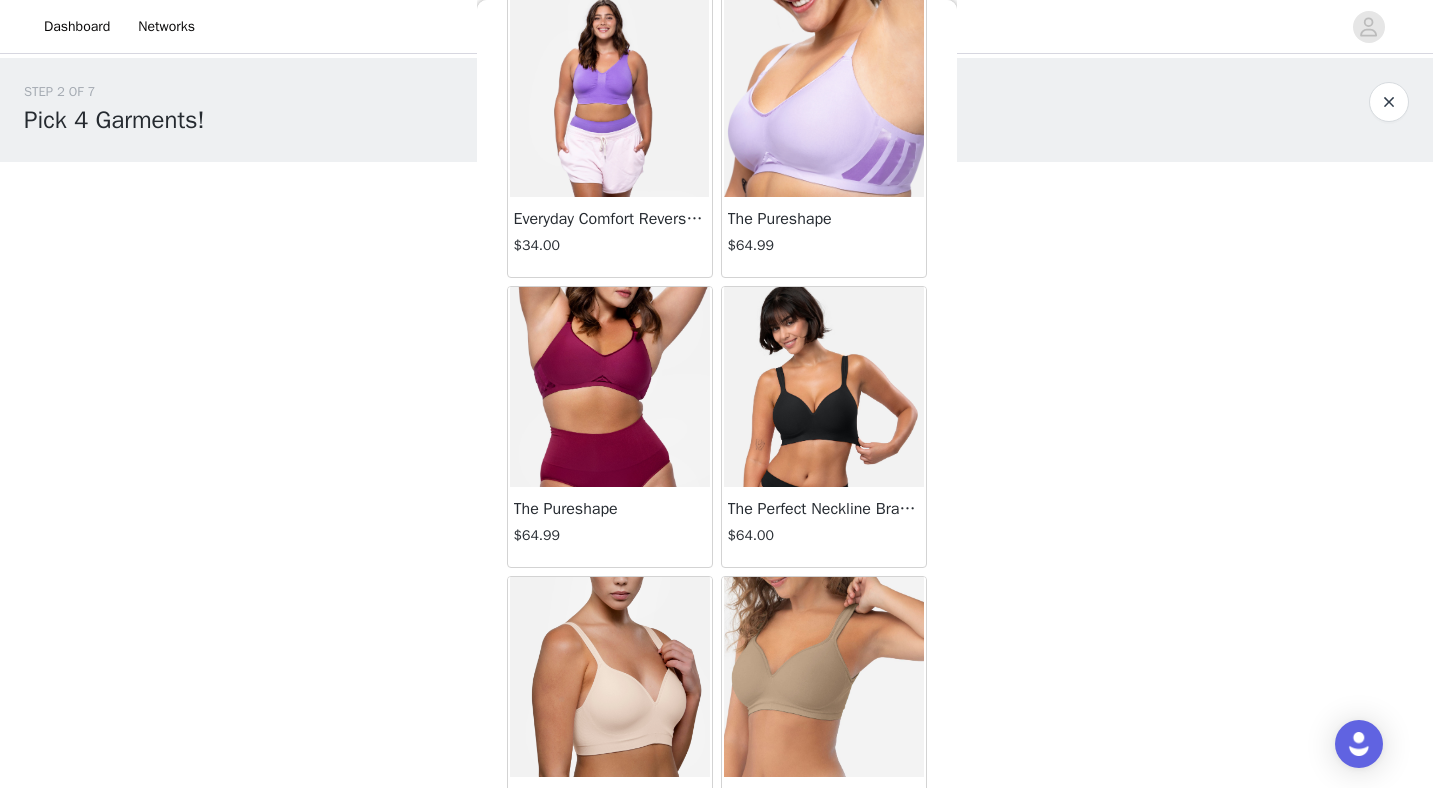 scroll, scrollTop: 3368, scrollLeft: 0, axis: vertical 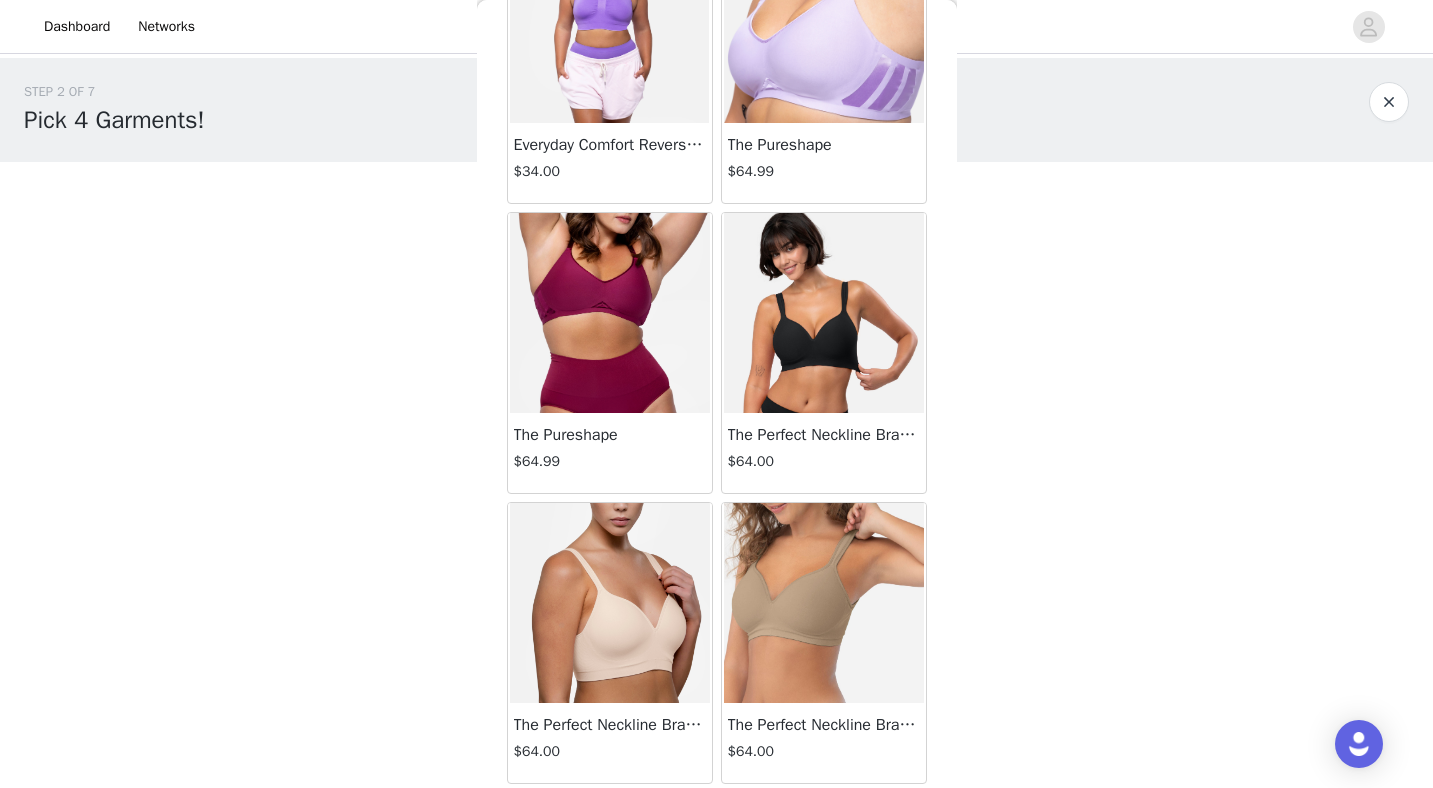 click at bounding box center (824, 313) 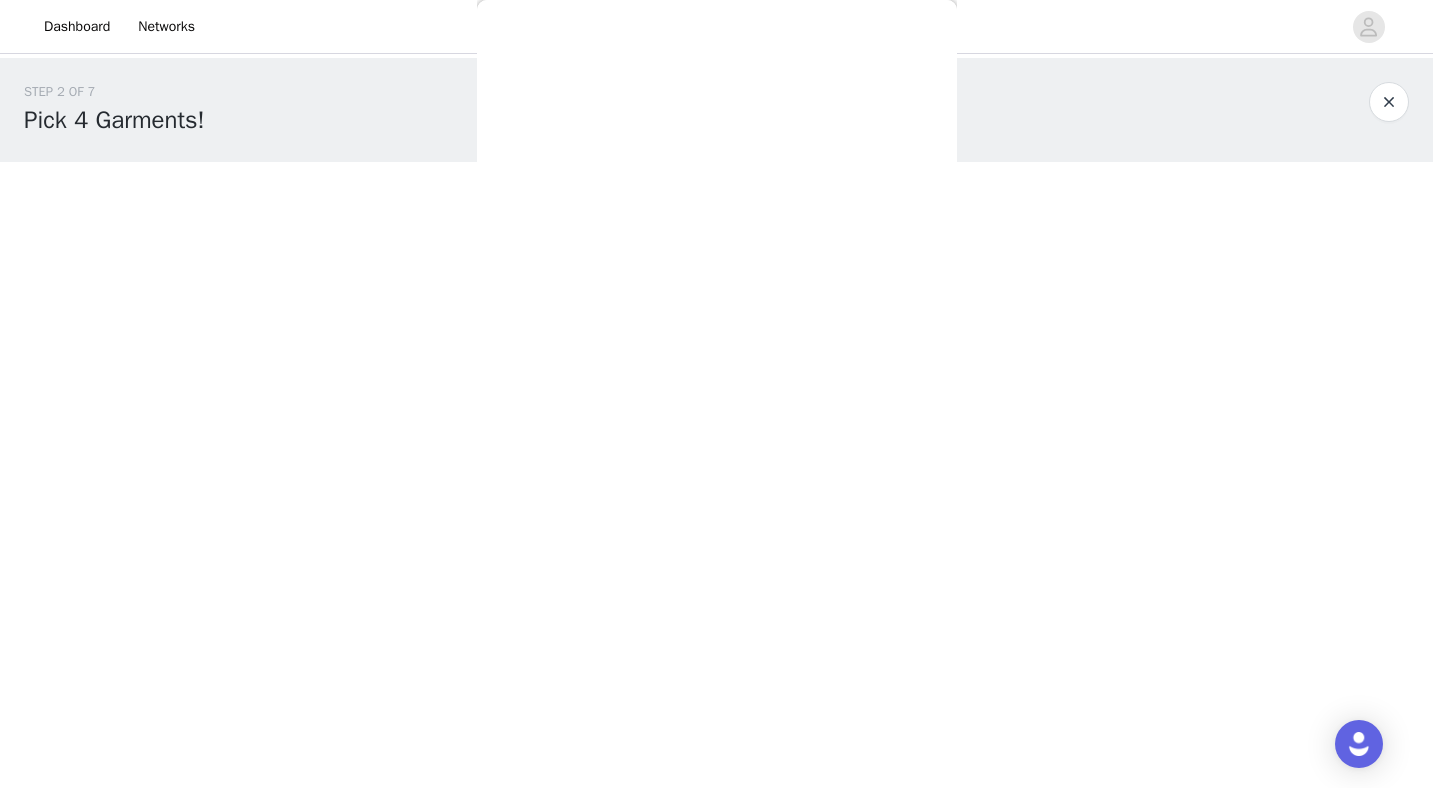scroll, scrollTop: 185, scrollLeft: 0, axis: vertical 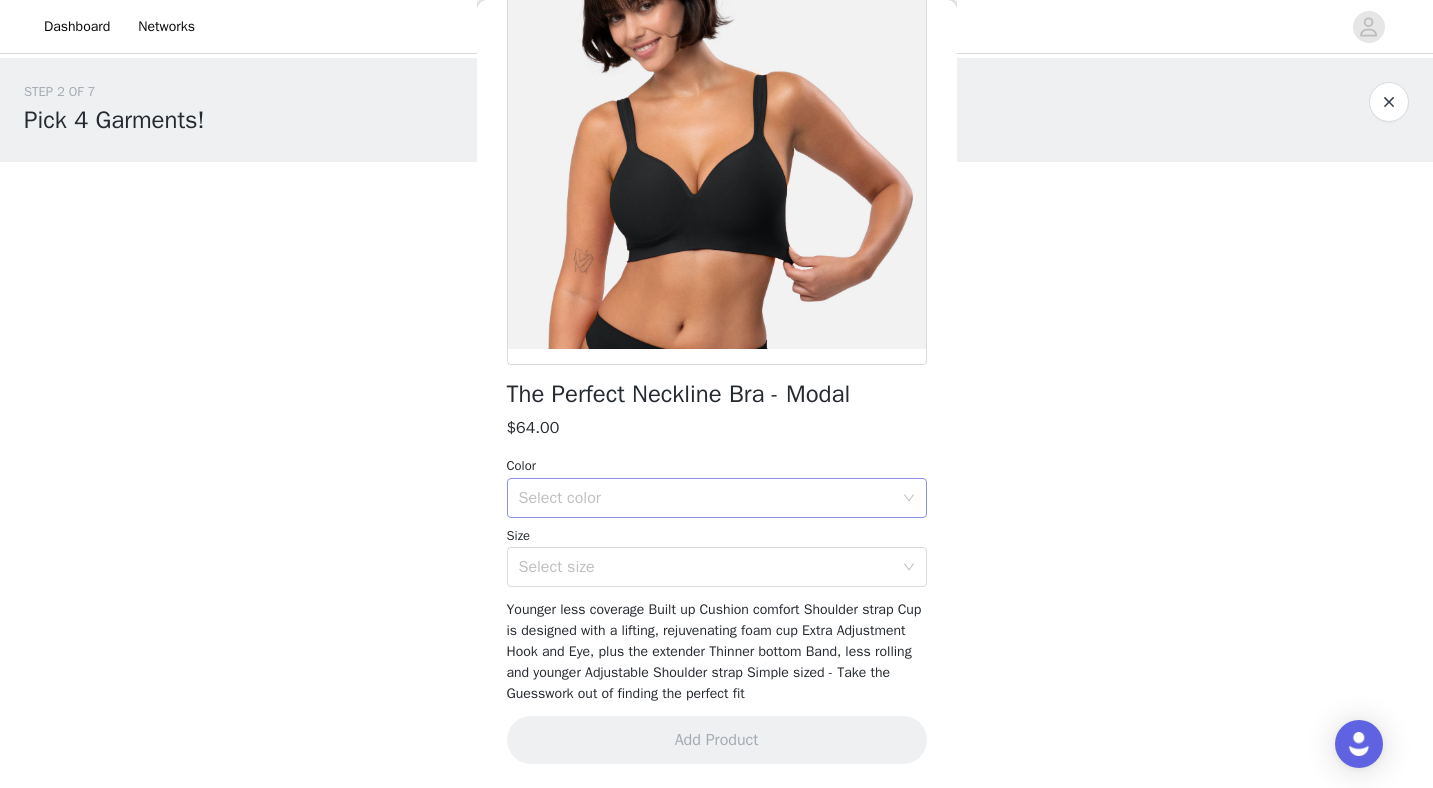 click on "Select color" at bounding box center (706, 498) 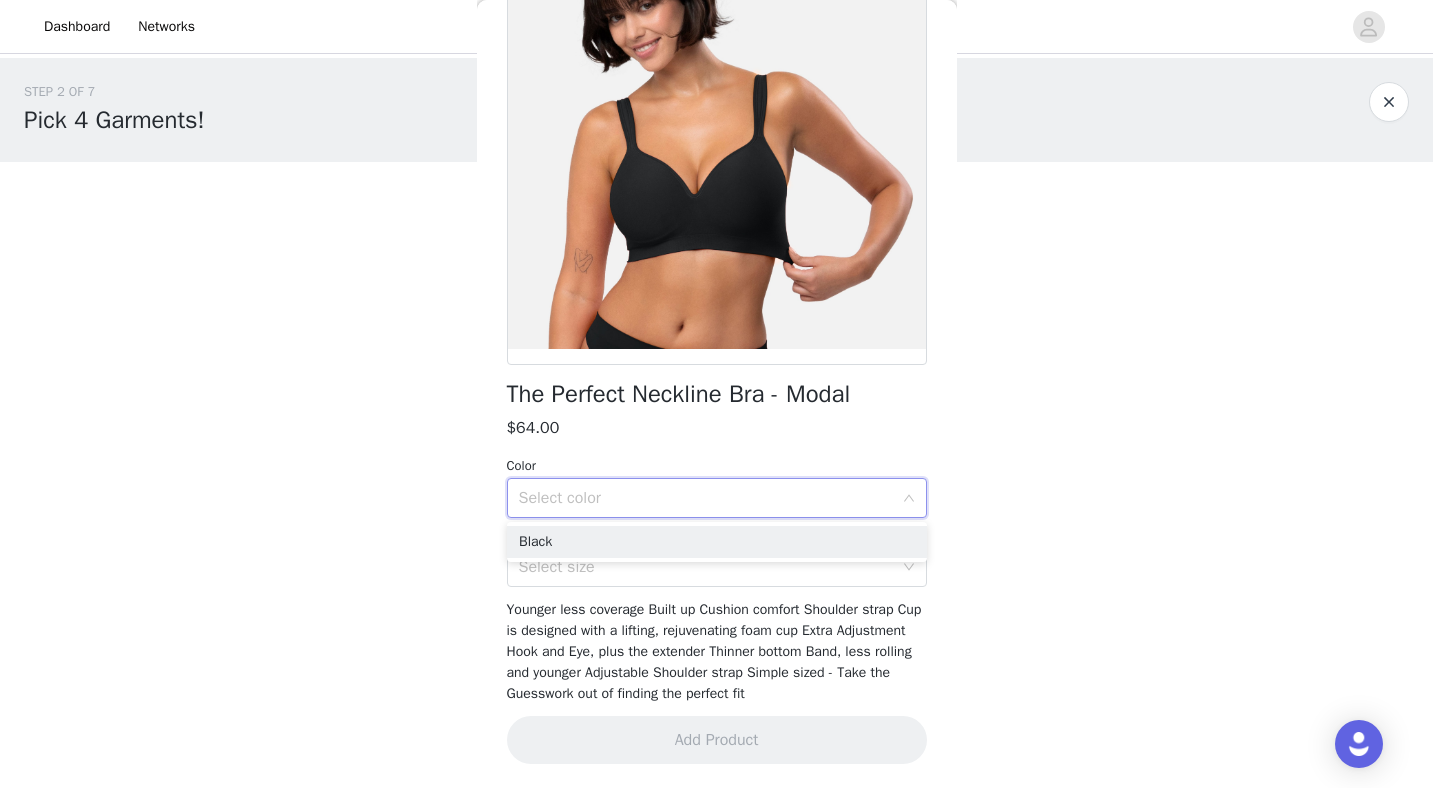 click on "Select color" at bounding box center [706, 498] 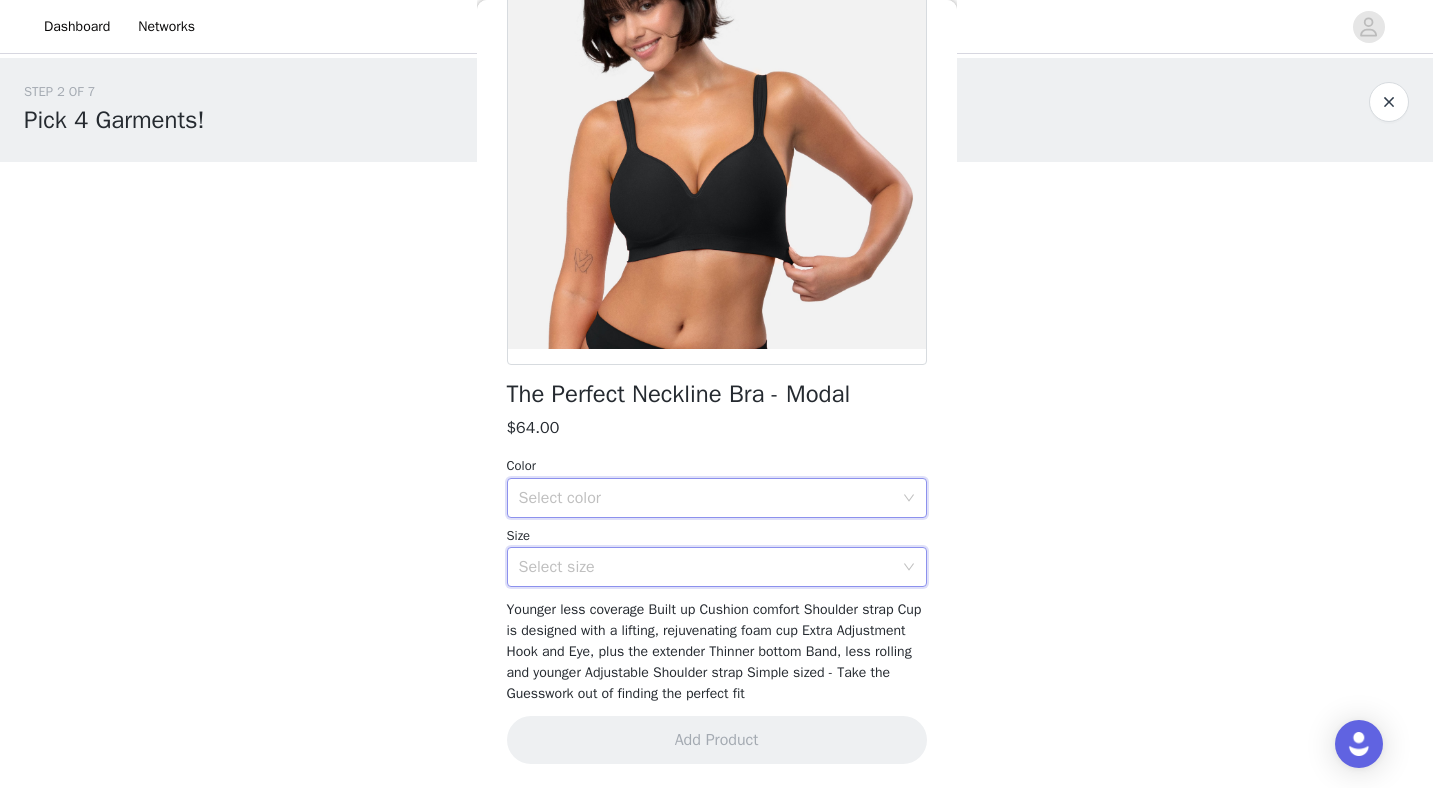 click on "Select size" at bounding box center [710, 567] 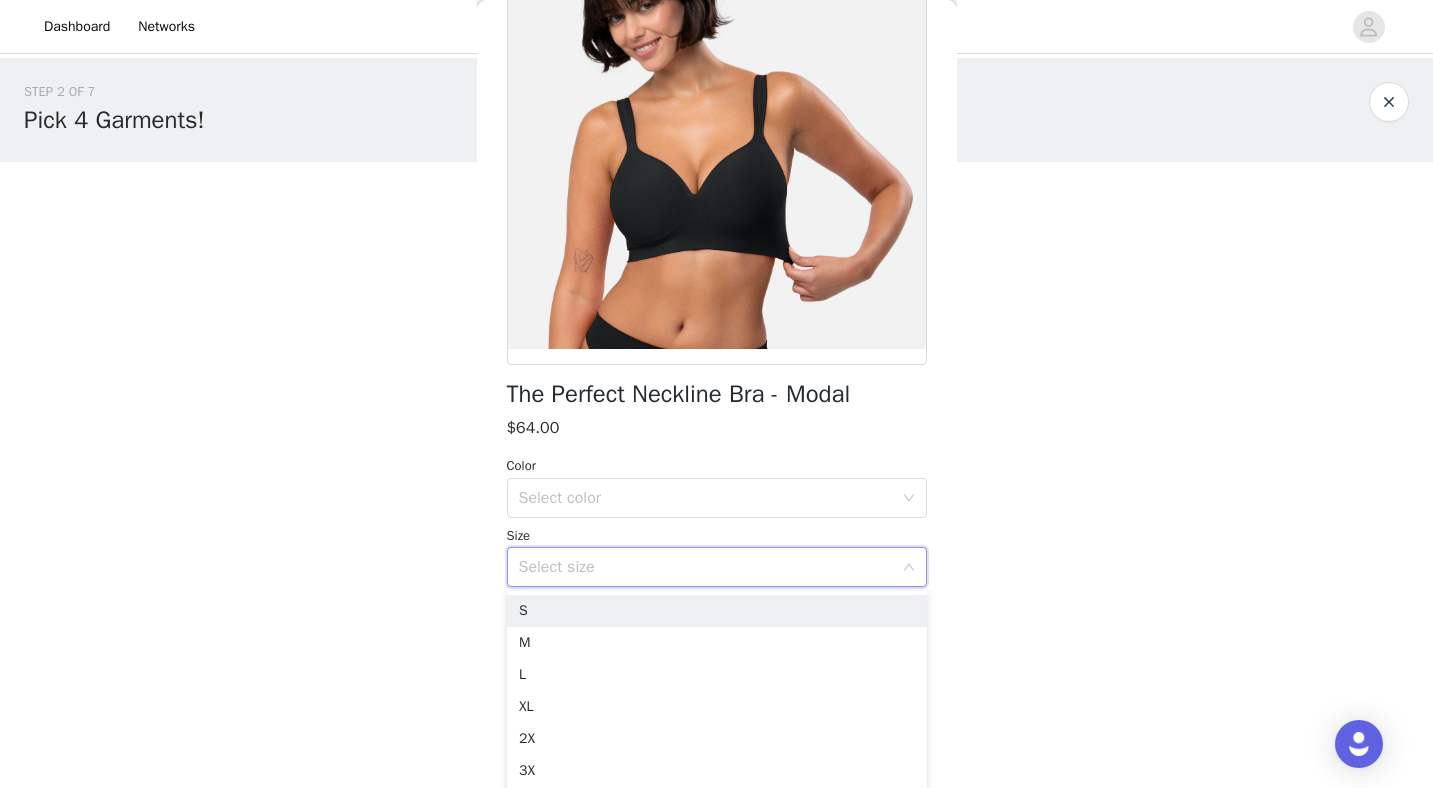 scroll, scrollTop: 3, scrollLeft: 0, axis: vertical 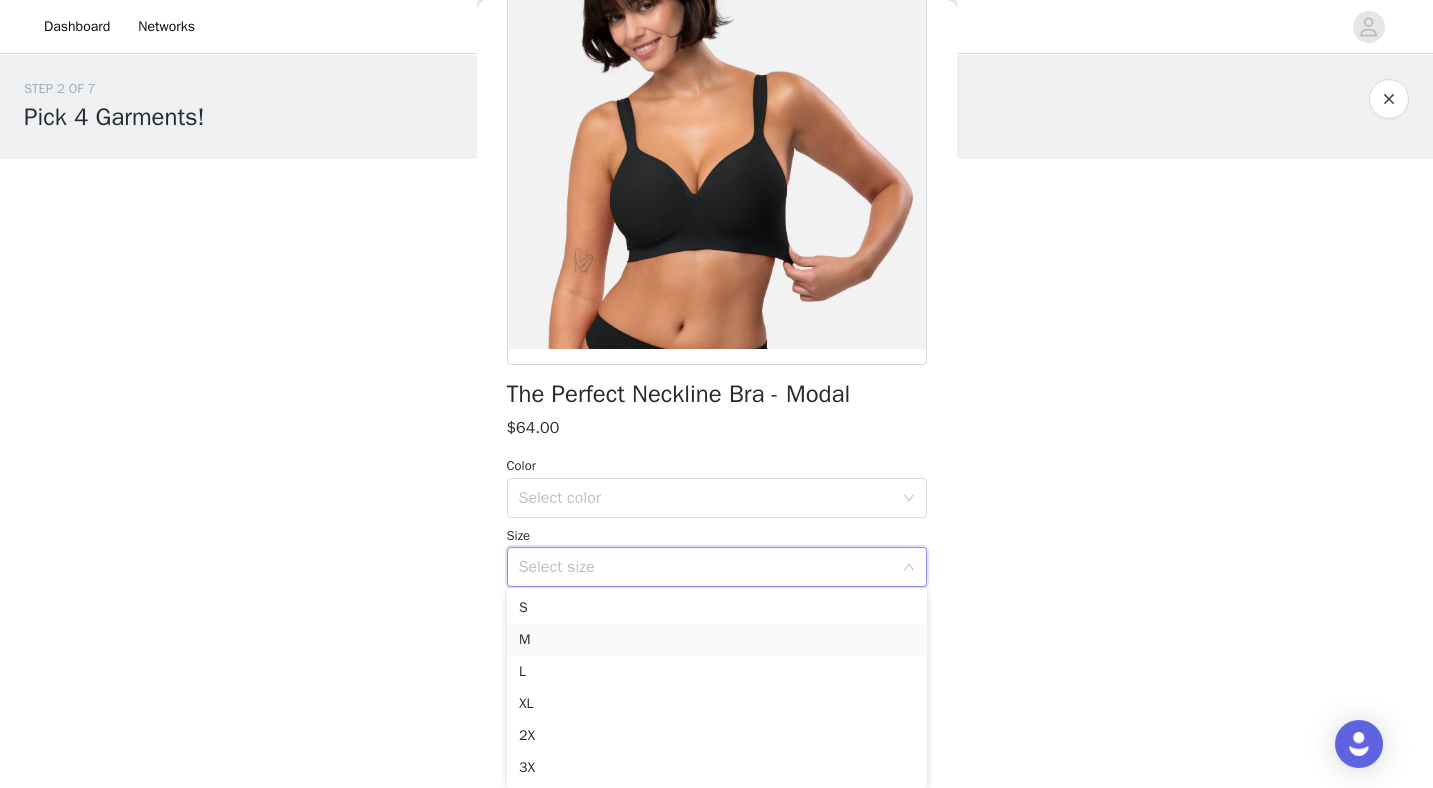 click on "M" at bounding box center [717, 640] 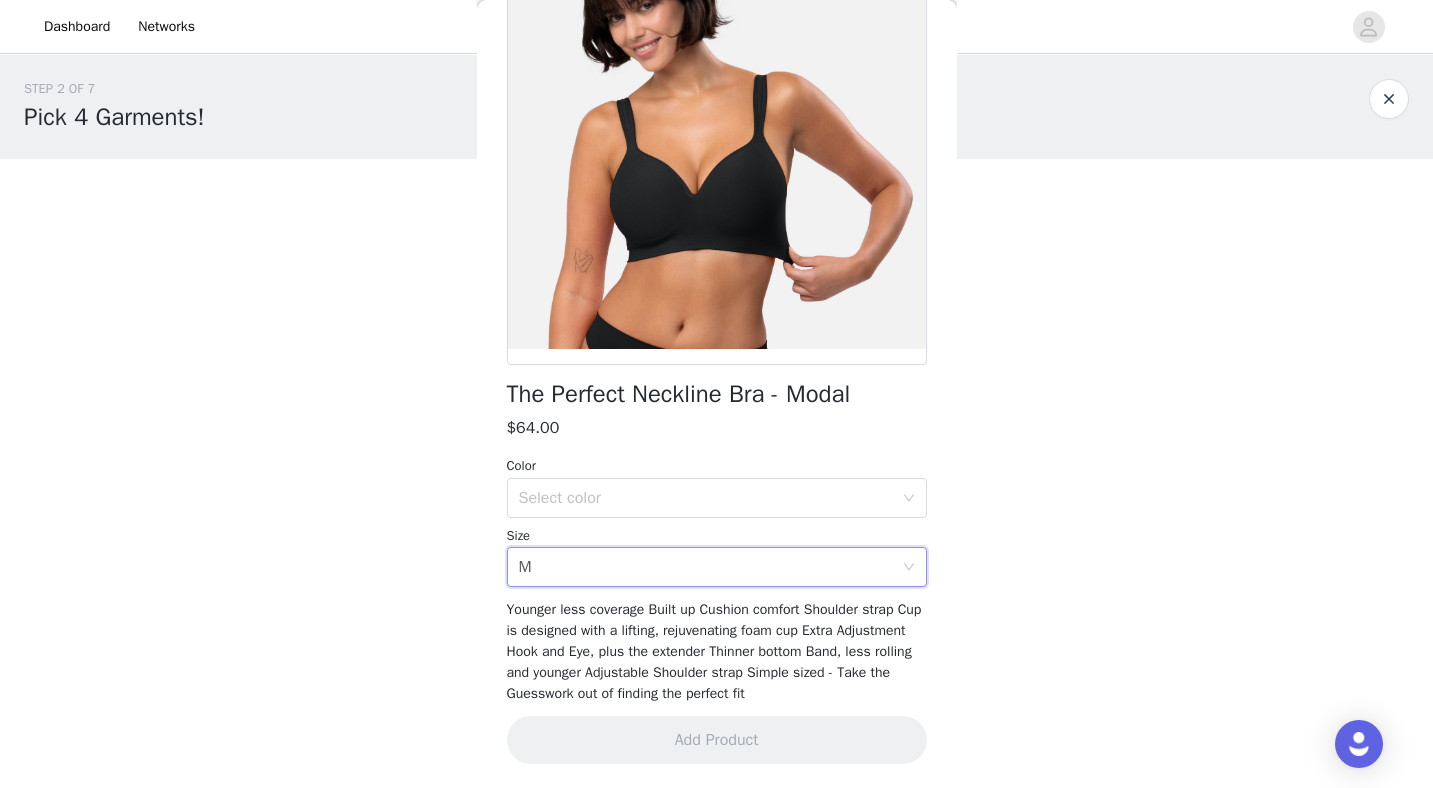 scroll, scrollTop: 0, scrollLeft: 0, axis: both 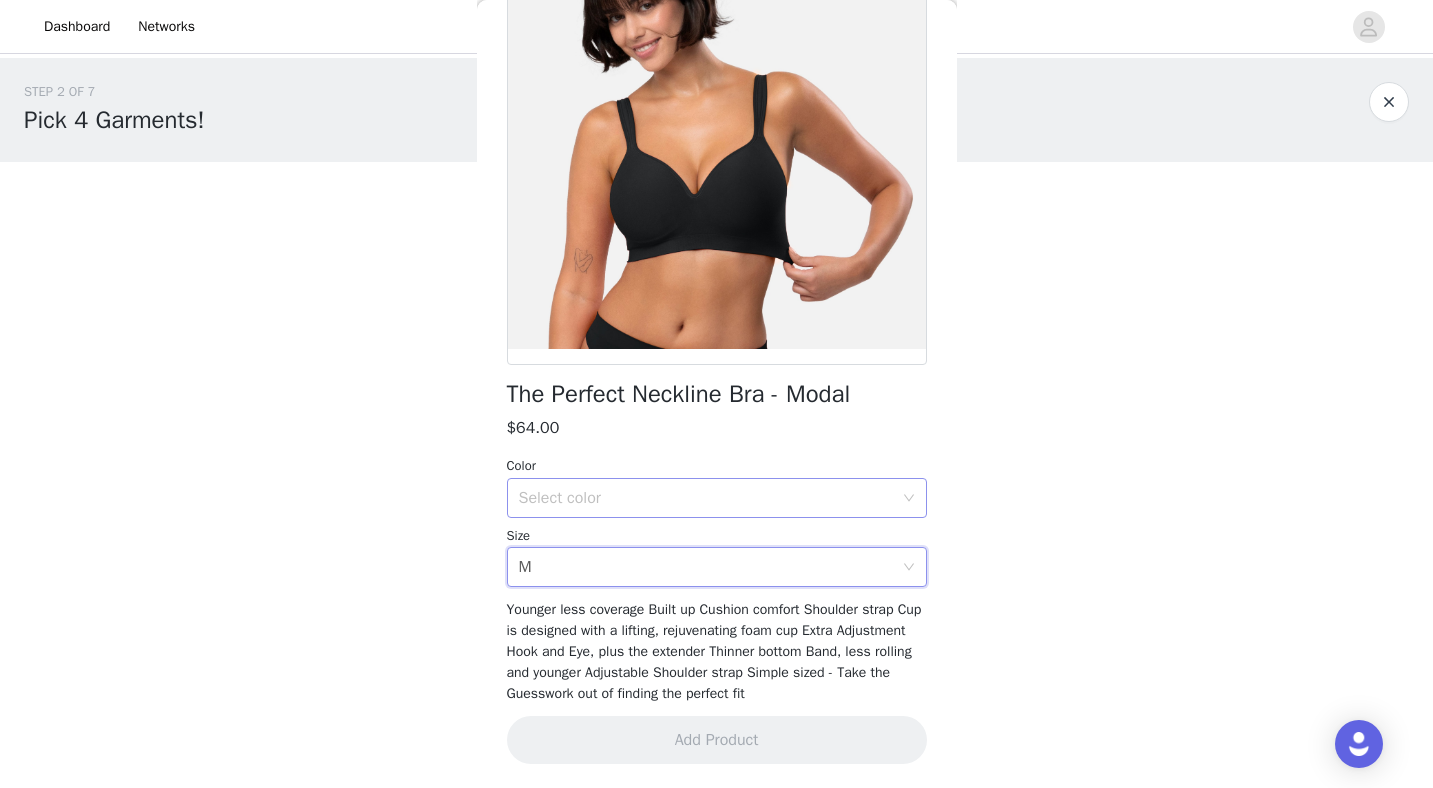 click on "Select color" at bounding box center [706, 498] 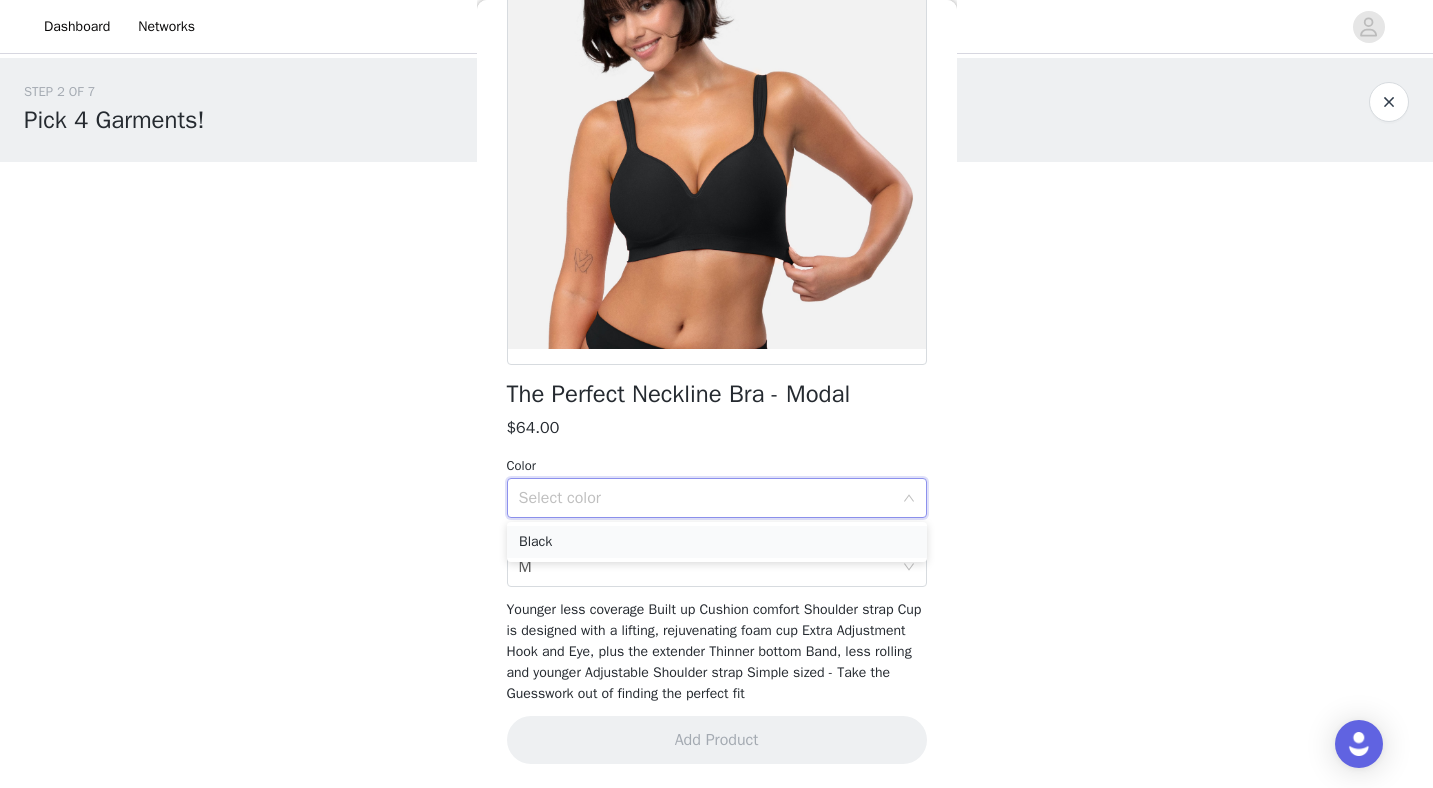 click on "Black" at bounding box center (717, 542) 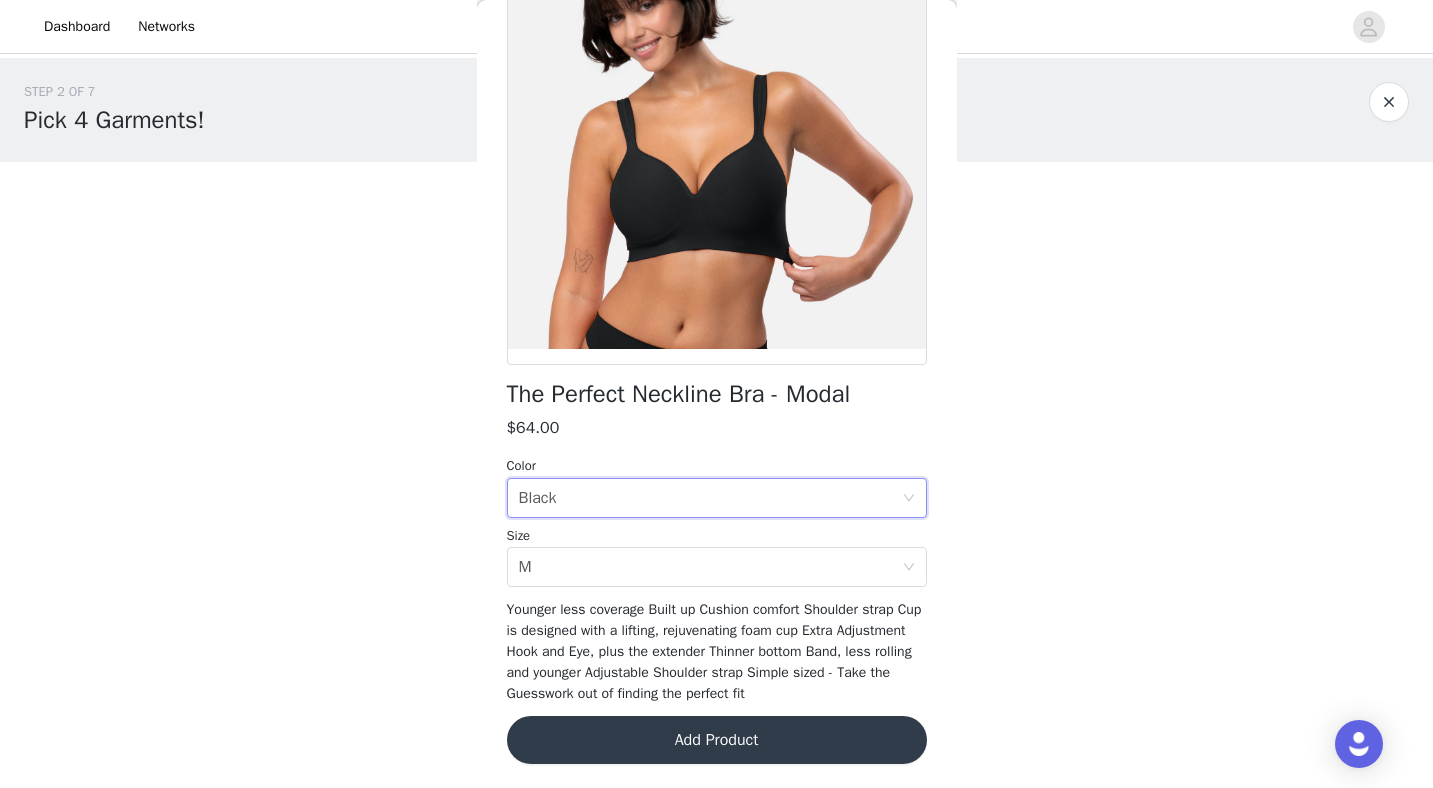click on "Younger less coverage Built up Cushion comfort Shoulder strap Cup is designed with a lifting, rejuvenating foam cup Extra Adjustment Hook and Eye, plus the extender Thinner bottom Band, less rolling and younger Adjustable Shoulder strap Simple sized - Take the Guesswork out of finding the perfect fit" at bounding box center [717, 651] 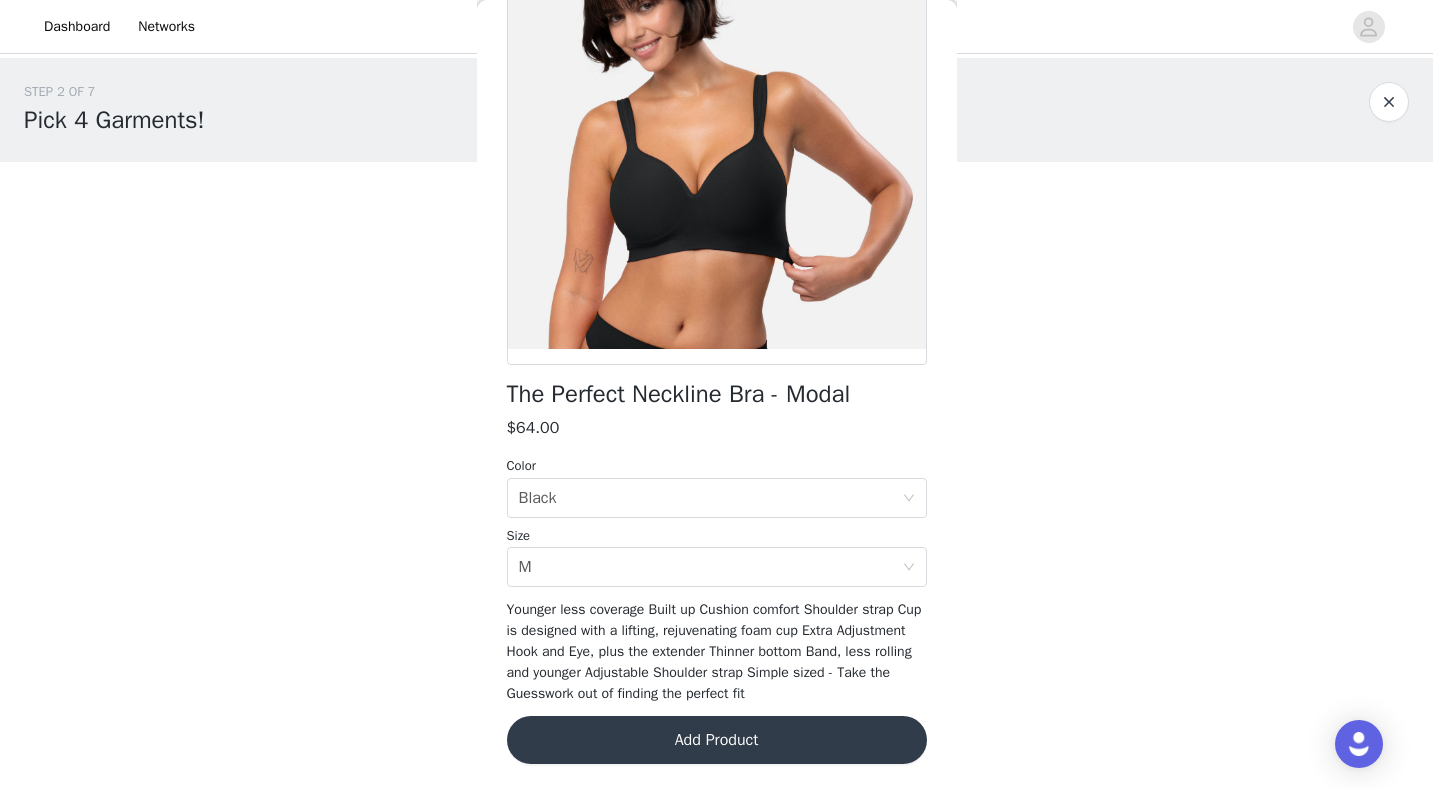 click on "Add Product" at bounding box center [717, 740] 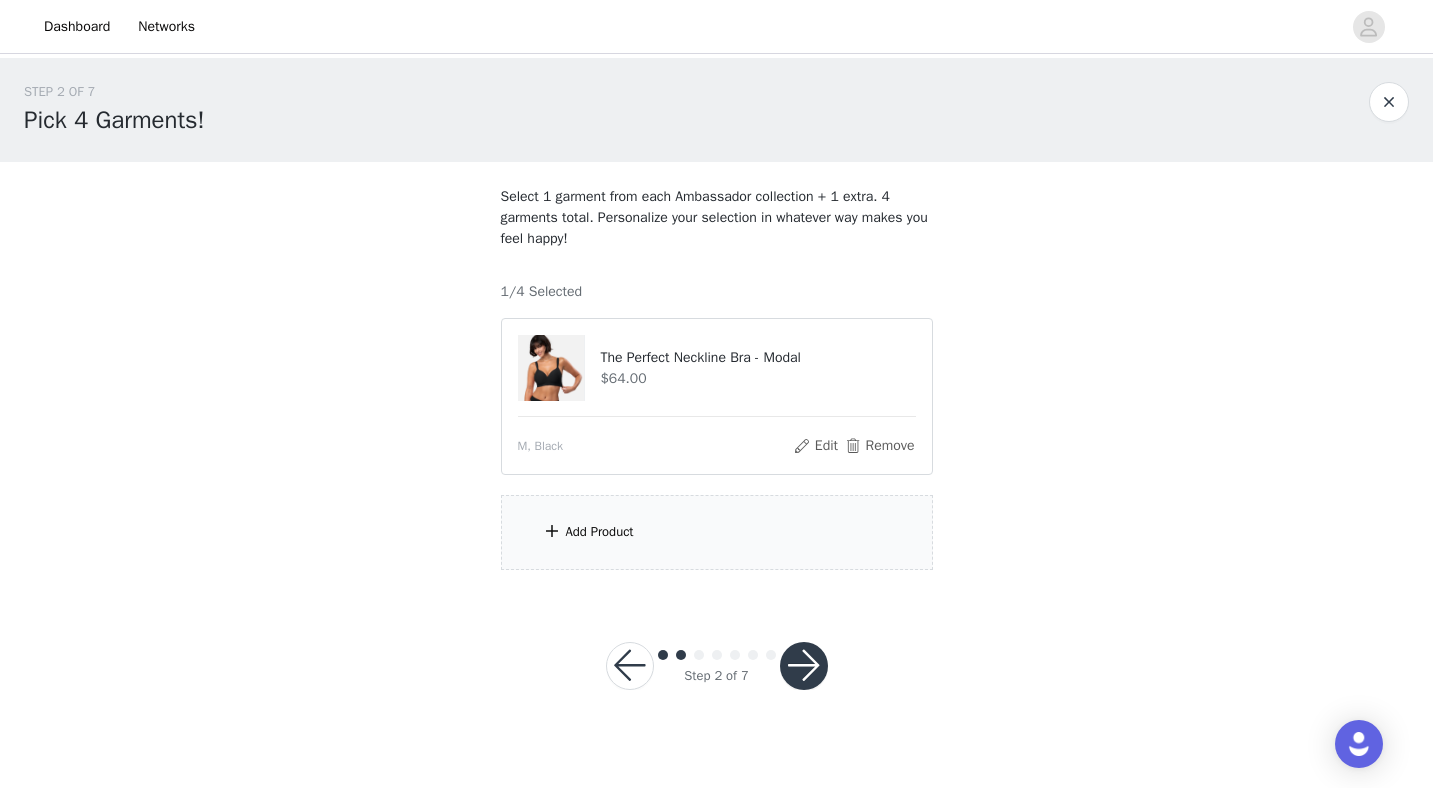 click on "Add Product" at bounding box center [717, 532] 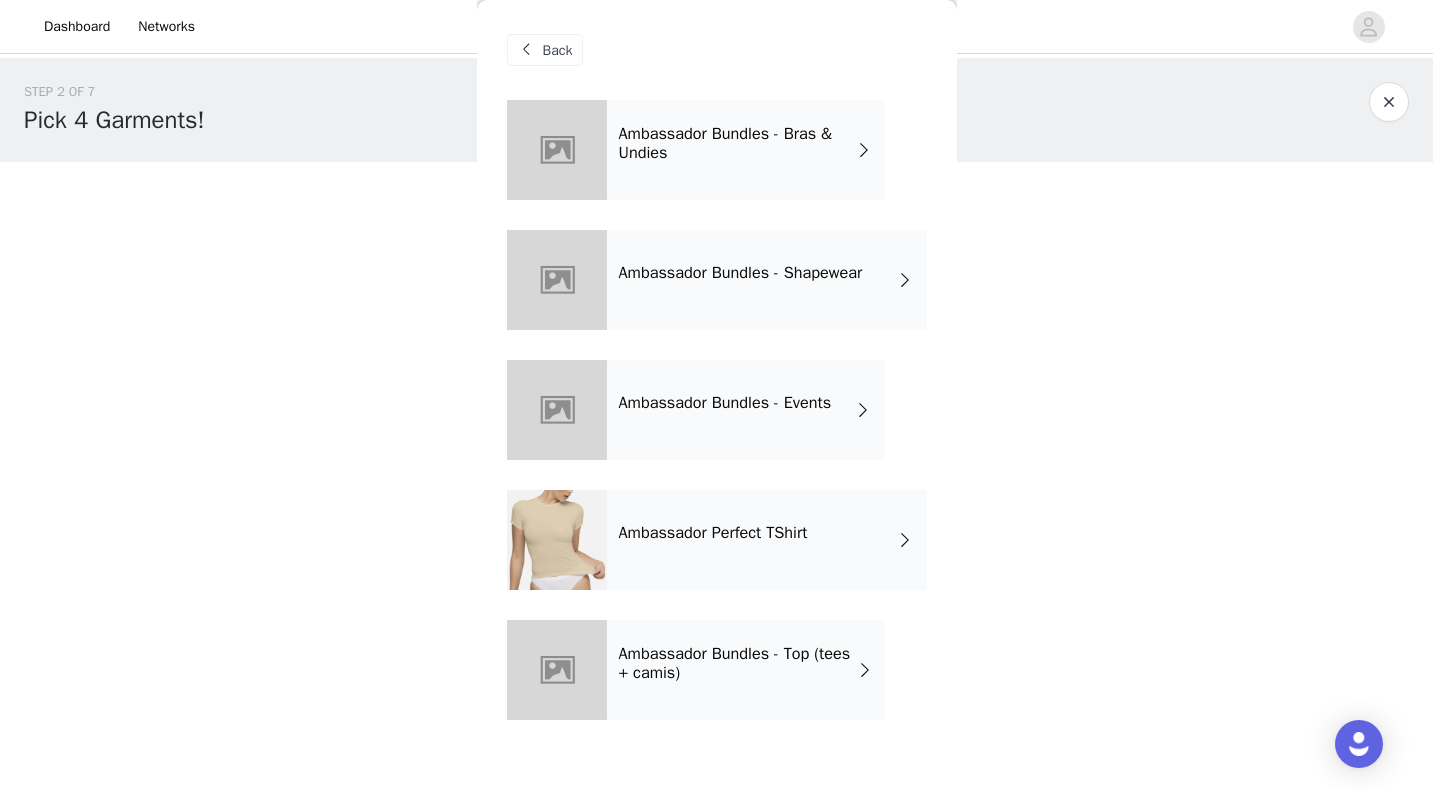 click on "Ambassador Bundles - Shapewear" at bounding box center [741, 273] 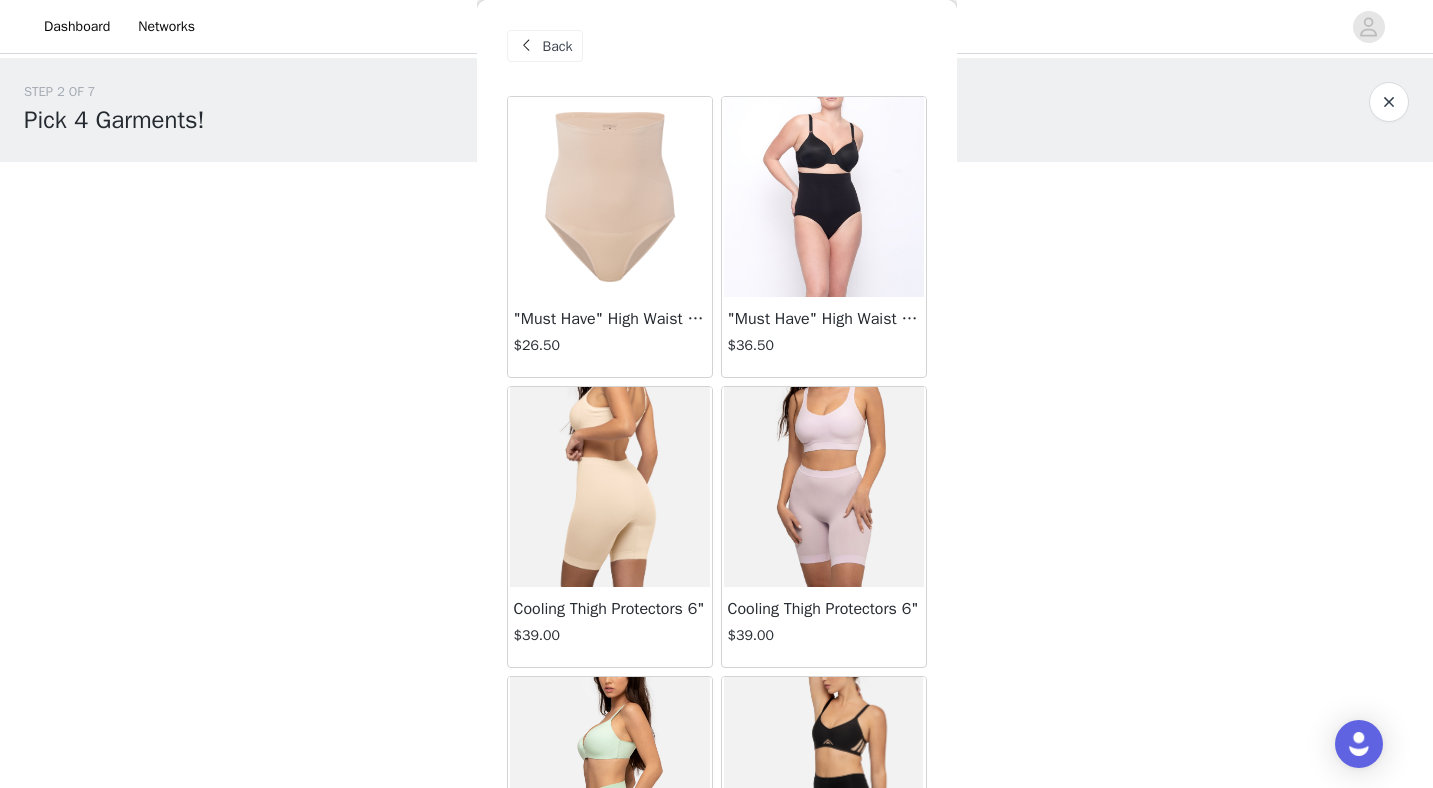 scroll, scrollTop: 0, scrollLeft: 0, axis: both 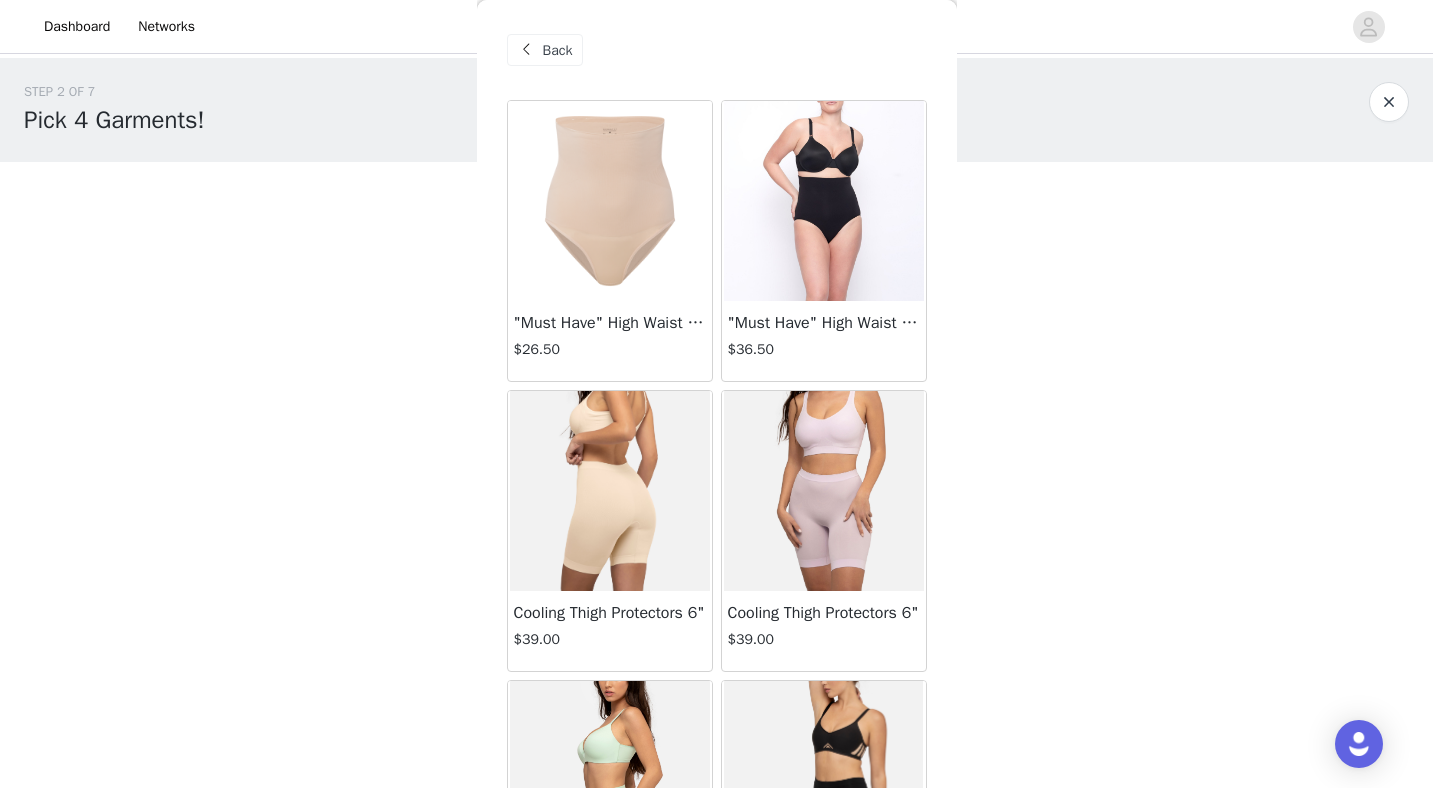 click at bounding box center [527, 50] 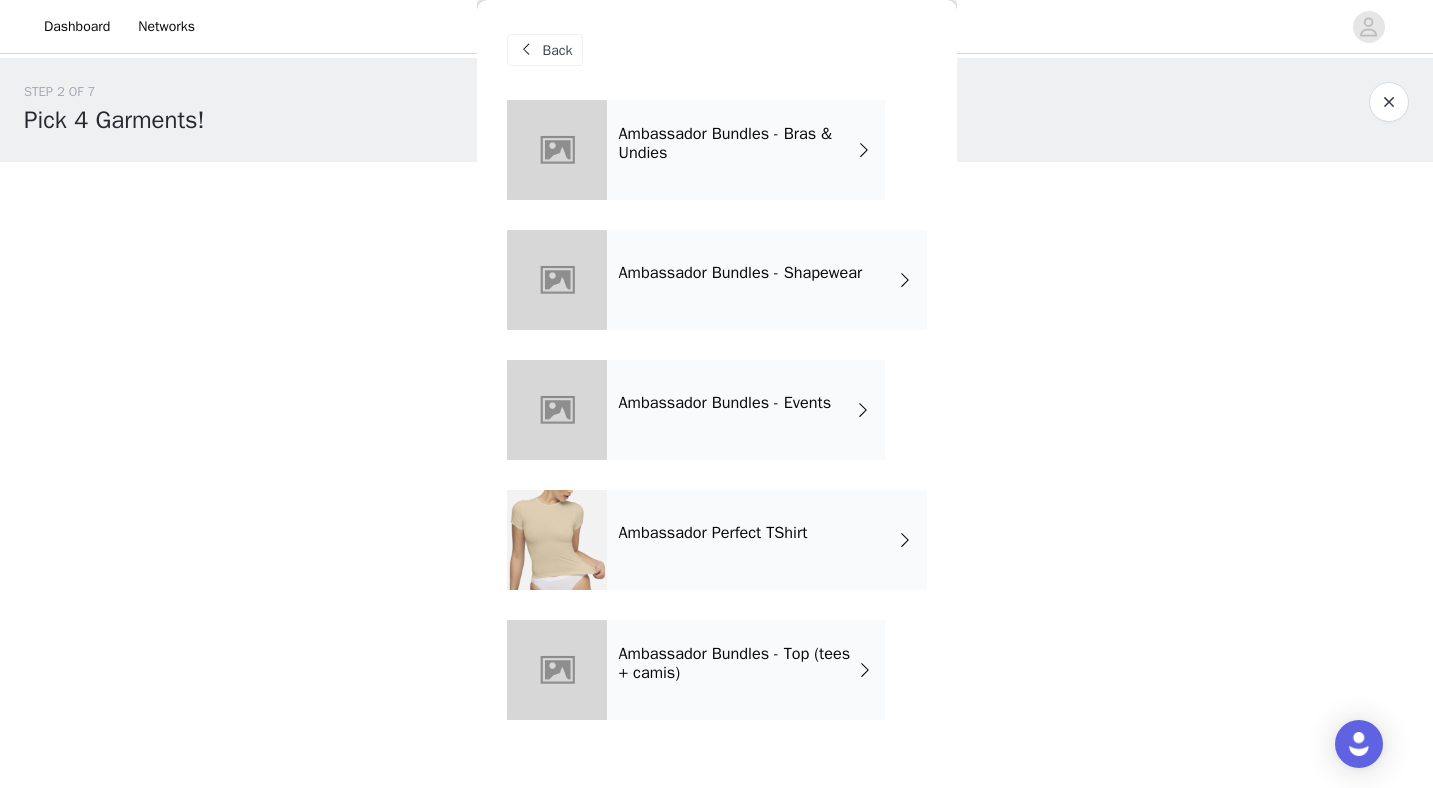 click on "Ambassador Bundles - Top (tees + camis)" at bounding box center (738, 663) 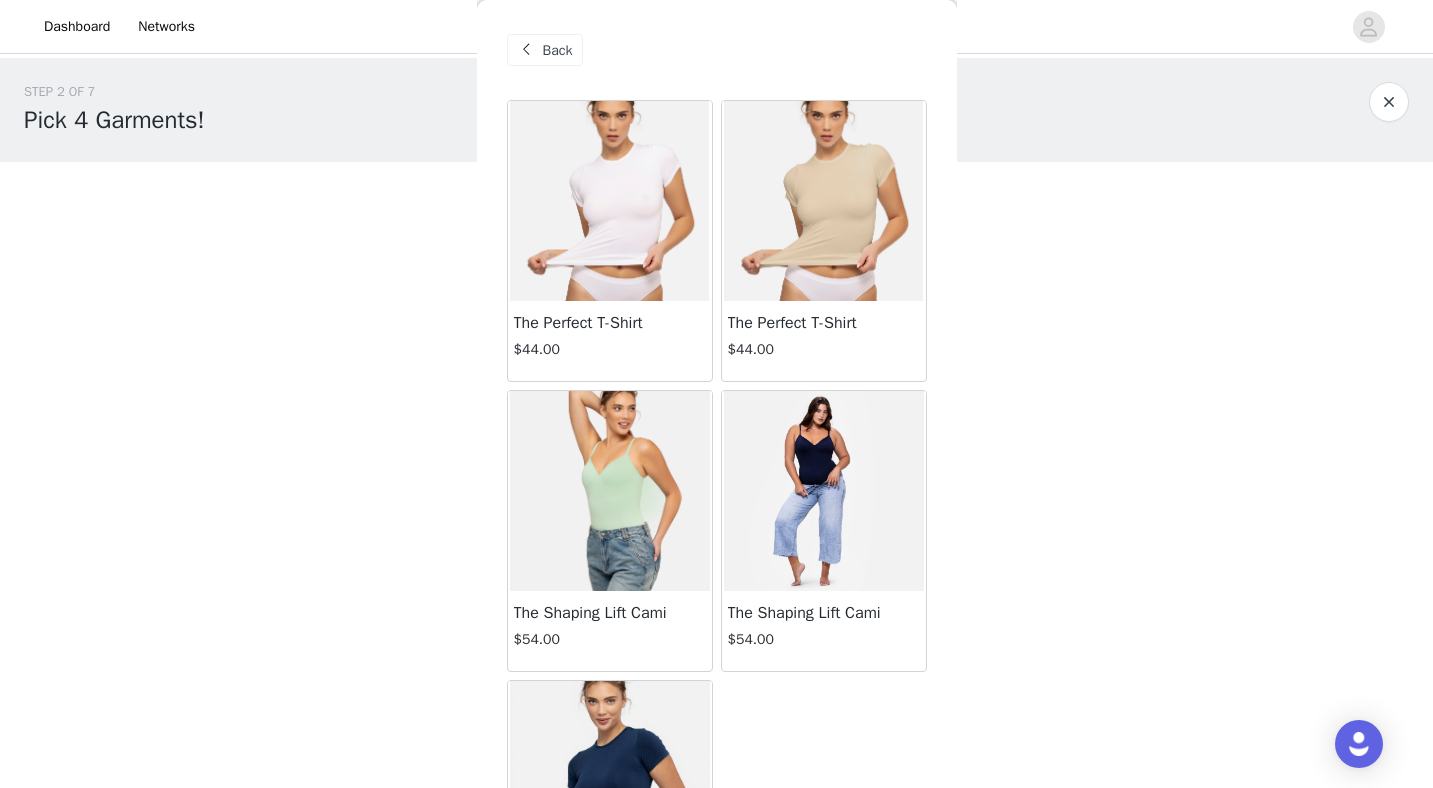 click at bounding box center [610, 491] 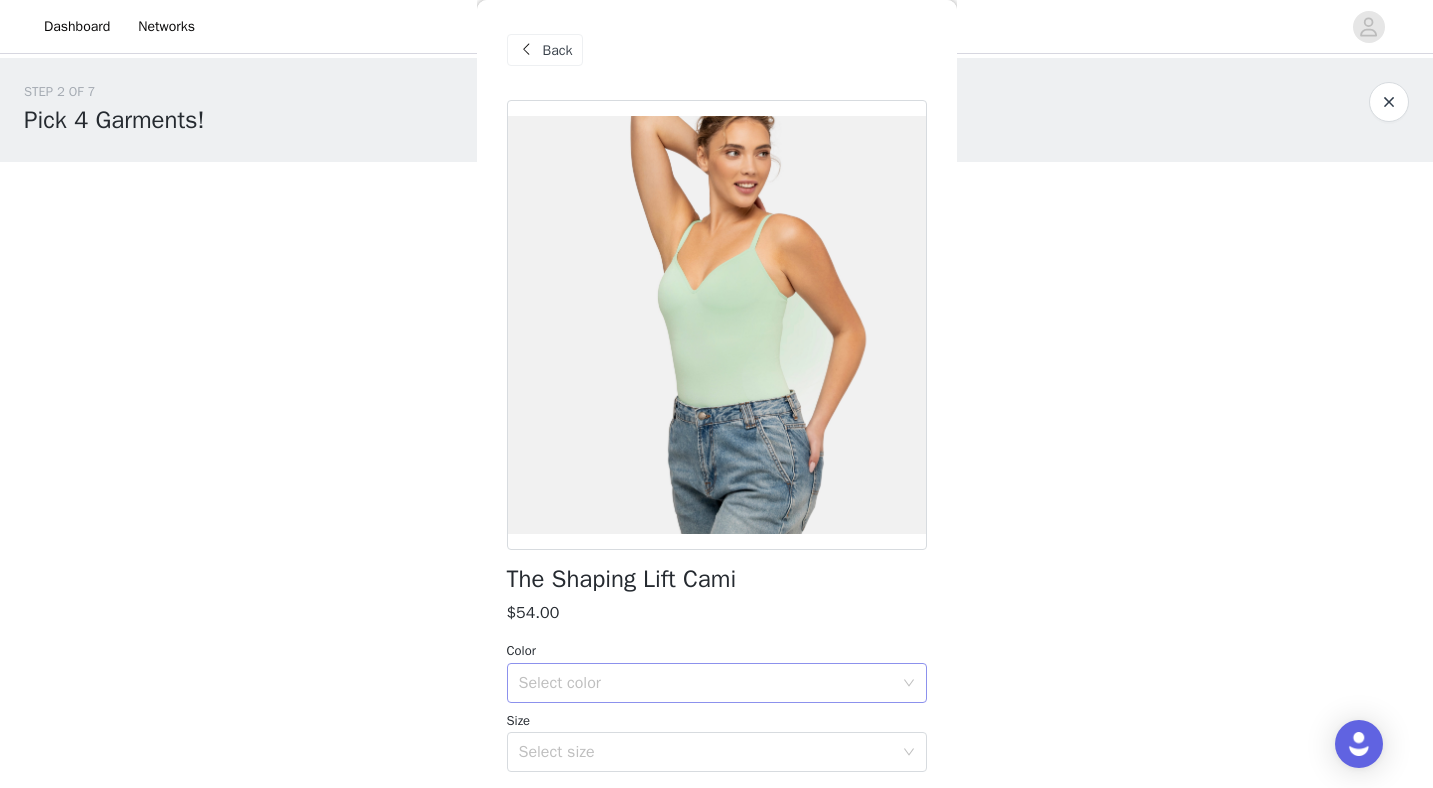 click on "Select color" at bounding box center (710, 683) 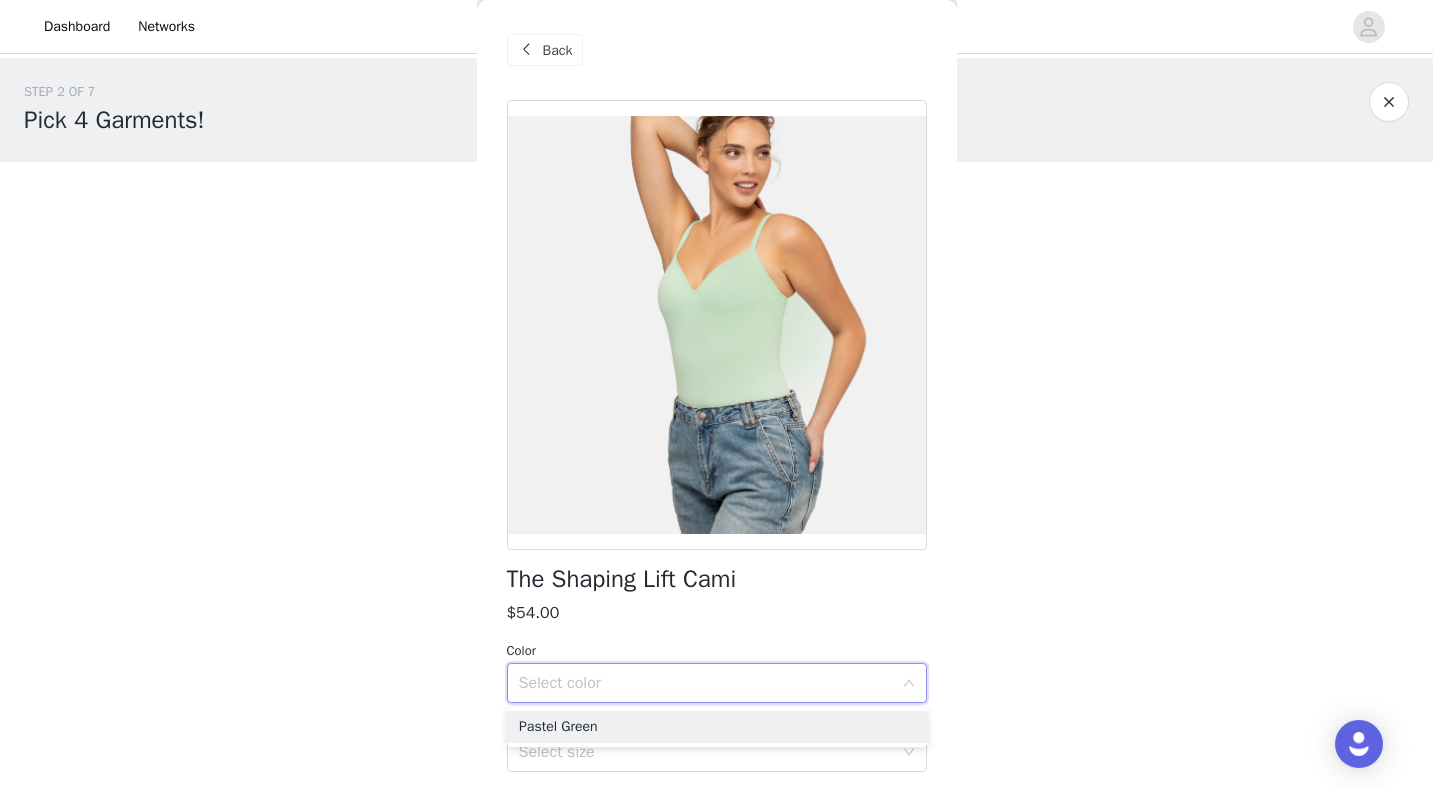 scroll, scrollTop: 6, scrollLeft: 0, axis: vertical 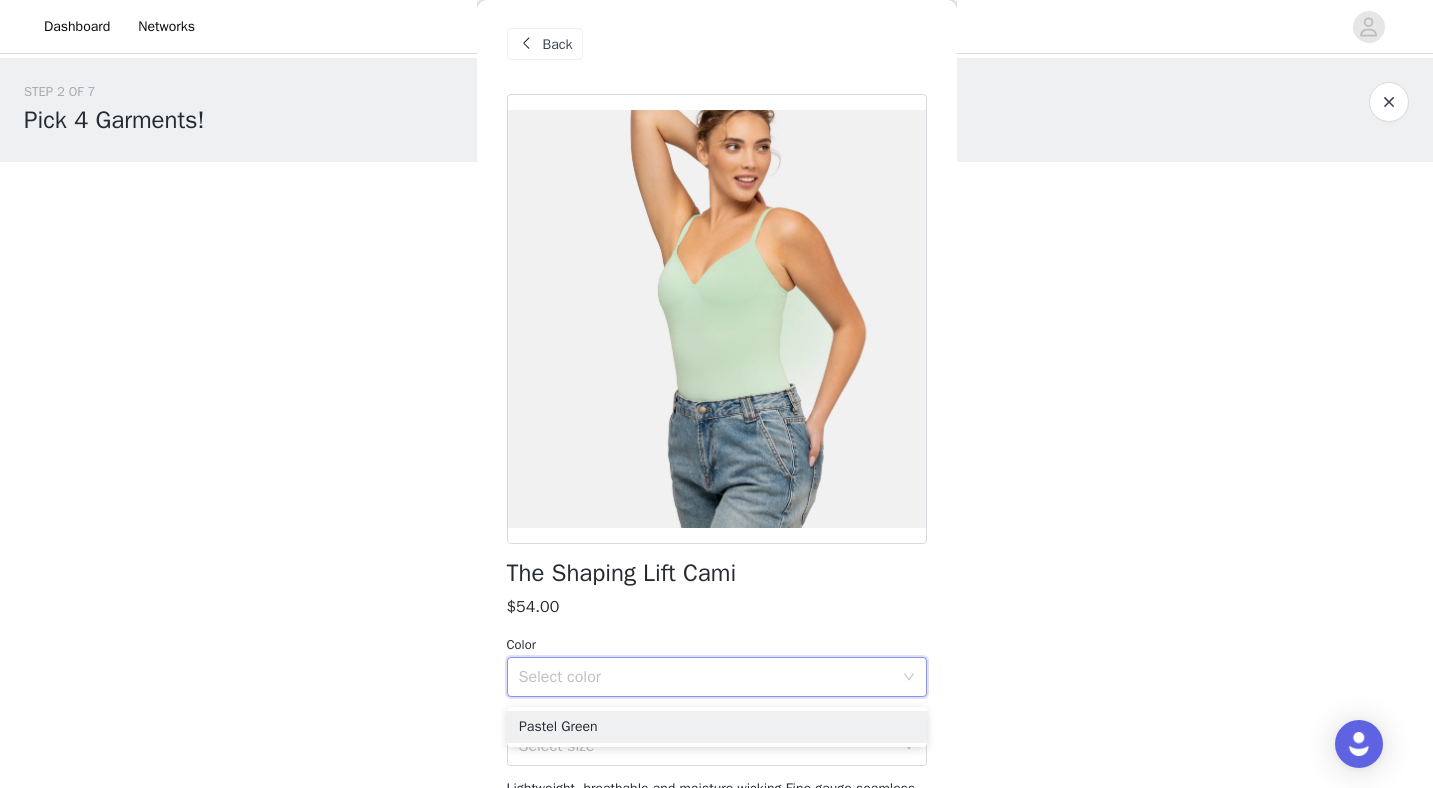 click on "Back" at bounding box center (545, 44) 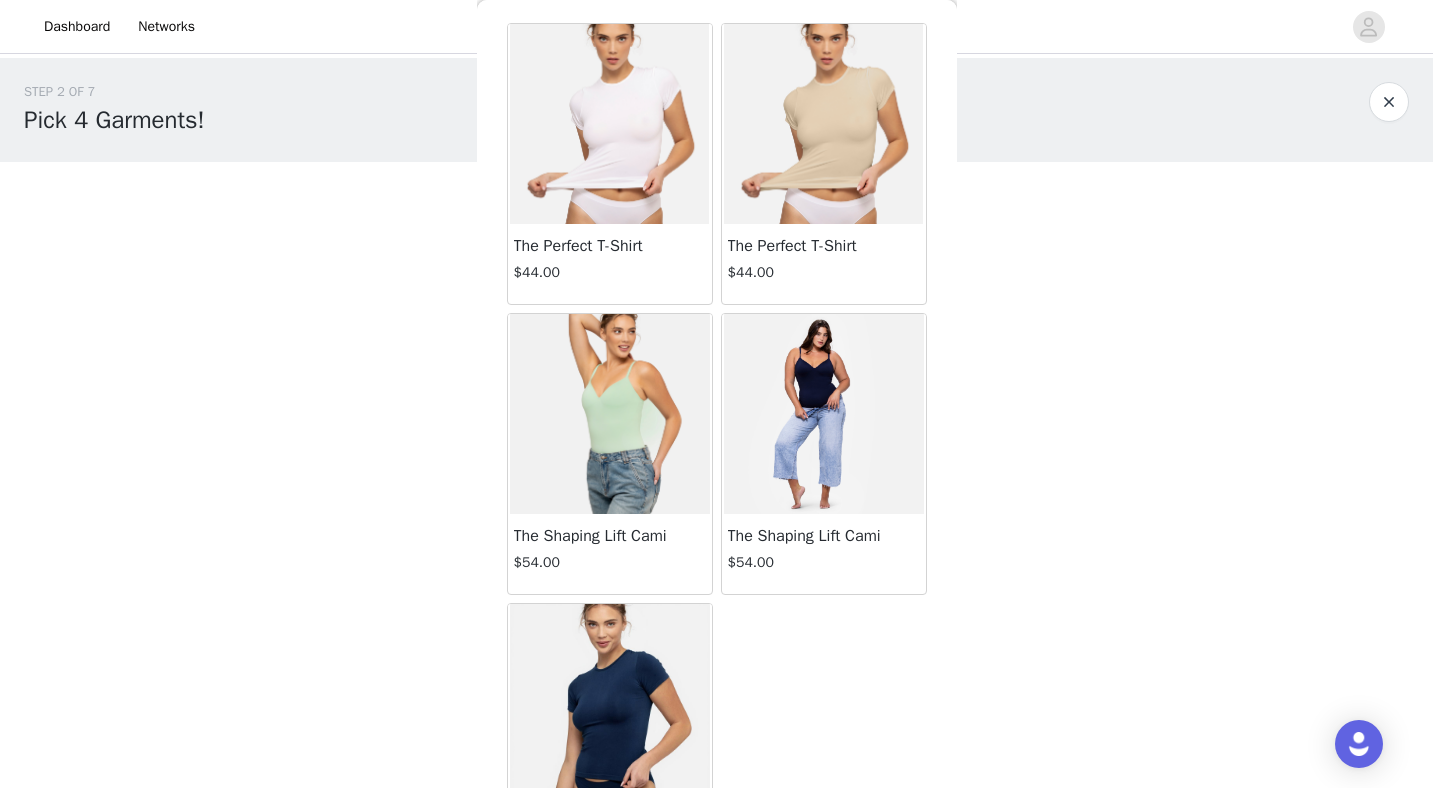 scroll, scrollTop: 0, scrollLeft: 0, axis: both 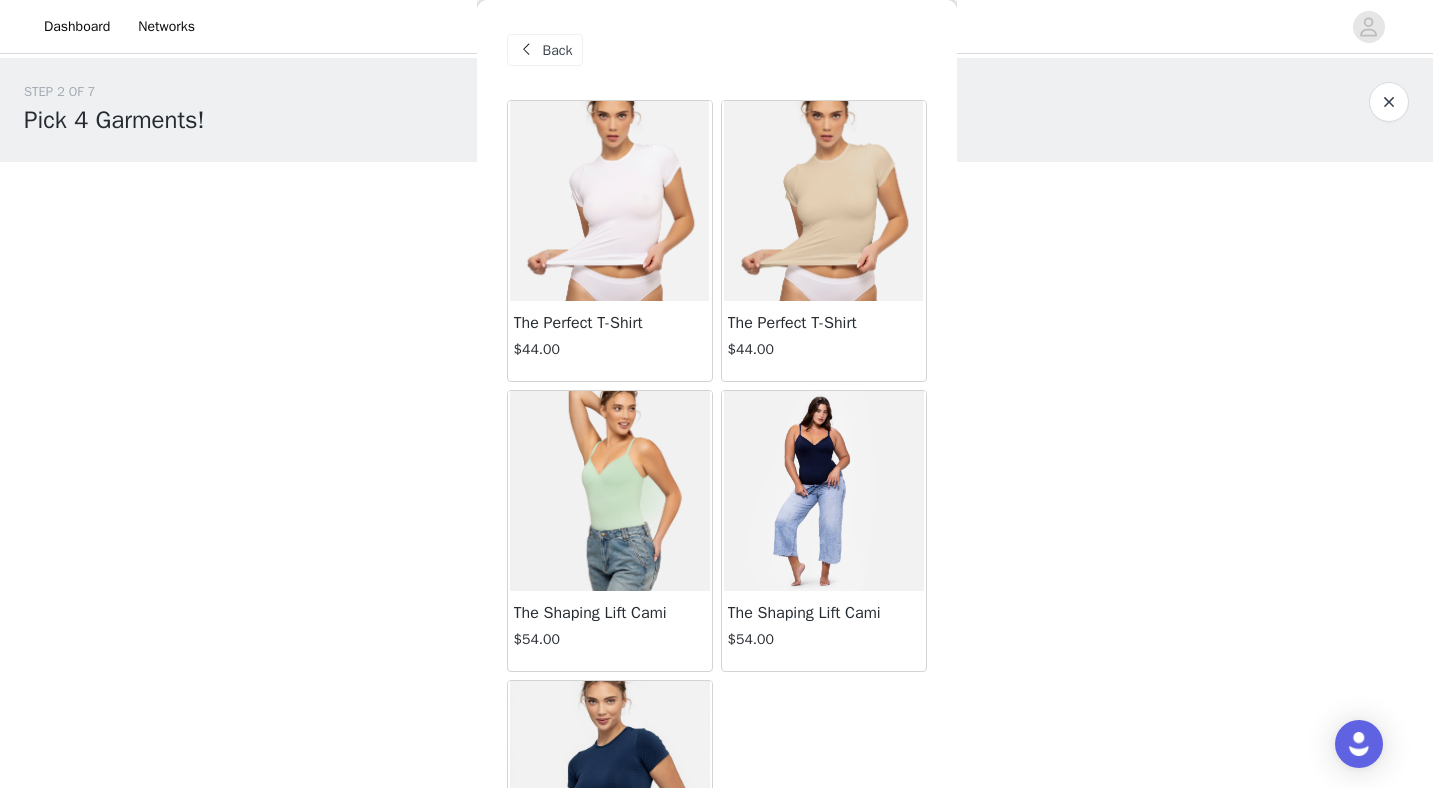 click on "Back" at bounding box center (545, 50) 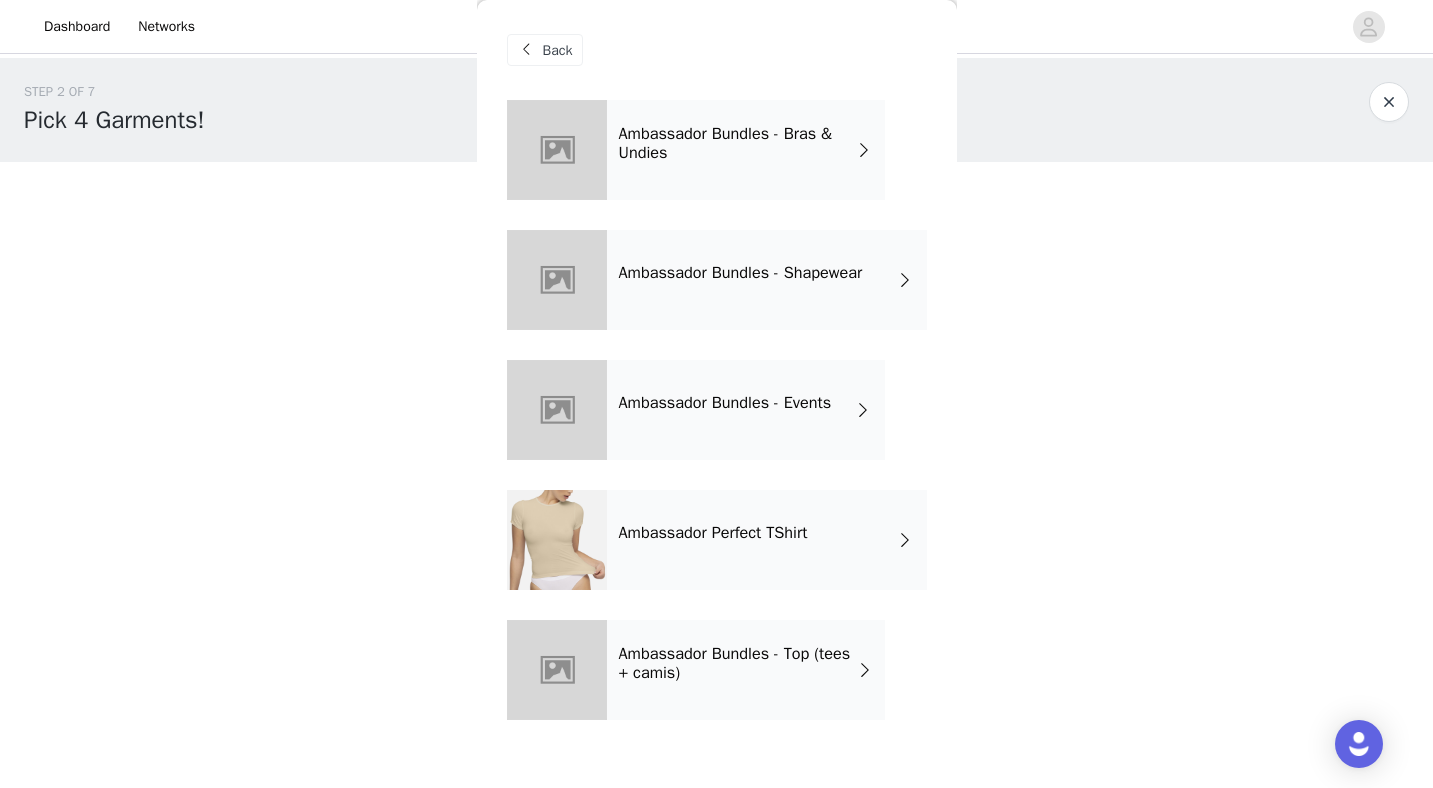 click on "Ambassador Bundles - Top (tees + camis)" at bounding box center (738, 663) 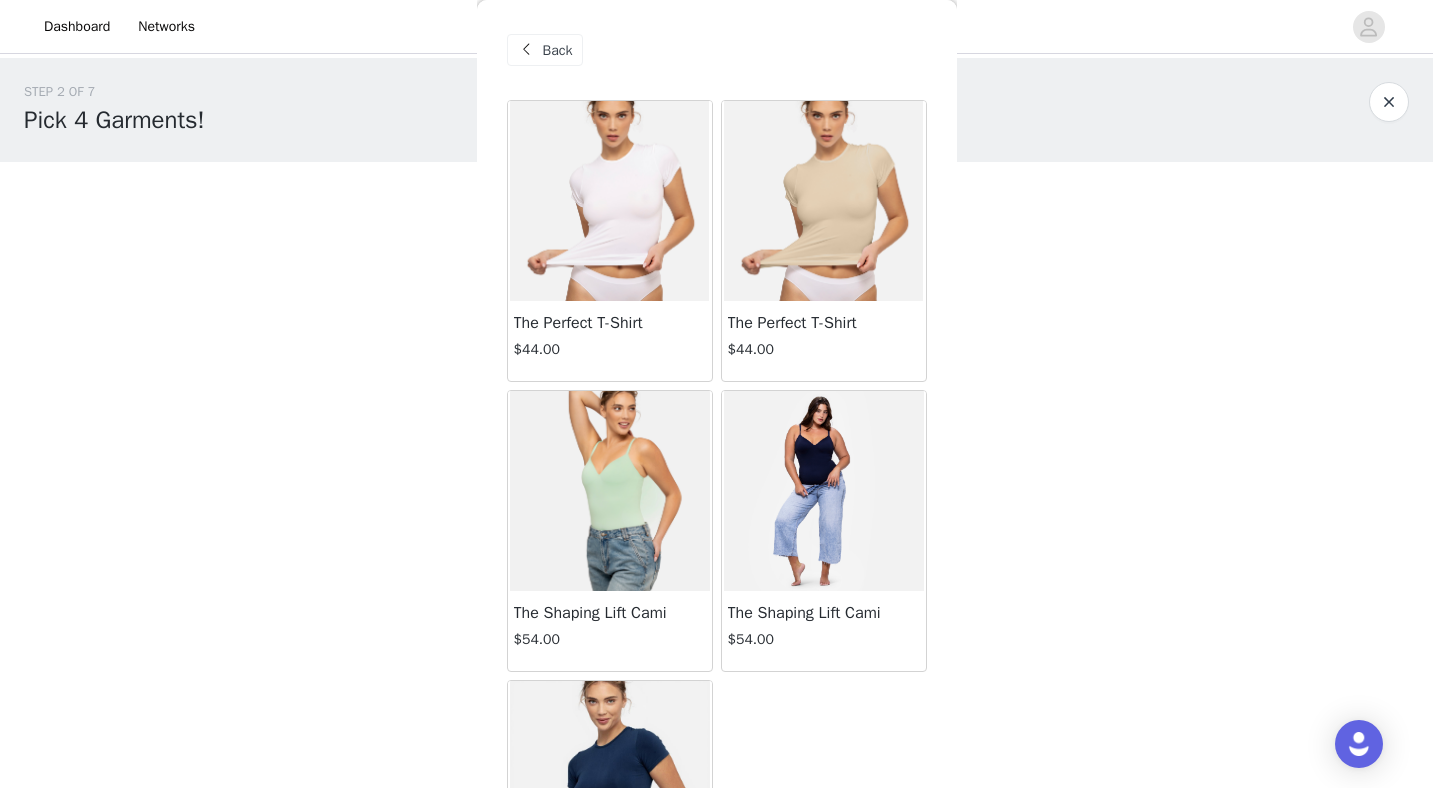 click on "Back" at bounding box center [558, 50] 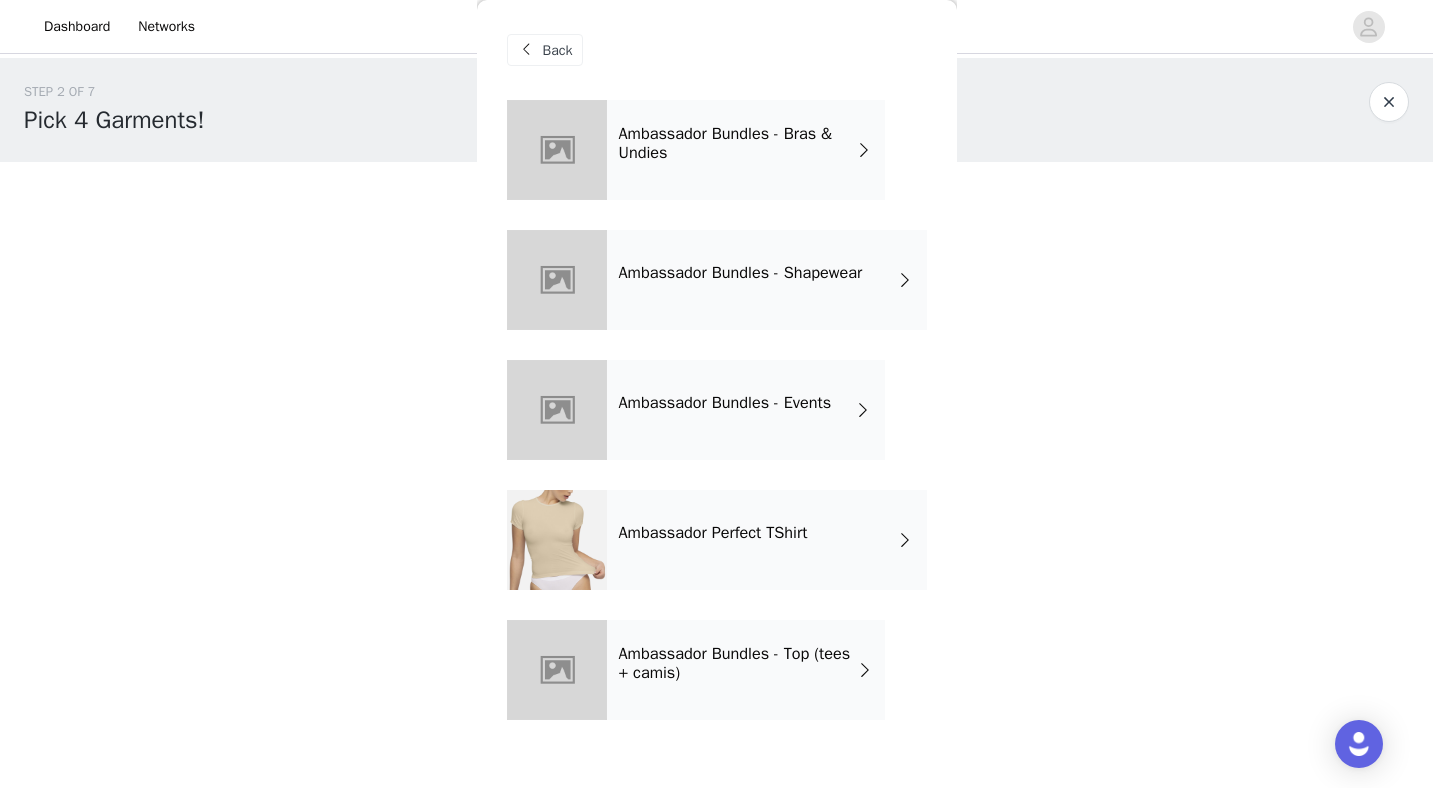 click on "Ambassador Perfect TShirt" at bounding box center [713, 533] 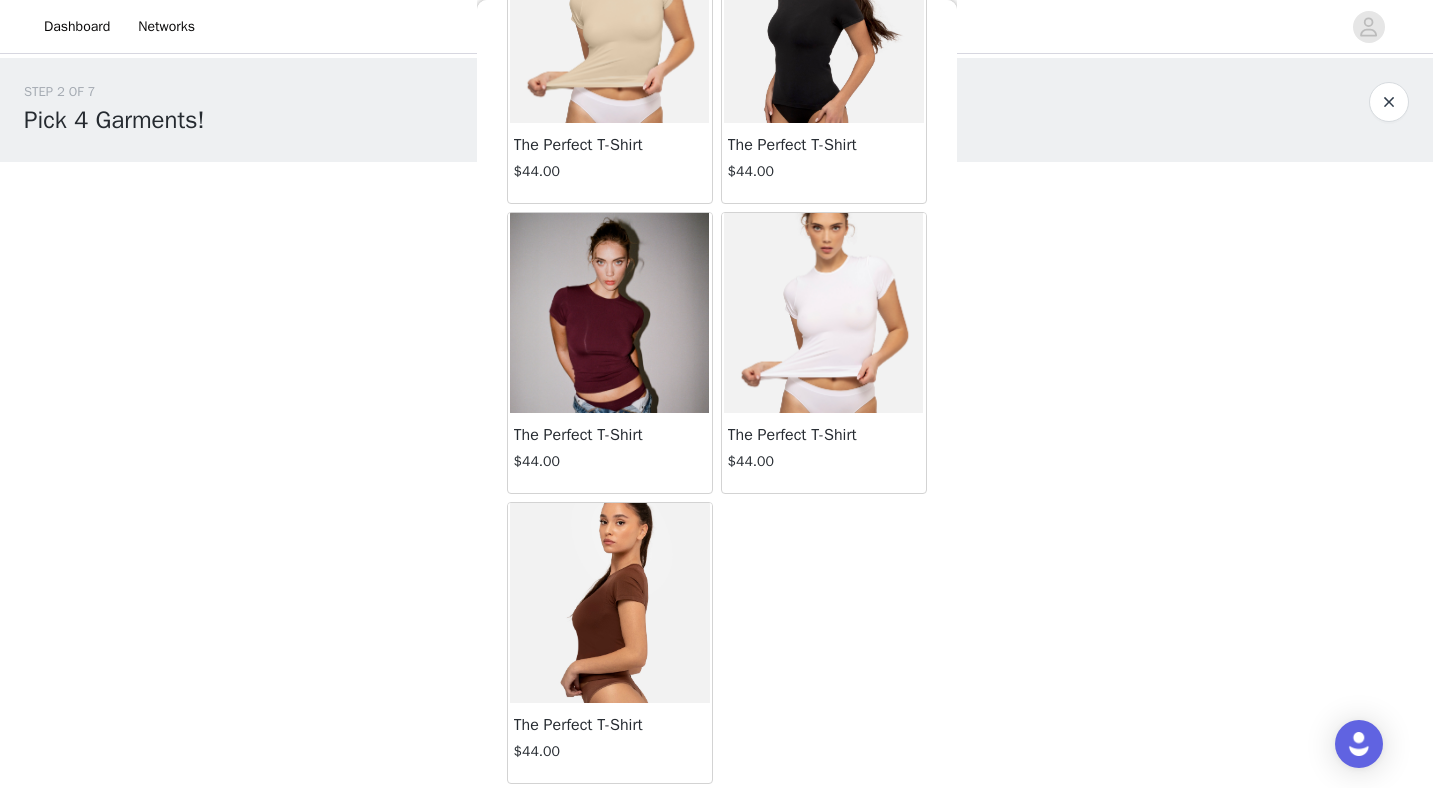 scroll, scrollTop: 0, scrollLeft: 0, axis: both 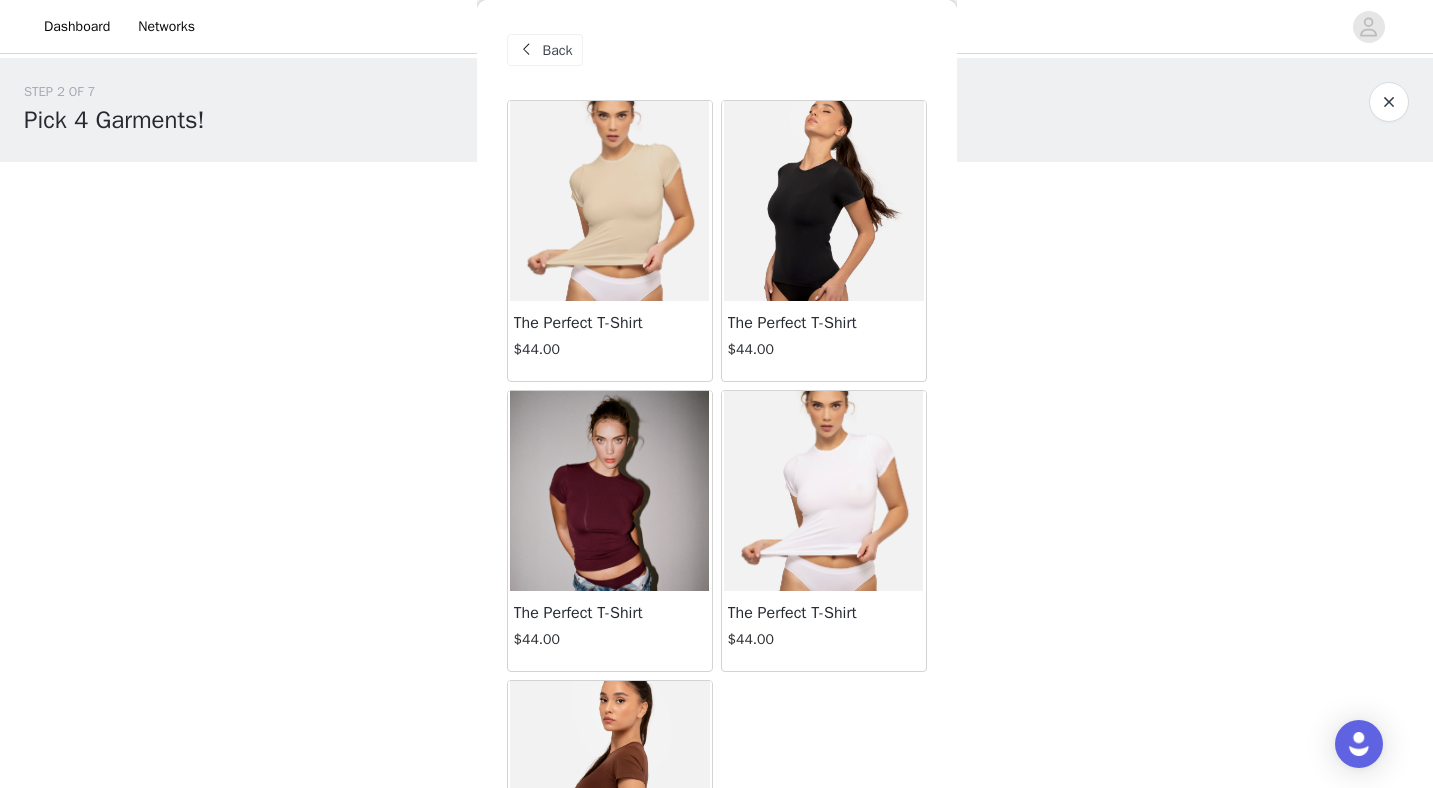 click on "Back" at bounding box center (558, 50) 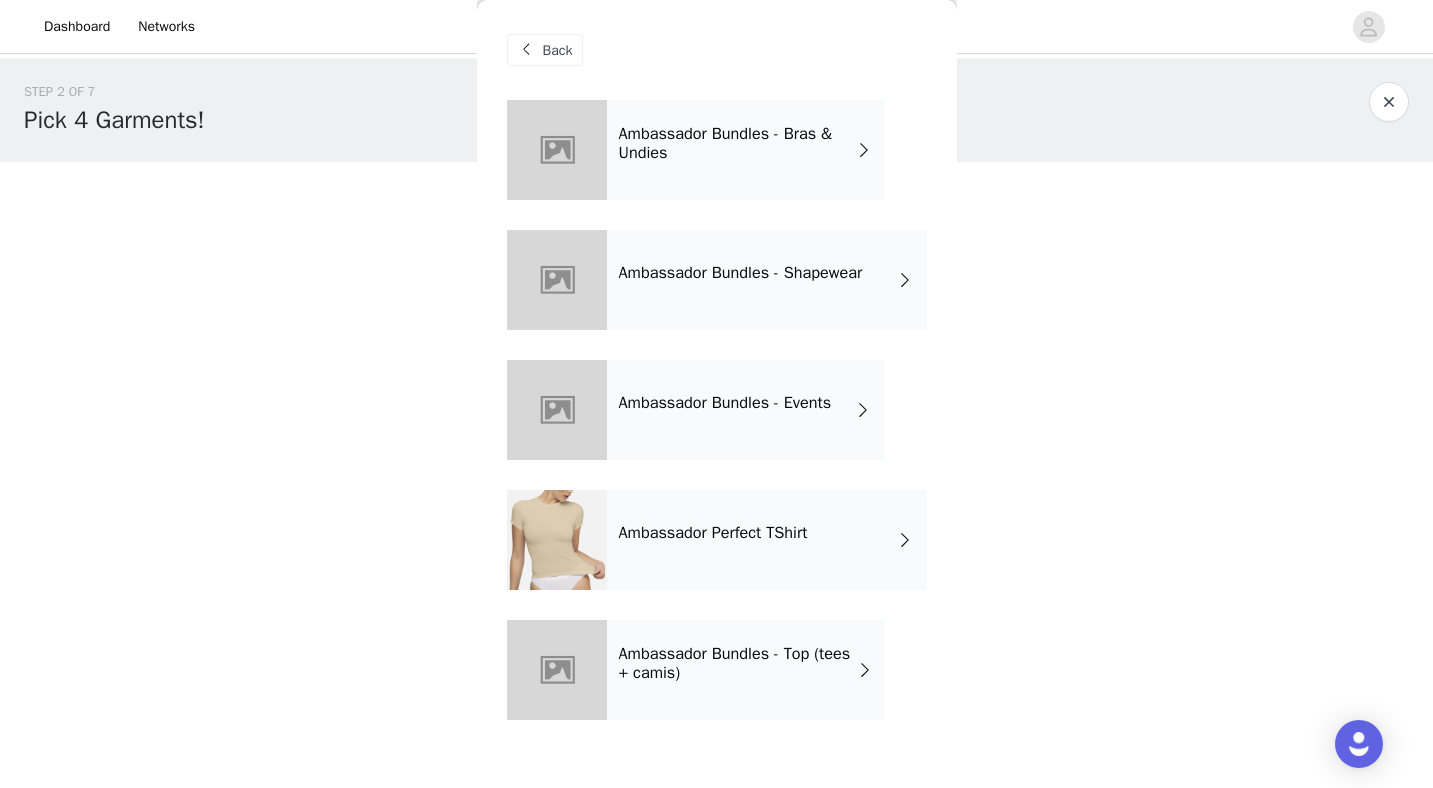 click on "Ambassador Bundles - Bras & Undies" at bounding box center [737, 143] 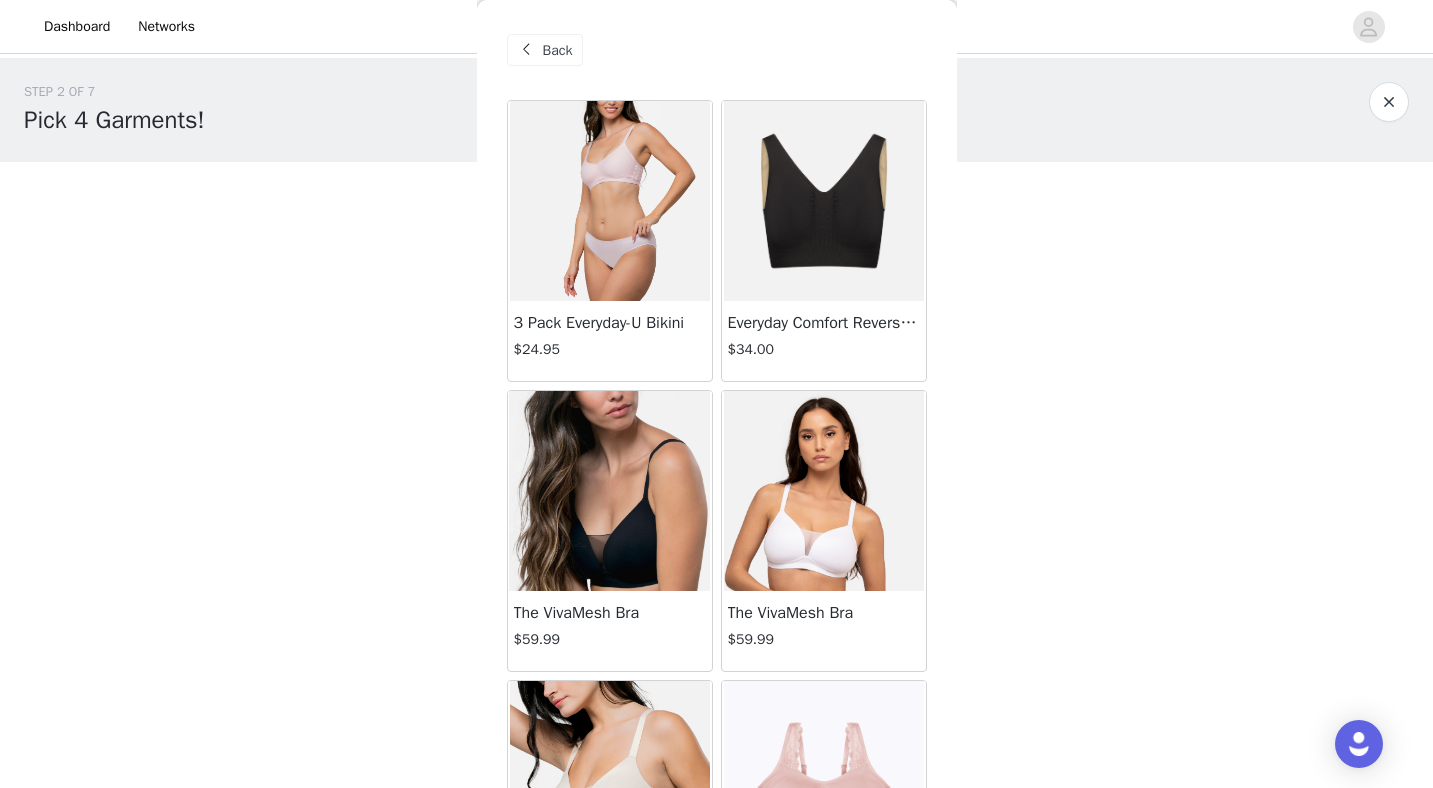 click at bounding box center [527, 50] 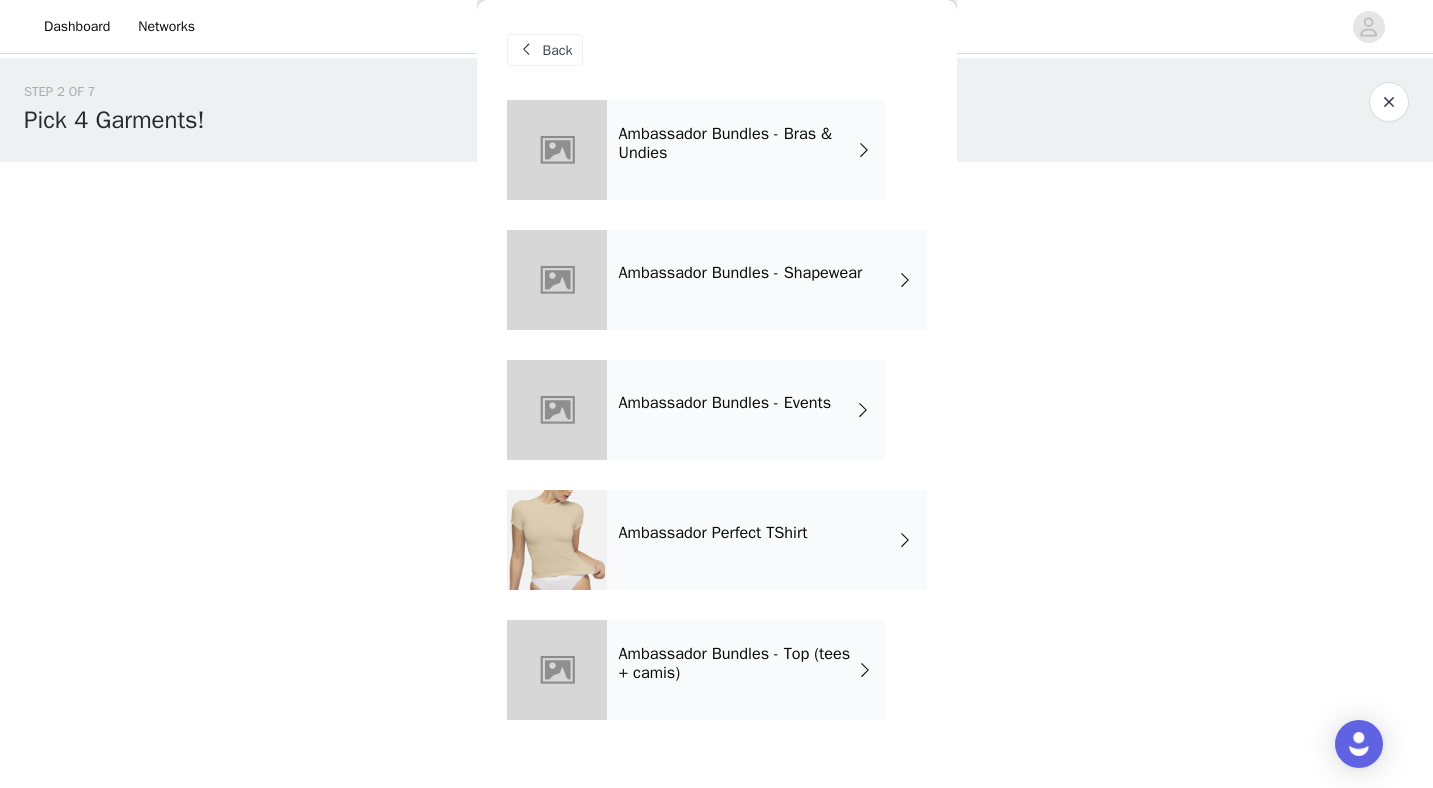 click on "Ambassador Bundles - Bras & Undies" at bounding box center [746, 150] 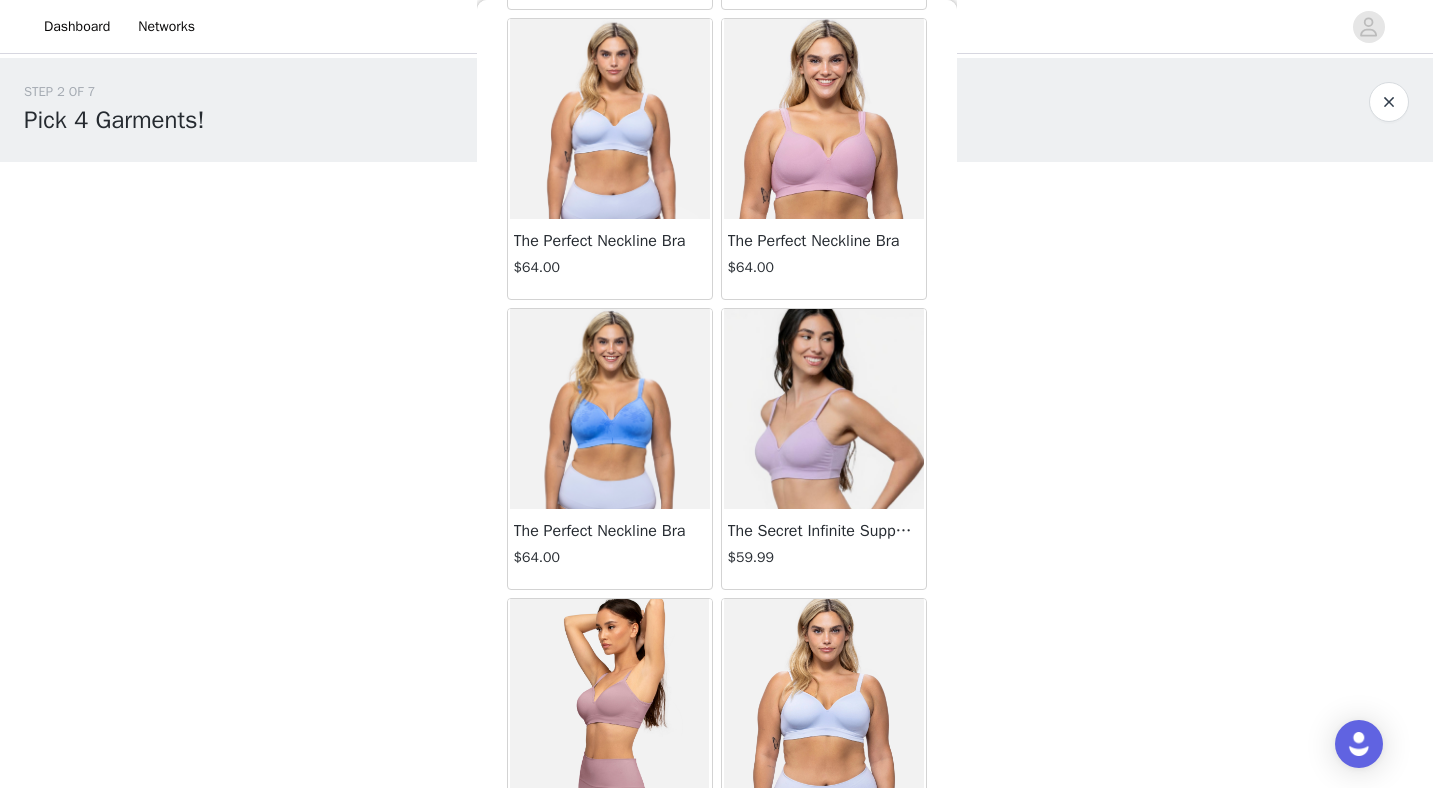 scroll, scrollTop: 2272, scrollLeft: 0, axis: vertical 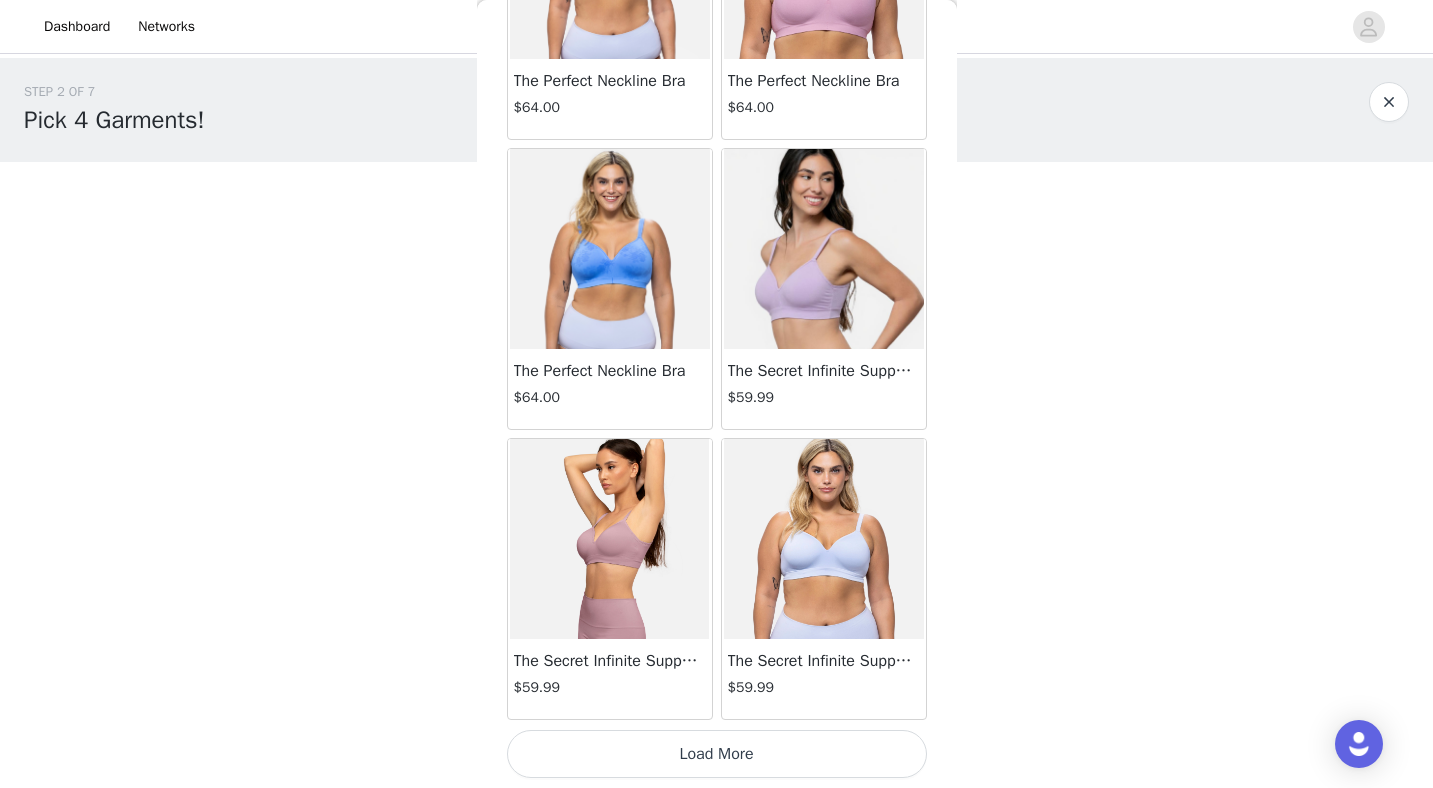 click on "Load More" at bounding box center (717, 754) 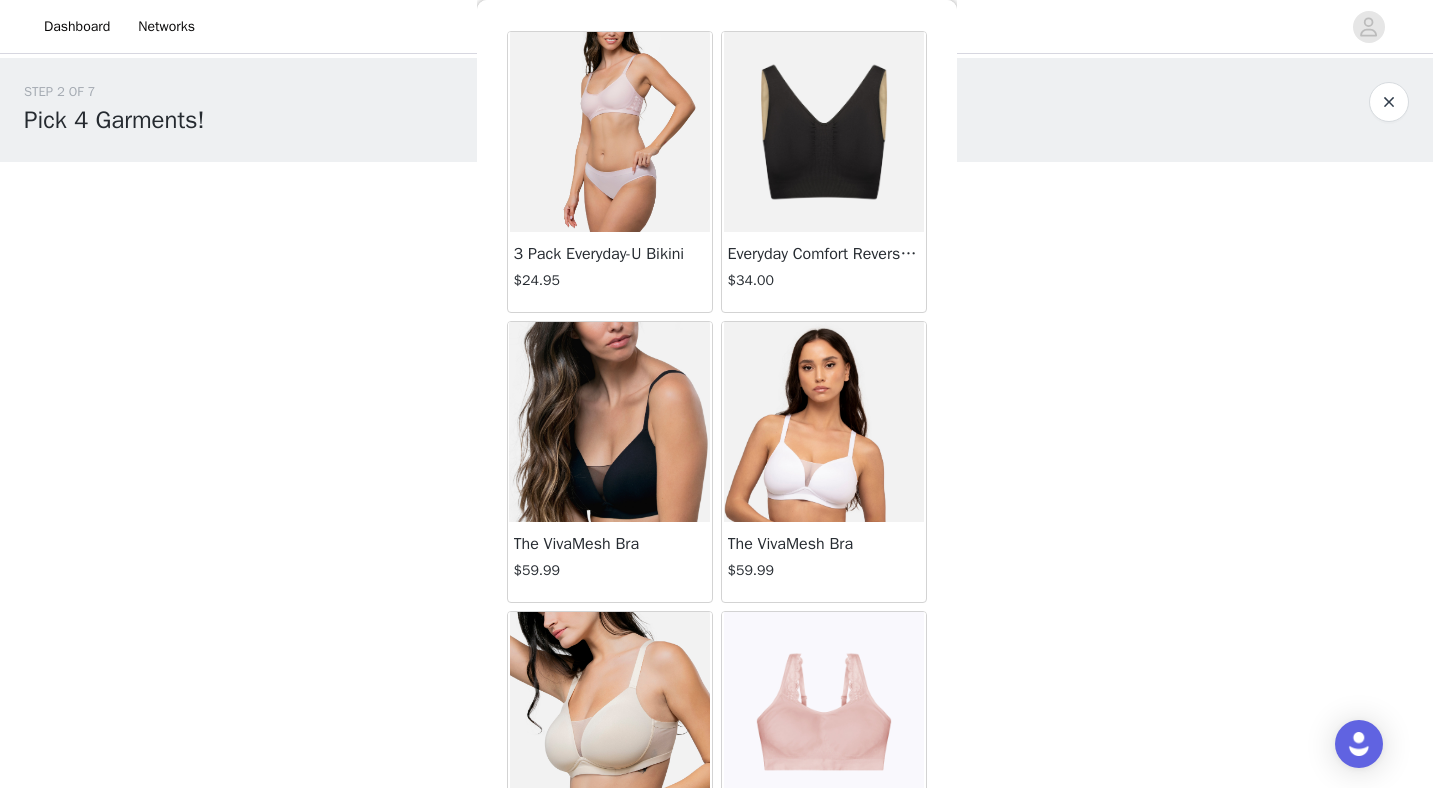 scroll, scrollTop: 0, scrollLeft: 0, axis: both 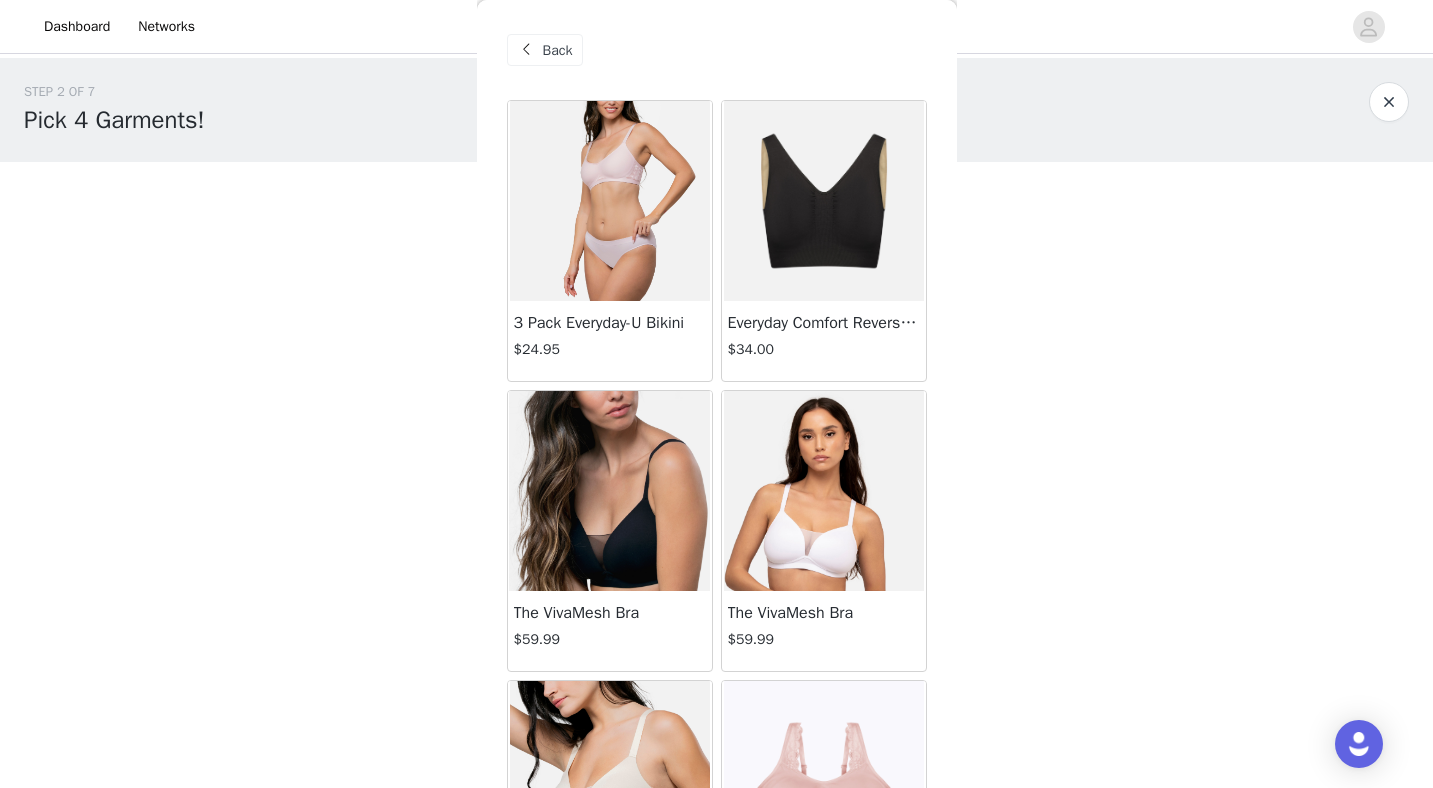 click at bounding box center [527, 50] 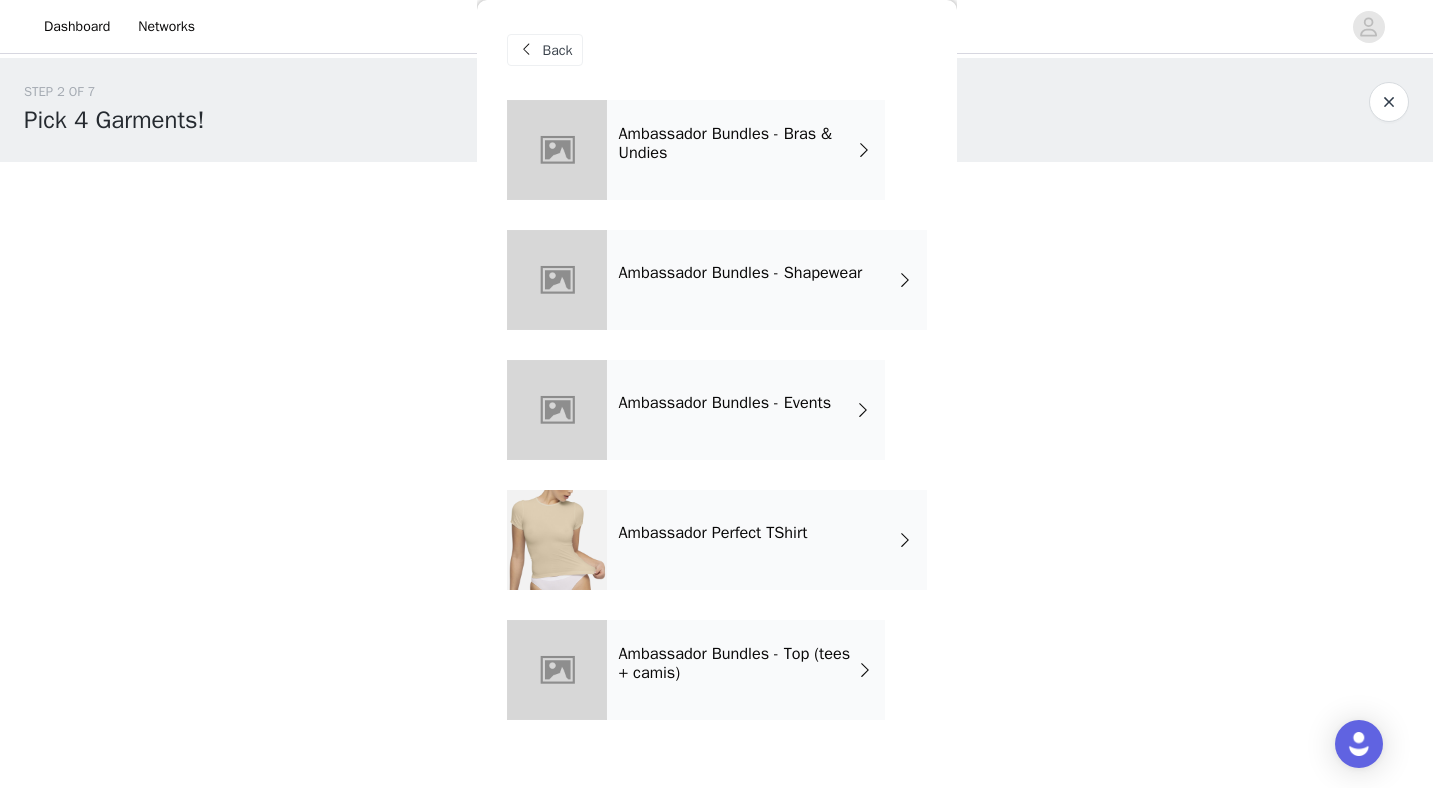 click on "Ambassador Perfect TShirt" at bounding box center [713, 533] 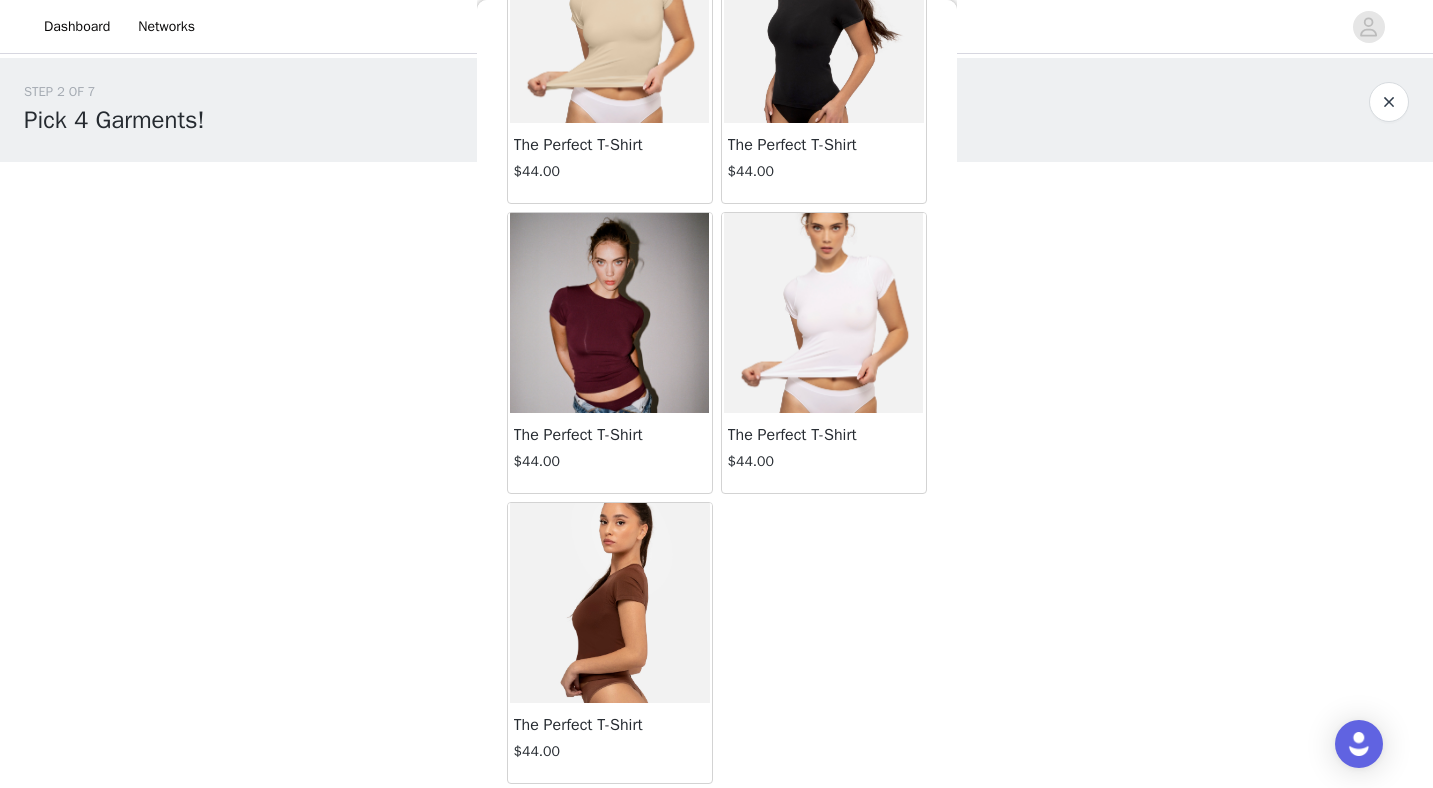 scroll, scrollTop: 0, scrollLeft: 0, axis: both 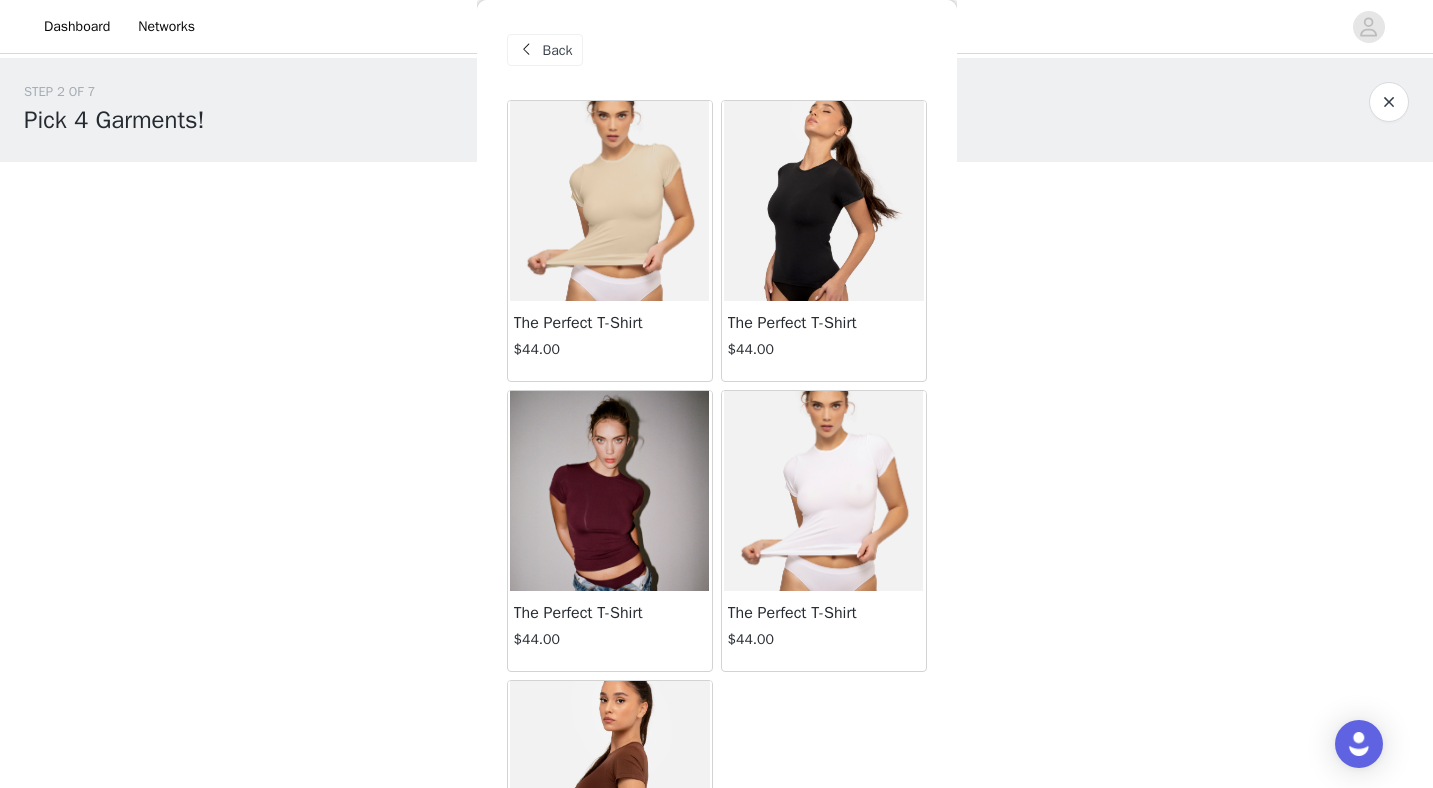 click at bounding box center (824, 201) 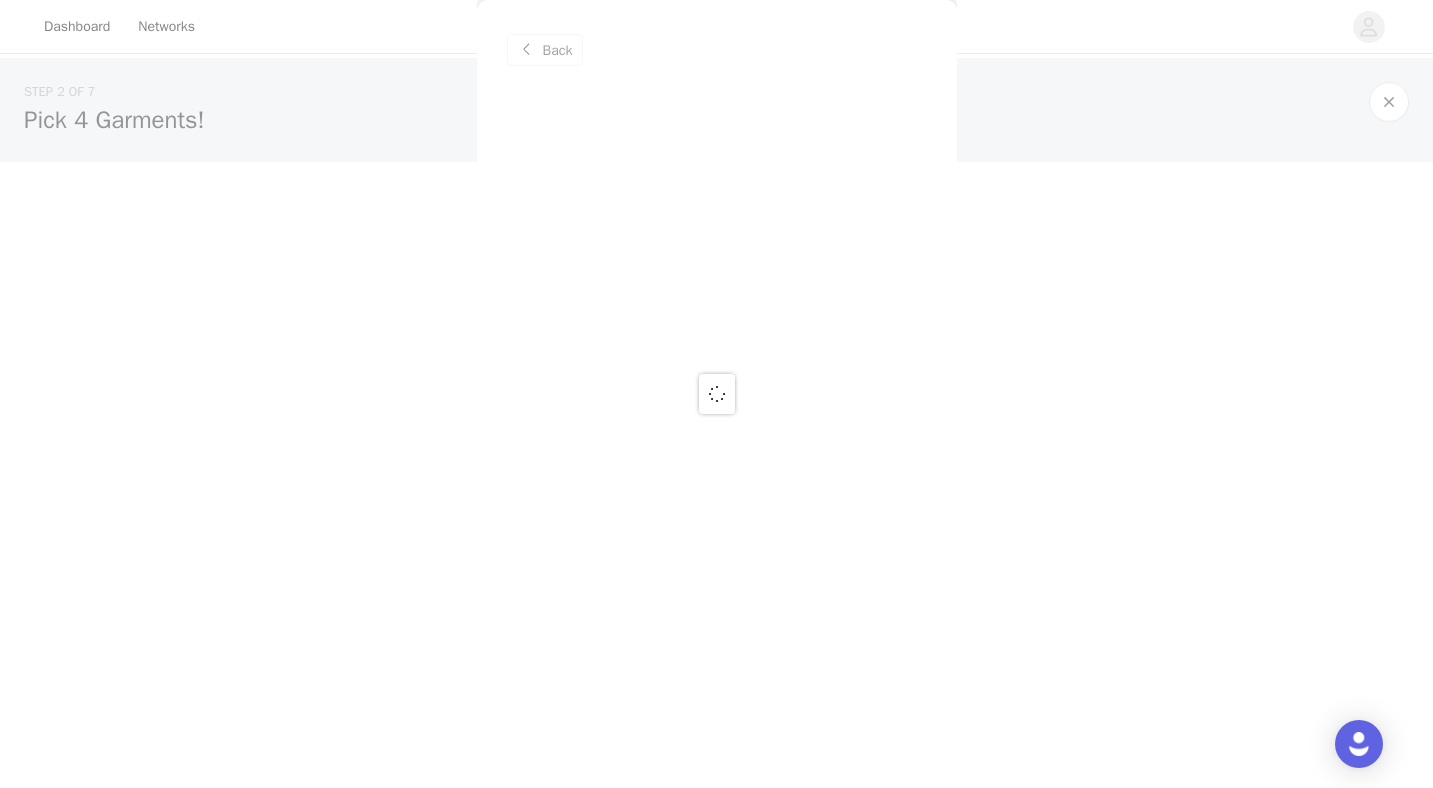click on "Back" at bounding box center [717, 394] 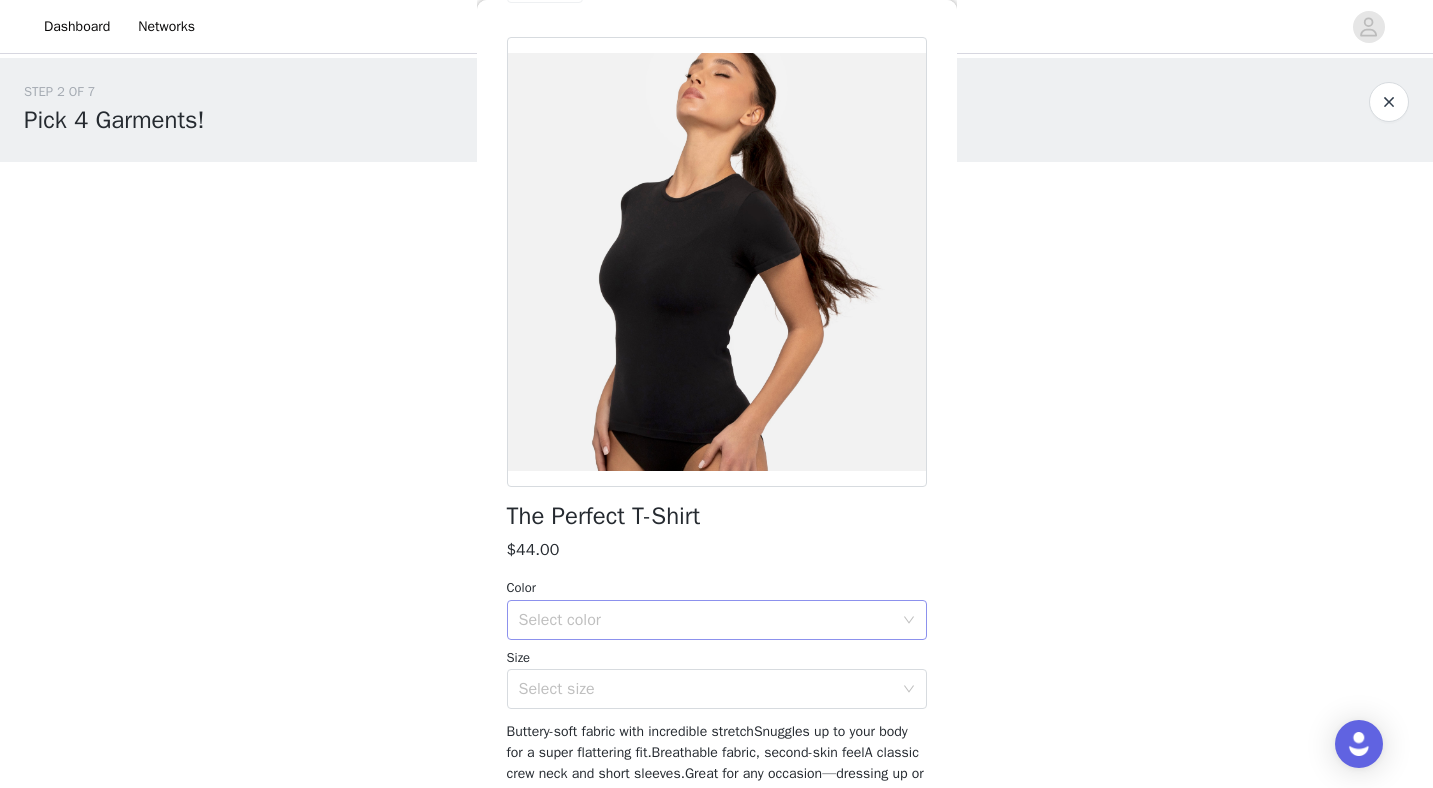 scroll, scrollTop: 82, scrollLeft: 0, axis: vertical 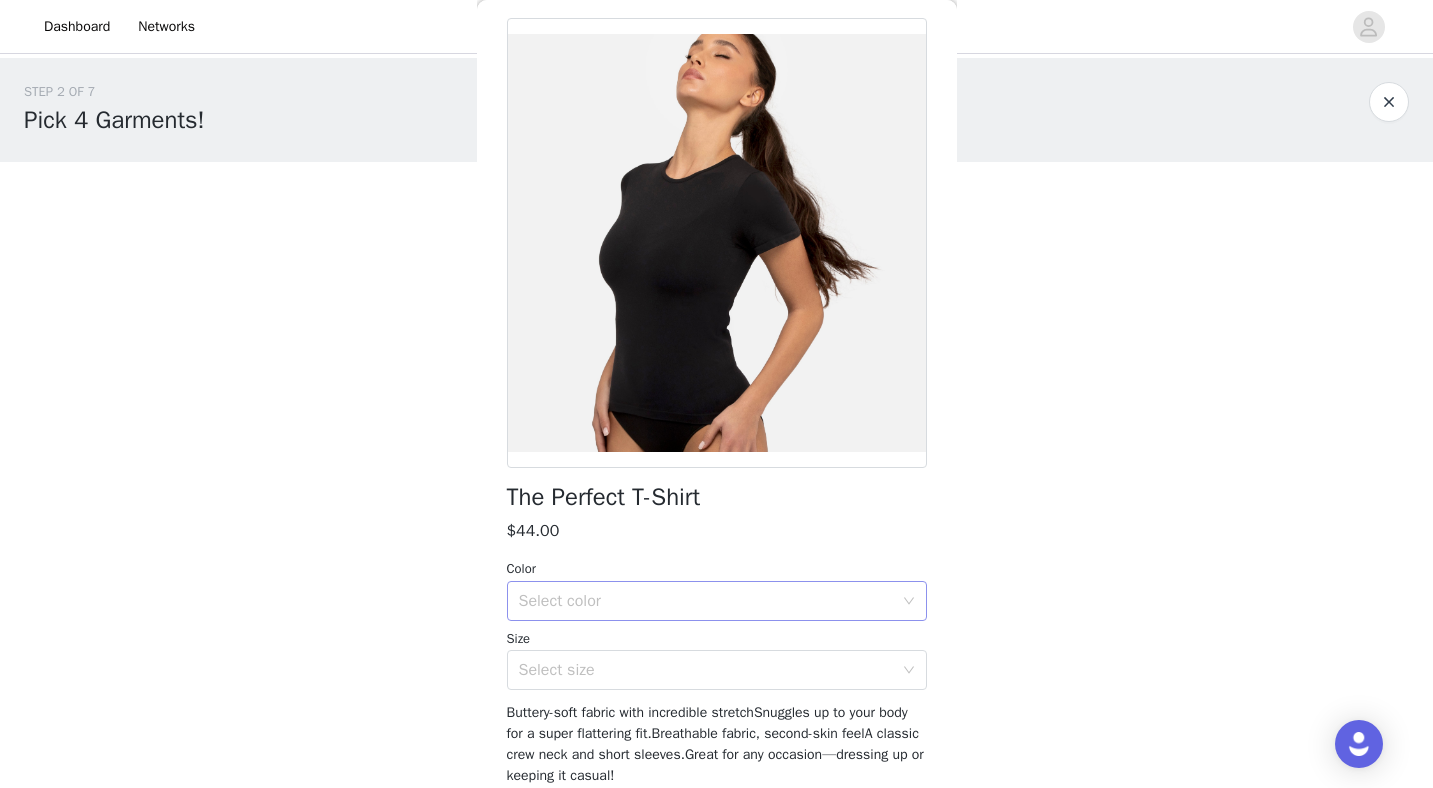 click on "Select color" at bounding box center (710, 601) 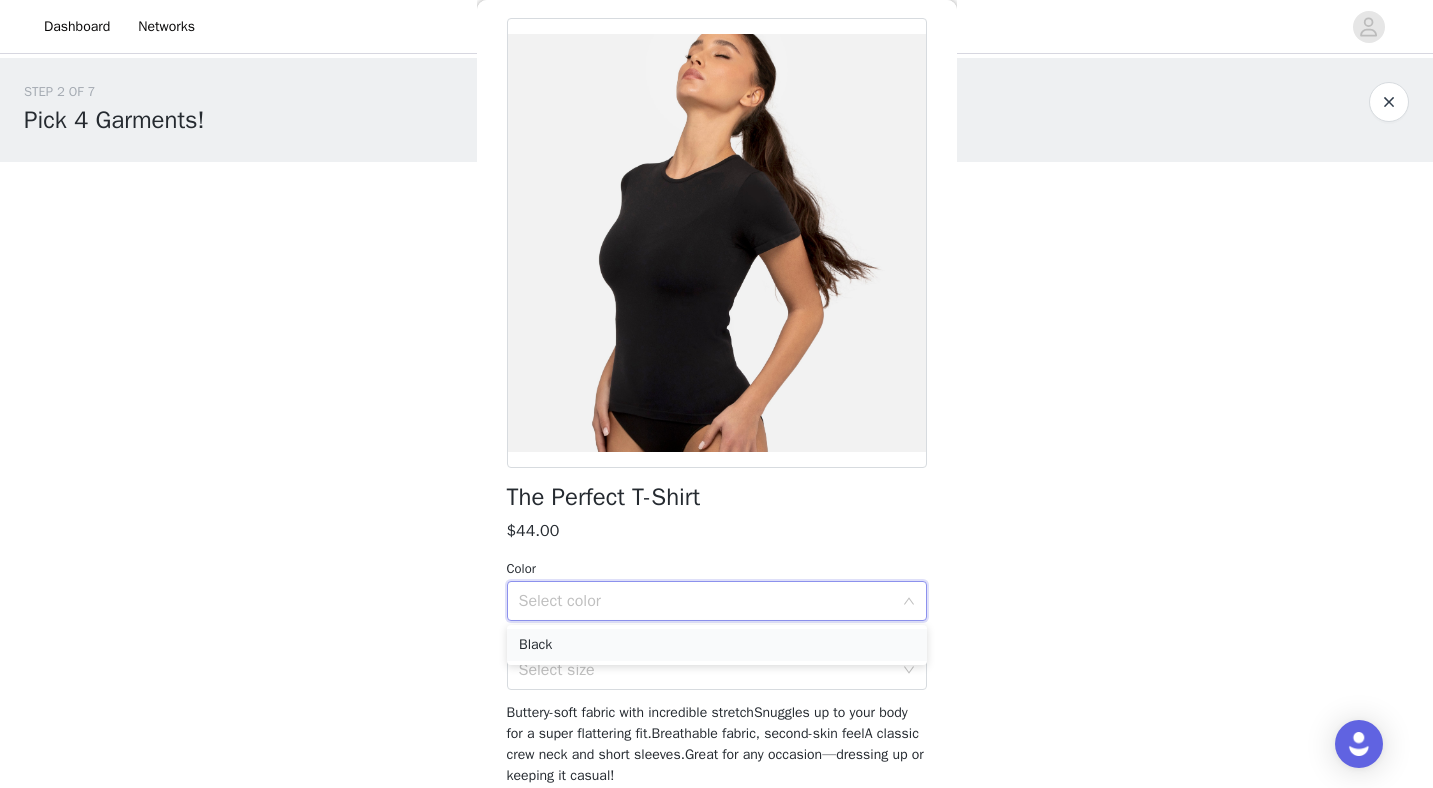 click on "Black" at bounding box center [717, 645] 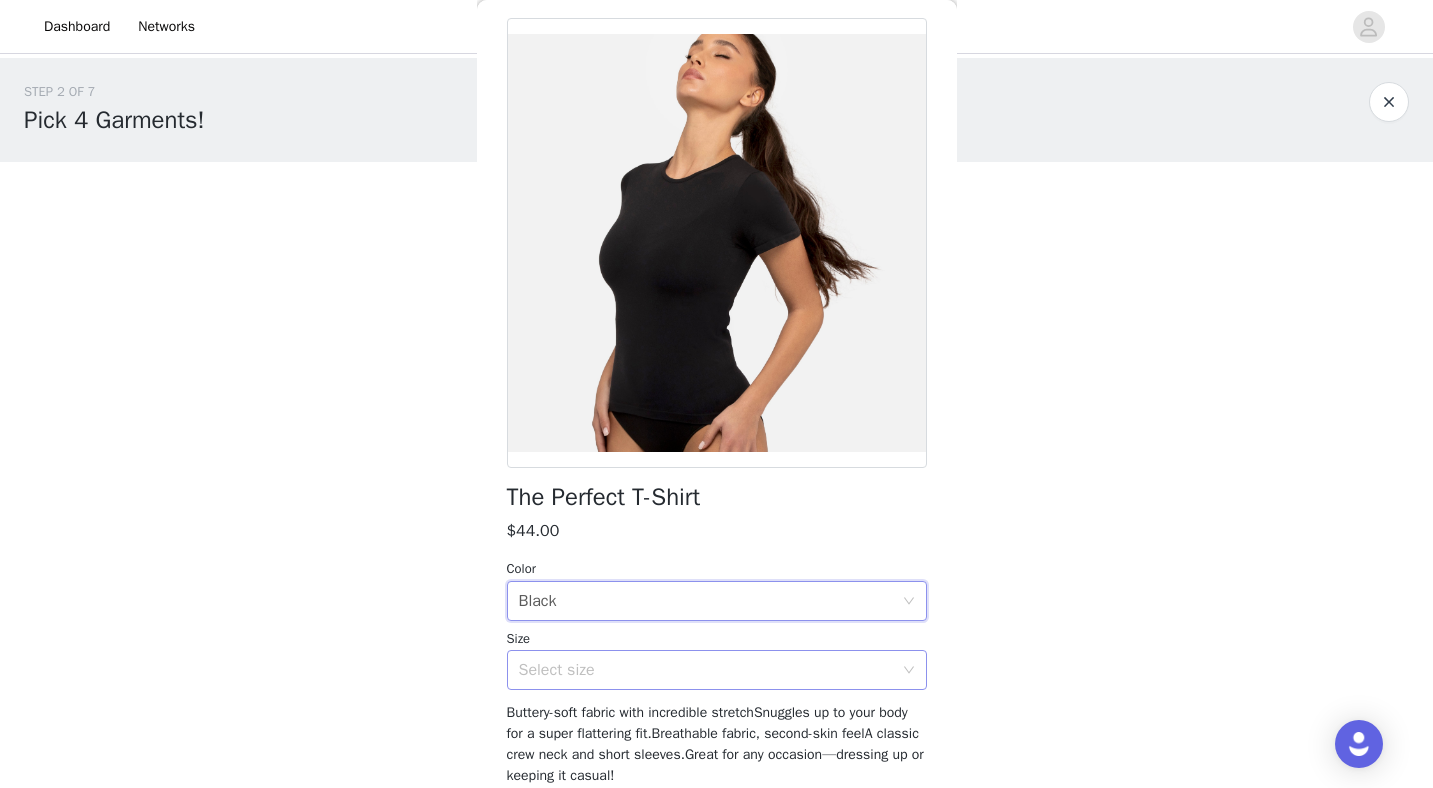 click on "Select size" at bounding box center (706, 670) 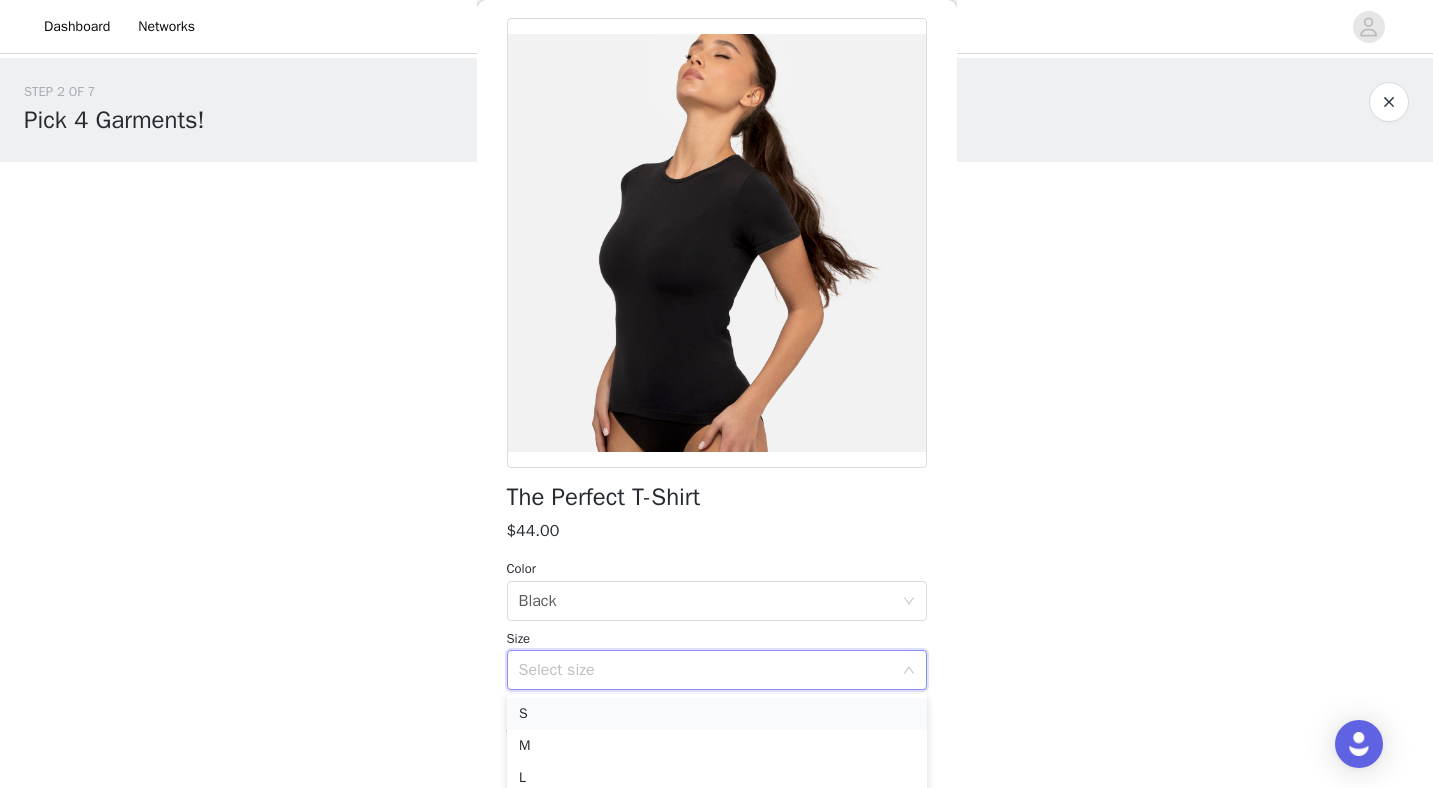scroll, scrollTop: 24, scrollLeft: 0, axis: vertical 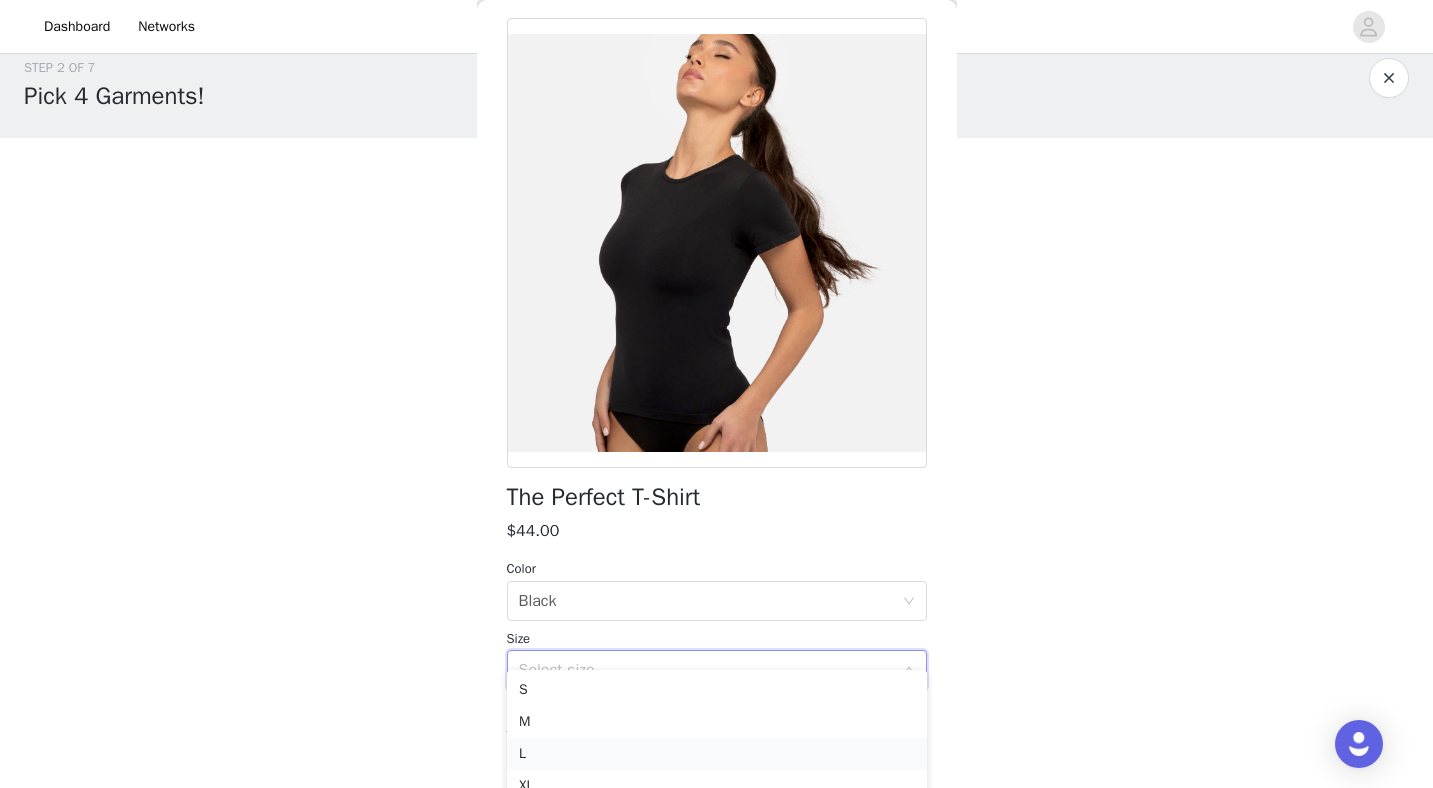 click on "L" at bounding box center [717, 754] 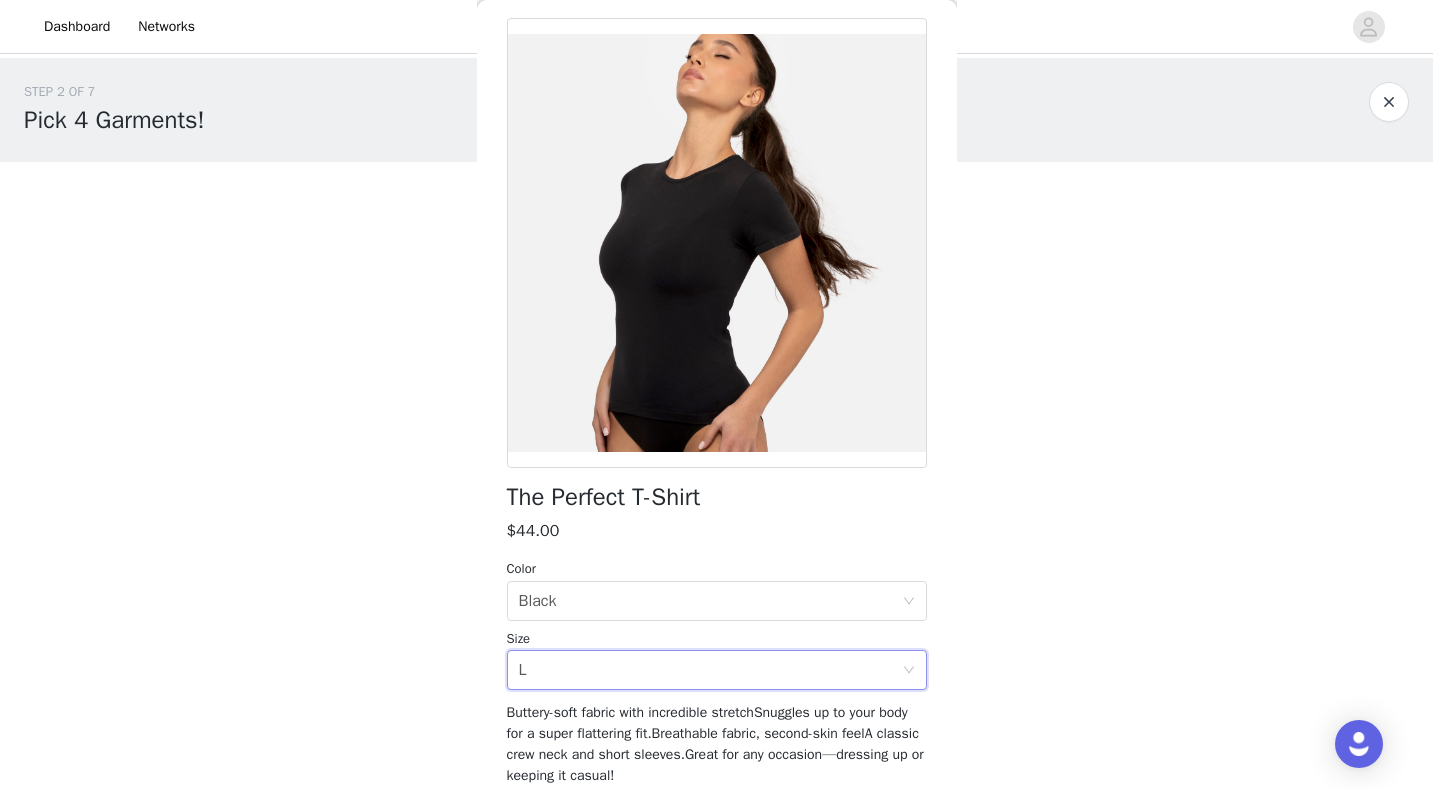 scroll, scrollTop: 0, scrollLeft: 0, axis: both 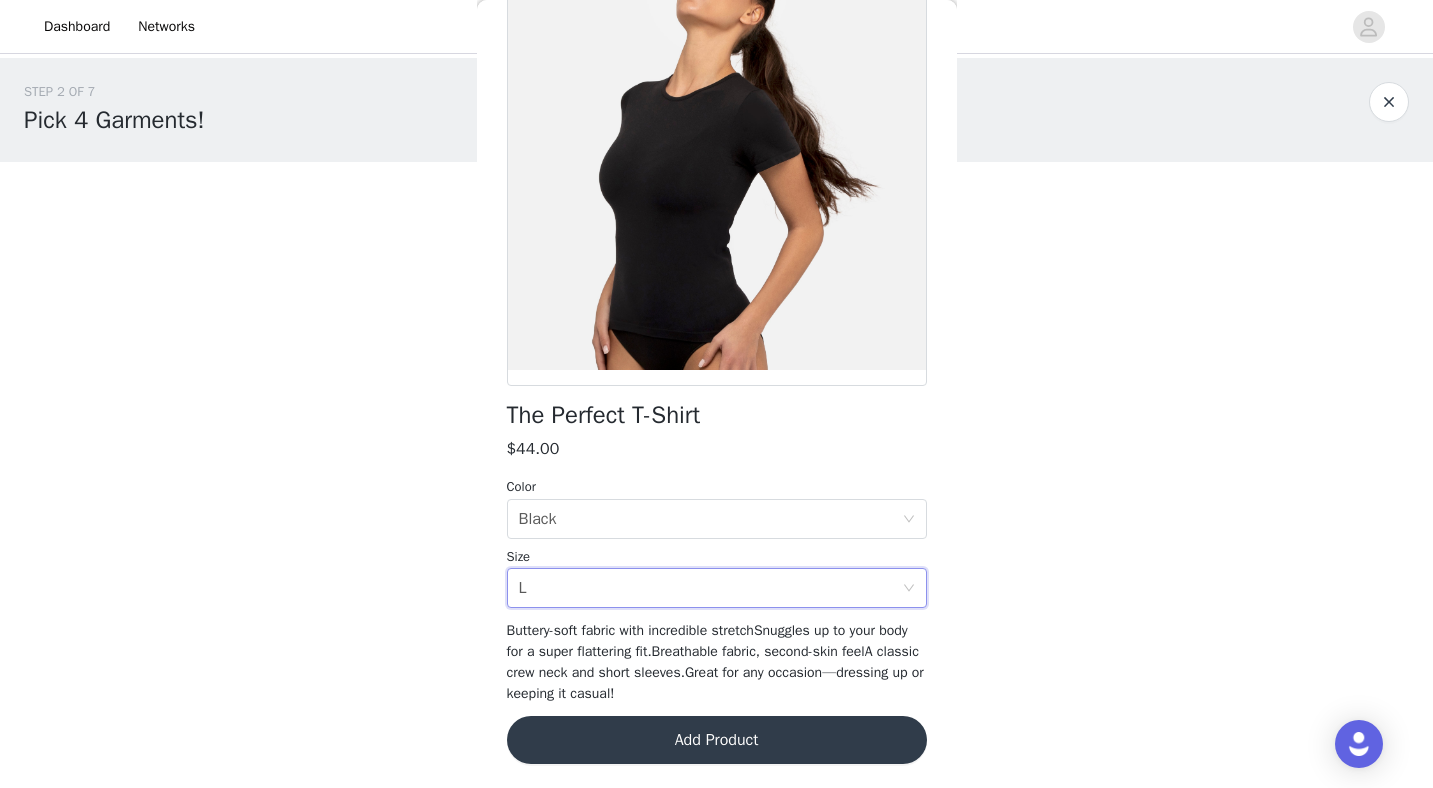 click on "Add Product" at bounding box center (717, 740) 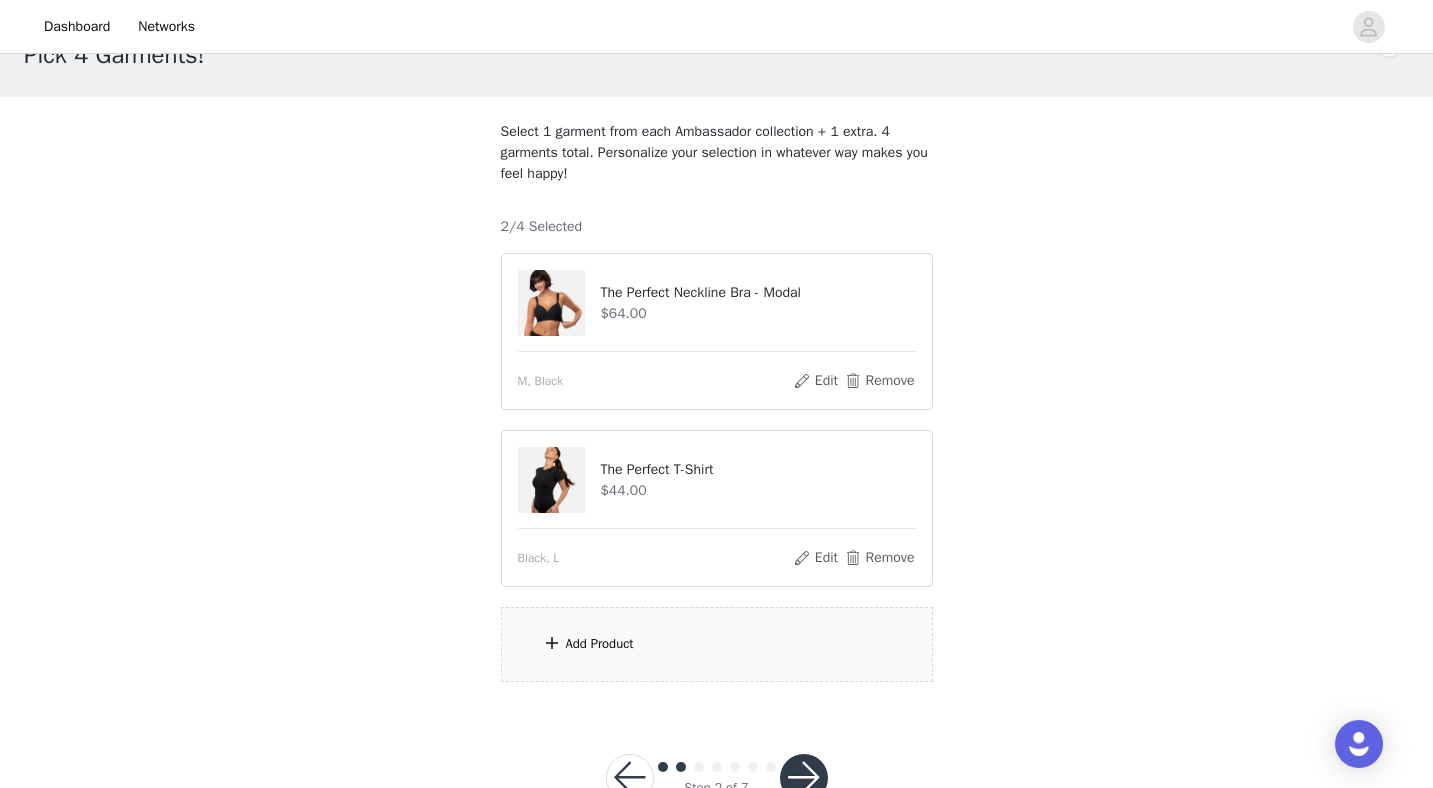 scroll, scrollTop: 71, scrollLeft: 0, axis: vertical 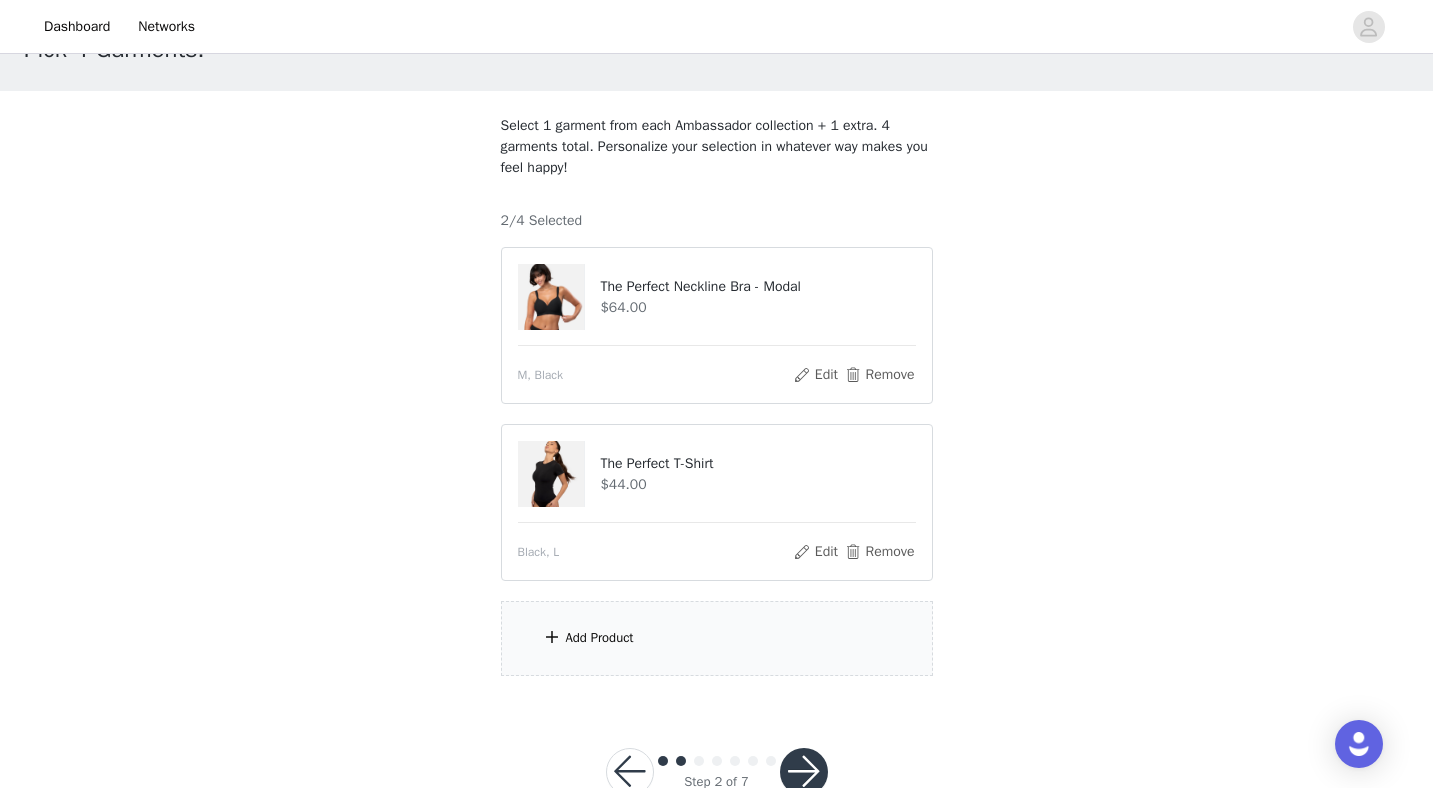 click on "Add Product" at bounding box center (600, 638) 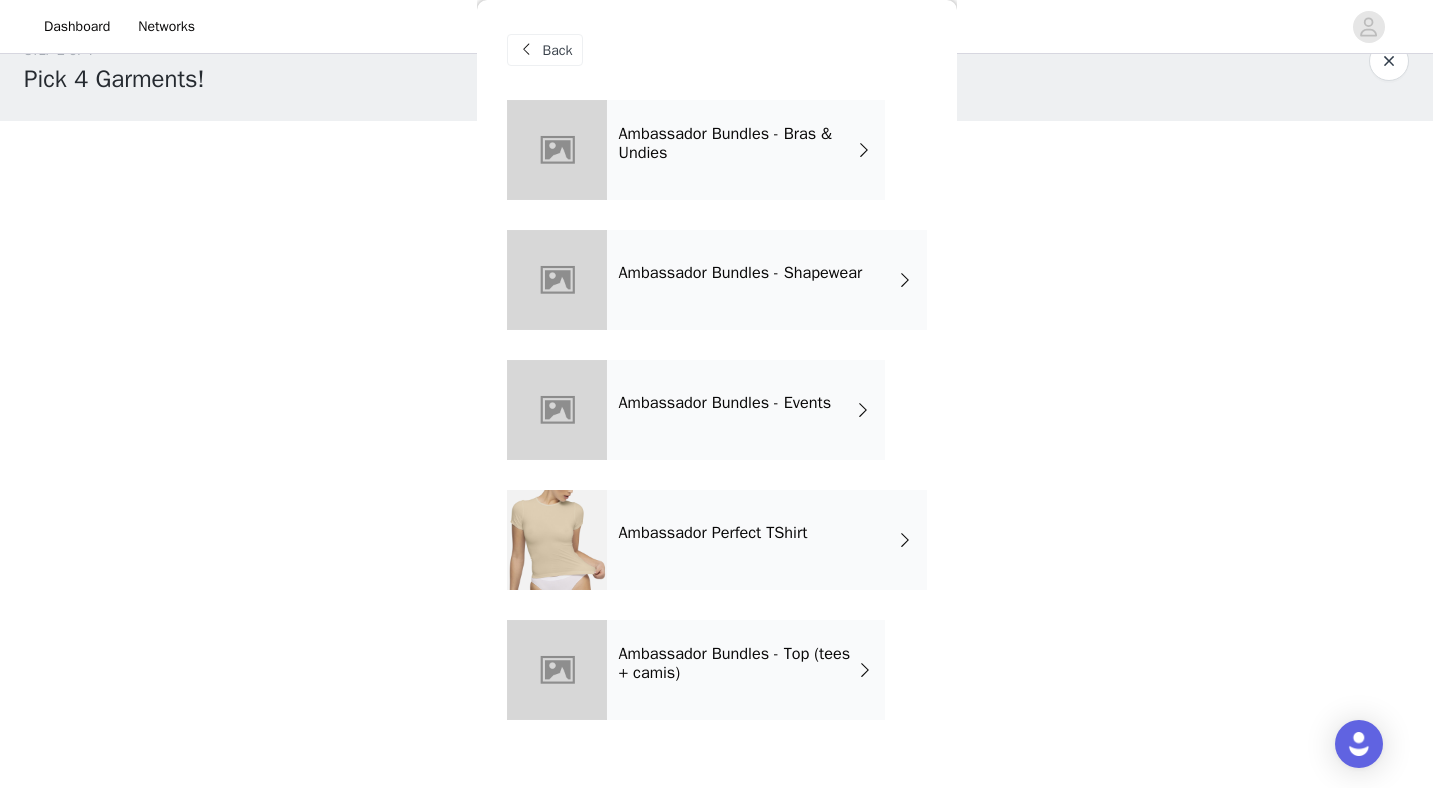 scroll, scrollTop: 4, scrollLeft: 0, axis: vertical 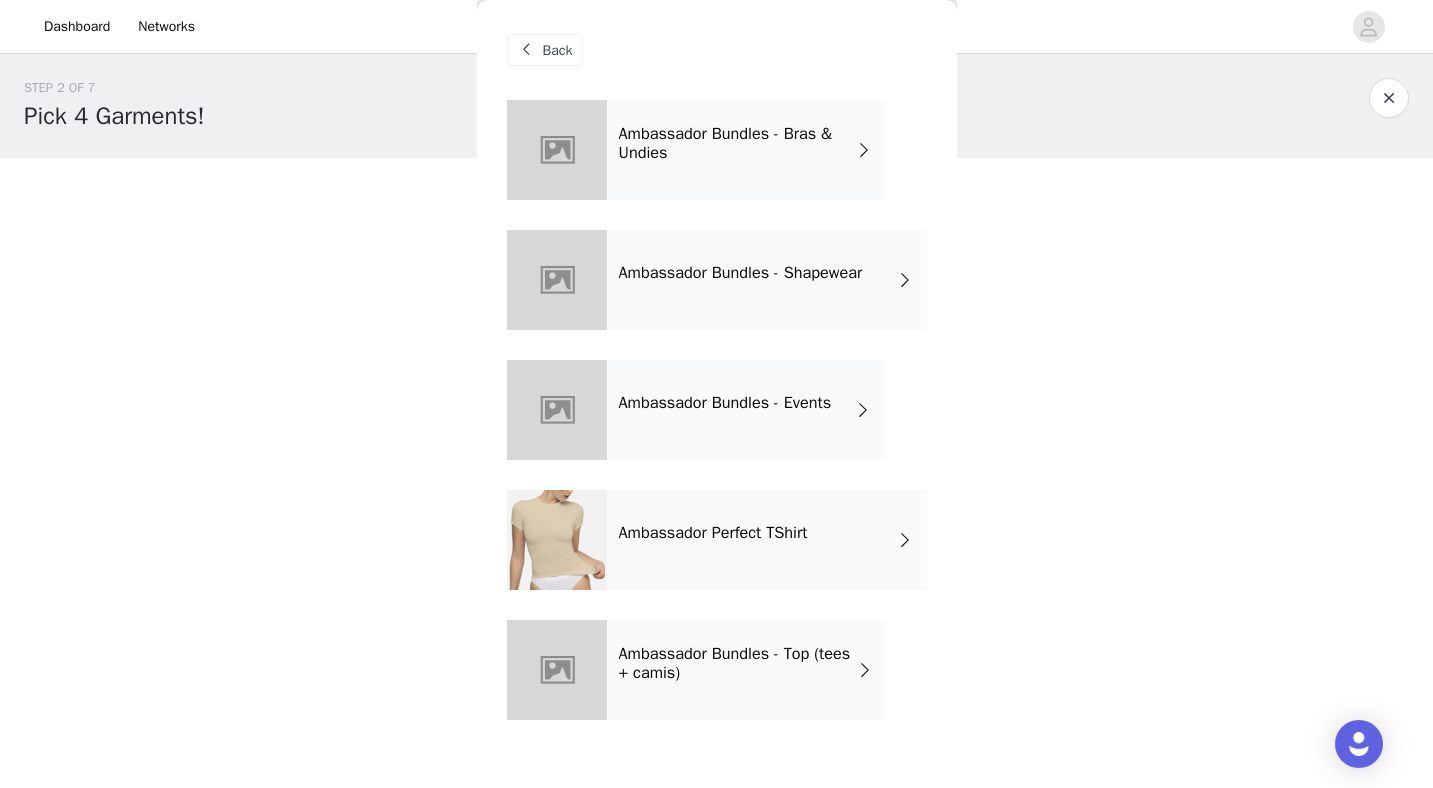 click on "Ambassador Bundles - Shapewear" at bounding box center [767, 280] 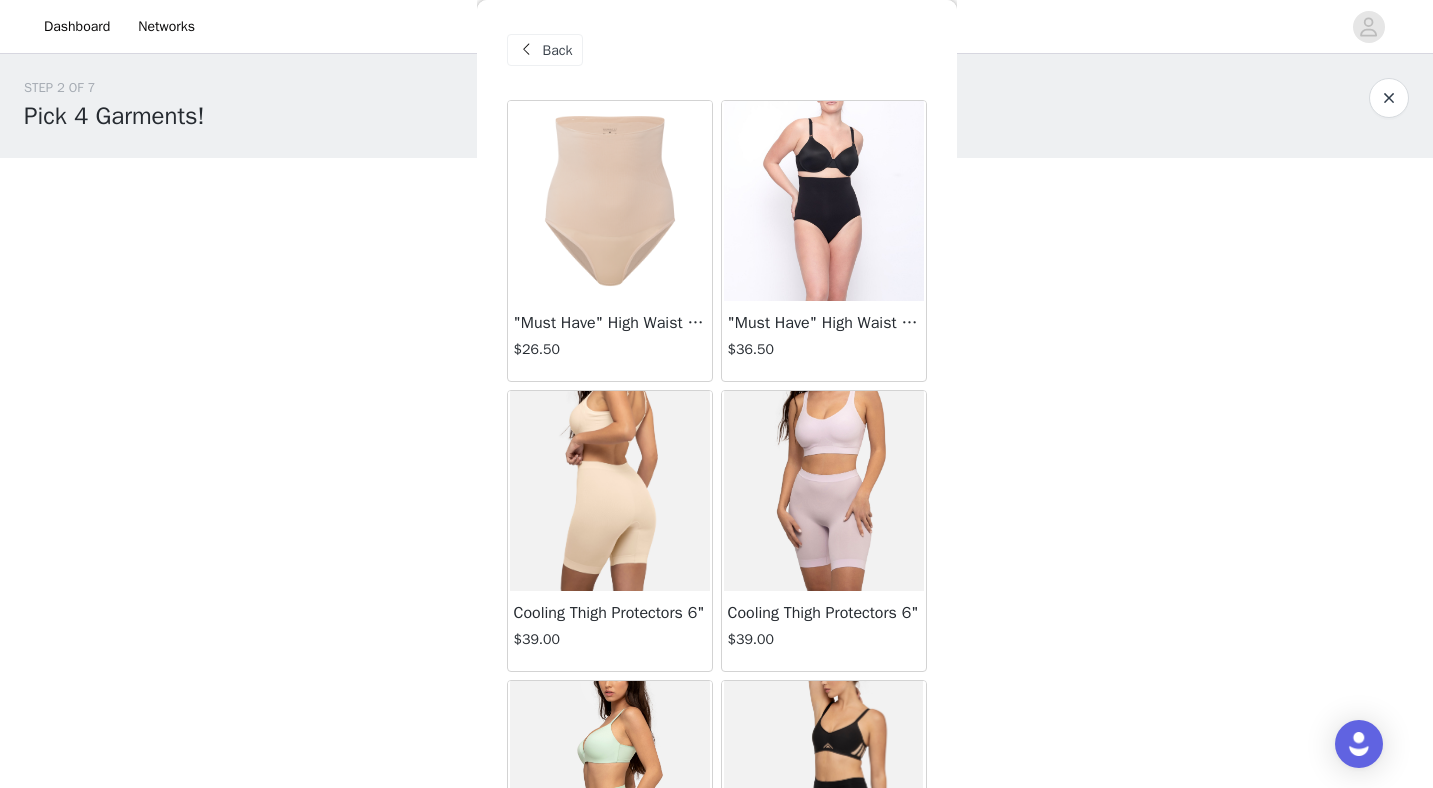 scroll, scrollTop: 524, scrollLeft: 0, axis: vertical 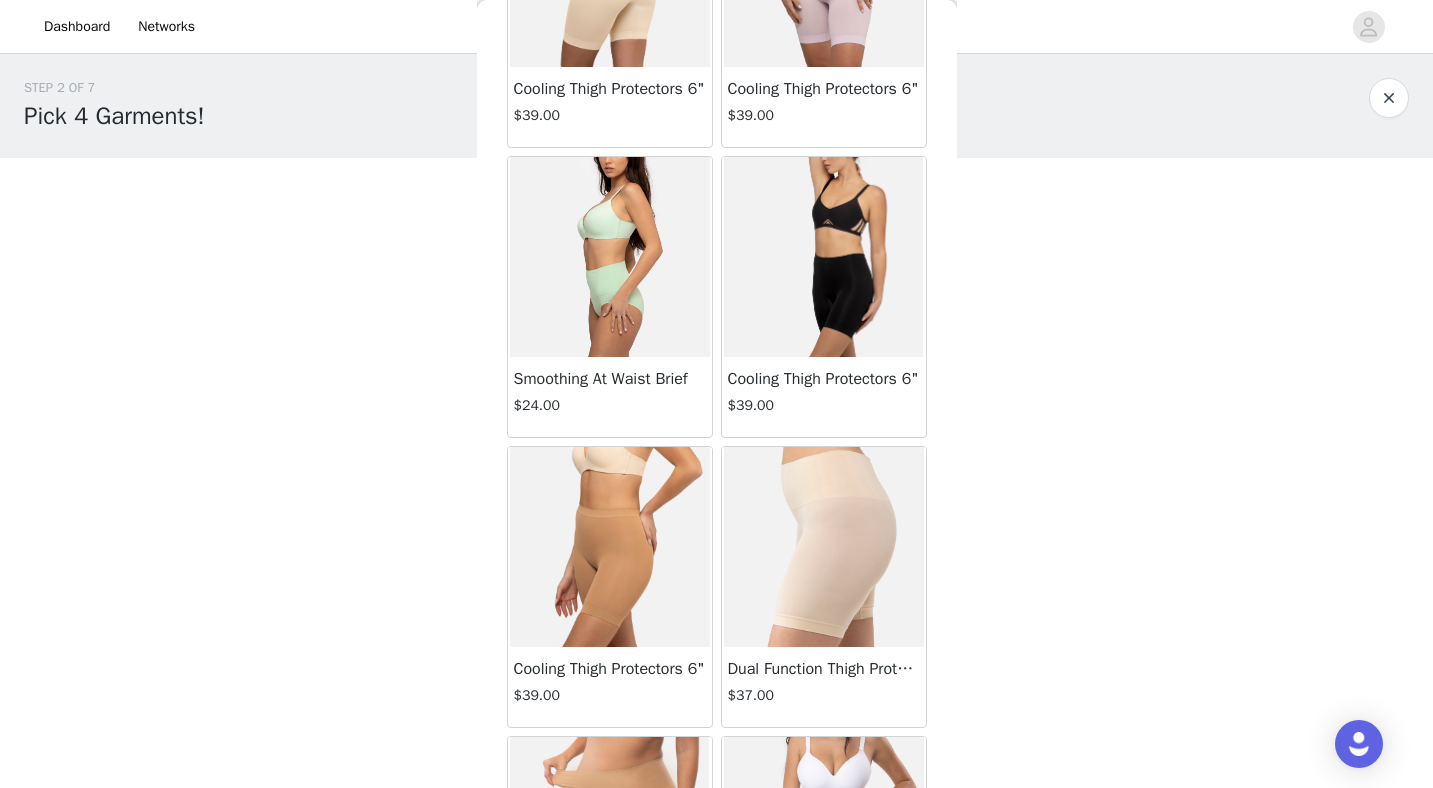 click at bounding box center (824, 257) 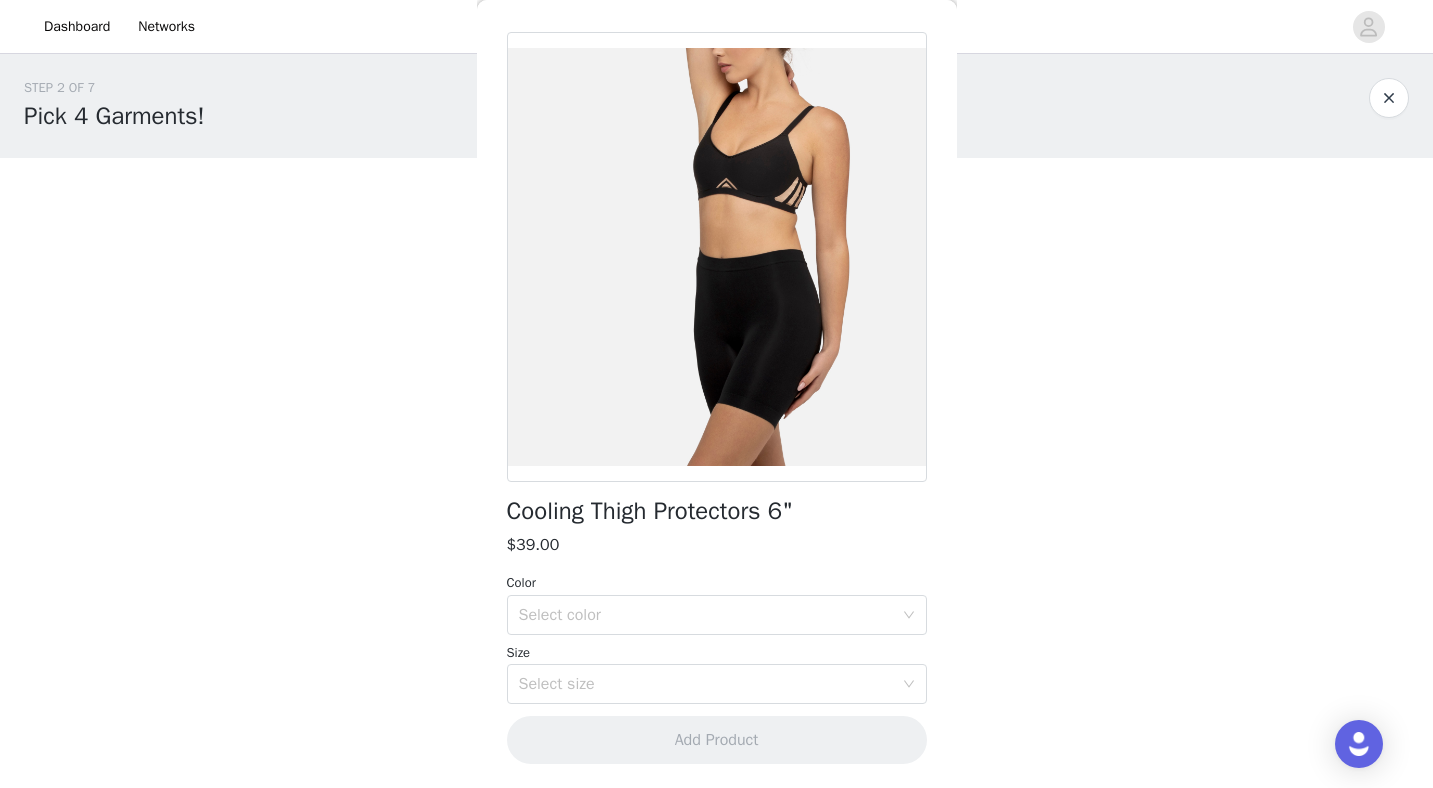scroll, scrollTop: 0, scrollLeft: 0, axis: both 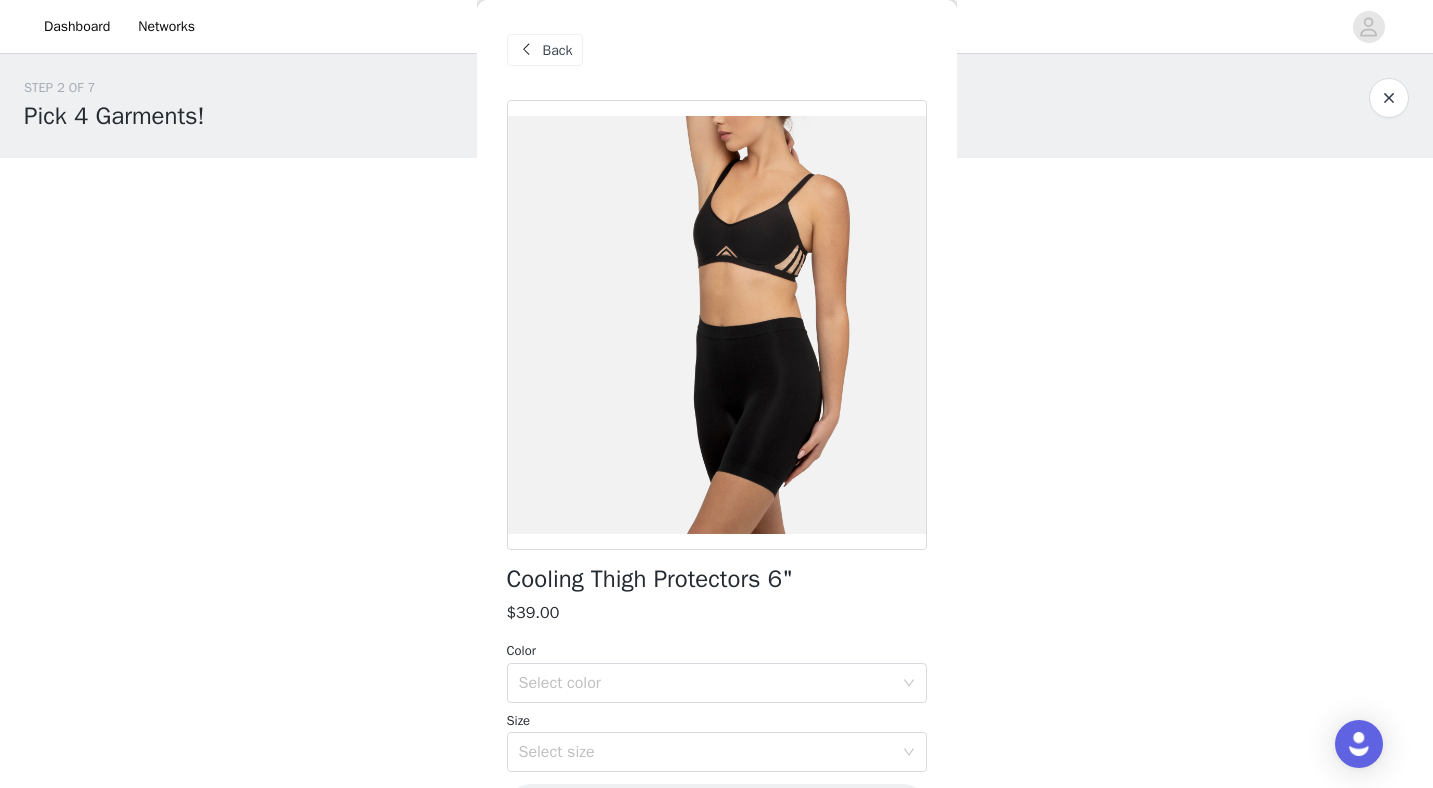 click on "Back" at bounding box center [558, 50] 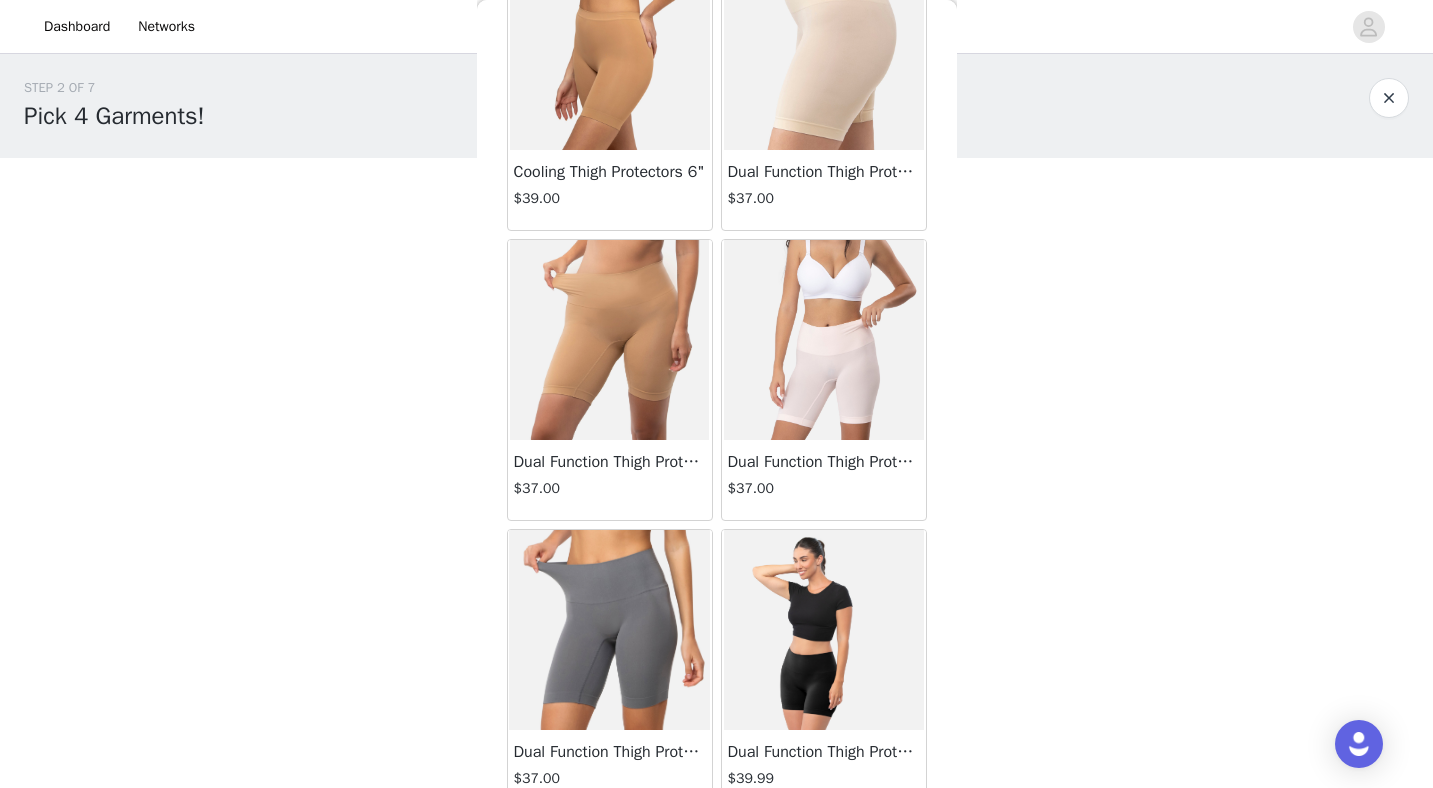 scroll, scrollTop: 1114, scrollLeft: 0, axis: vertical 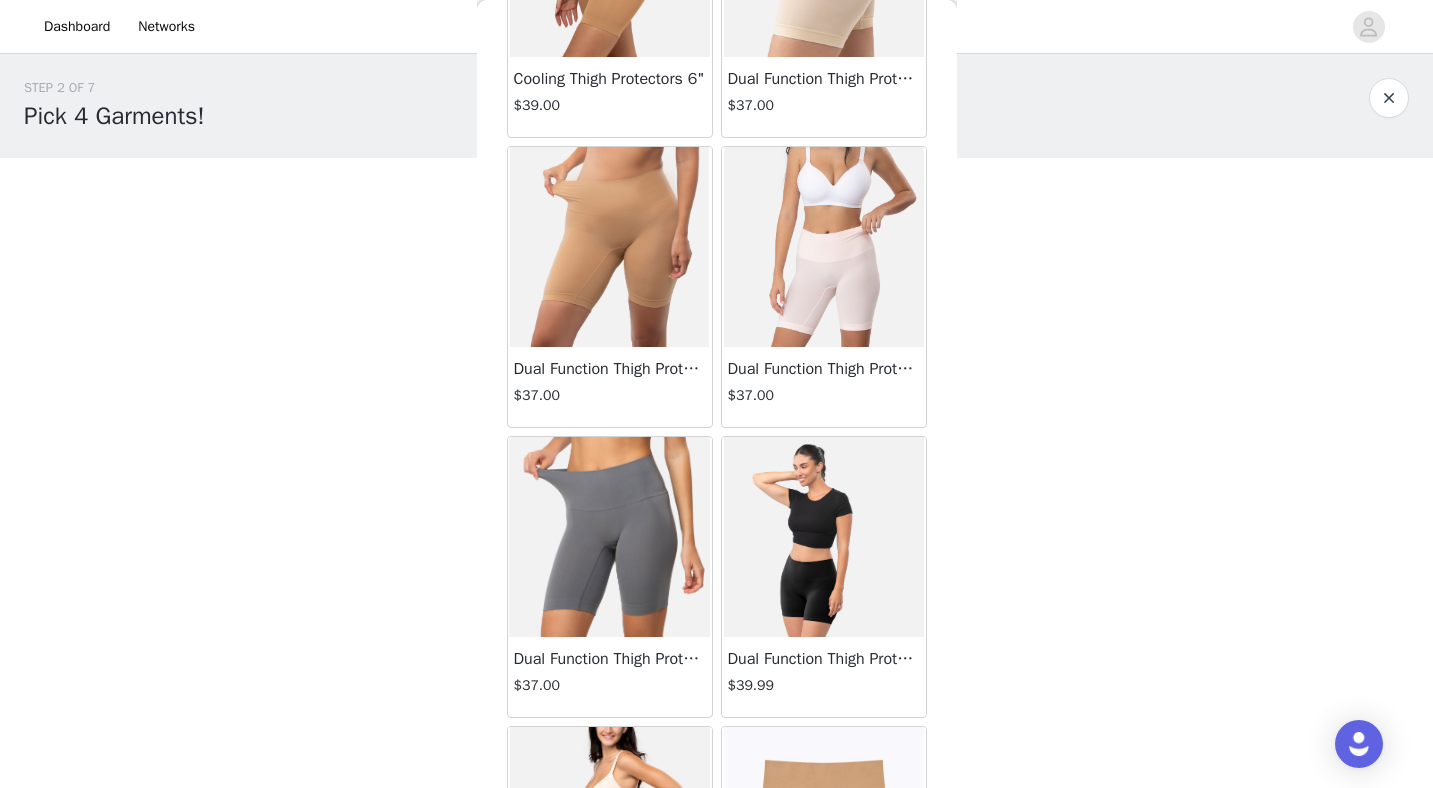 click at bounding box center (824, 537) 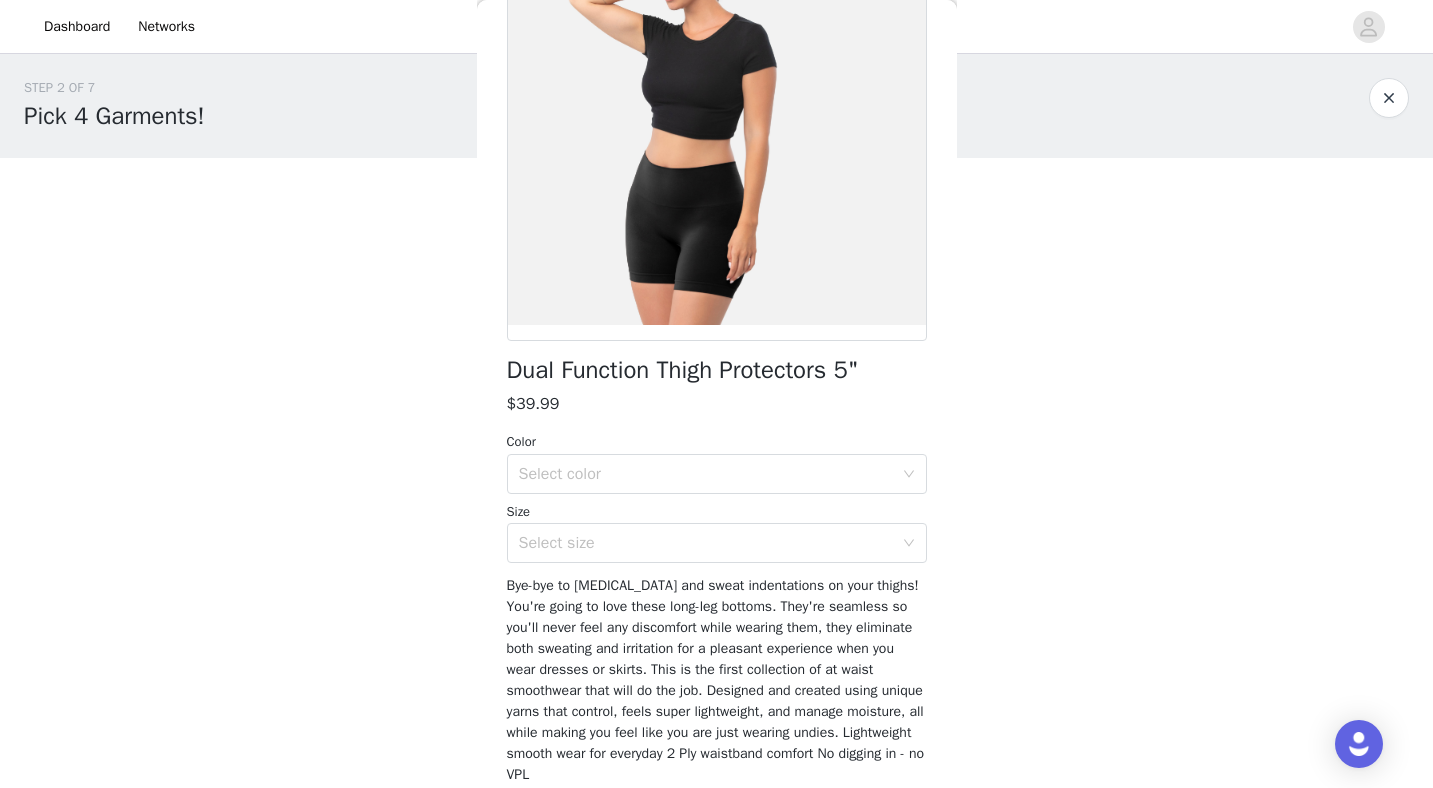 scroll, scrollTop: 289, scrollLeft: 0, axis: vertical 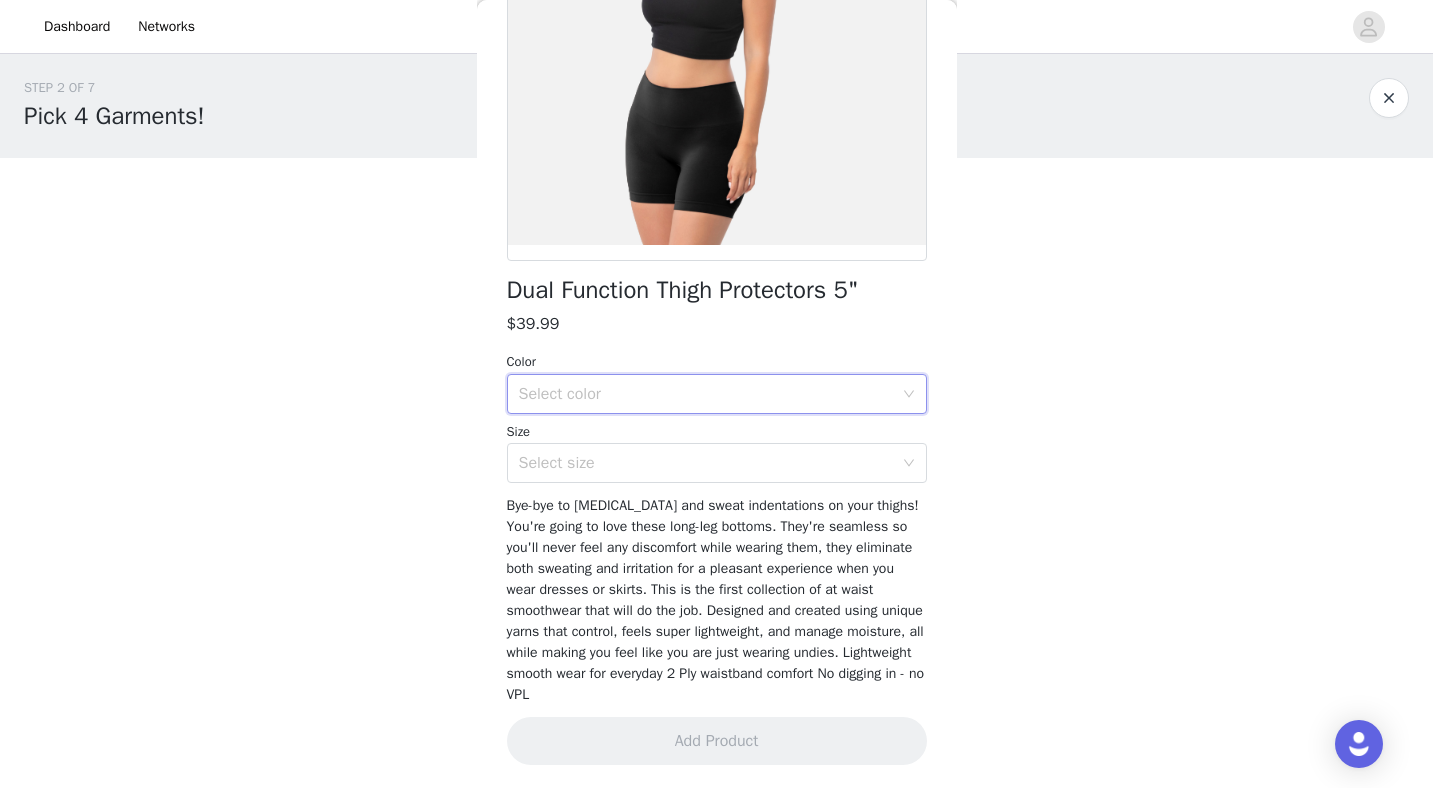 click on "Select color" at bounding box center [710, 394] 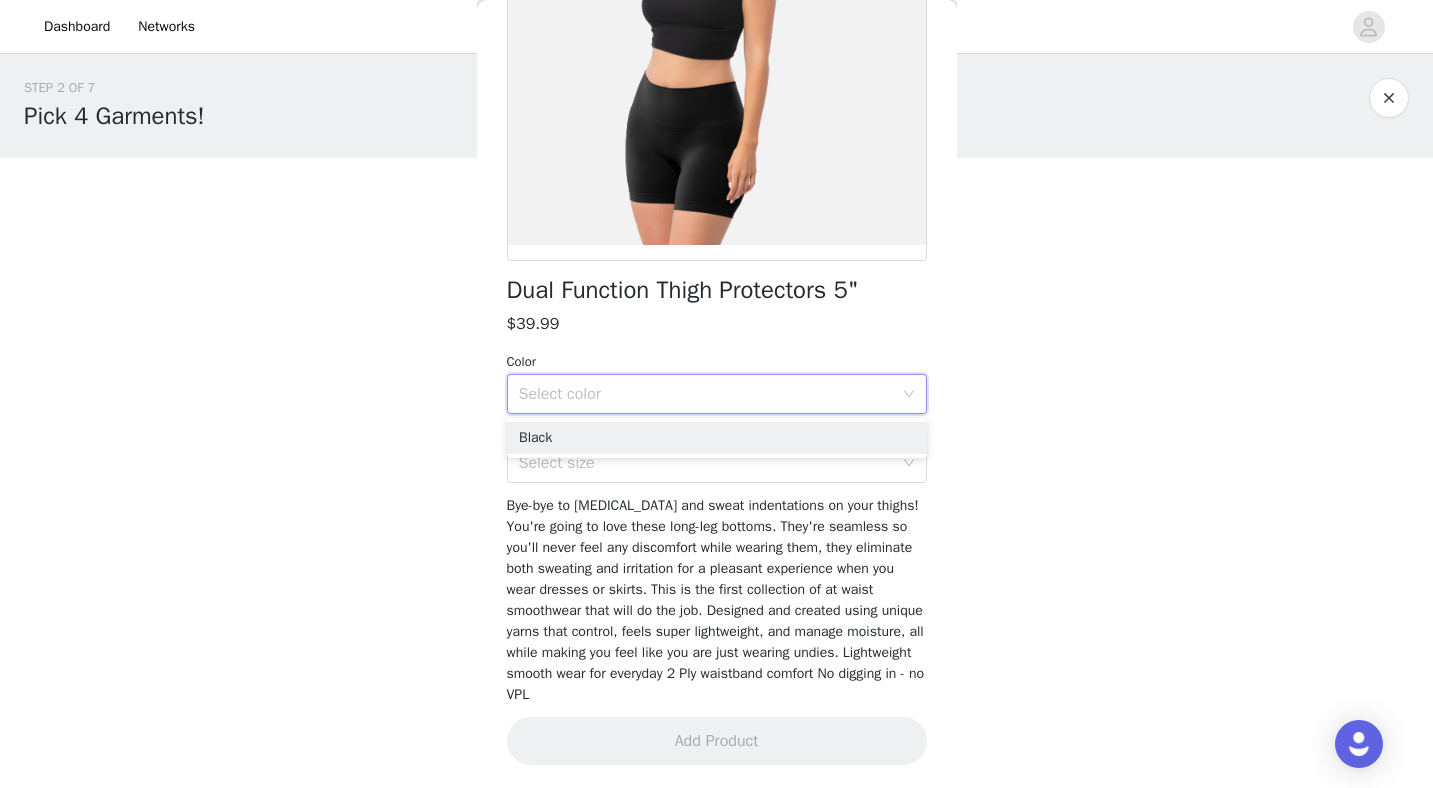 click on "Bye-bye to chafing and sweat indentations on your thighs! You're going to love these long-leg bottoms. They're seamless so you'll never feel any discomfort while wearing them, they eliminate both sweating and irritation for a pleasant experience when you wear dresses or skirts. This is the first collection of at waist smoothwear that will do the job. Designed and created using unique yarns that control, feels super lightweight, and manage moisture, all while making you feel like you are just wearing undies. Lightweight smooth wear for everyday 2 Ply waistband comfort No digging in - no VPL" at bounding box center [715, 600] 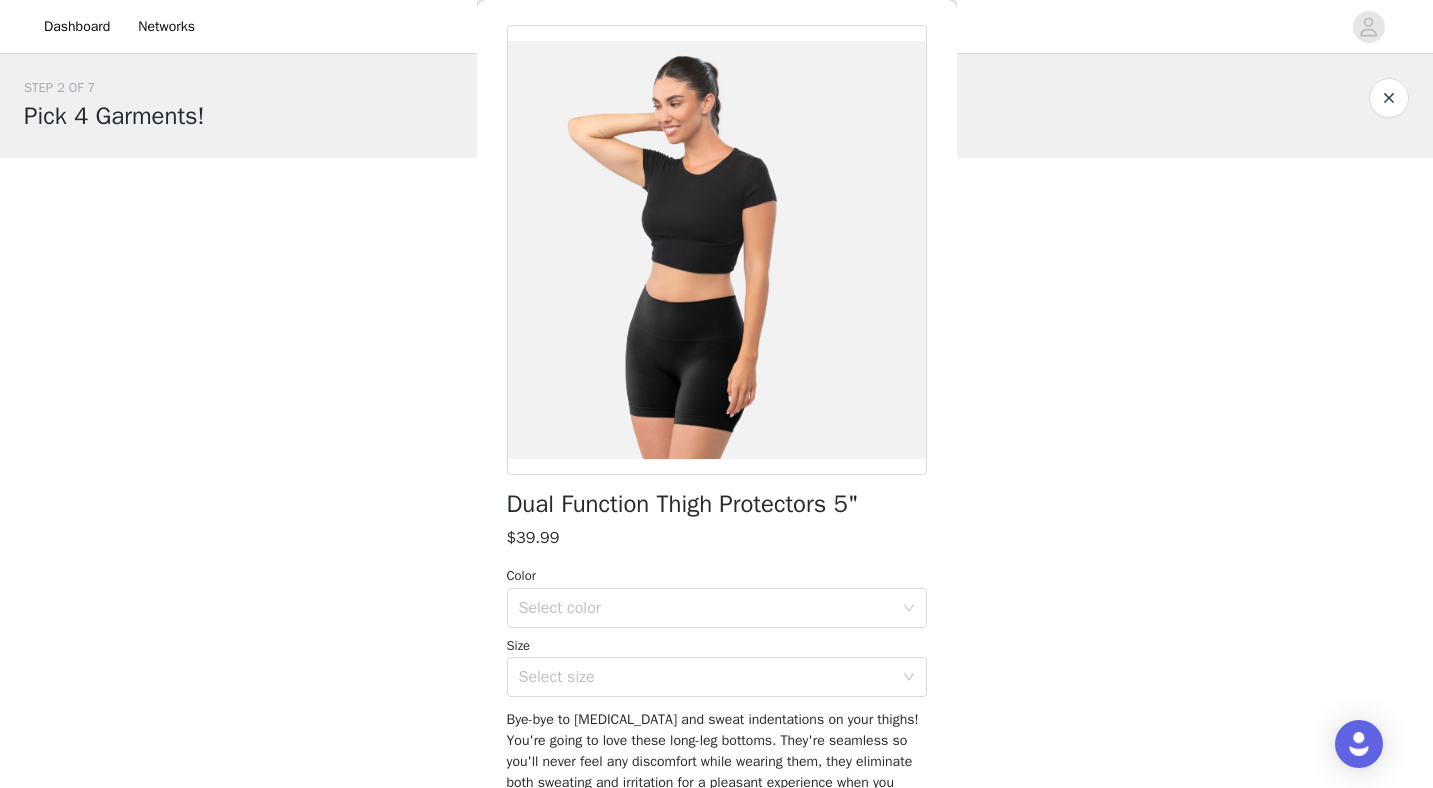 scroll, scrollTop: 128, scrollLeft: 0, axis: vertical 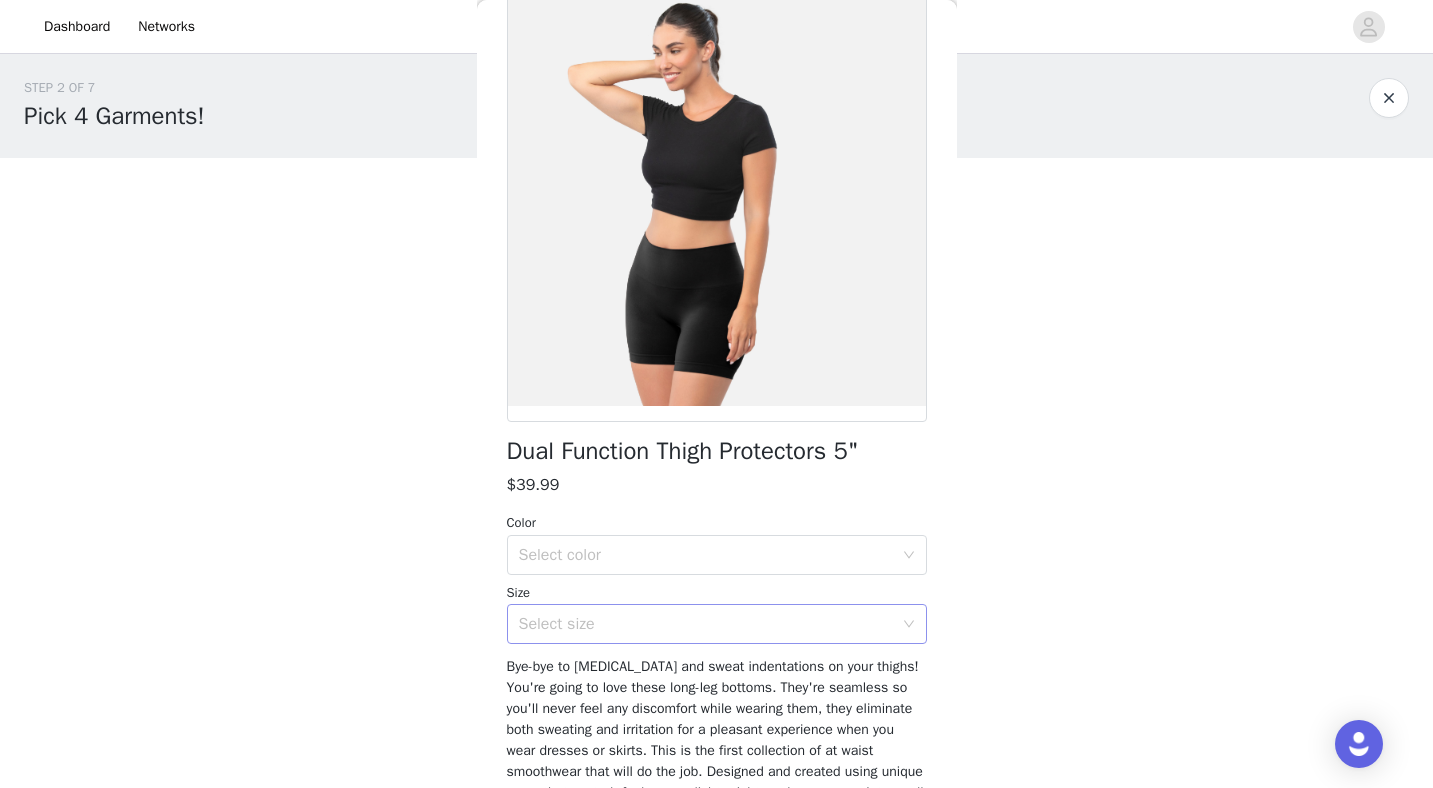 click on "Select size" at bounding box center (706, 624) 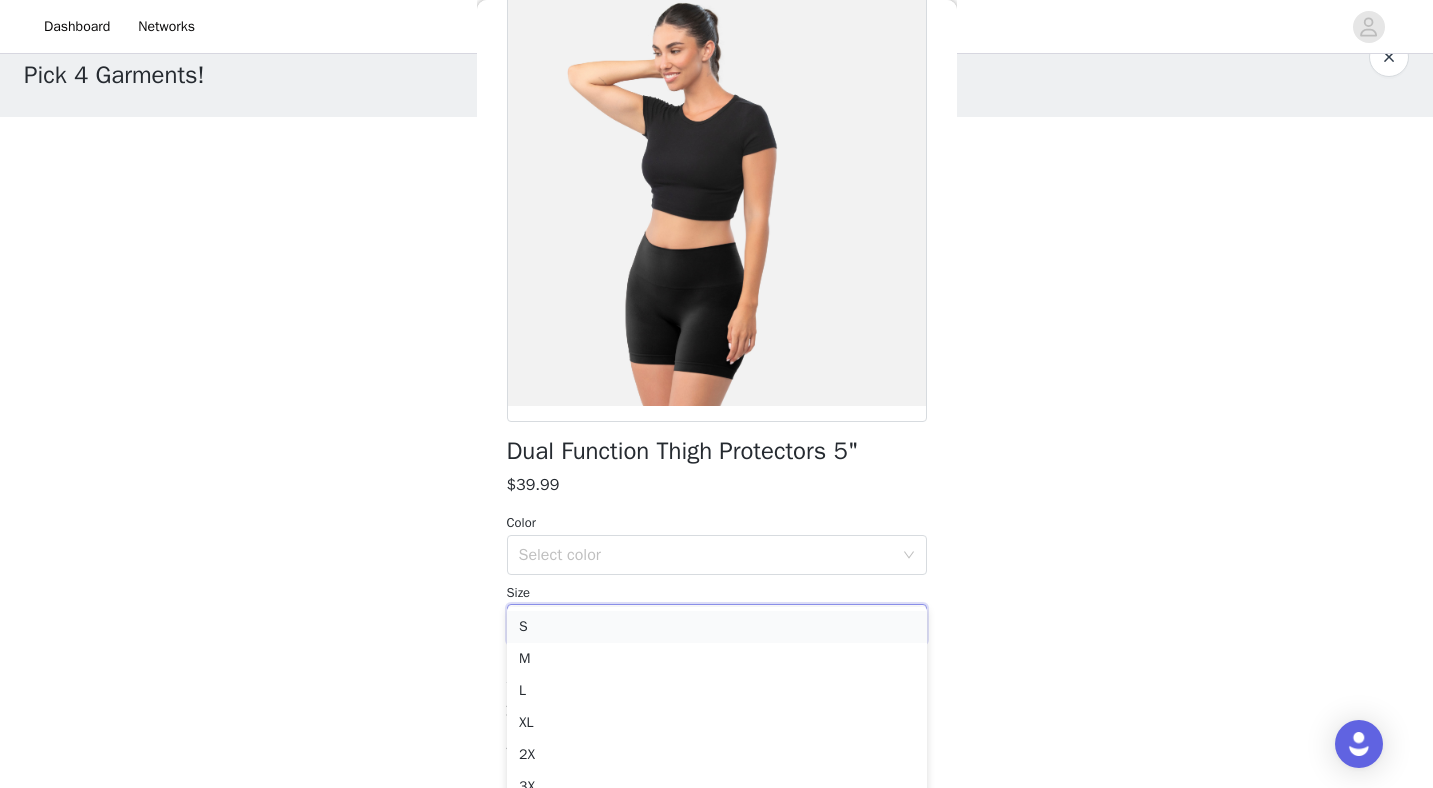 scroll, scrollTop: 44, scrollLeft: 0, axis: vertical 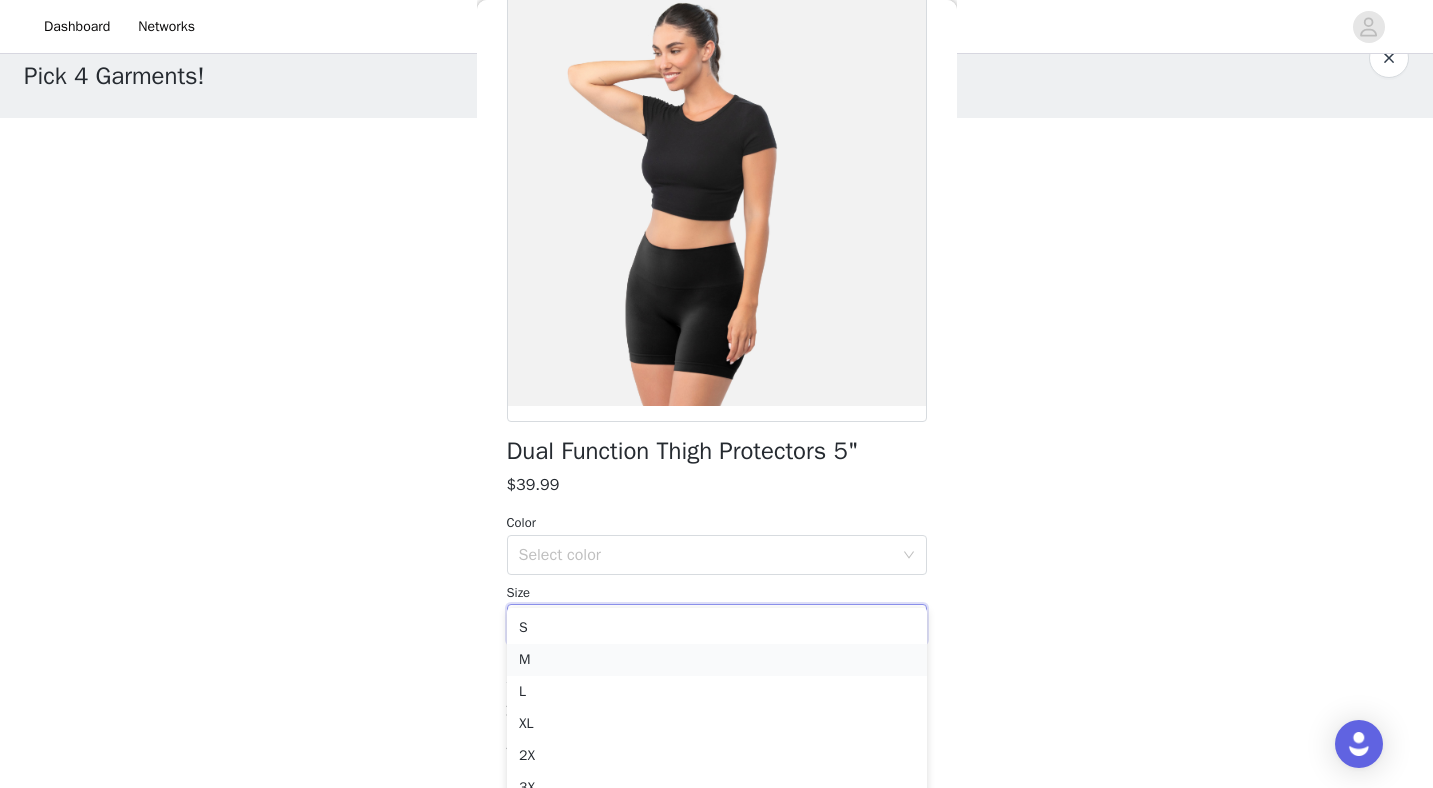 click on "M" at bounding box center (717, 660) 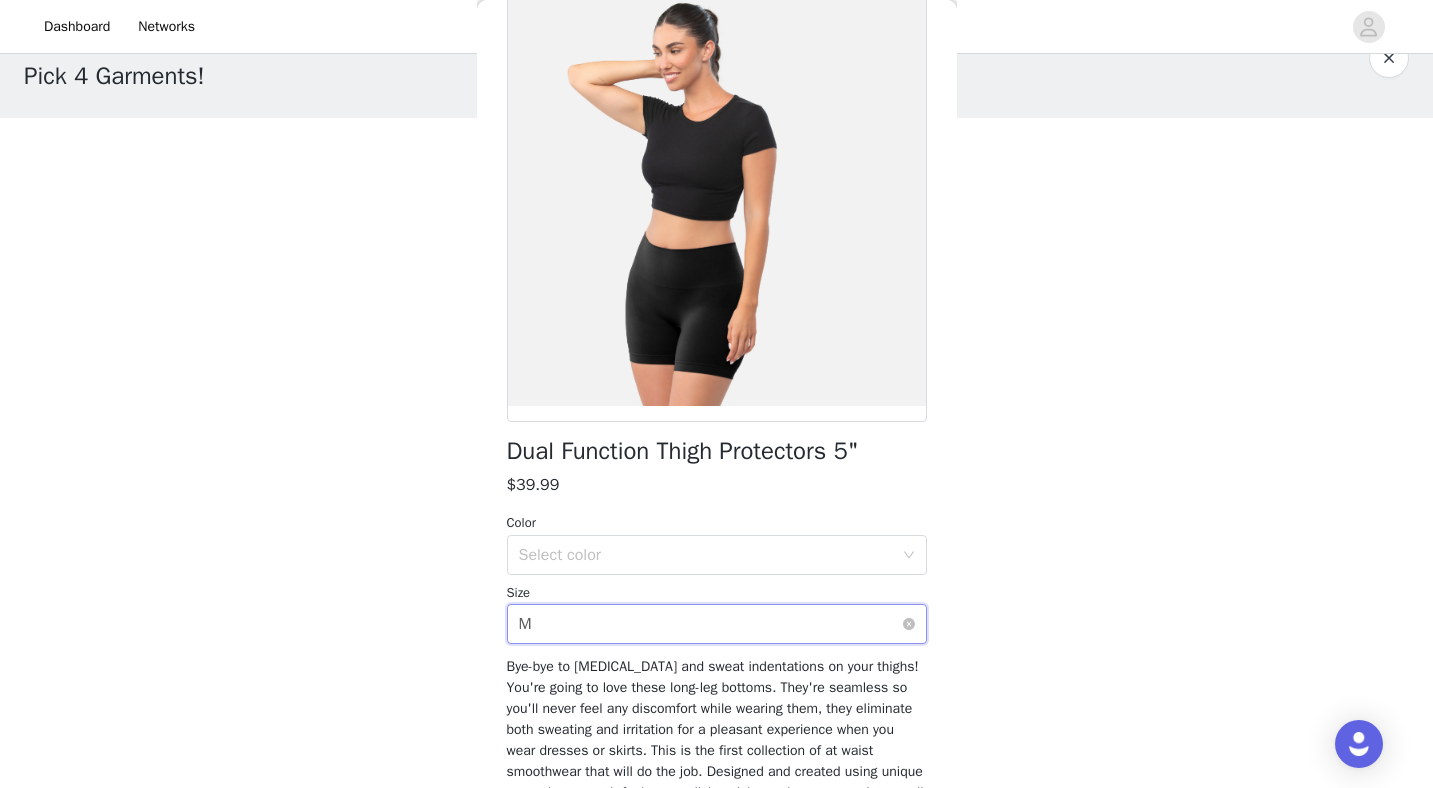 click on "Select size M" at bounding box center (710, 624) 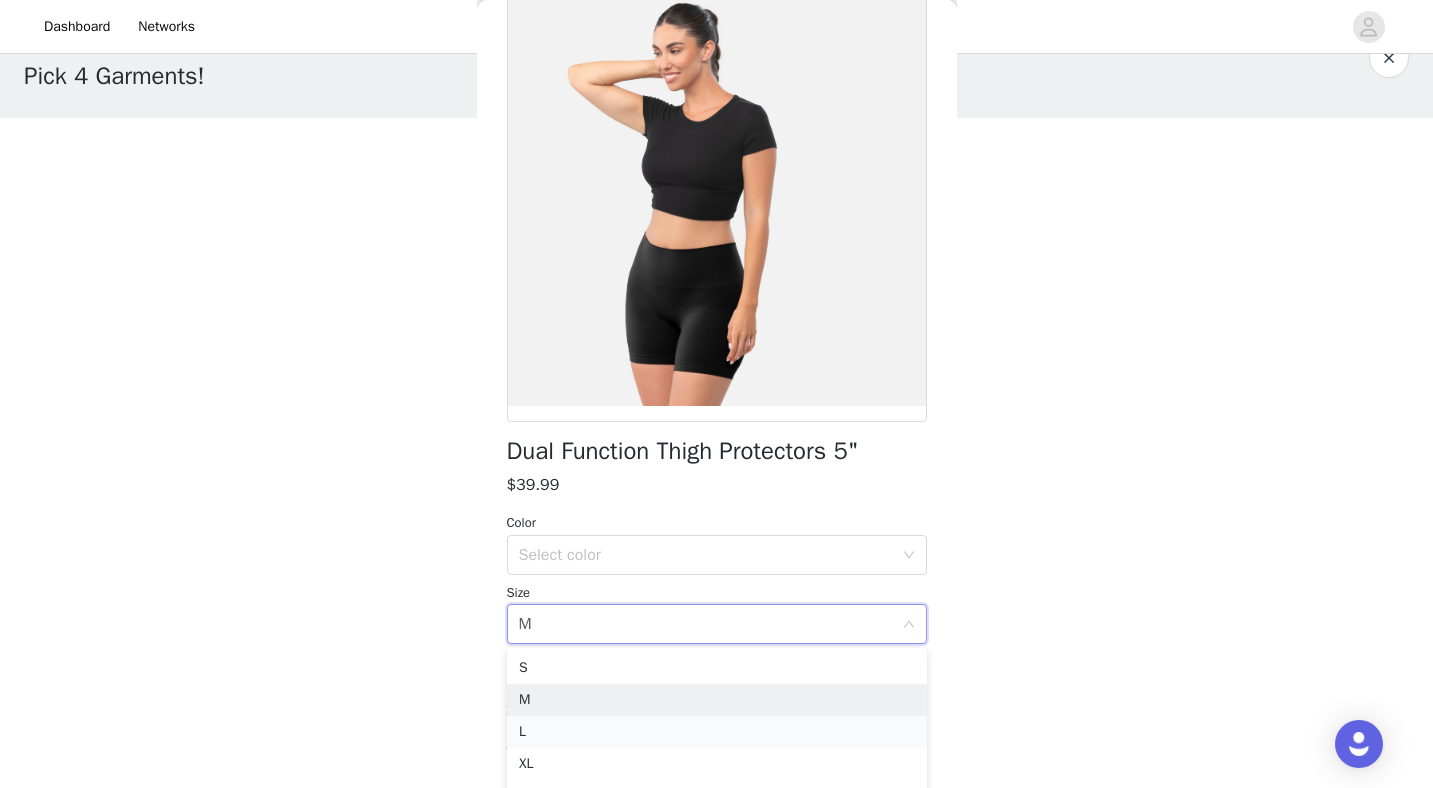 click on "L" at bounding box center [717, 732] 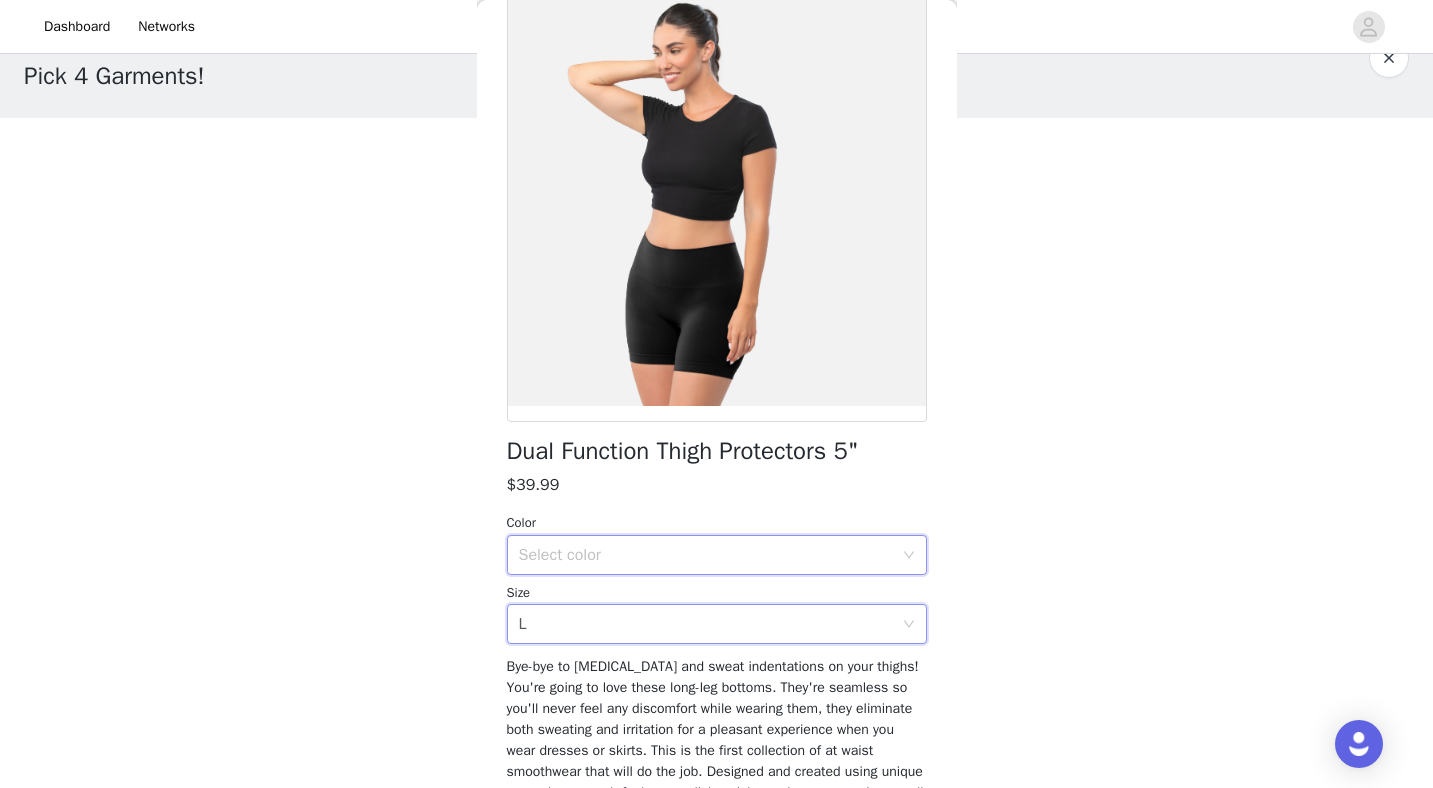 click on "Select color" at bounding box center (710, 555) 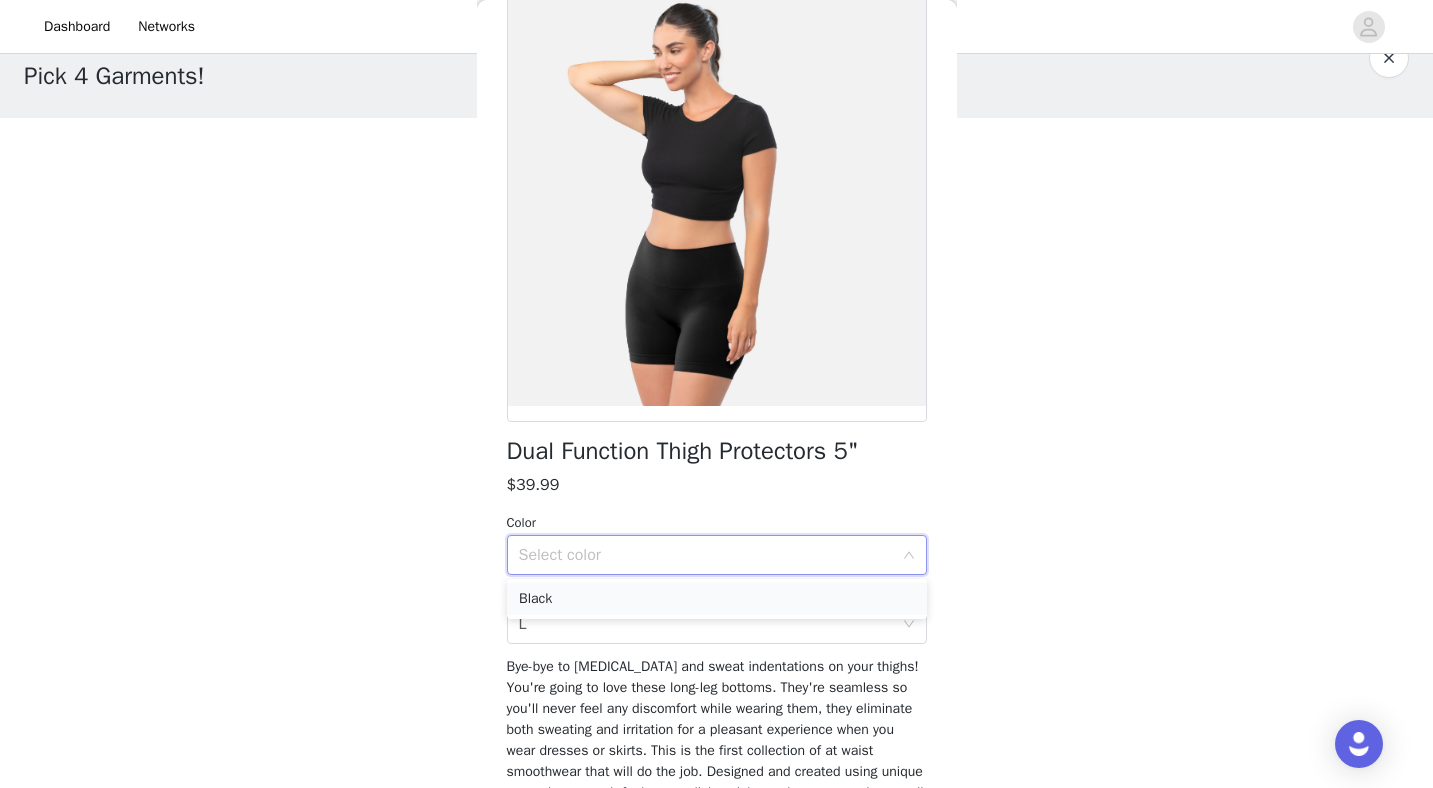 click on "Black" at bounding box center [717, 599] 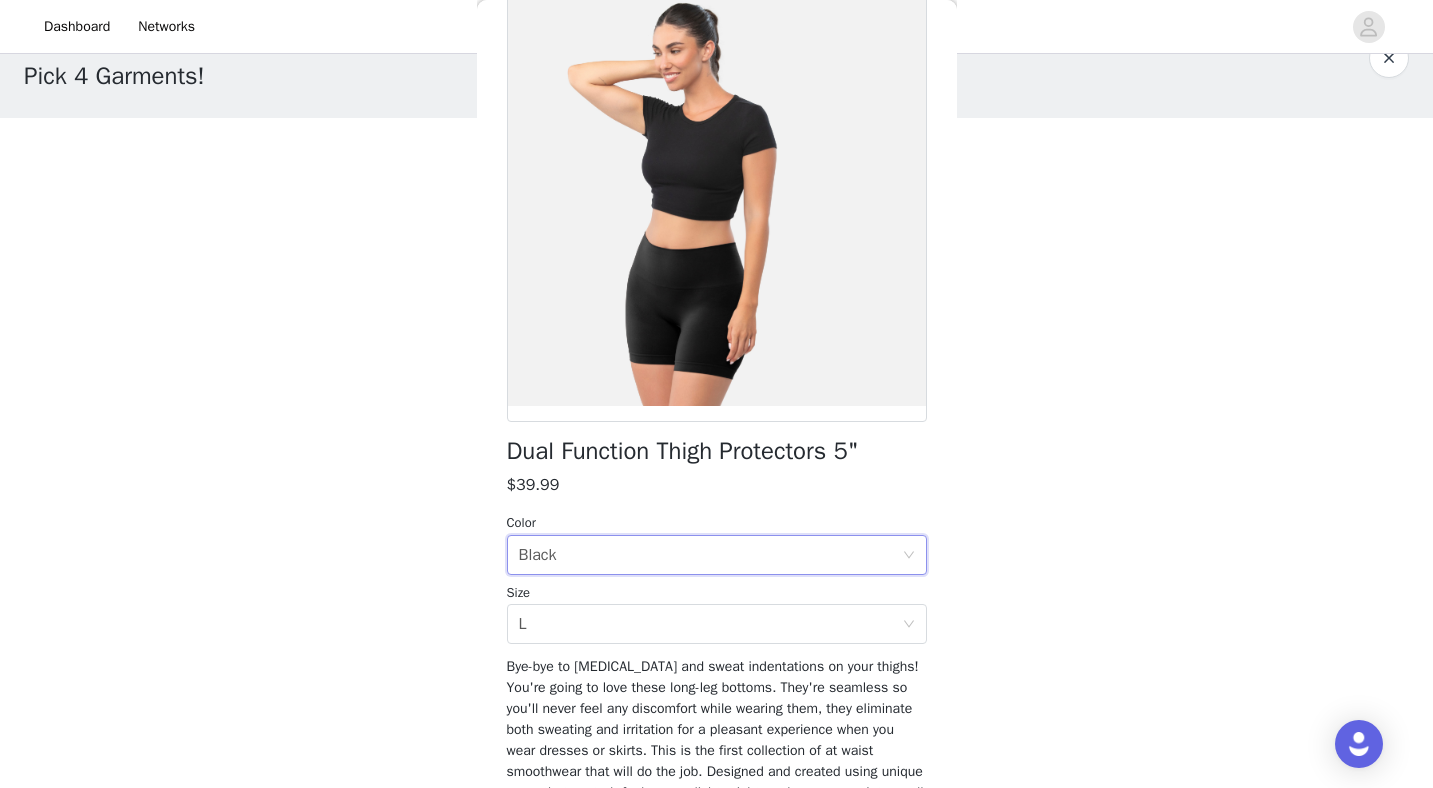 scroll, scrollTop: 0, scrollLeft: 0, axis: both 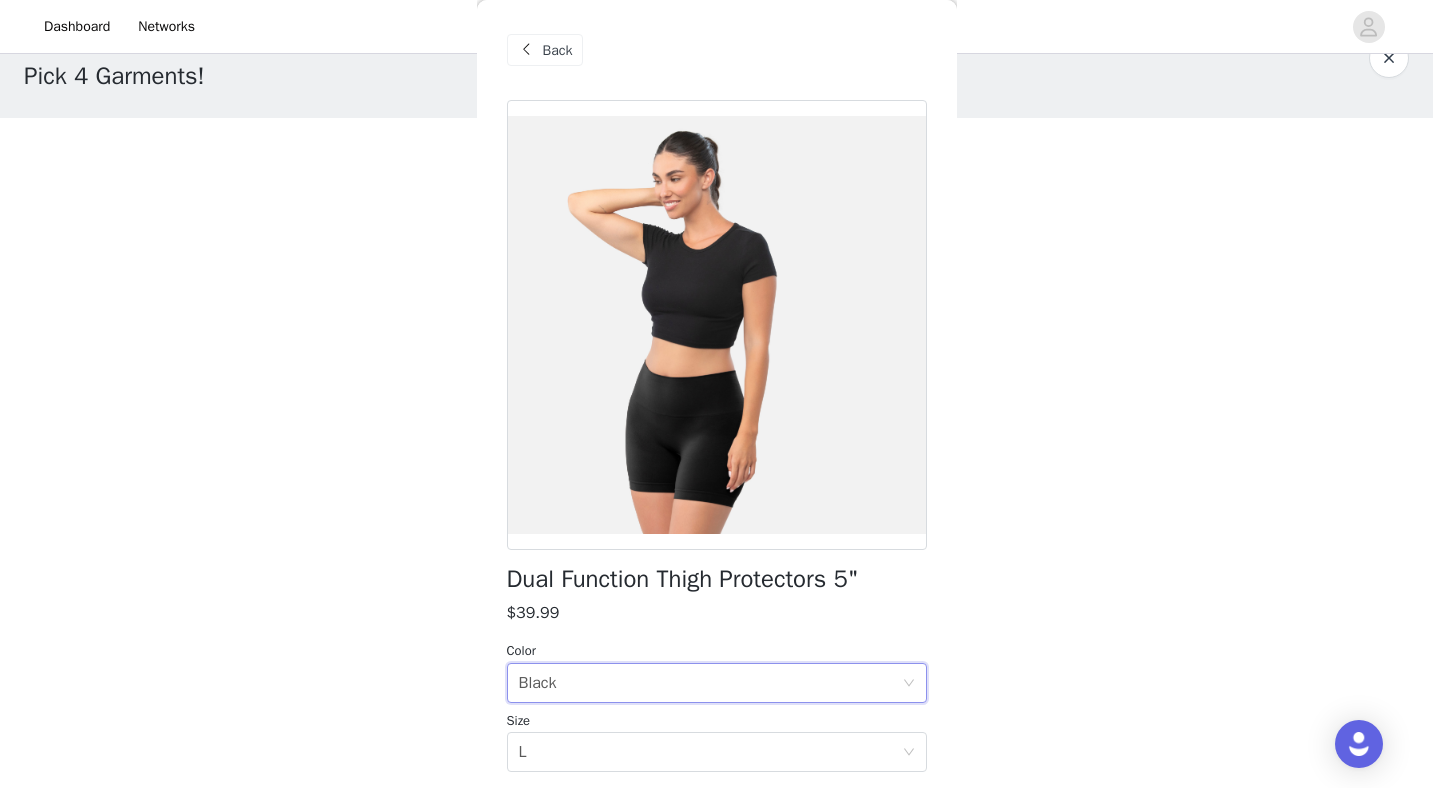 click on "Back" at bounding box center [717, 50] 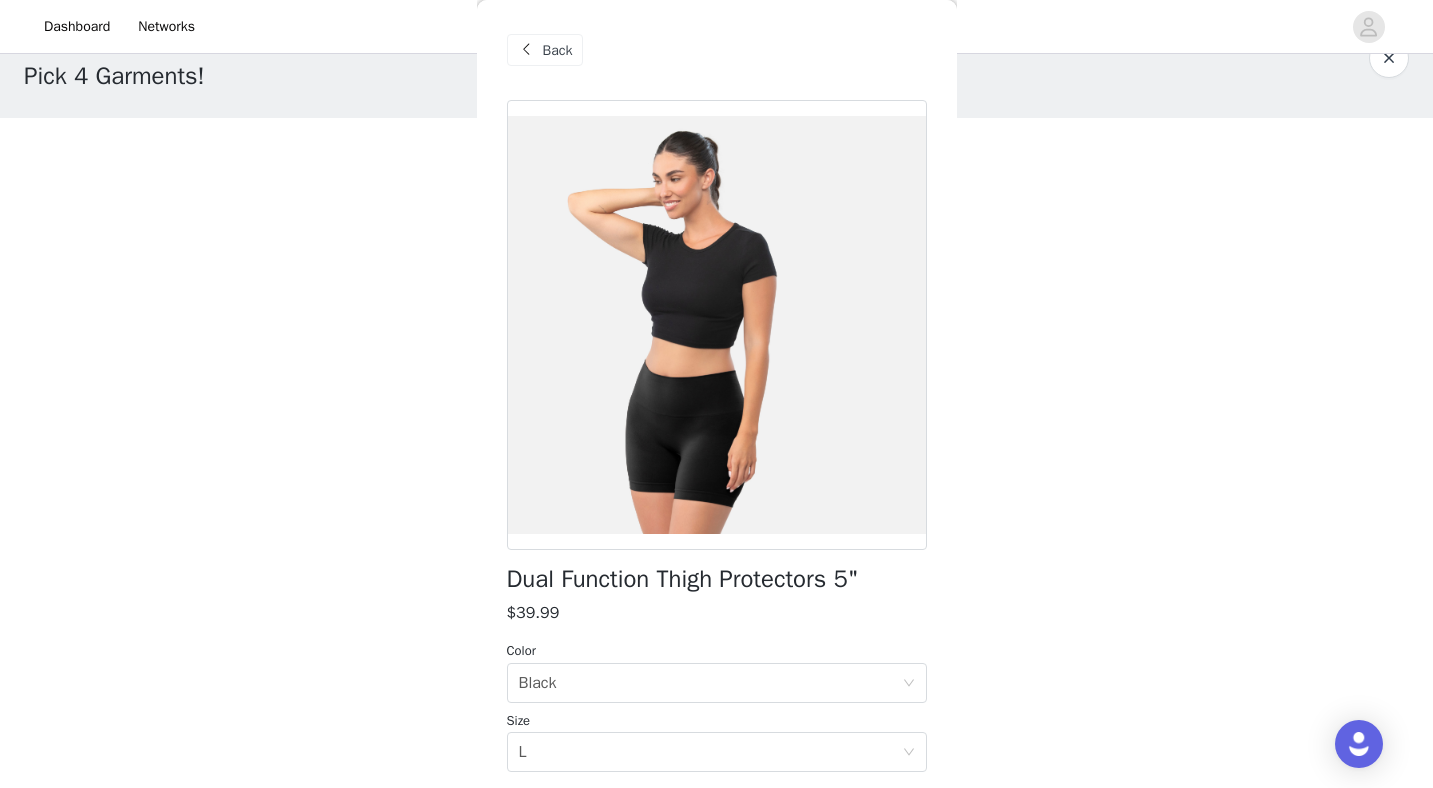 click on "Back" at bounding box center [558, 50] 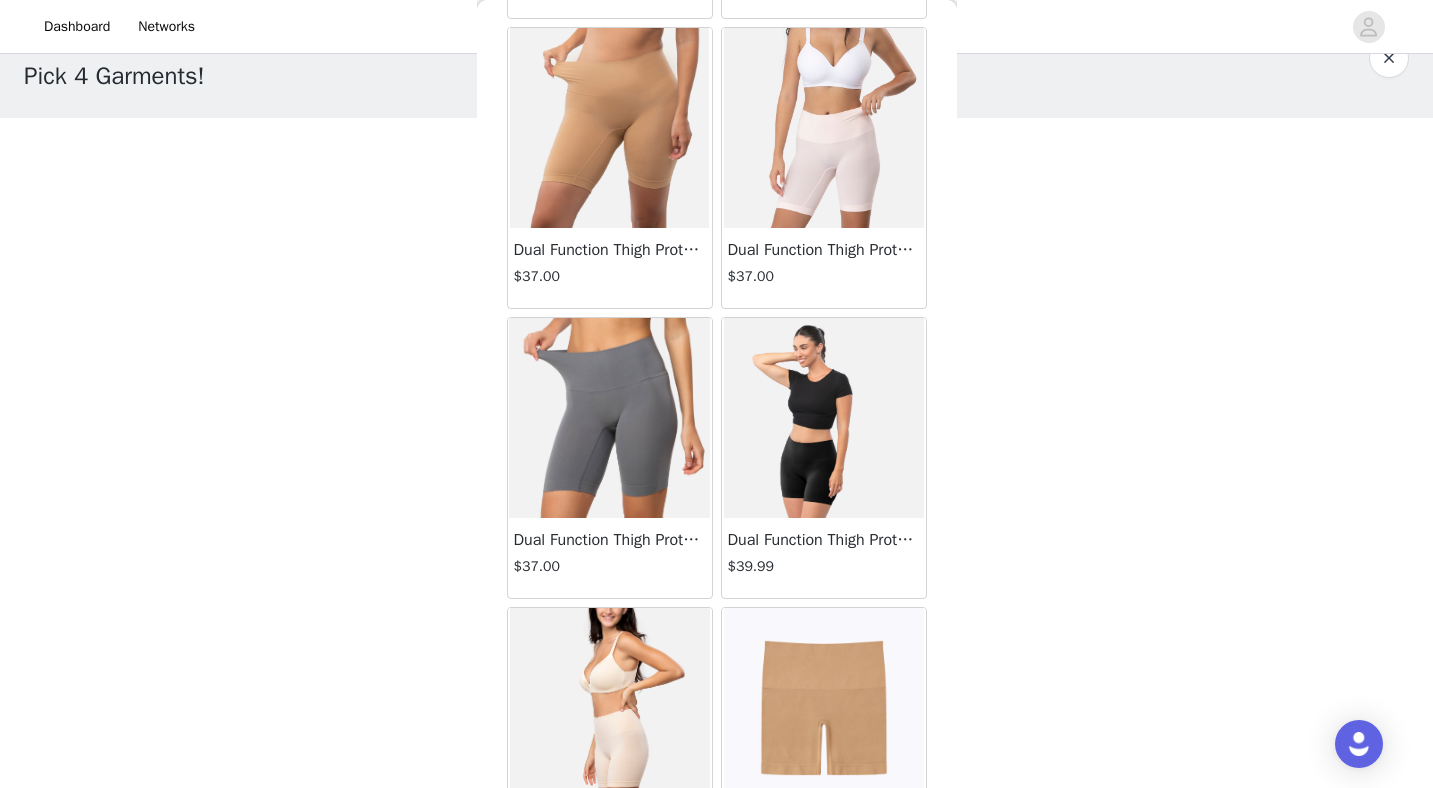 scroll, scrollTop: 1338, scrollLeft: 0, axis: vertical 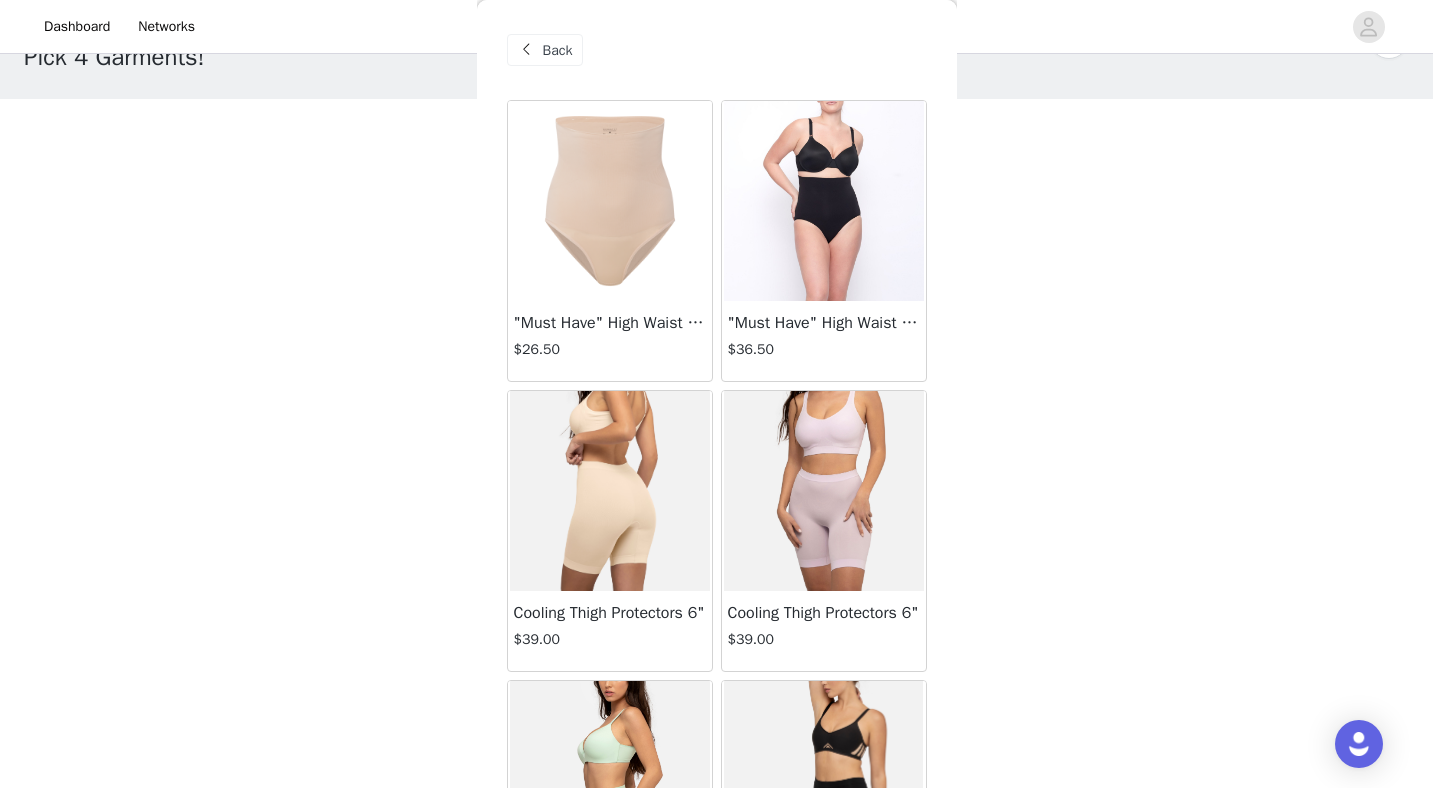 click on "Back" at bounding box center (558, 50) 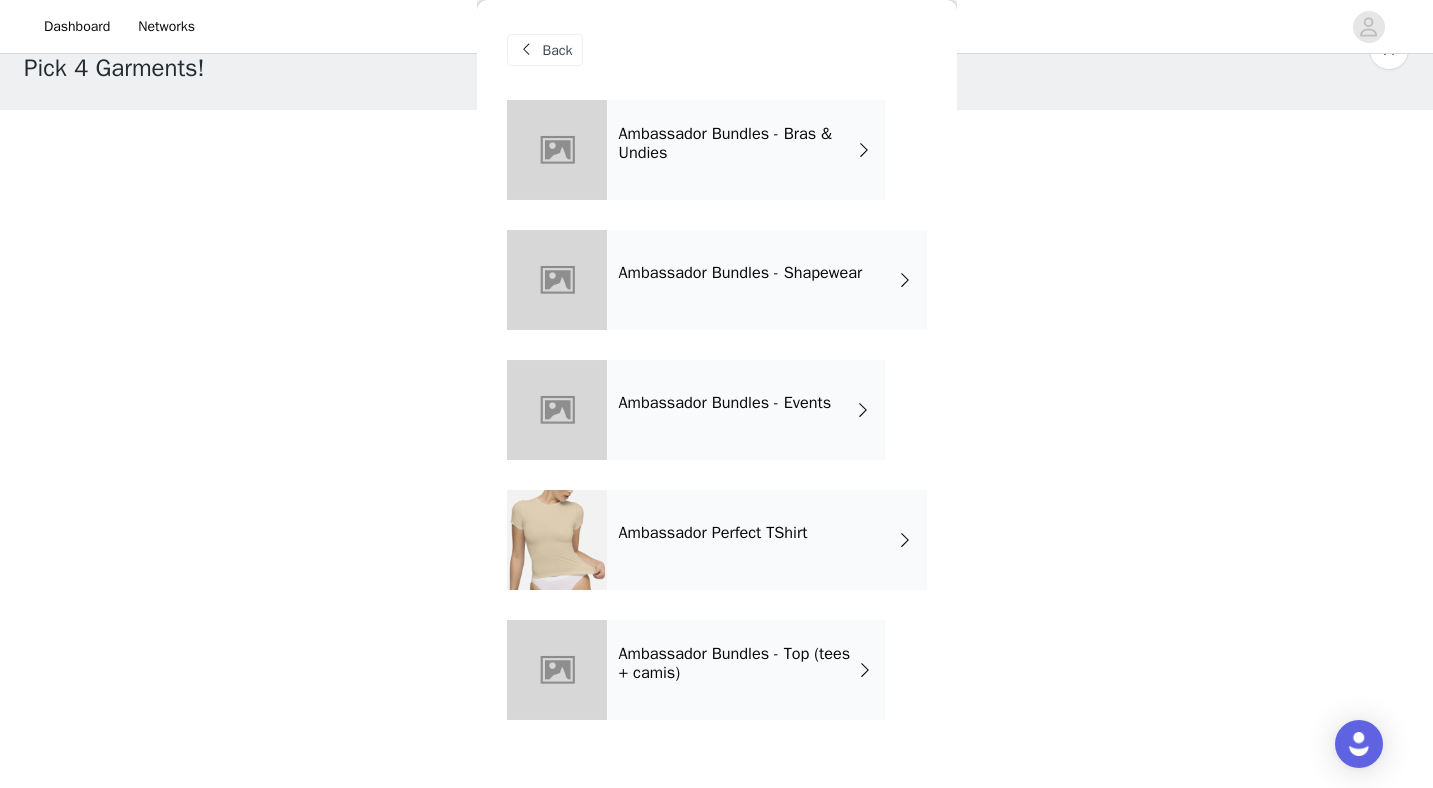 scroll, scrollTop: 0, scrollLeft: 0, axis: both 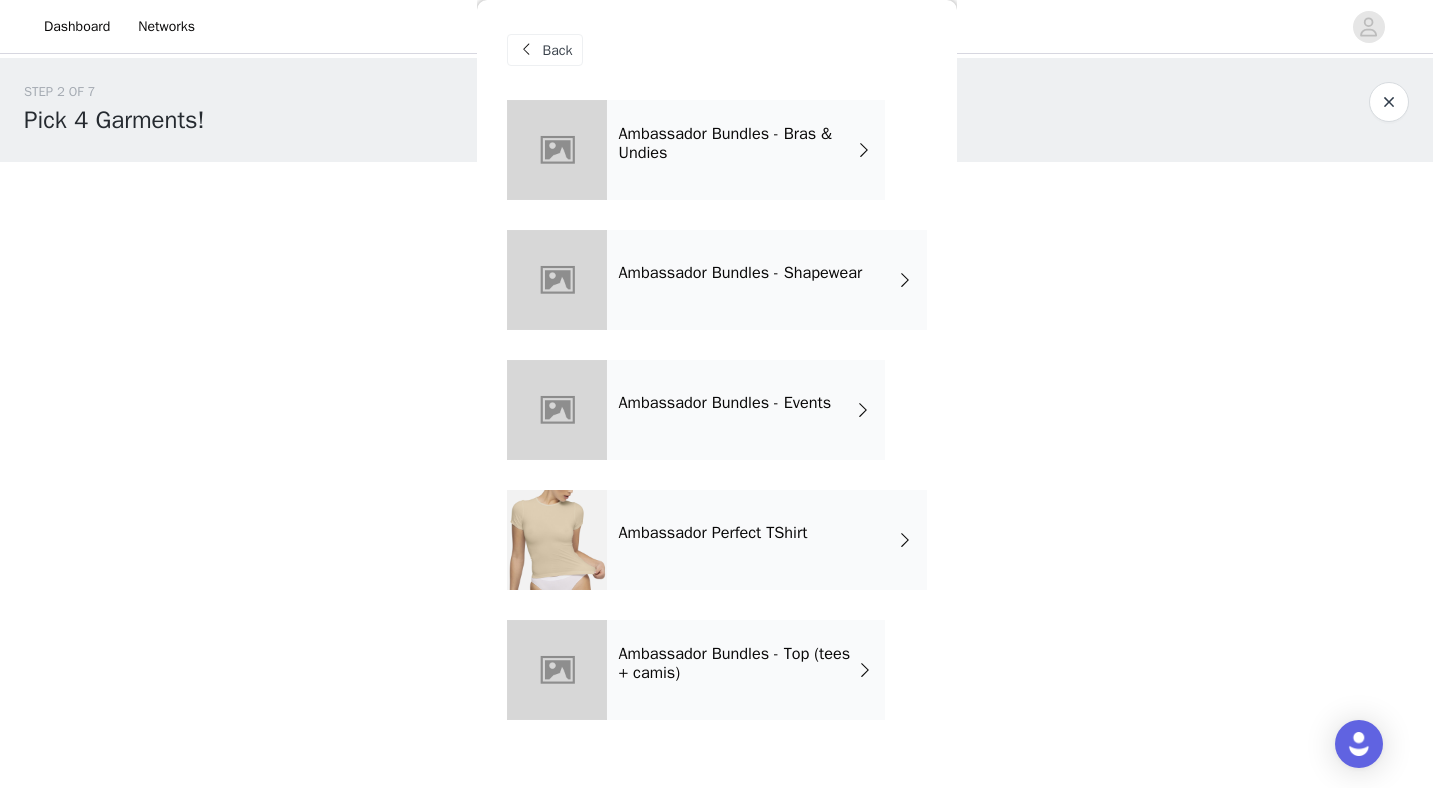 click on "Back" at bounding box center (558, 50) 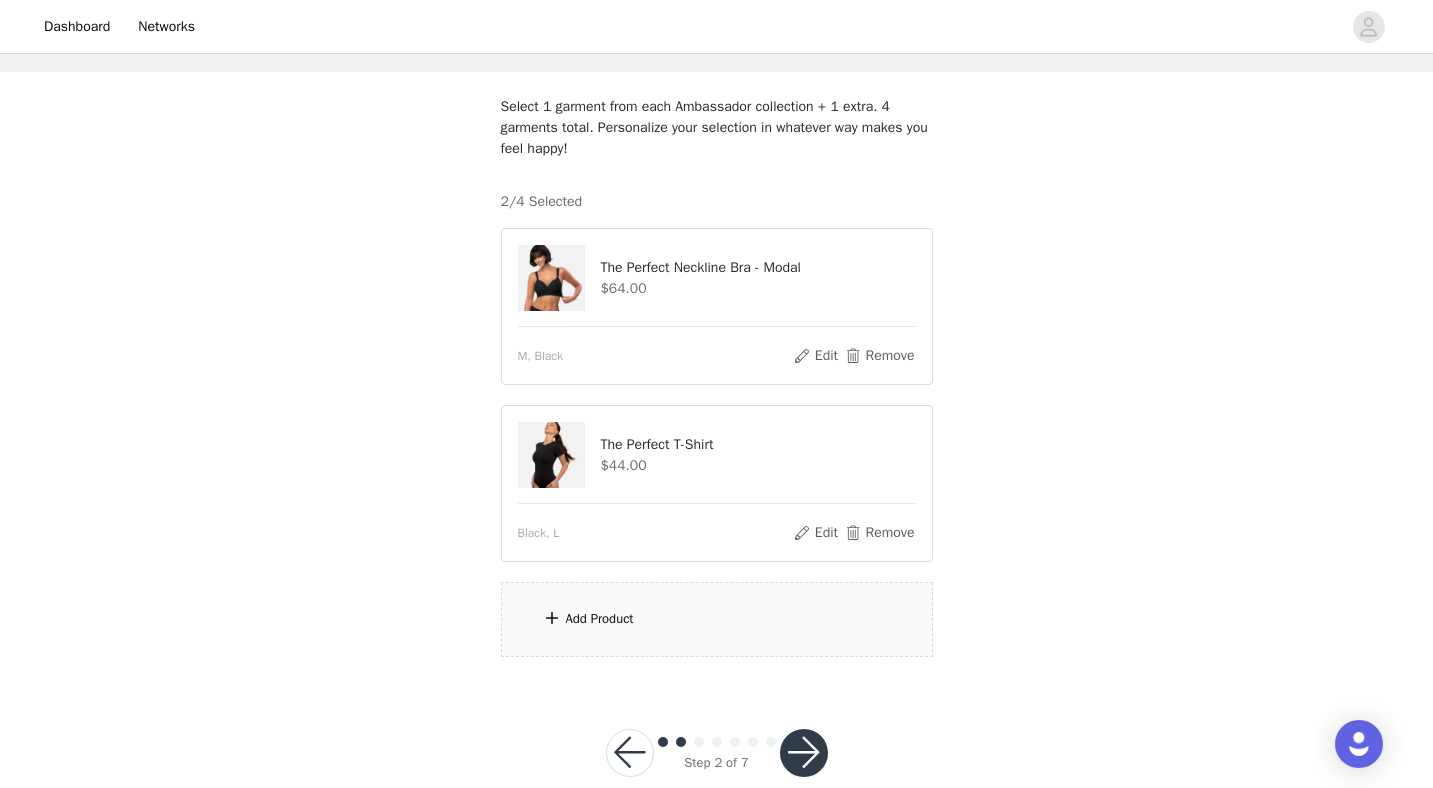 scroll, scrollTop: 94, scrollLeft: 0, axis: vertical 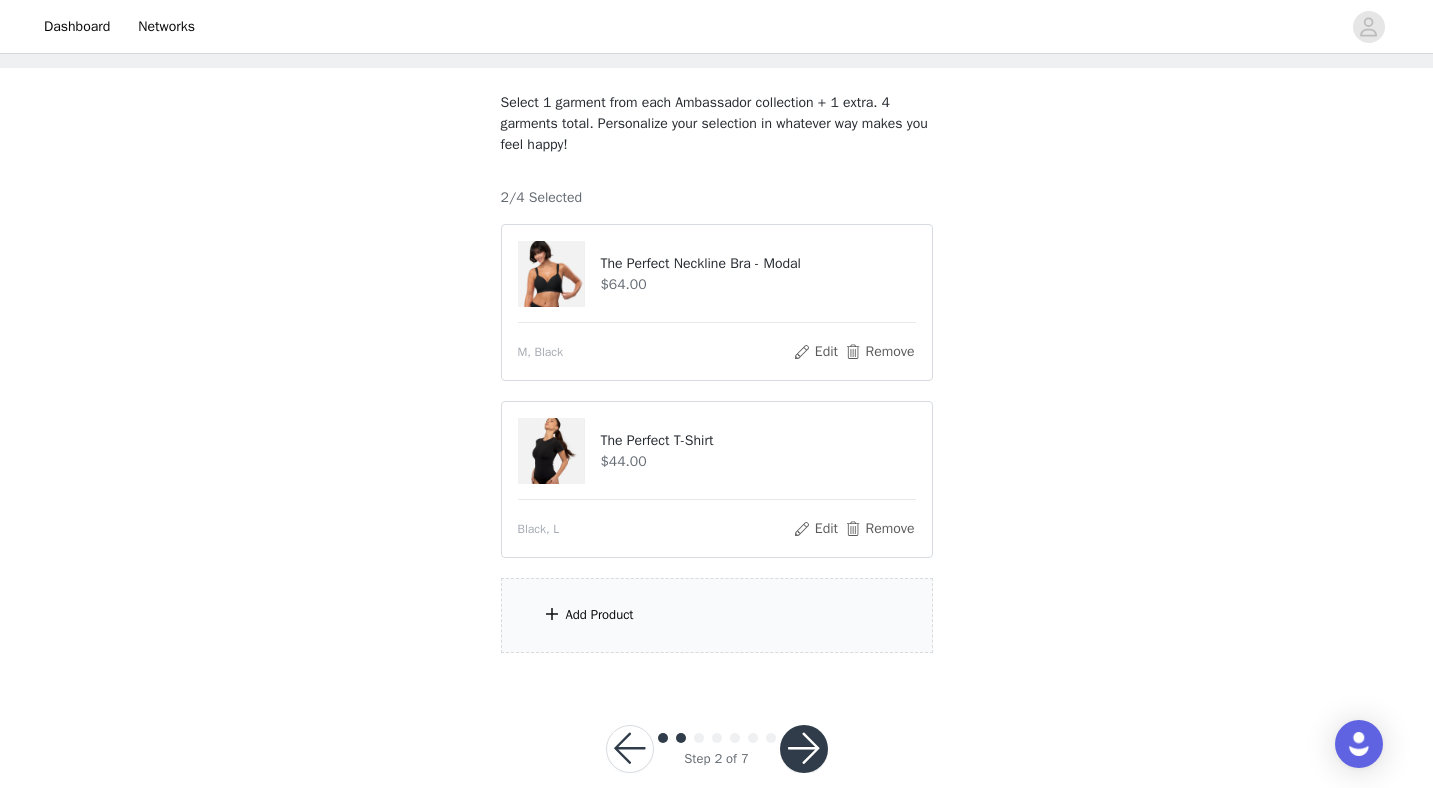 click on "Add Product" at bounding box center (717, 615) 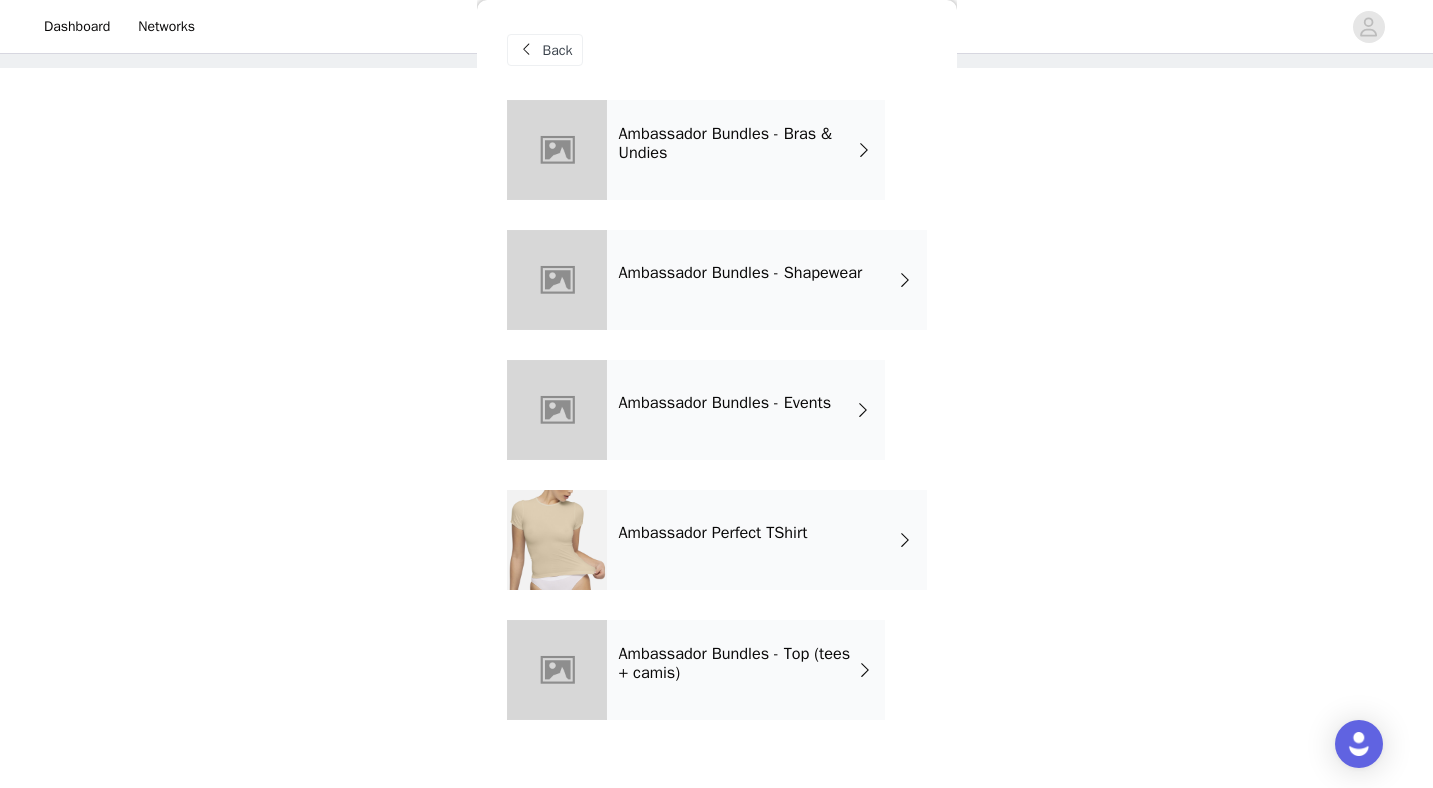 scroll, scrollTop: 126, scrollLeft: 0, axis: vertical 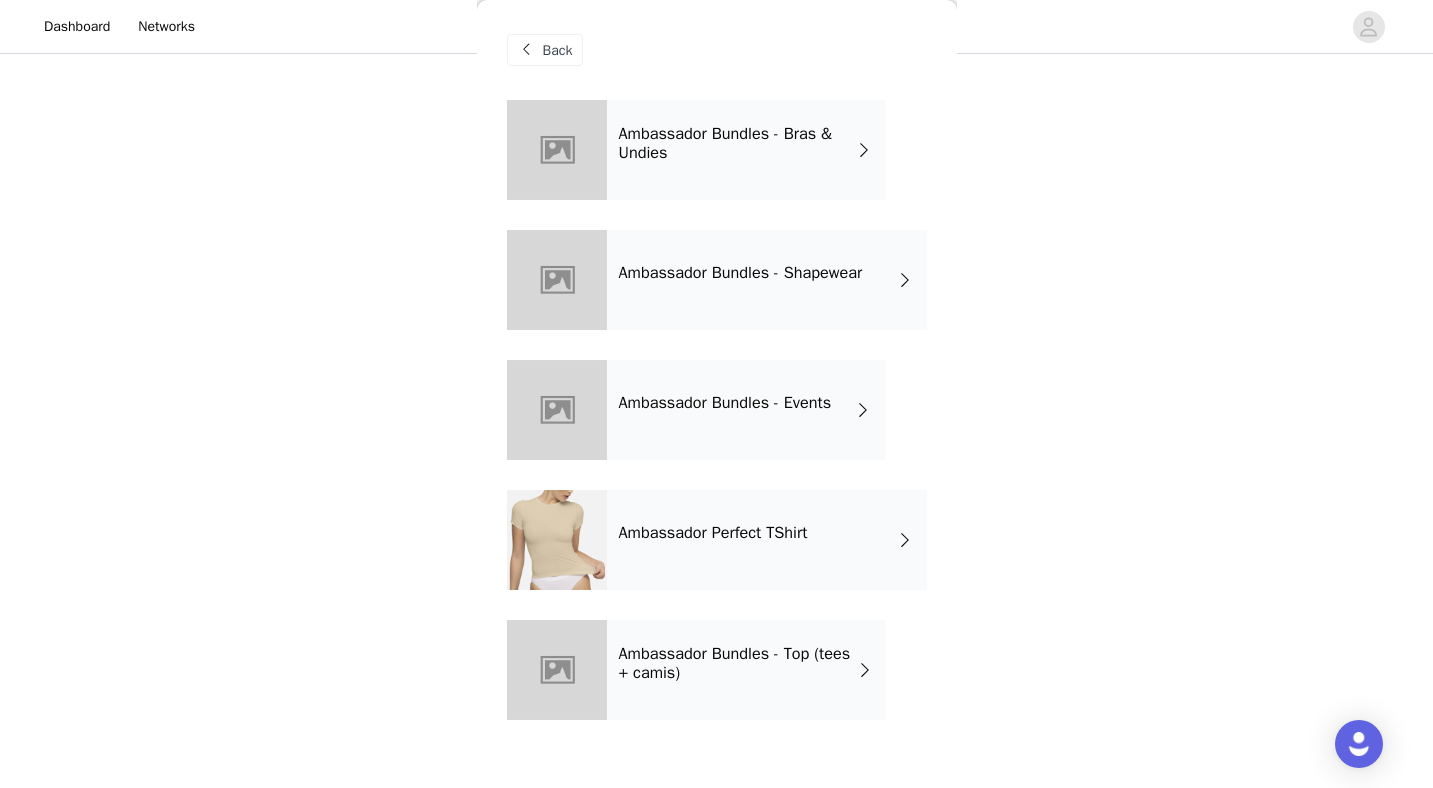 click on "Ambassador Bundles - Events" at bounding box center (746, 410) 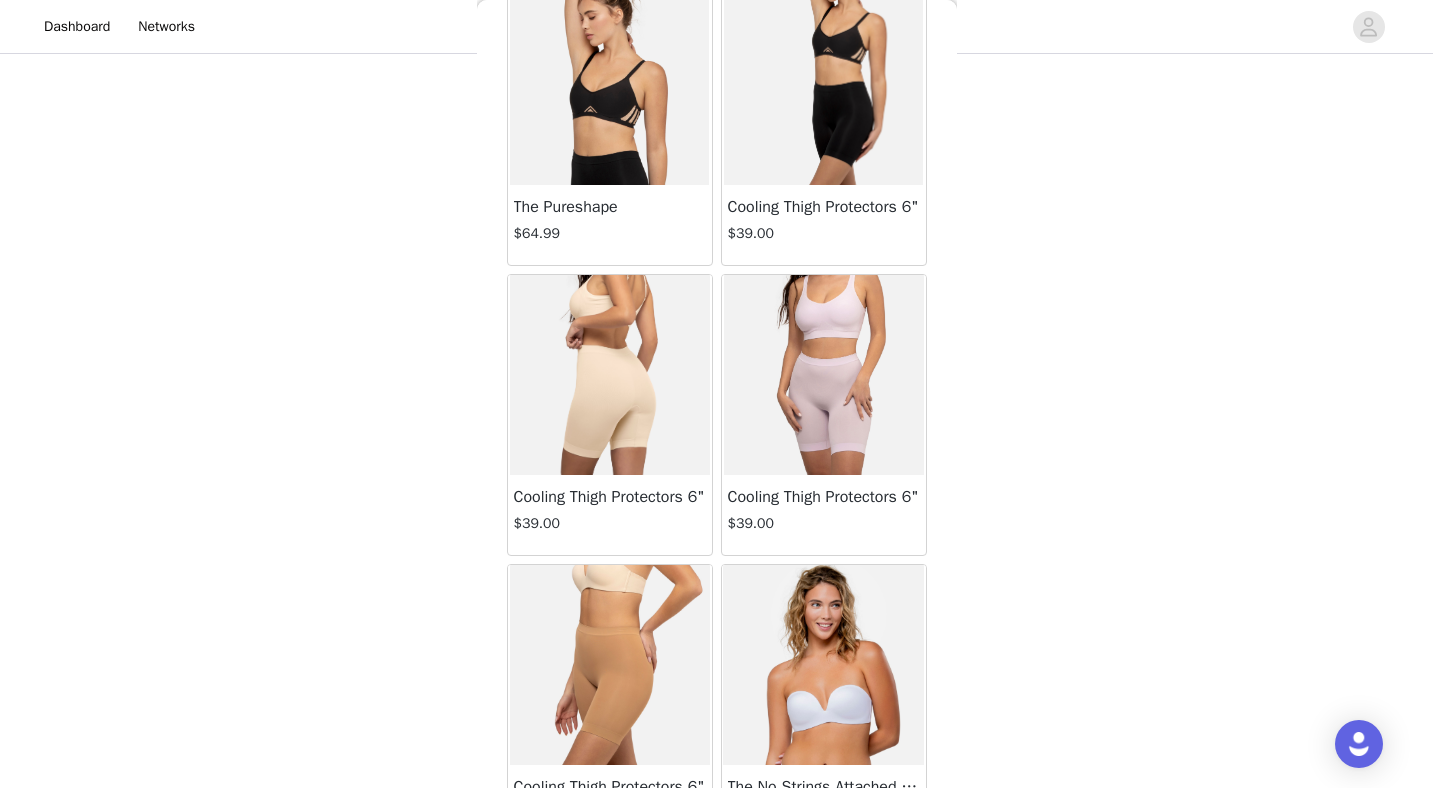 scroll, scrollTop: 2272, scrollLeft: 0, axis: vertical 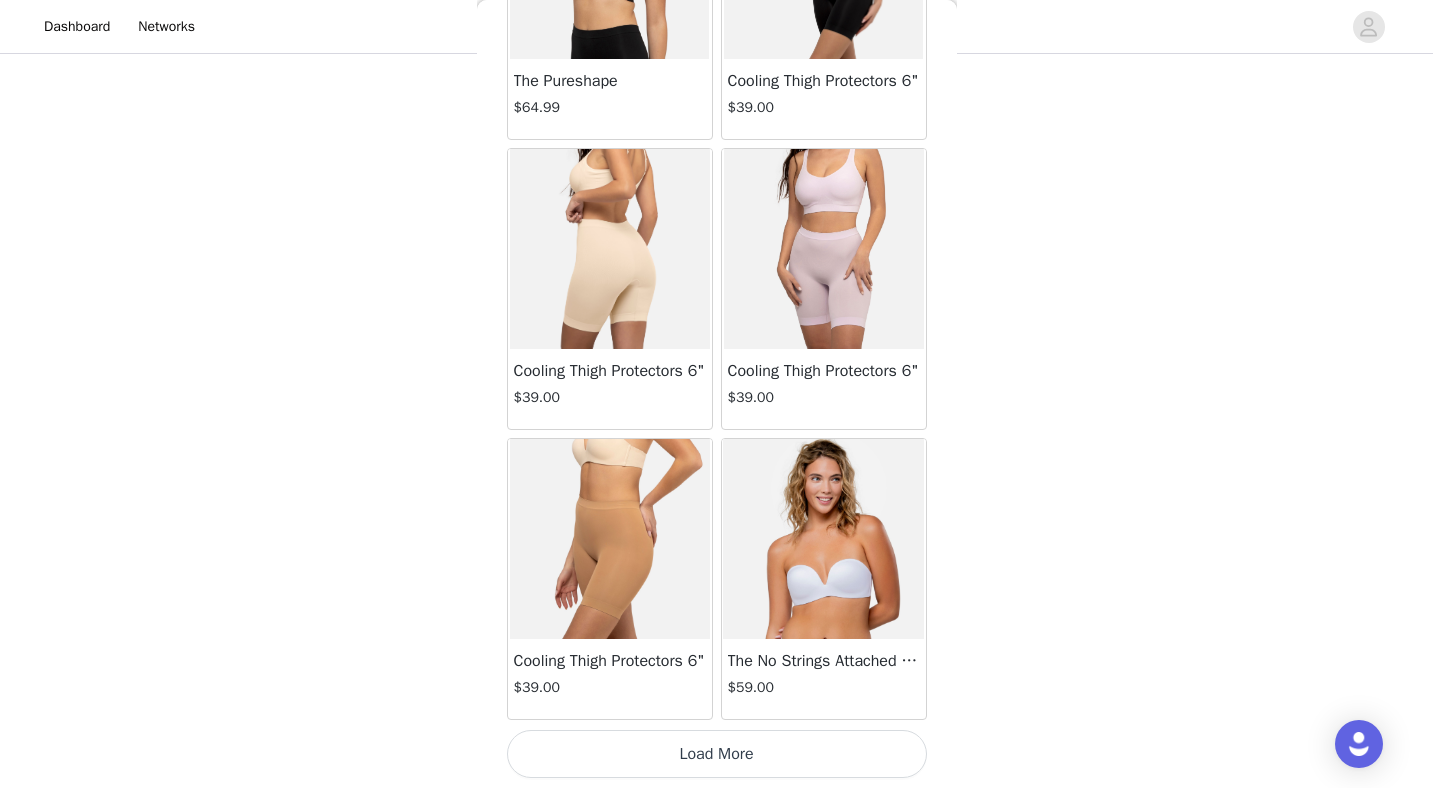 click on "Load More" at bounding box center [717, 754] 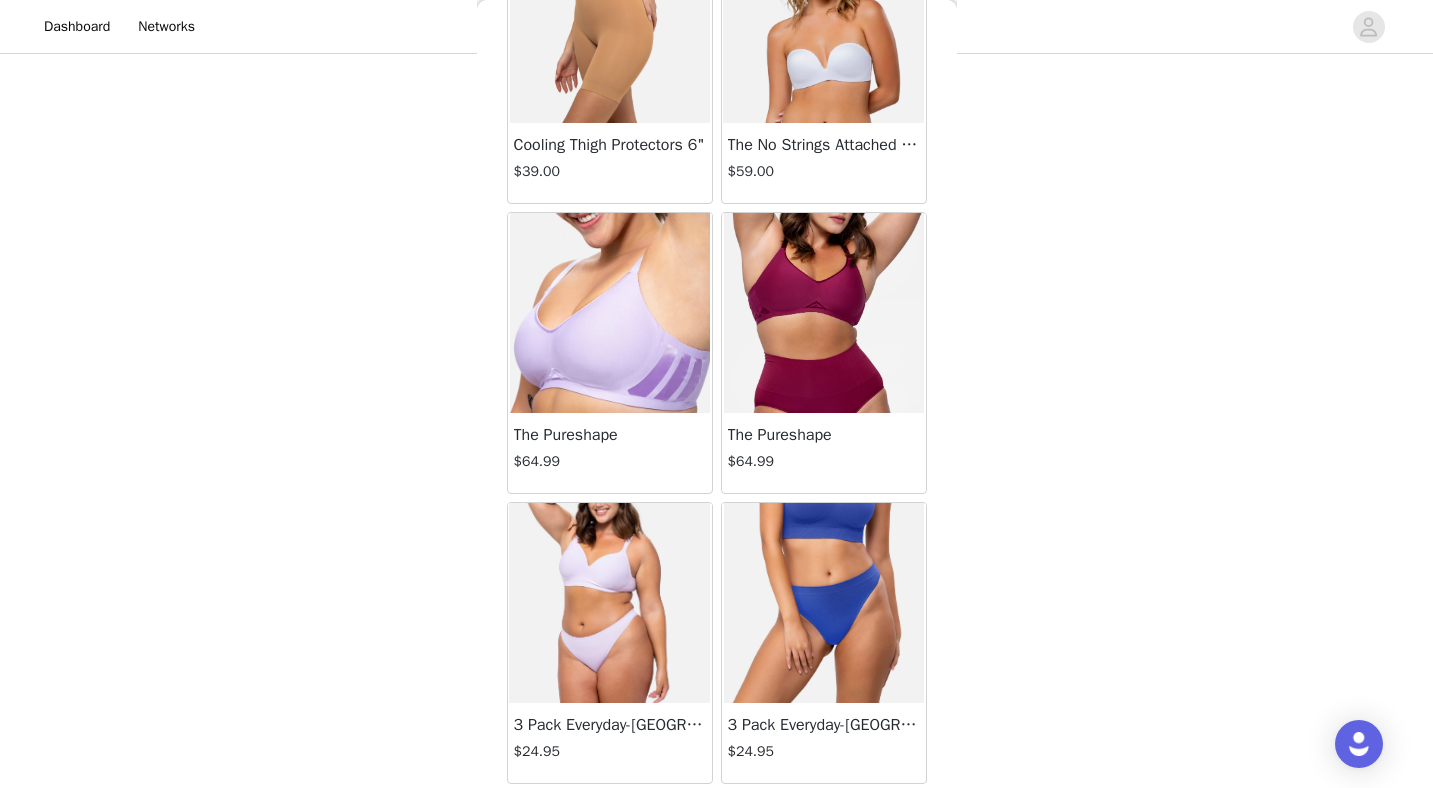 scroll, scrollTop: 2573, scrollLeft: 0, axis: vertical 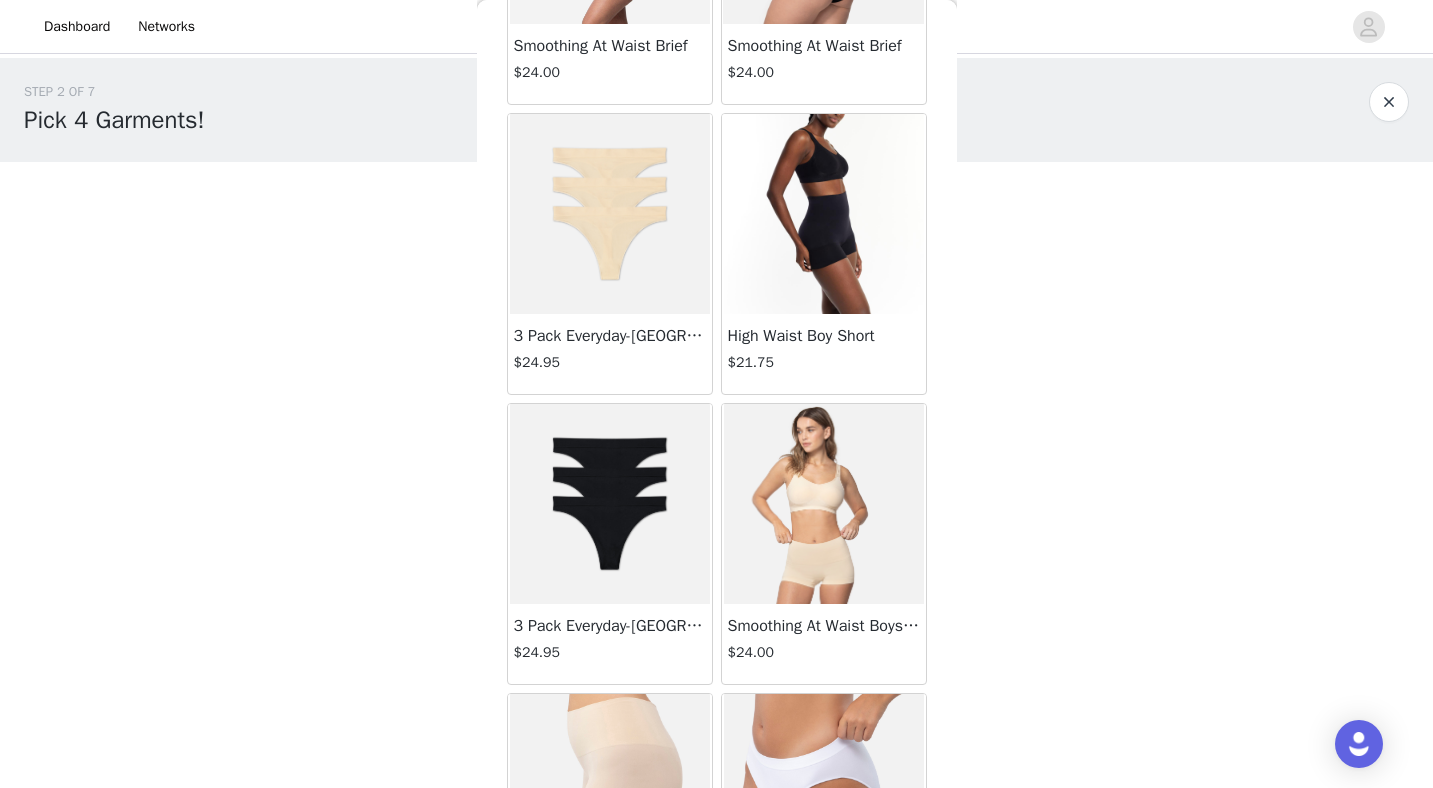 click at bounding box center [824, 214] 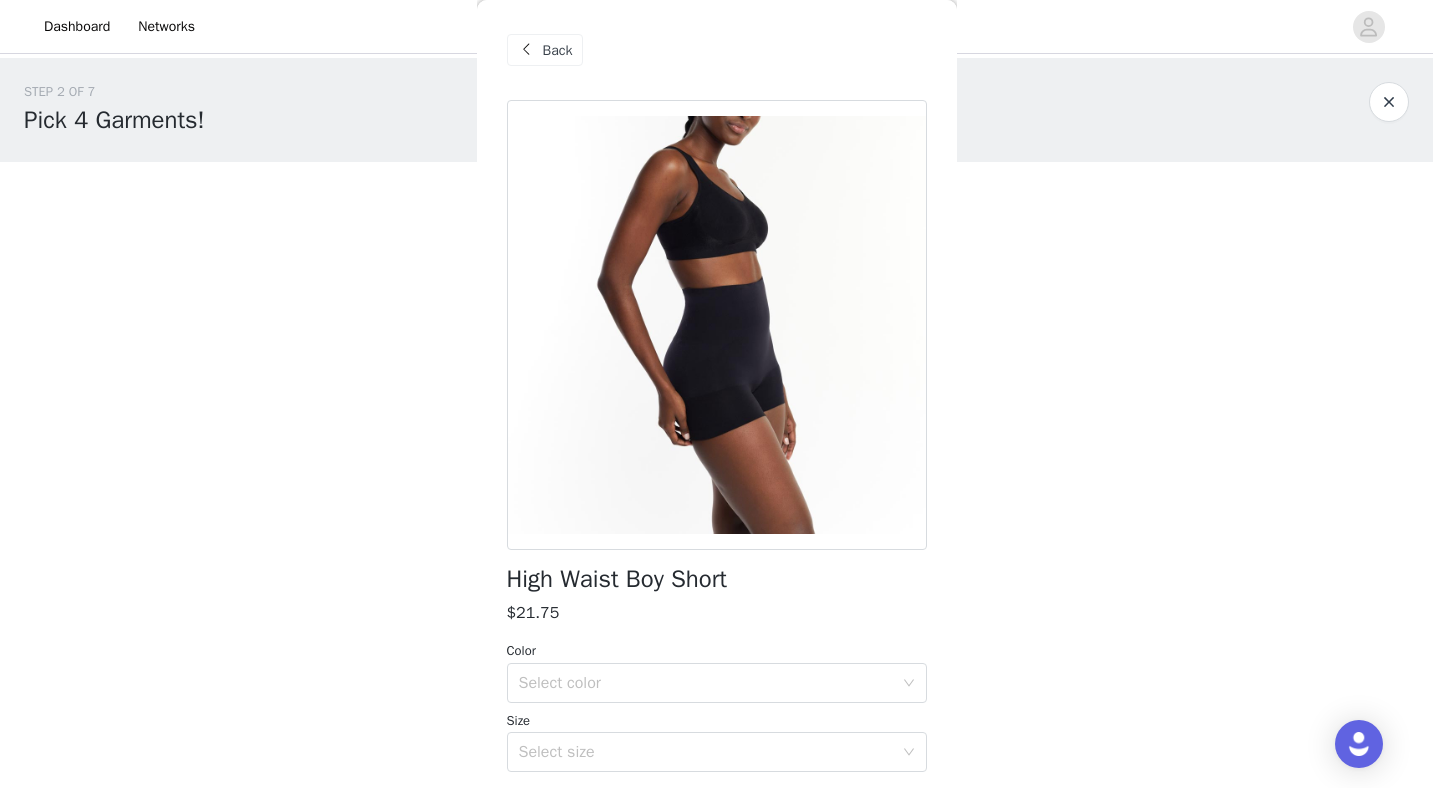 scroll, scrollTop: 174, scrollLeft: 0, axis: vertical 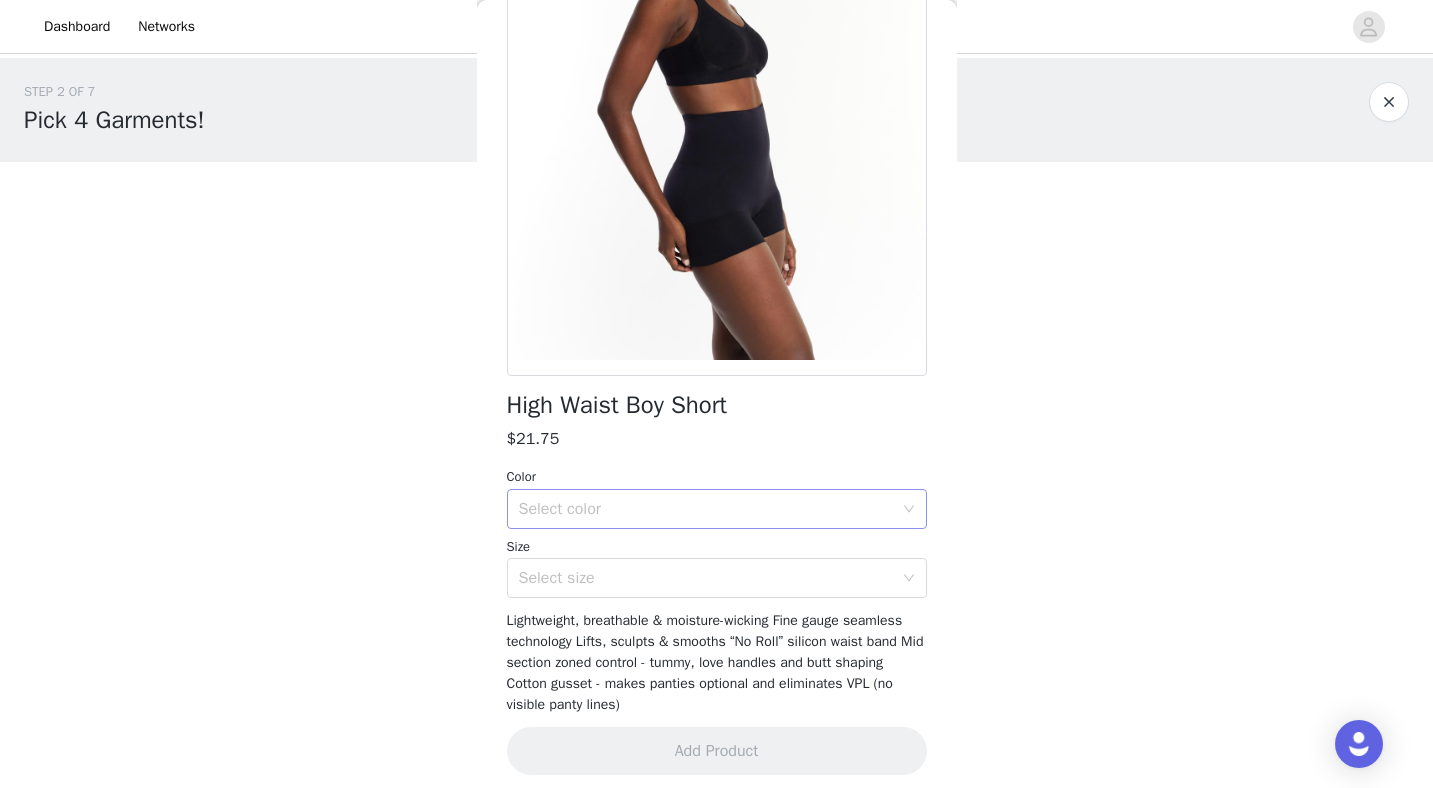 click on "Select color" at bounding box center [706, 509] 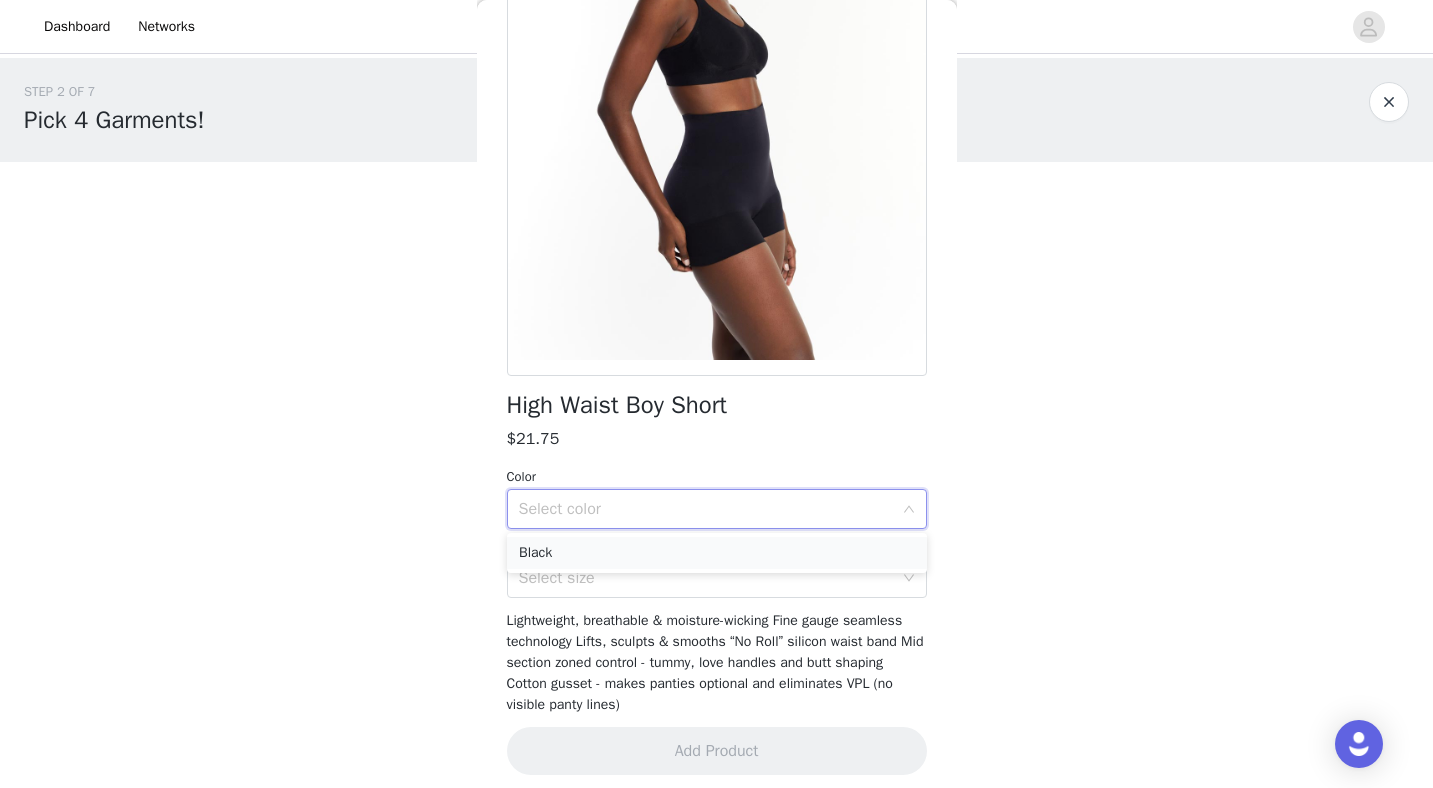 click on "Black" at bounding box center [717, 553] 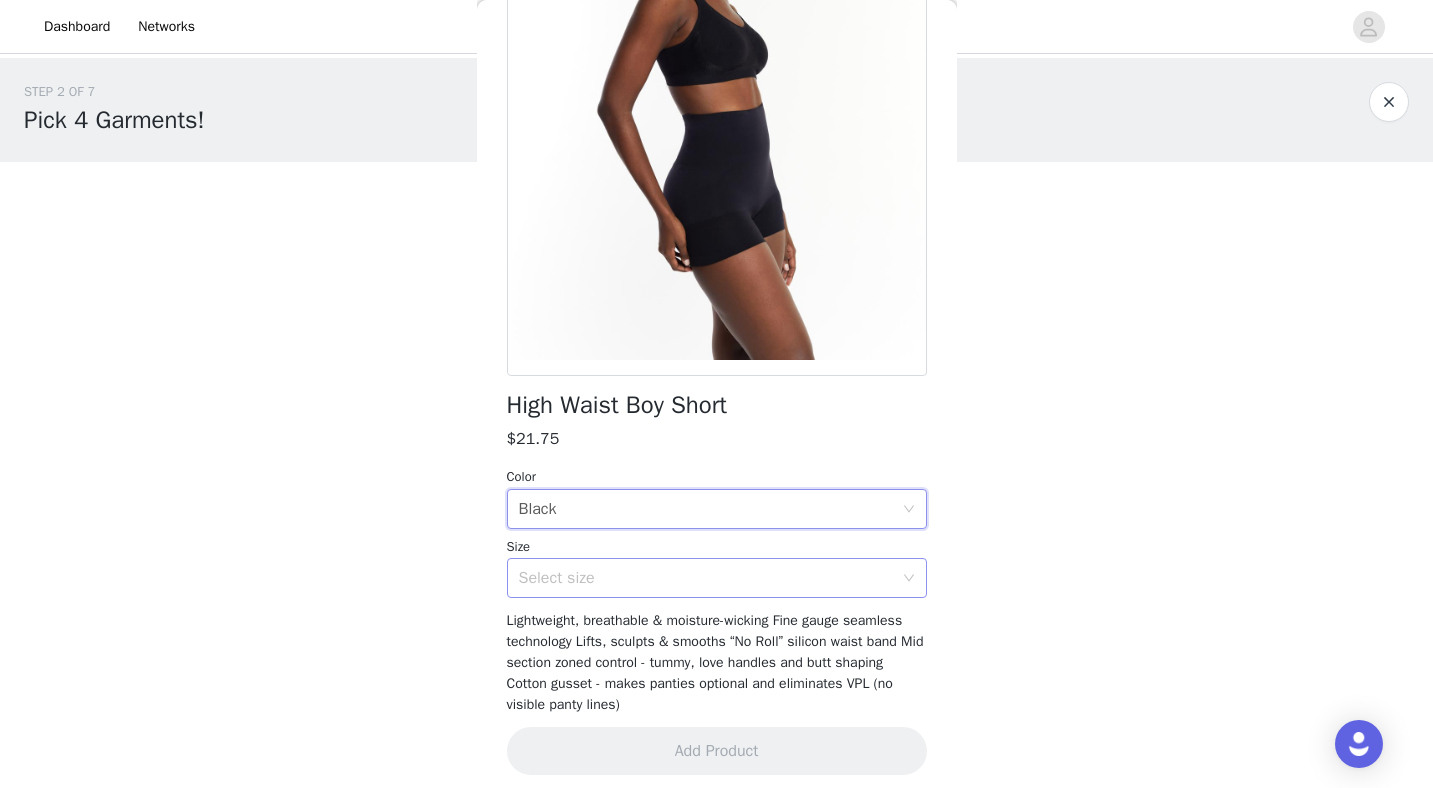 click on "Select size" at bounding box center [706, 578] 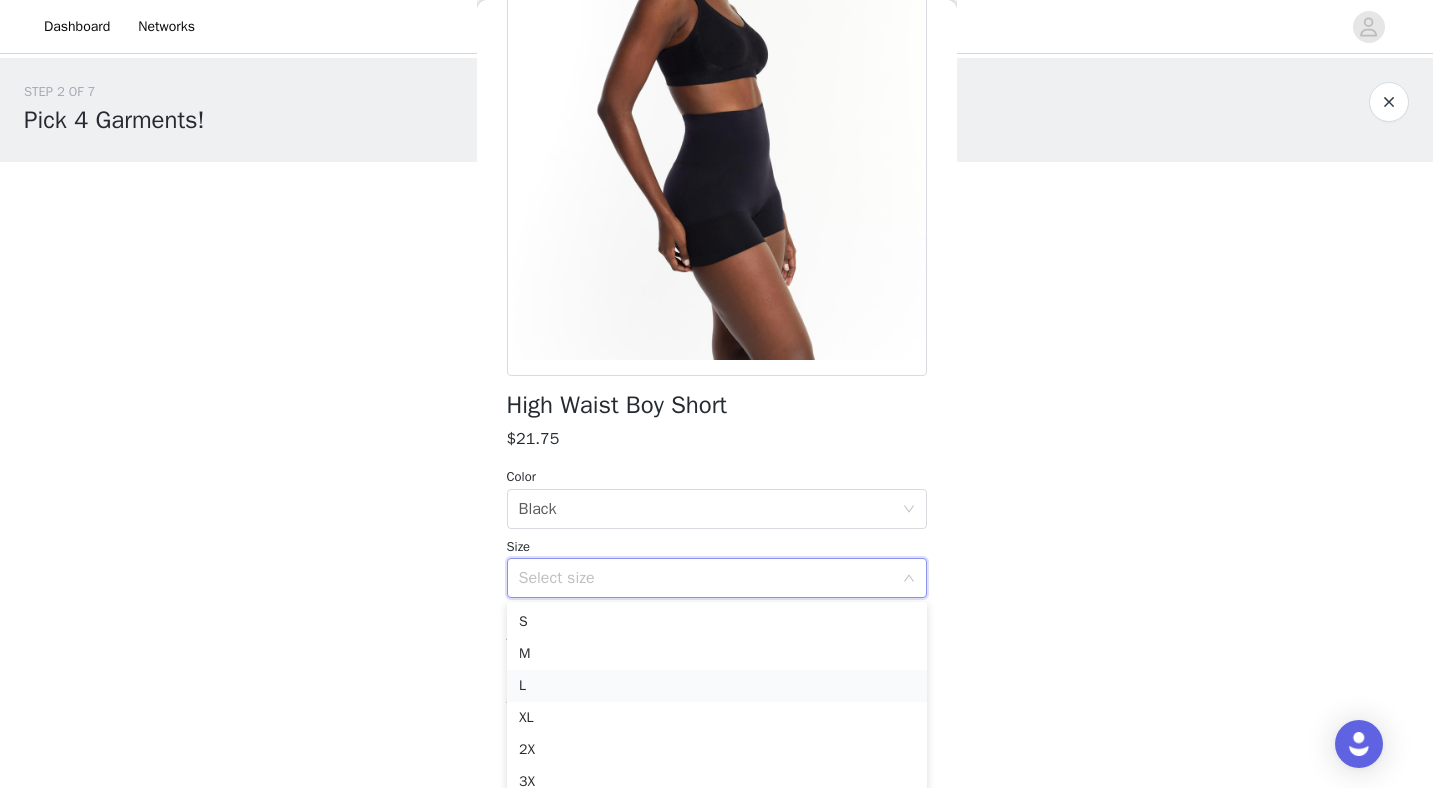 click on "L" at bounding box center [717, 686] 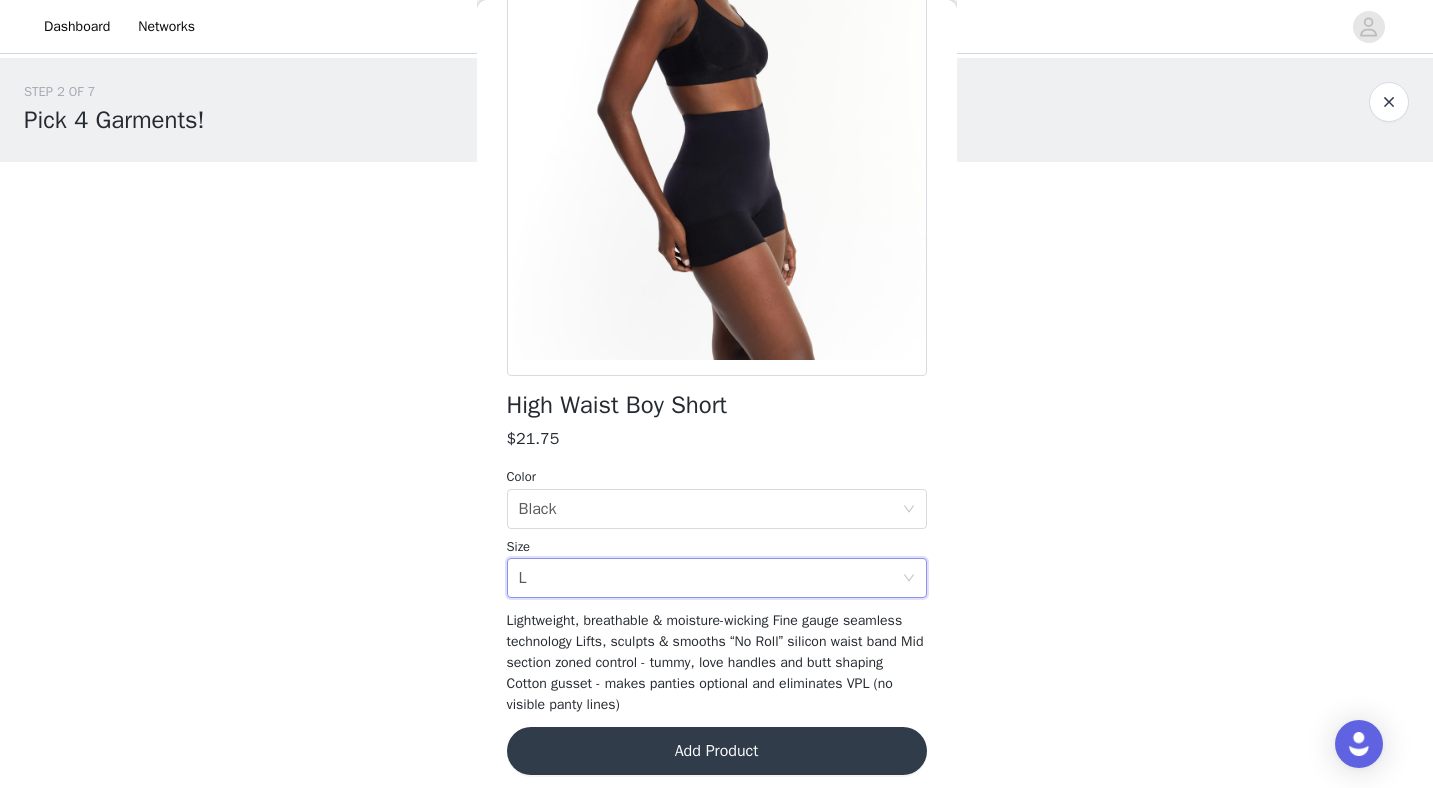 click on "Add Product" at bounding box center [717, 751] 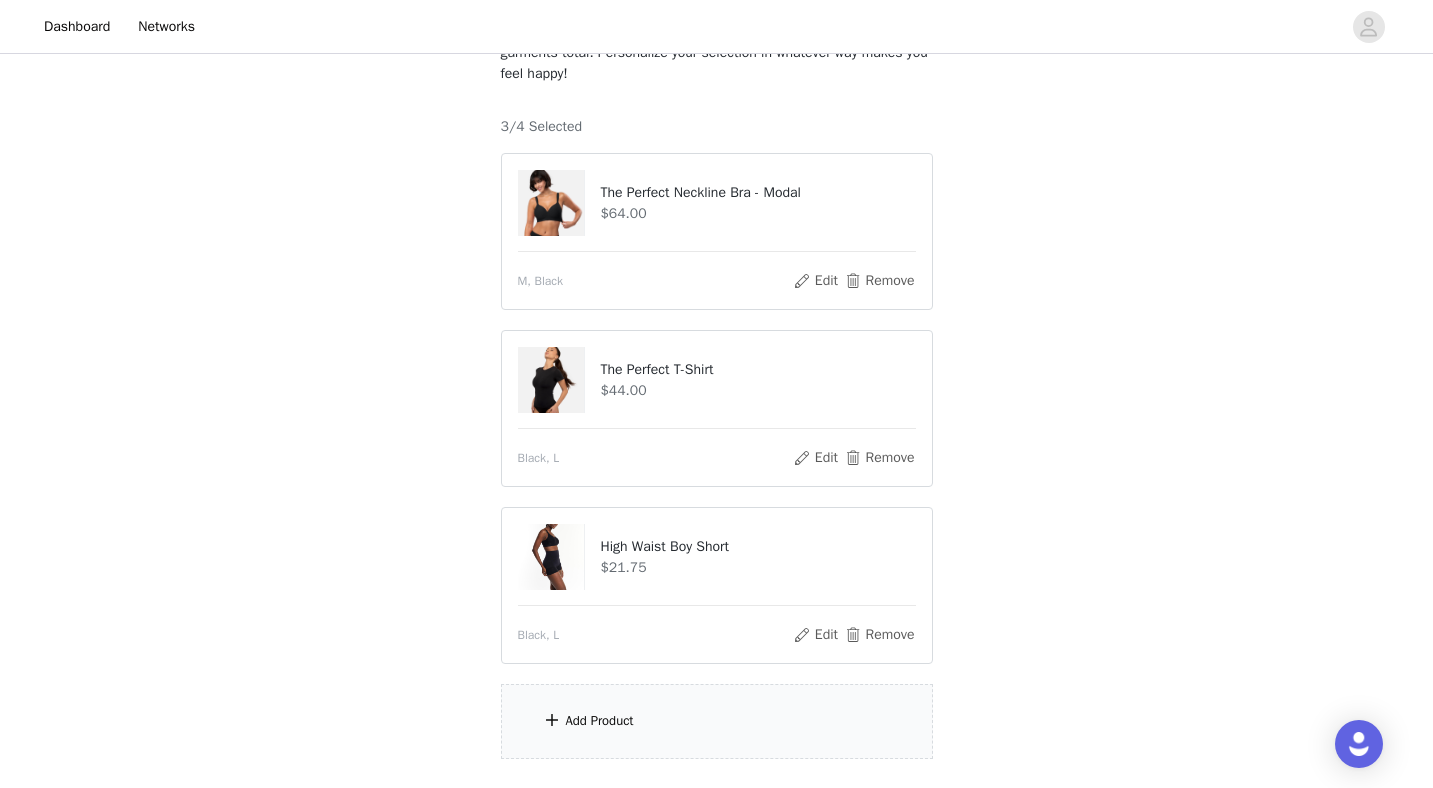 scroll, scrollTop: 204, scrollLeft: 0, axis: vertical 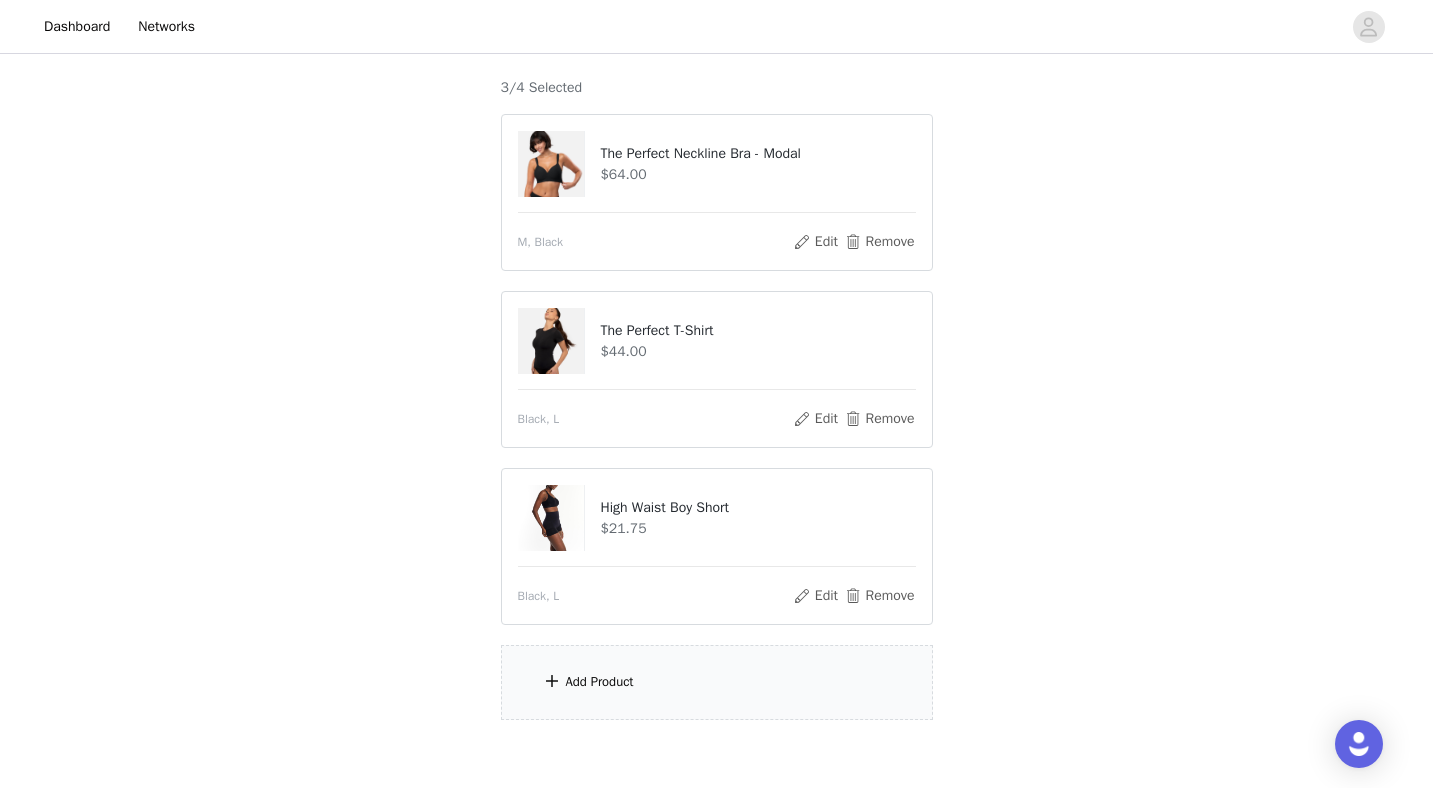 click on "Add Product" at bounding box center (717, 682) 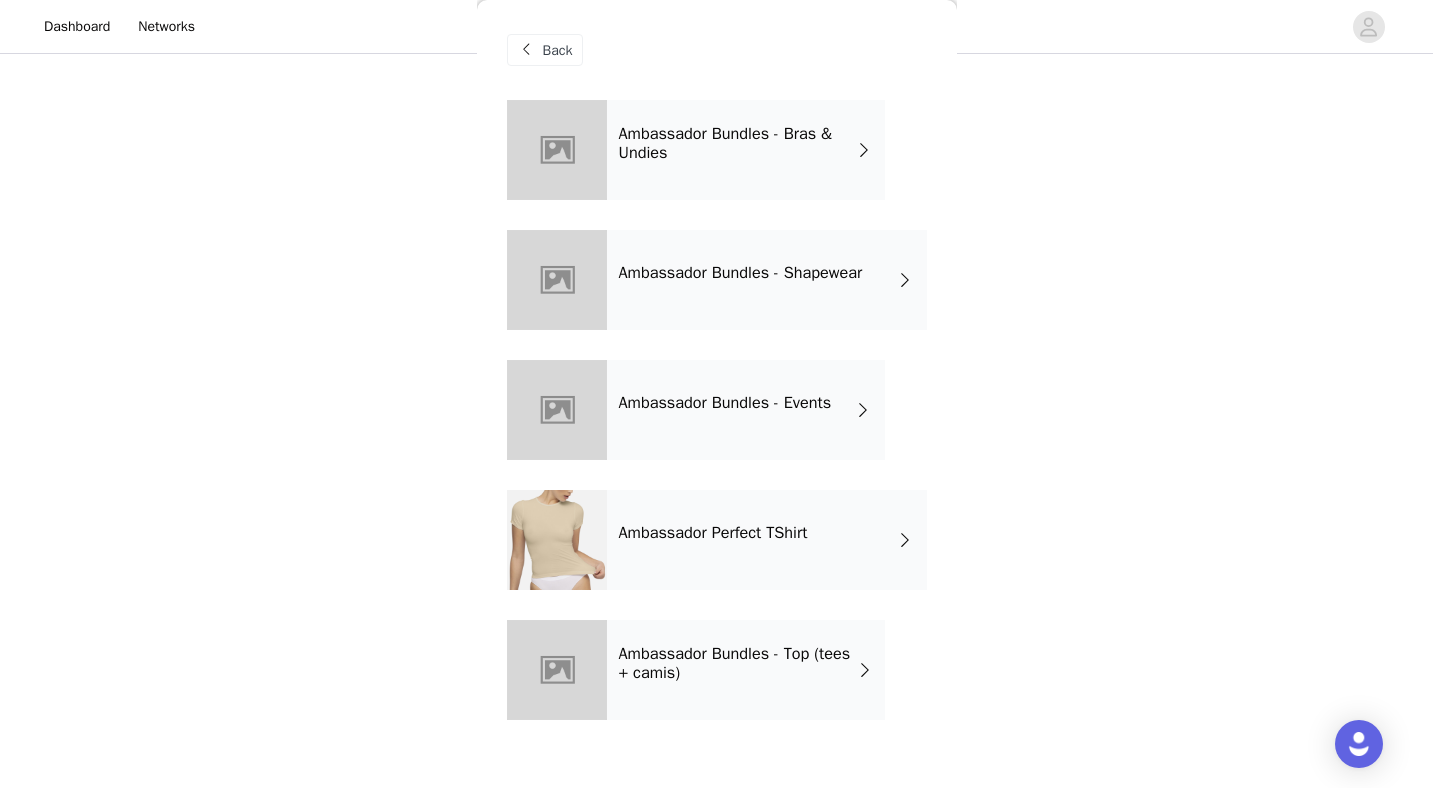 click on "Ambassador Perfect TShirt" at bounding box center (713, 533) 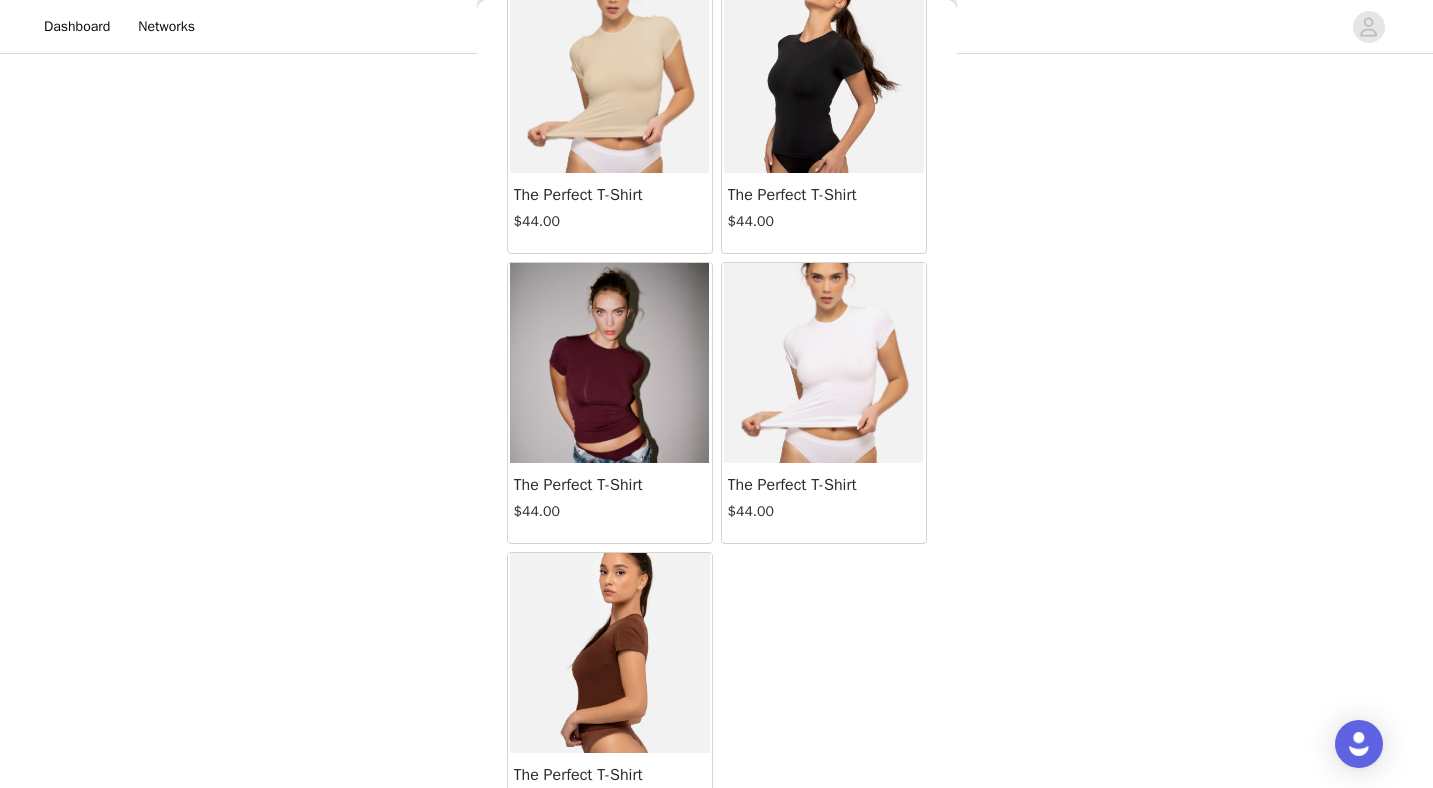 scroll, scrollTop: 166, scrollLeft: 0, axis: vertical 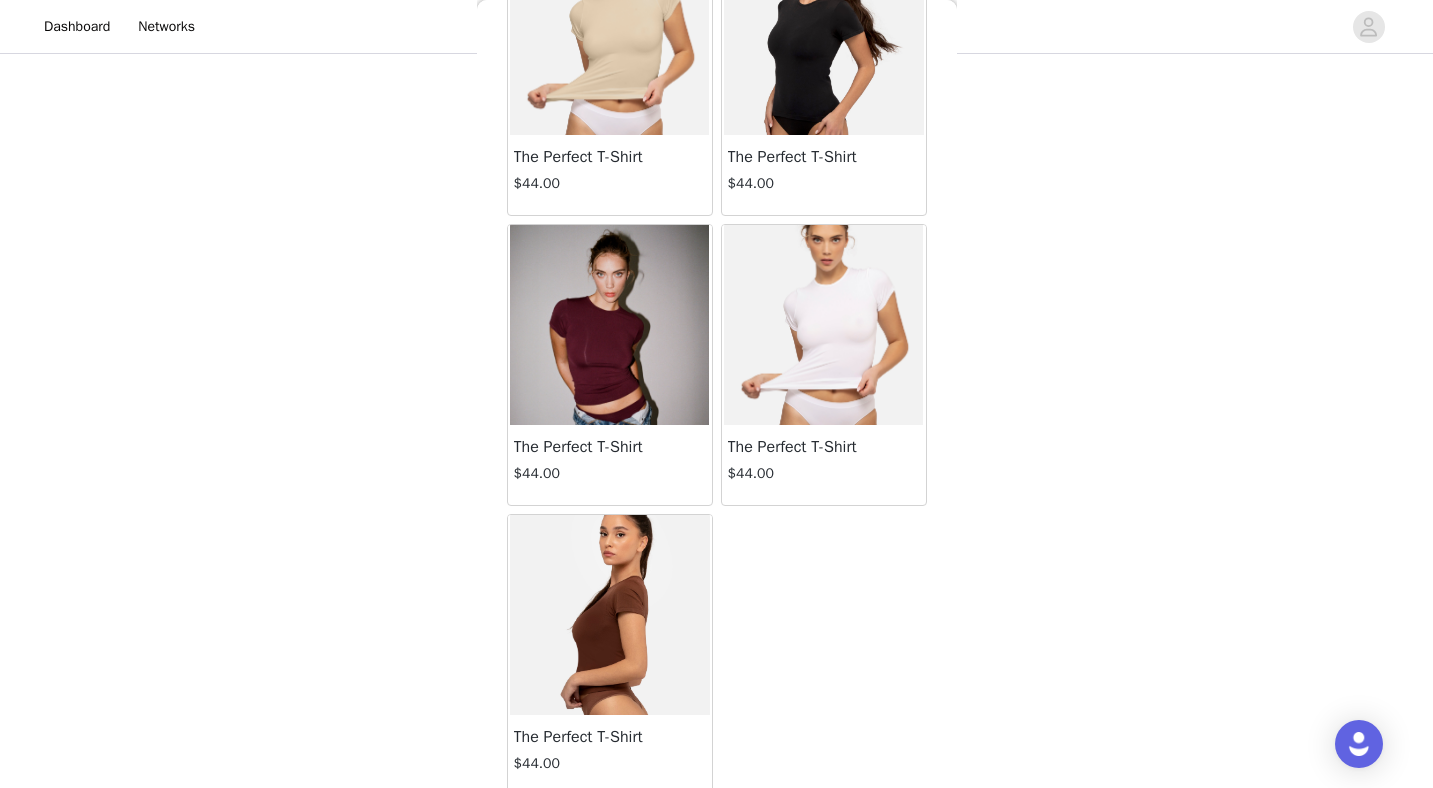 click at bounding box center [610, 615] 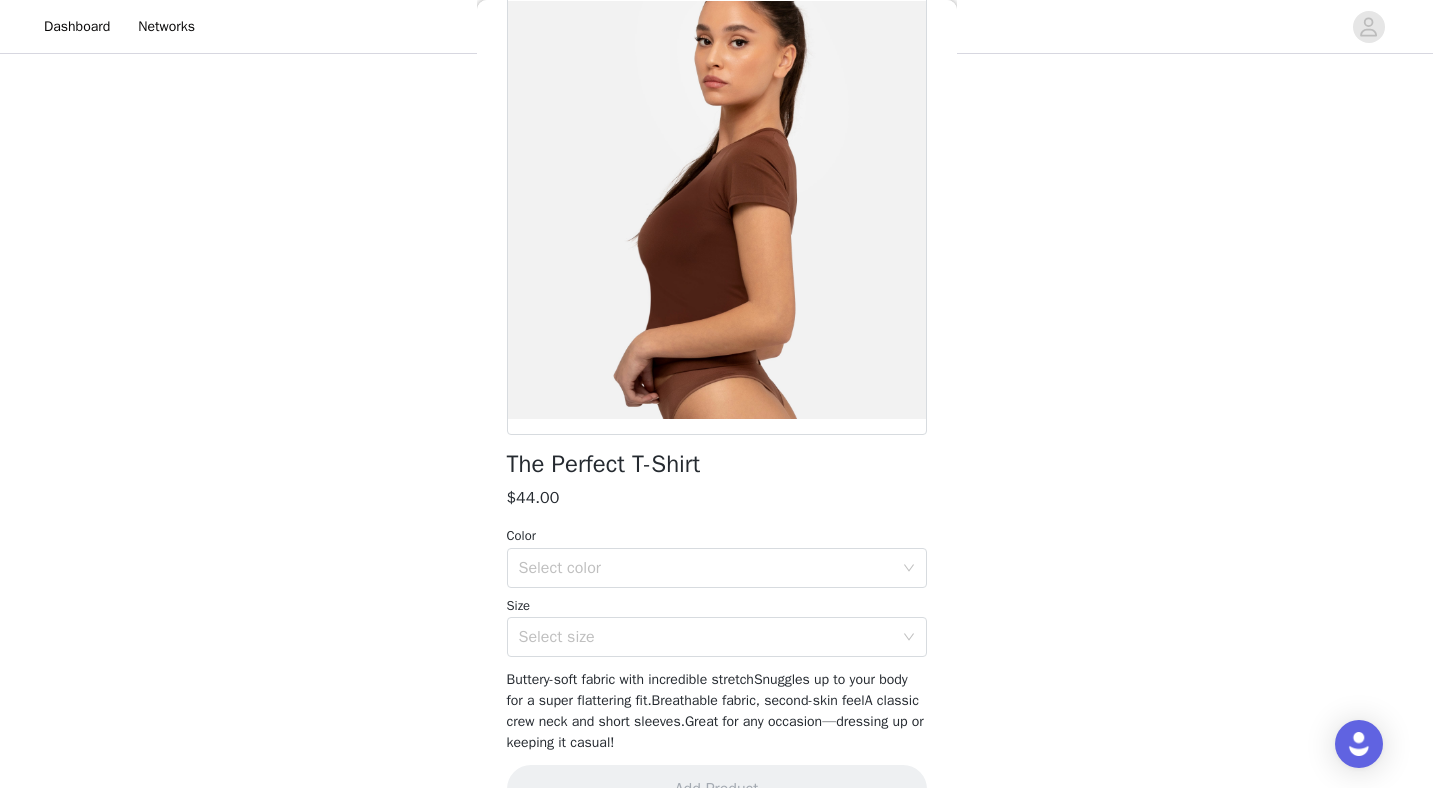 scroll, scrollTop: 117, scrollLeft: 0, axis: vertical 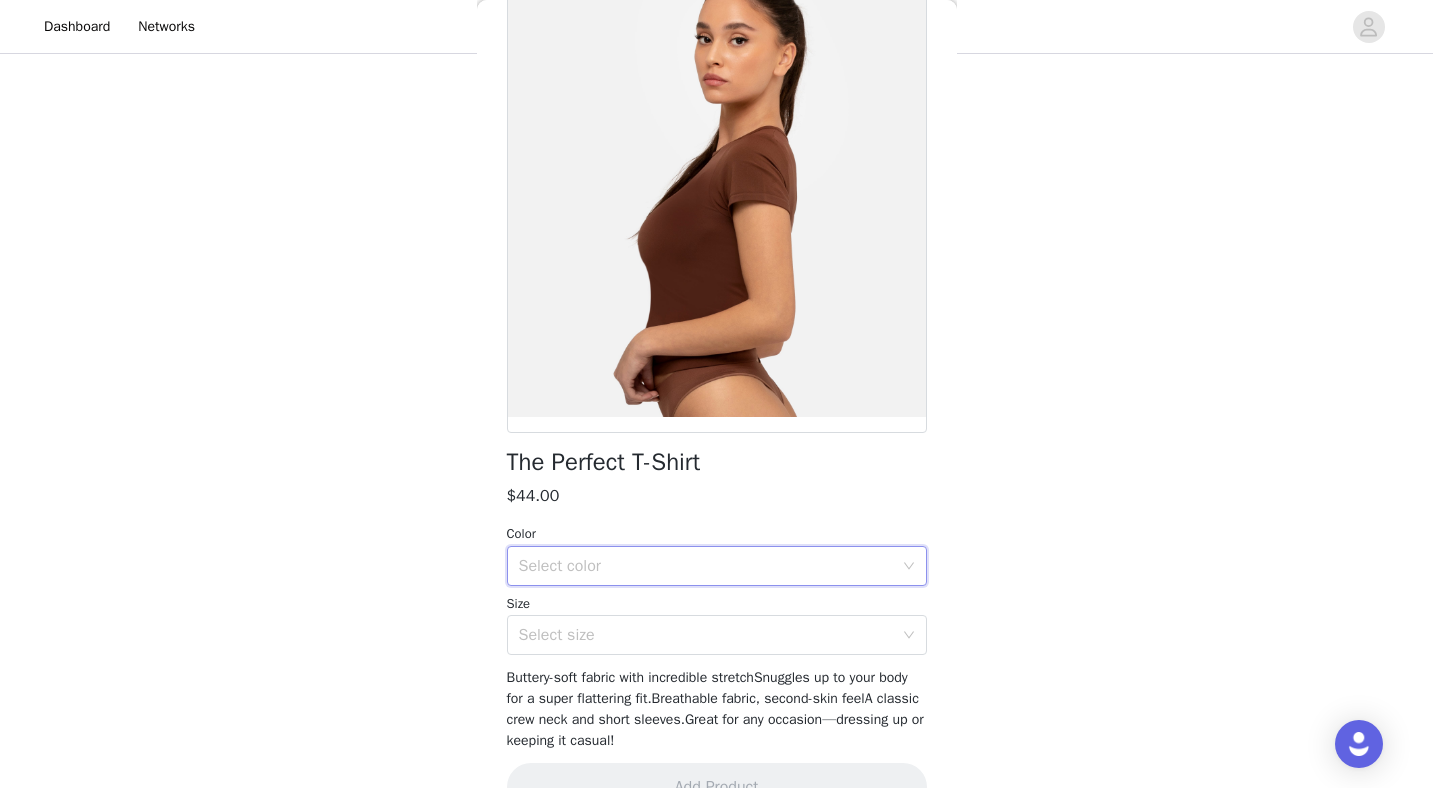 click on "Select color" at bounding box center [710, 566] 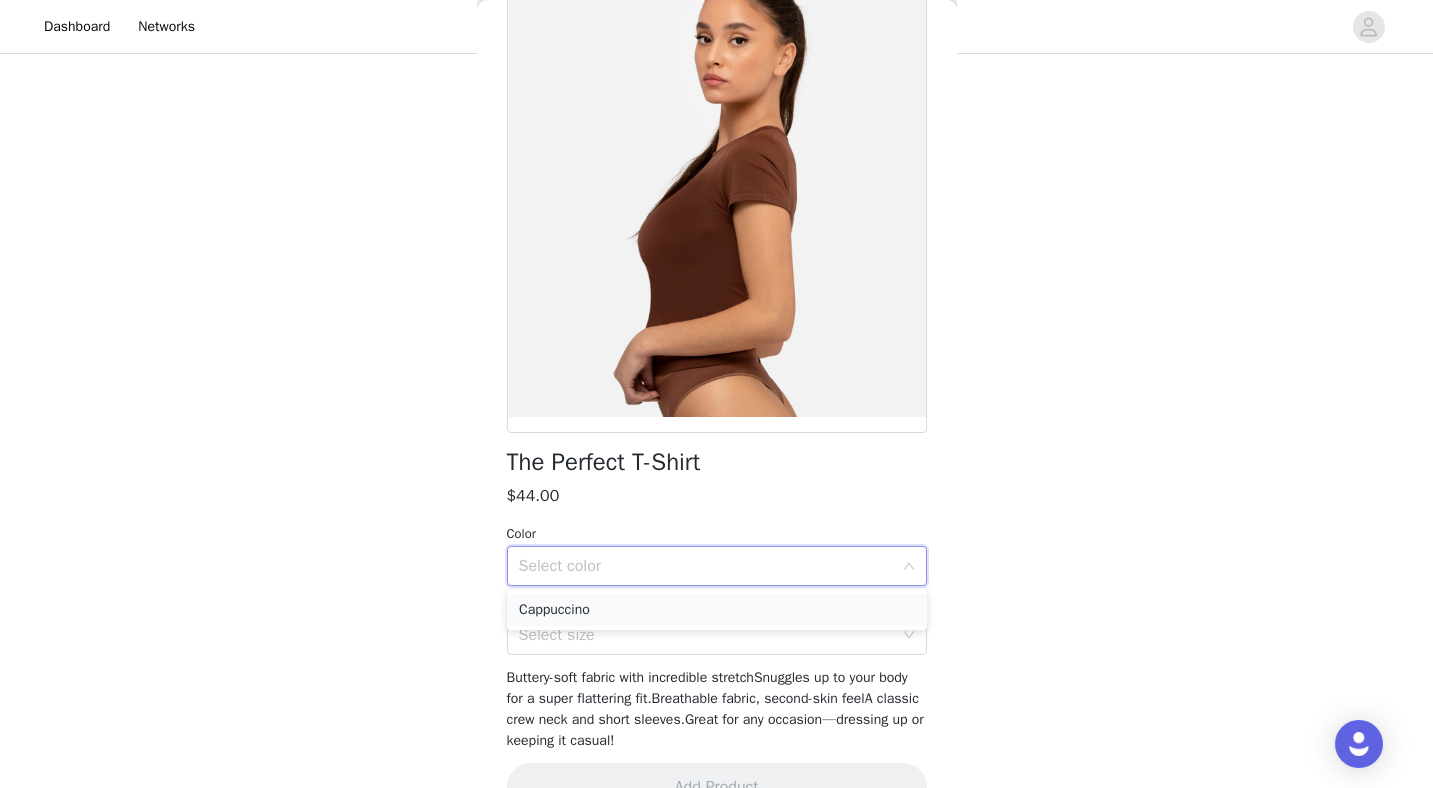 click on "Cappuccino" at bounding box center [717, 610] 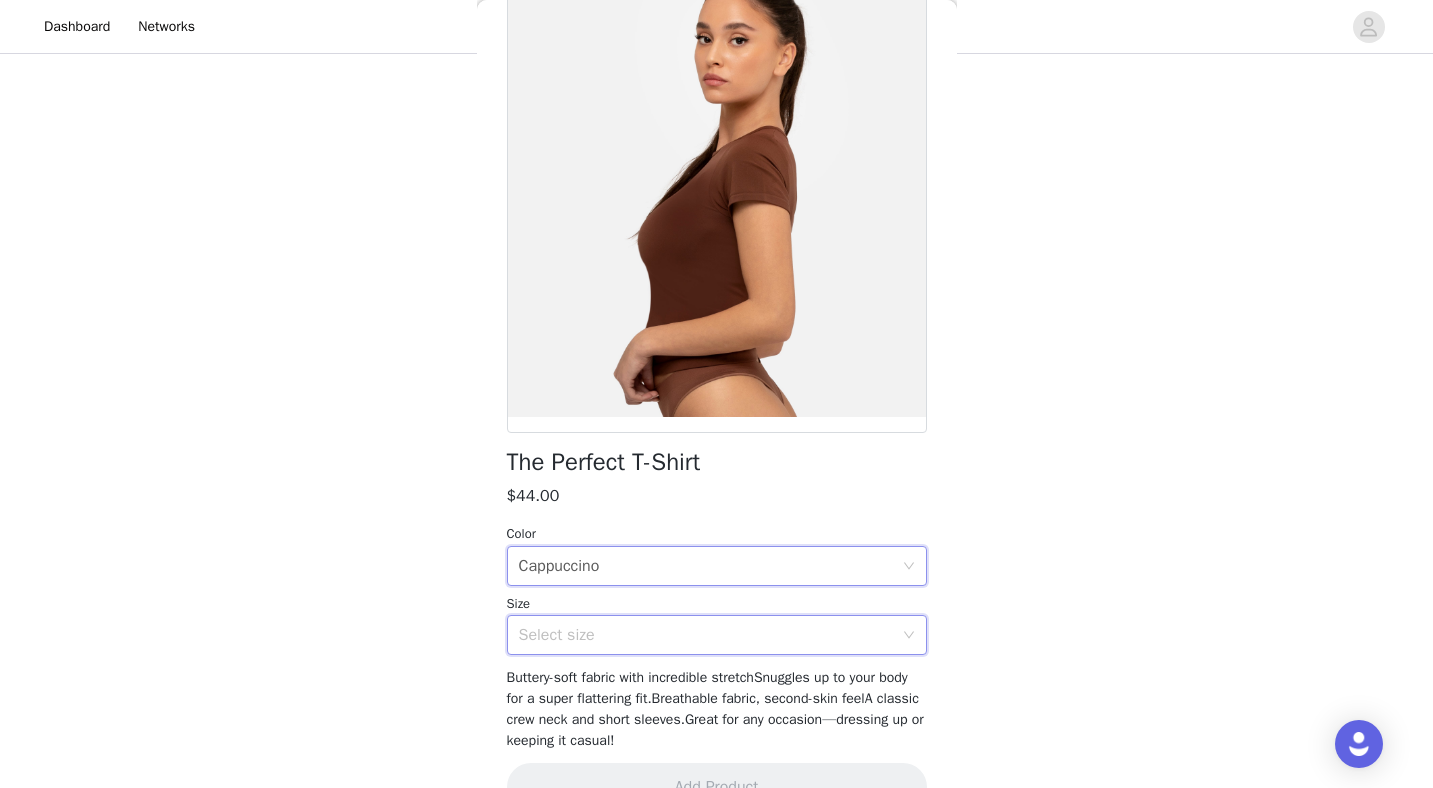 click on "Select size" at bounding box center (710, 635) 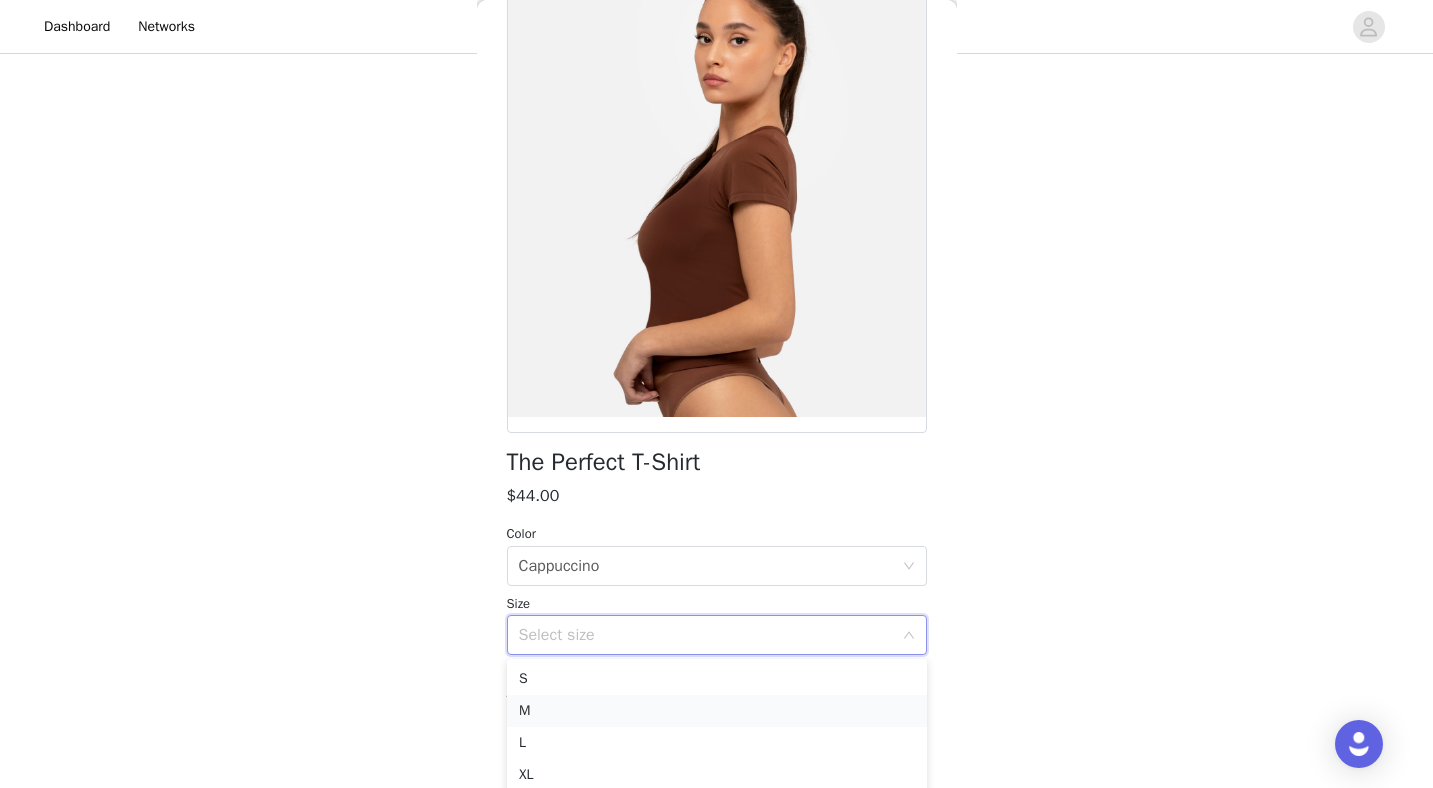 click on "M" at bounding box center [717, 711] 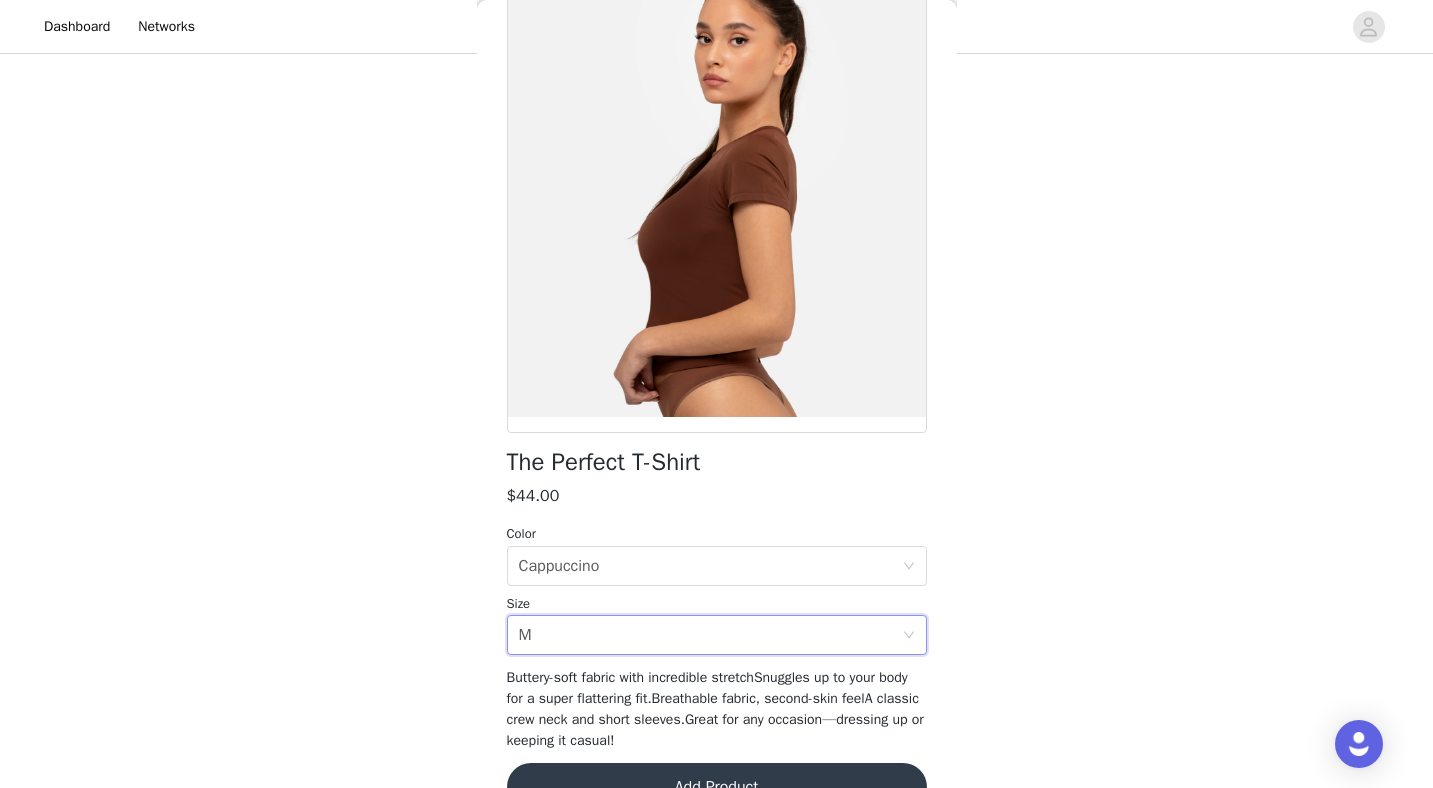 scroll, scrollTop: 127, scrollLeft: 0, axis: vertical 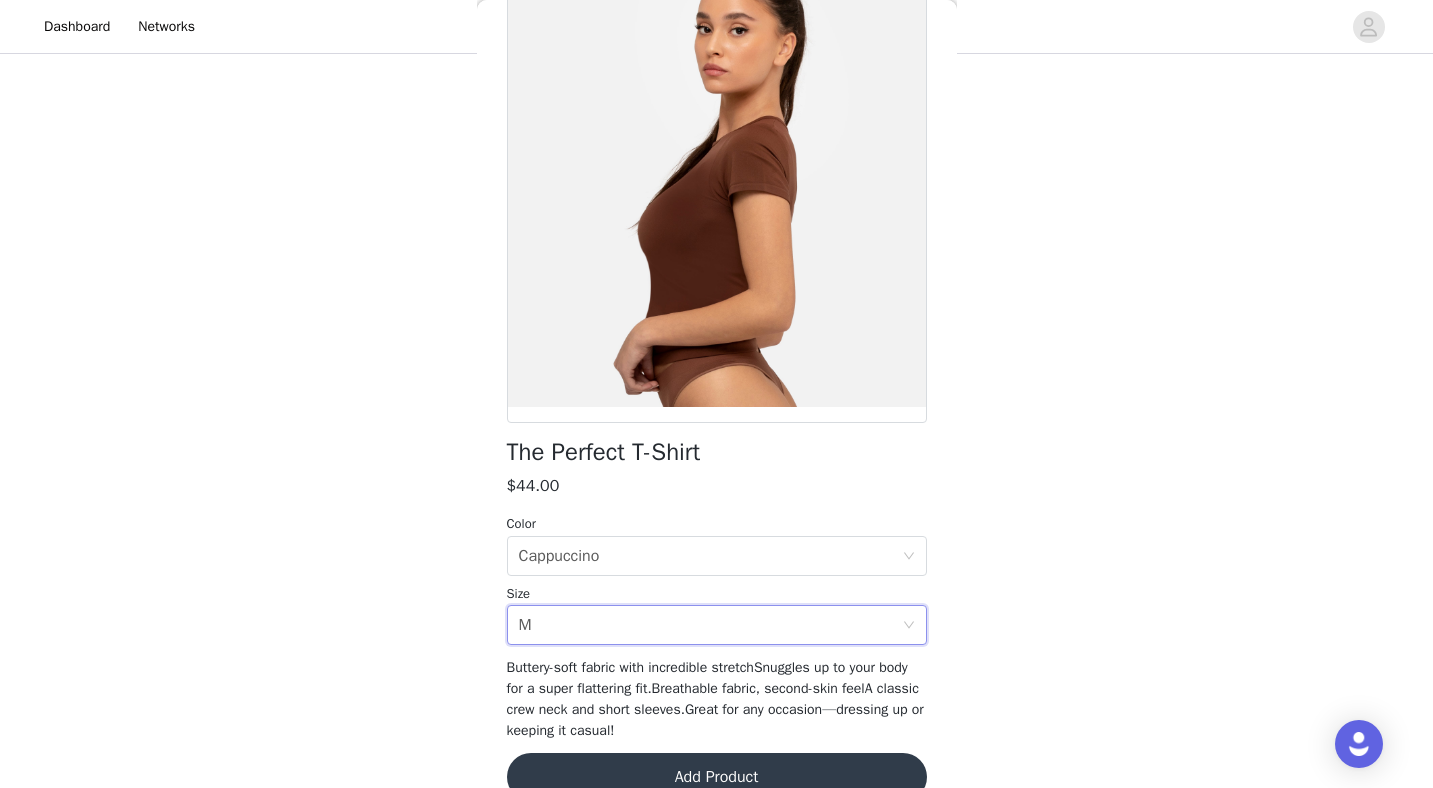 click on "Add Product" at bounding box center (717, 777) 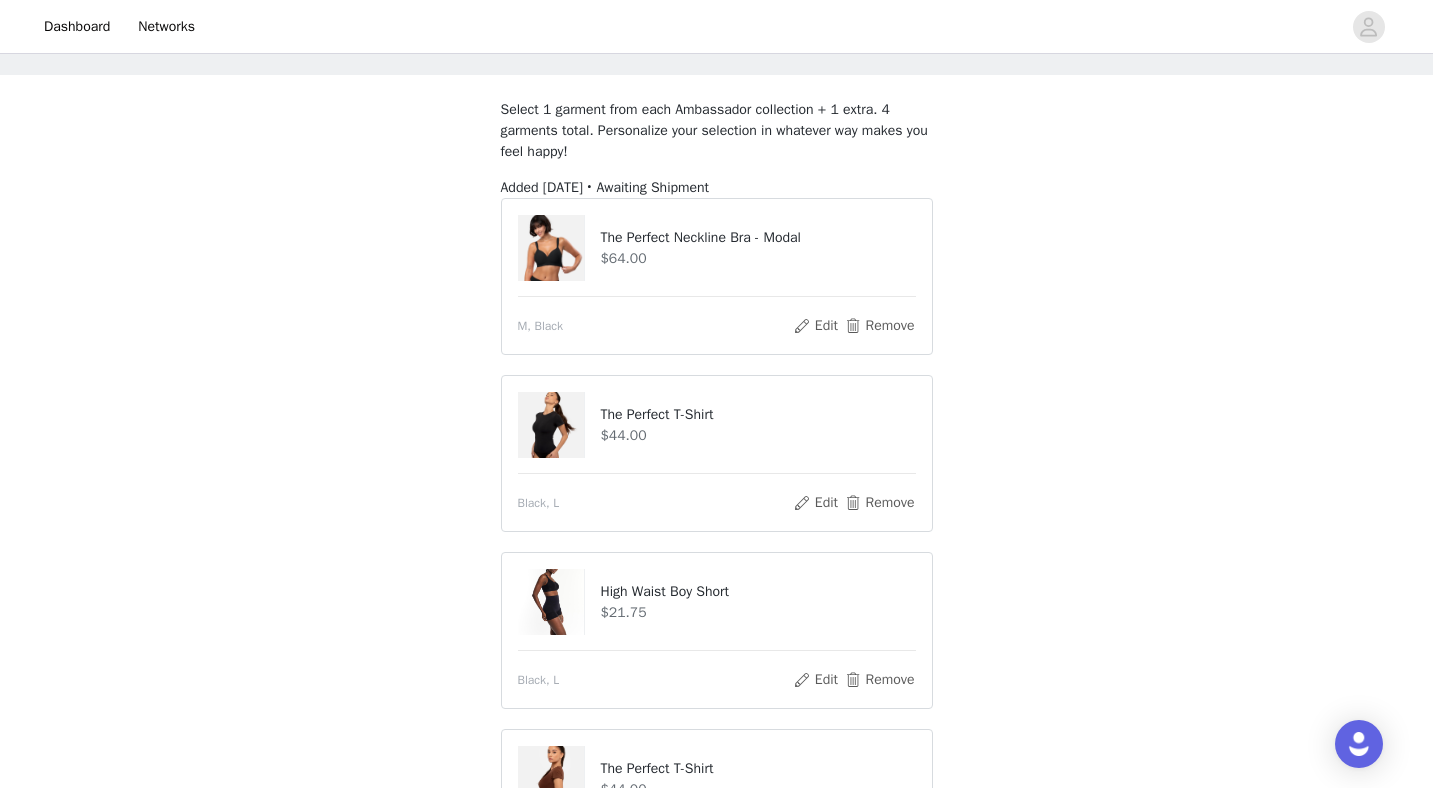 scroll, scrollTop: 84, scrollLeft: 0, axis: vertical 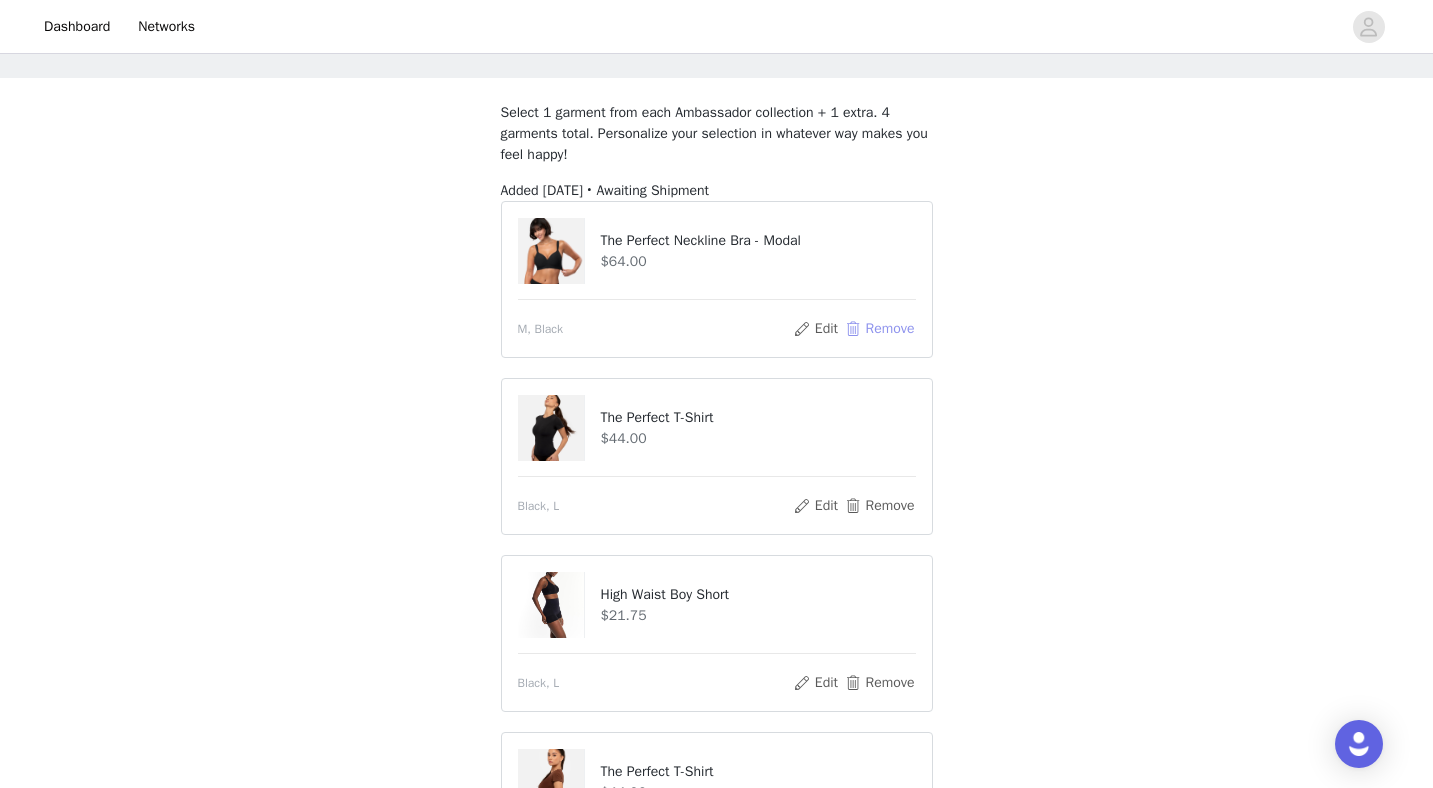 click on "Remove" at bounding box center [879, 329] 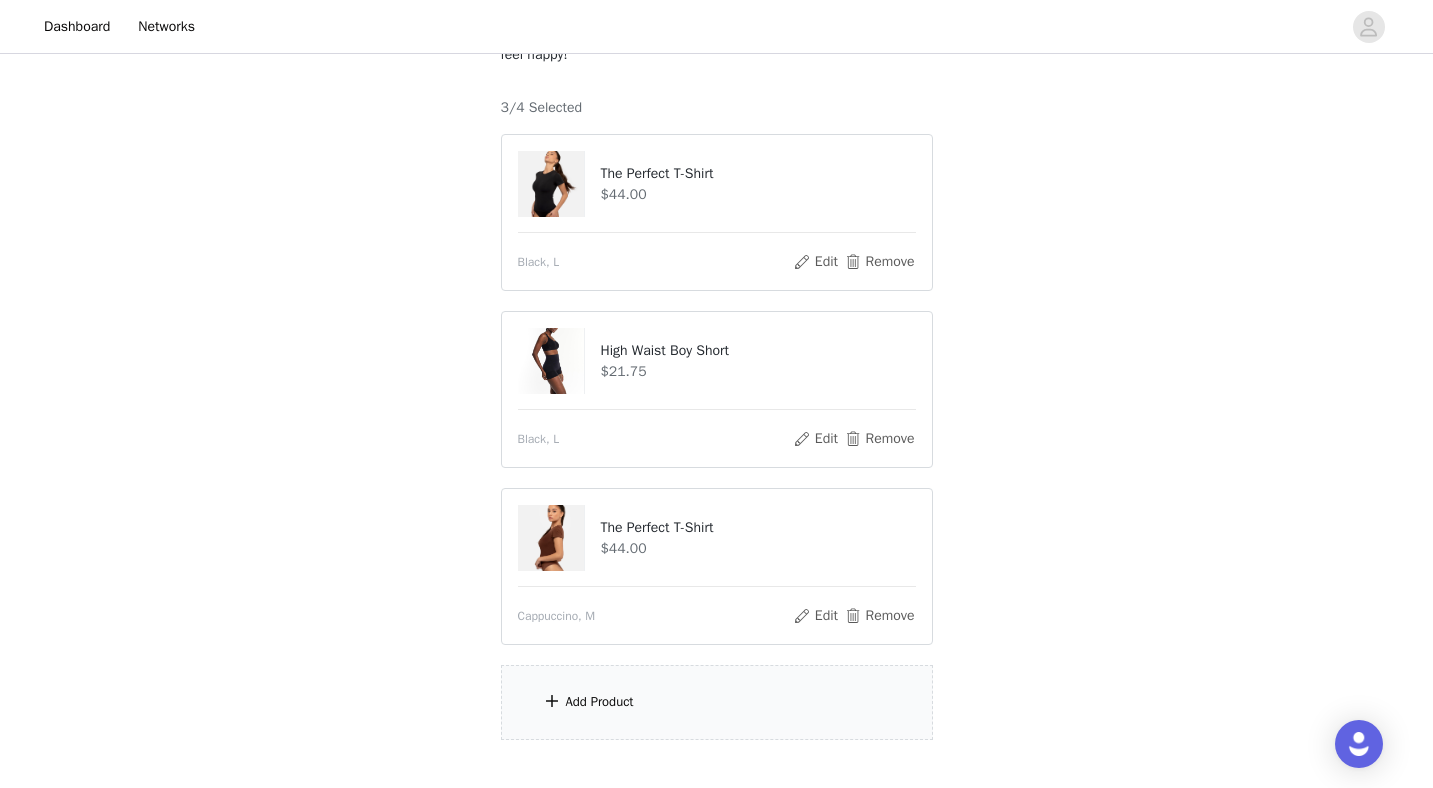 scroll, scrollTop: 303, scrollLeft: 0, axis: vertical 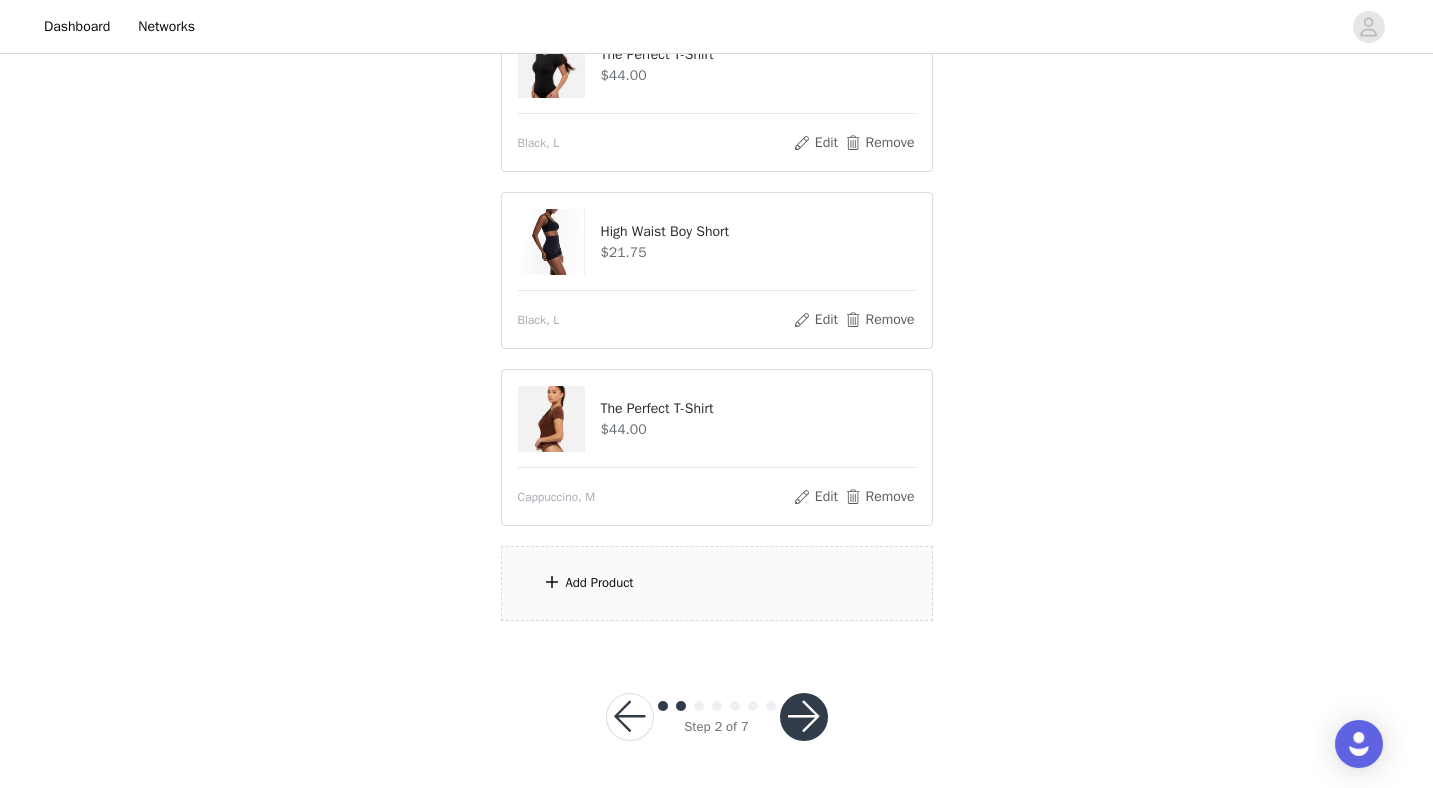 click on "Add Product" at bounding box center (717, 583) 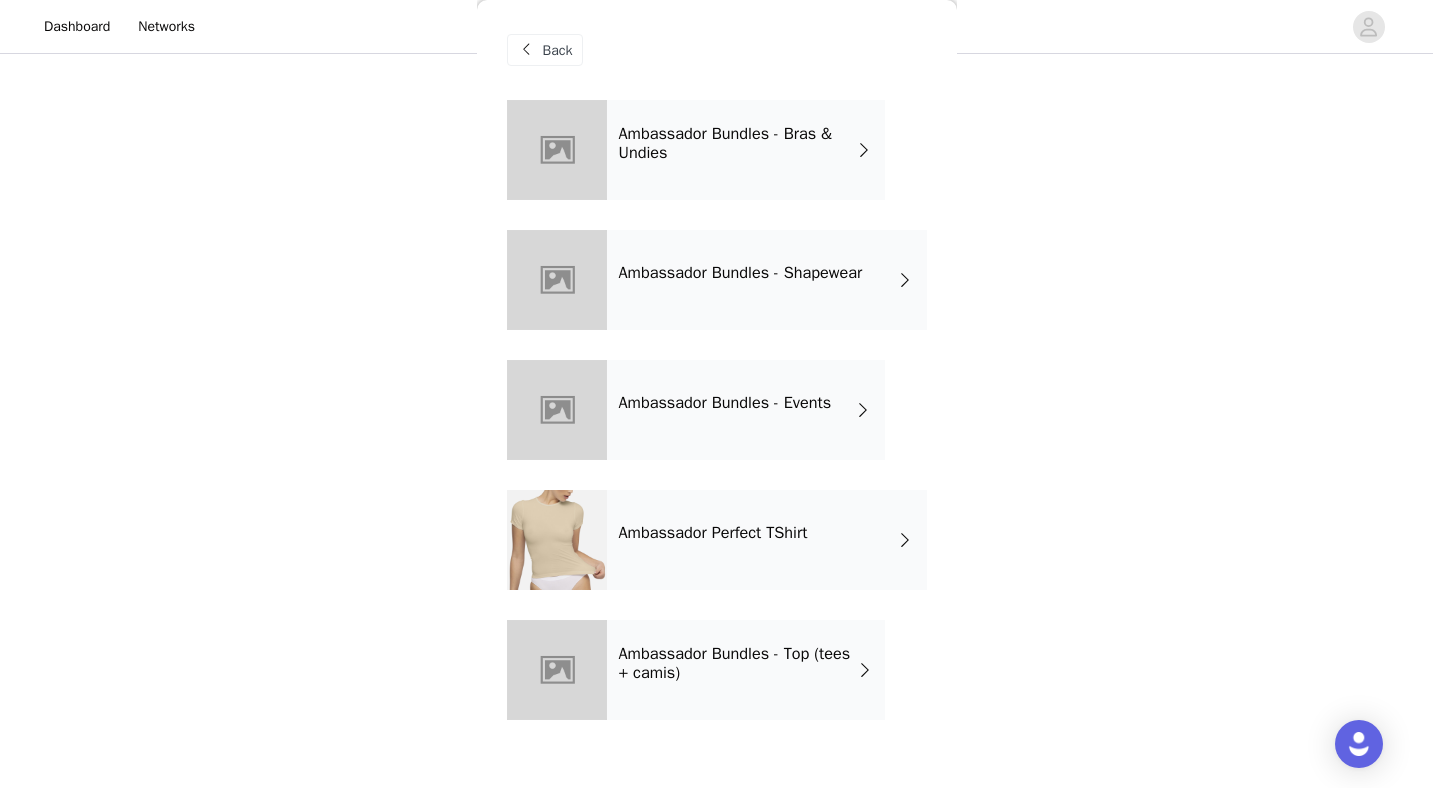 click on "Ambassador Bundles - Bras & Undies     Ambassador Bundles - Shapewear     Ambassador Bundles - Events     Ambassador Perfect TShirt     Ambassador Bundles - Top (tees + camis)" at bounding box center (717, 425) 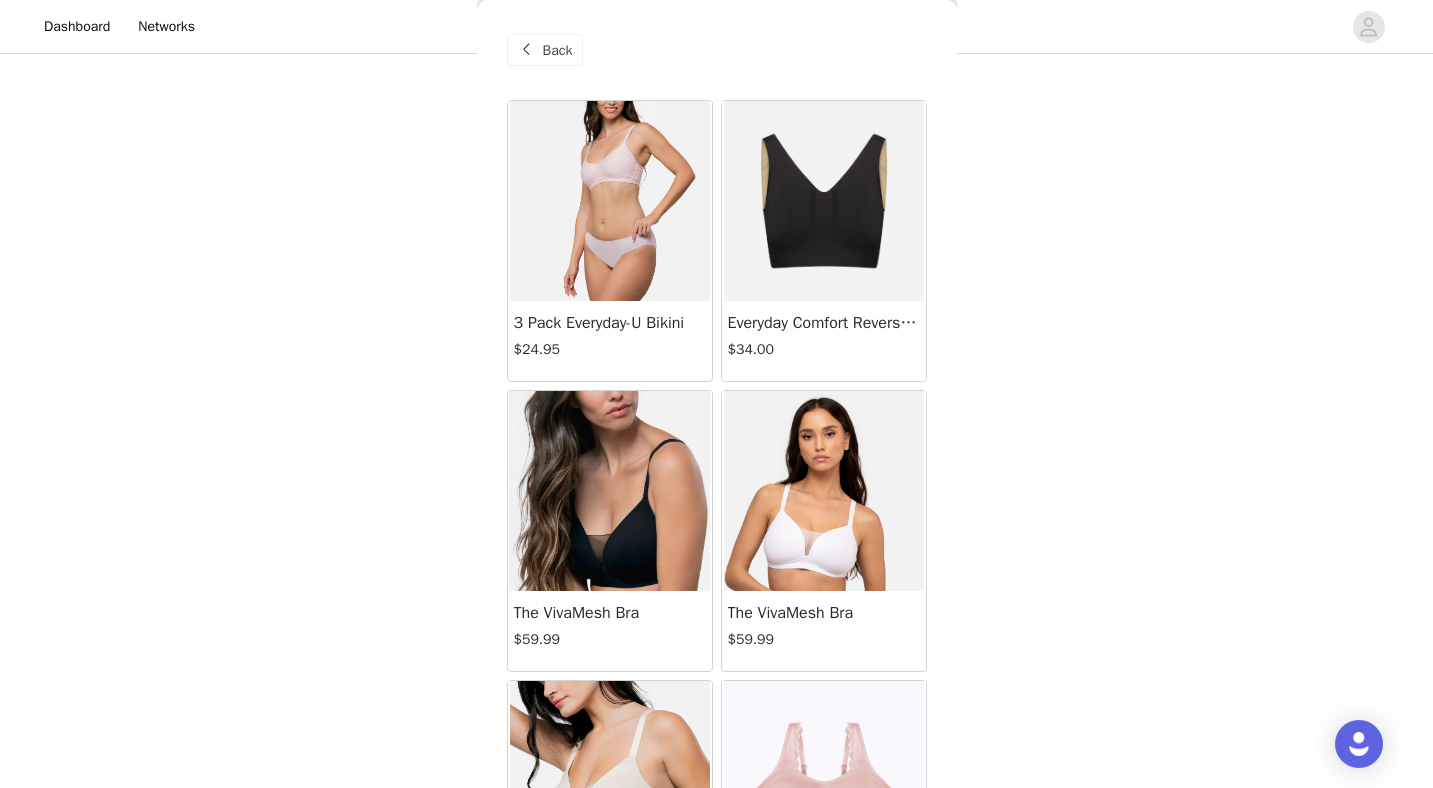 click at bounding box center [824, 201] 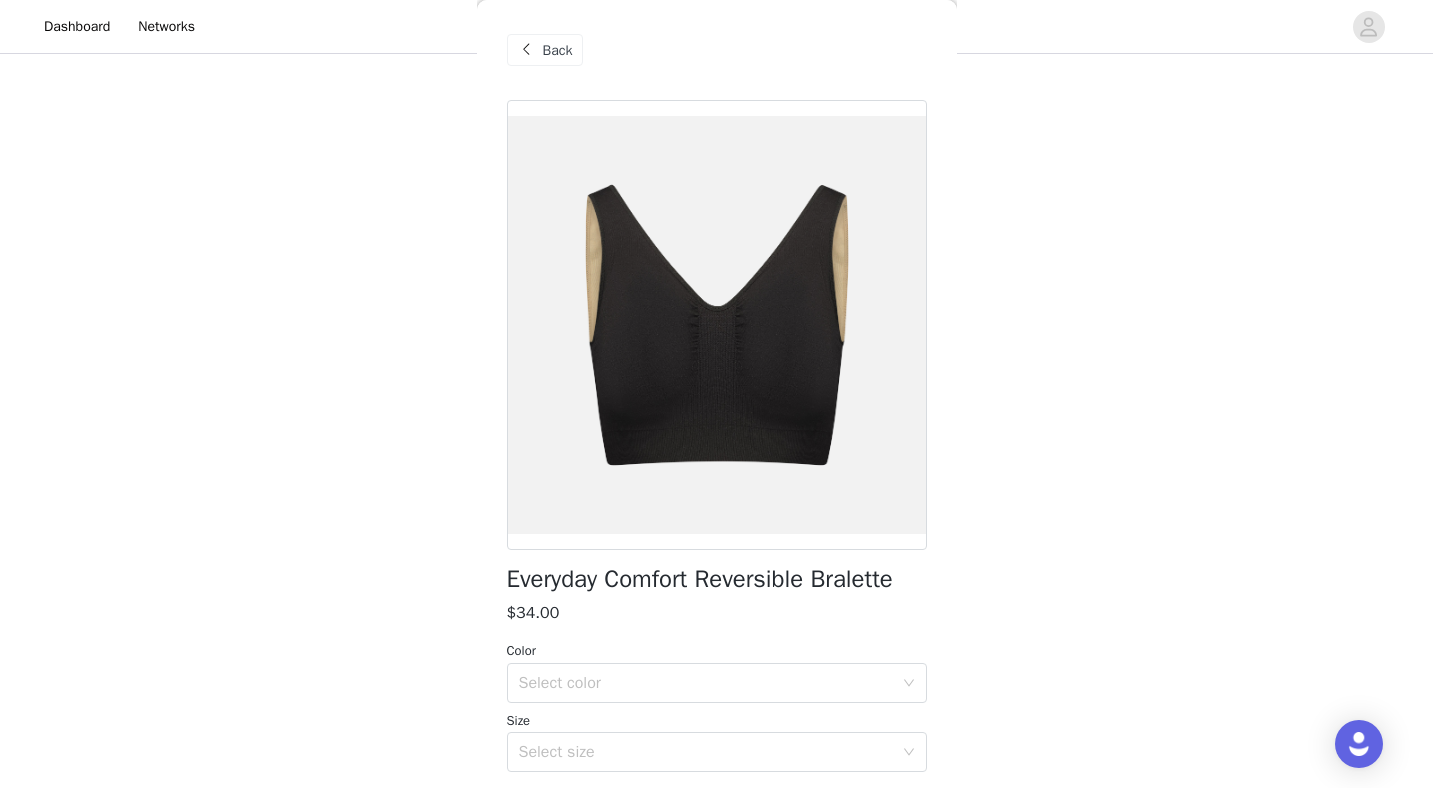 scroll, scrollTop: 85, scrollLeft: 0, axis: vertical 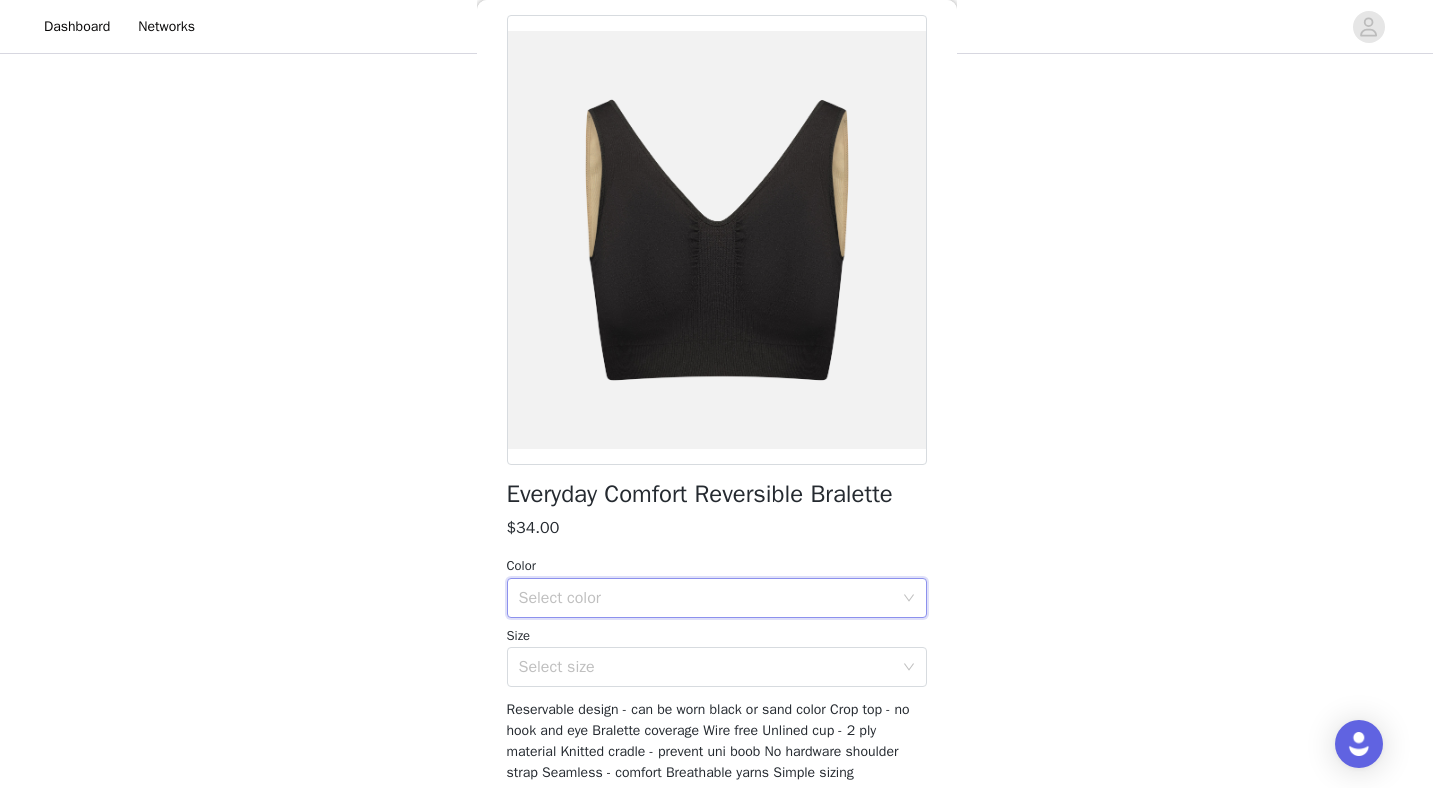 click on "Select color" at bounding box center (710, 598) 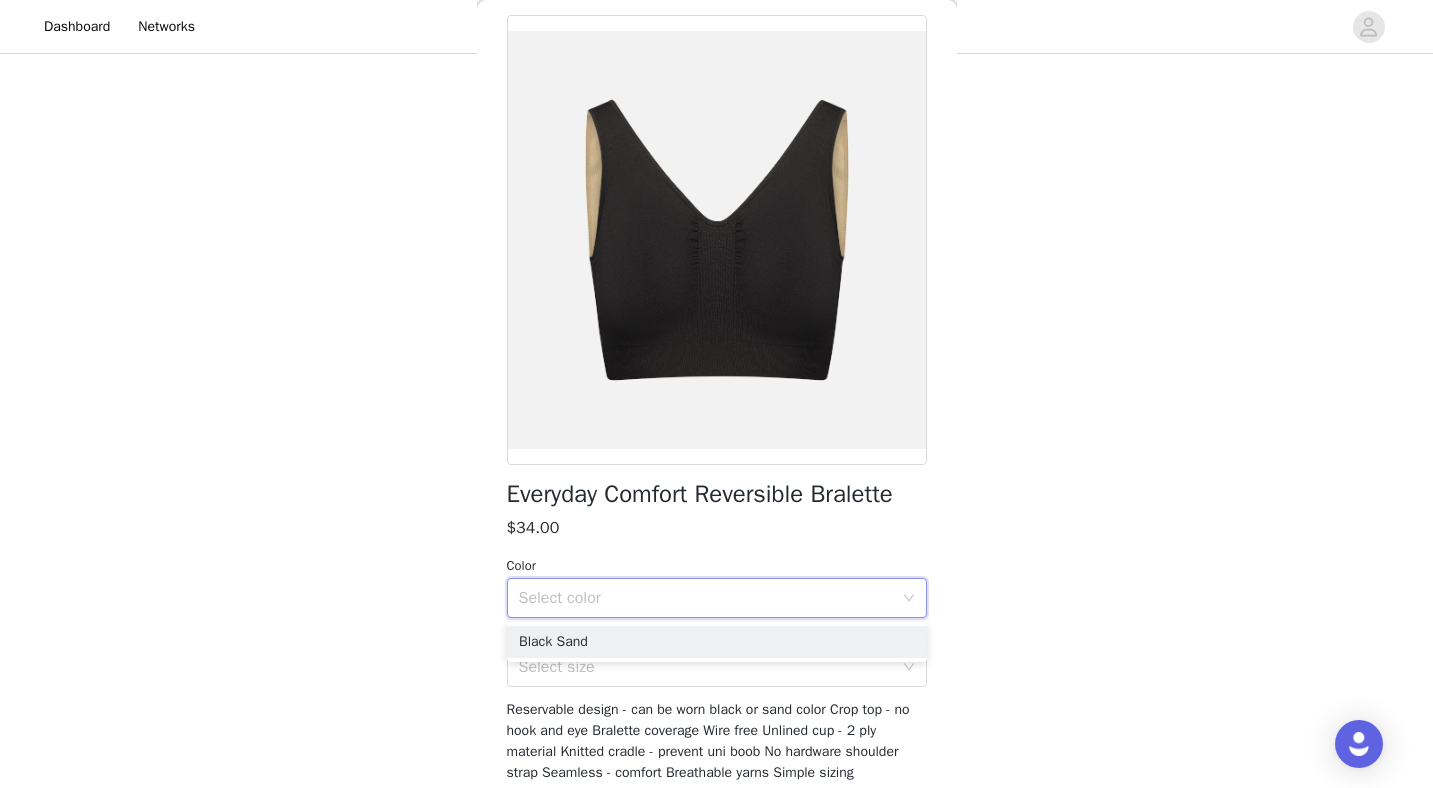 click on "Everyday Comfort Reversible  Bralette       $34.00         Color   Select color Size   Select size   Reservable design - can be worn black or sand color Crop top - no hook and eye Bralette coverage Wire free Unlined cup - 2 ply material Knitted cradle - prevent uni boob No hardware shoulder strap Seamless - comfort Breathable yarns Simple sizing   Add Product" at bounding box center (717, 441) 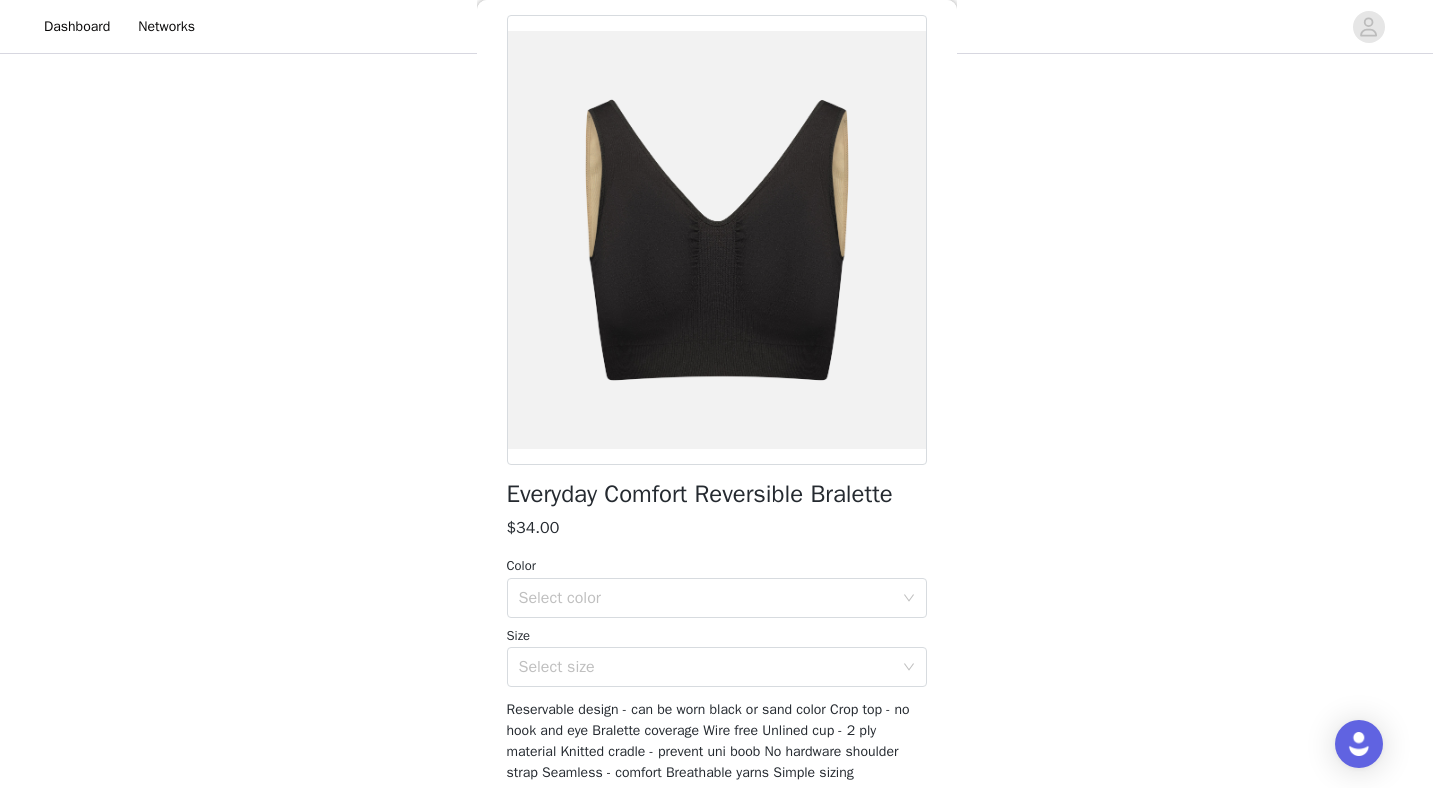 scroll, scrollTop: 0, scrollLeft: 0, axis: both 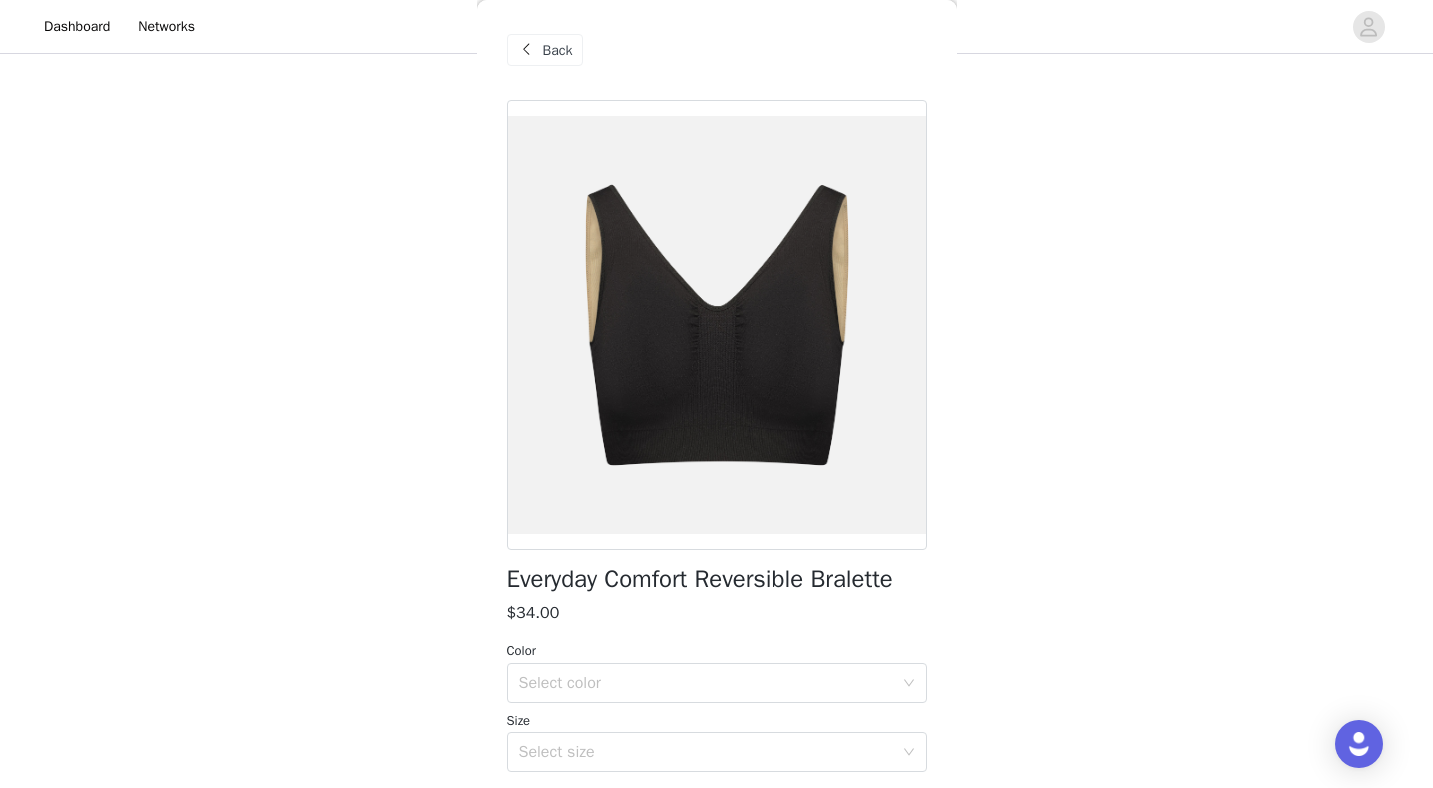 click on "Back" at bounding box center [558, 50] 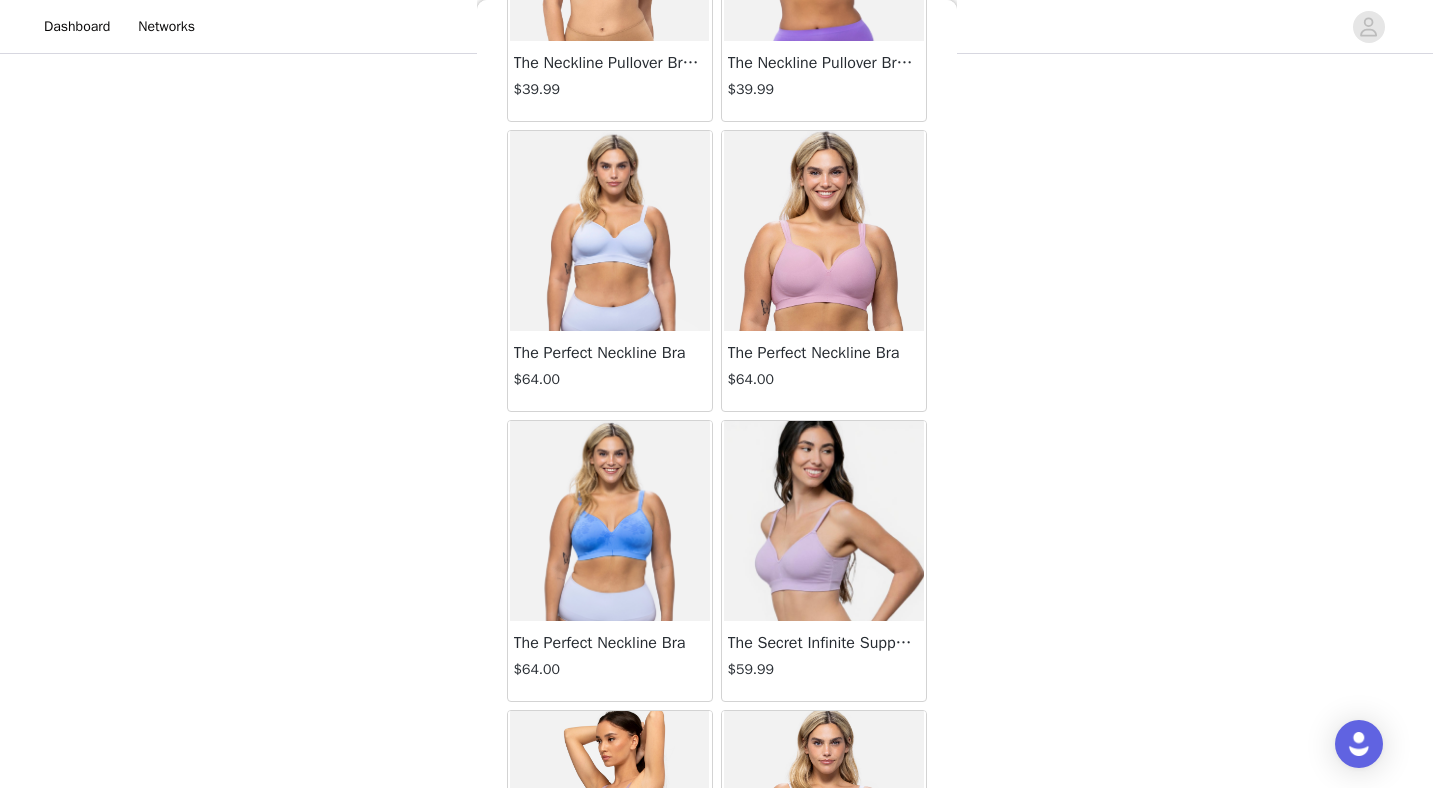 scroll, scrollTop: 2272, scrollLeft: 0, axis: vertical 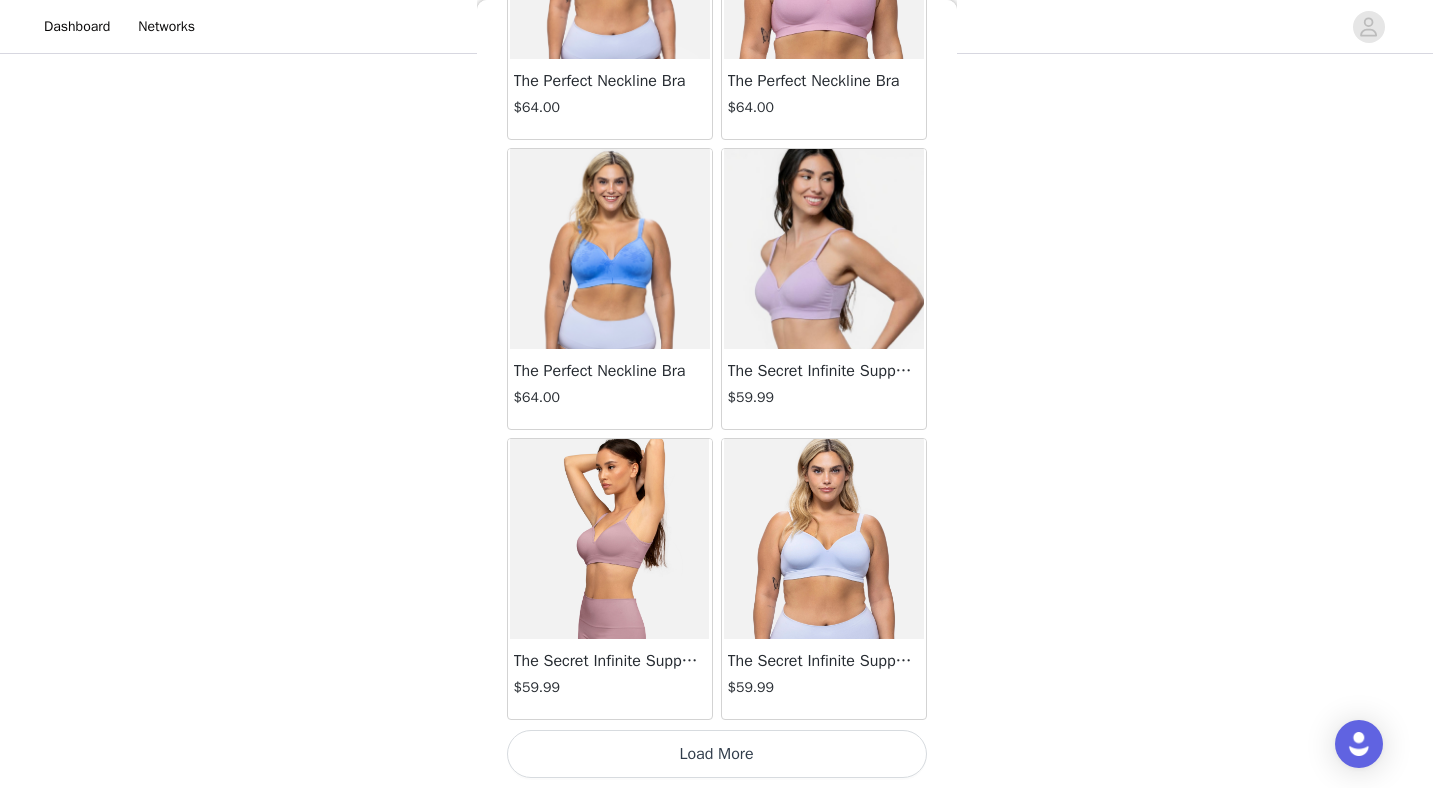 click on "Load More" at bounding box center (717, 754) 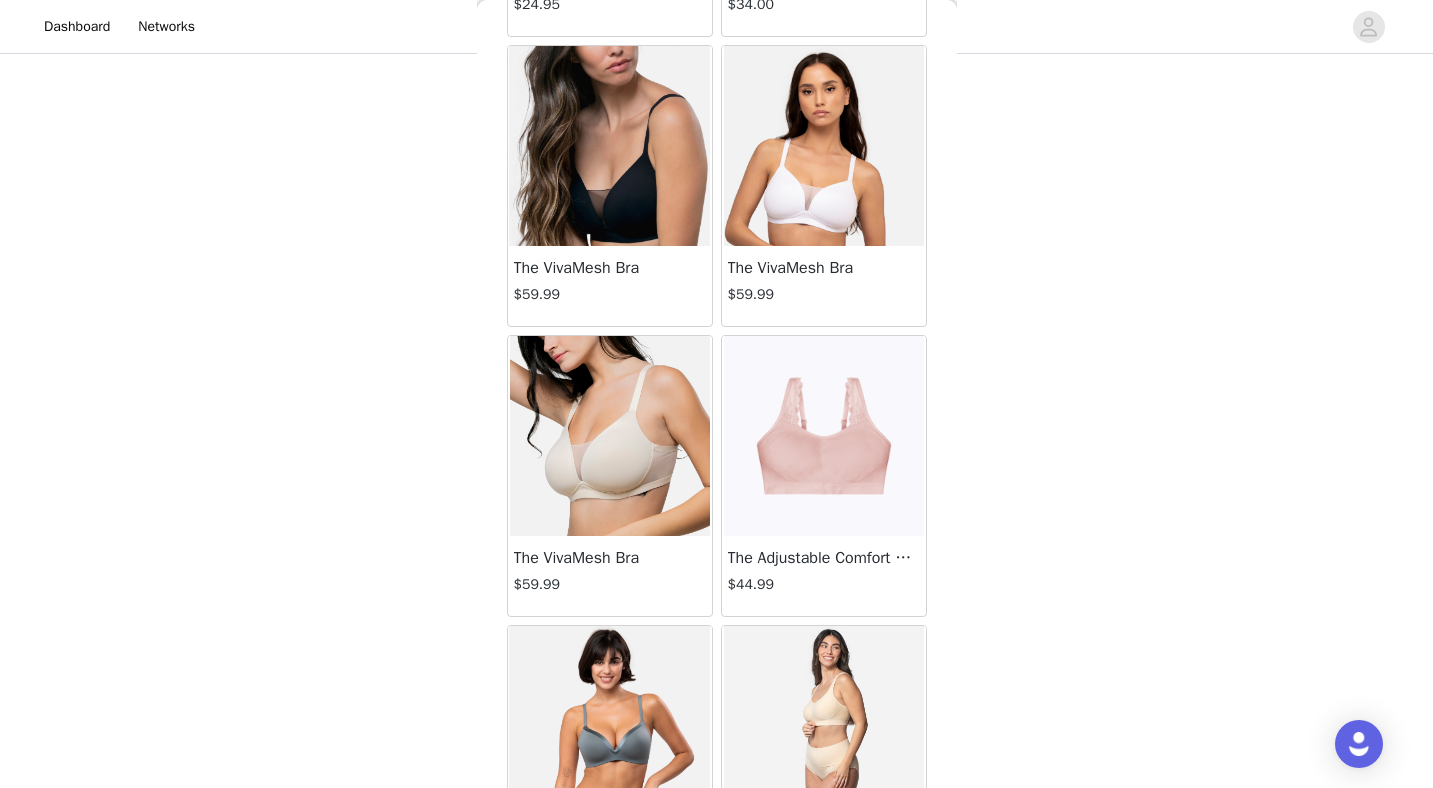 scroll, scrollTop: 0, scrollLeft: 0, axis: both 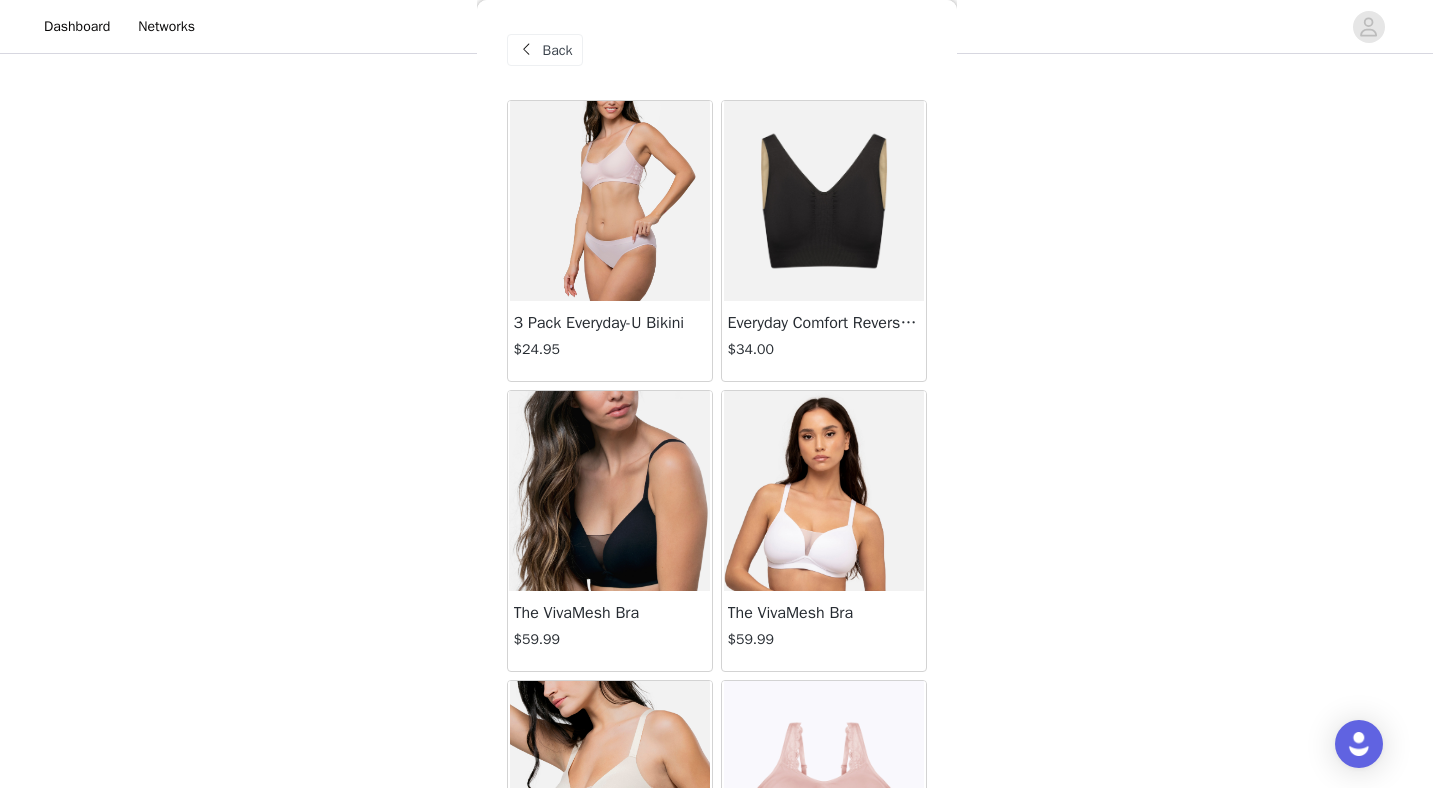 click on "Back" at bounding box center (558, 50) 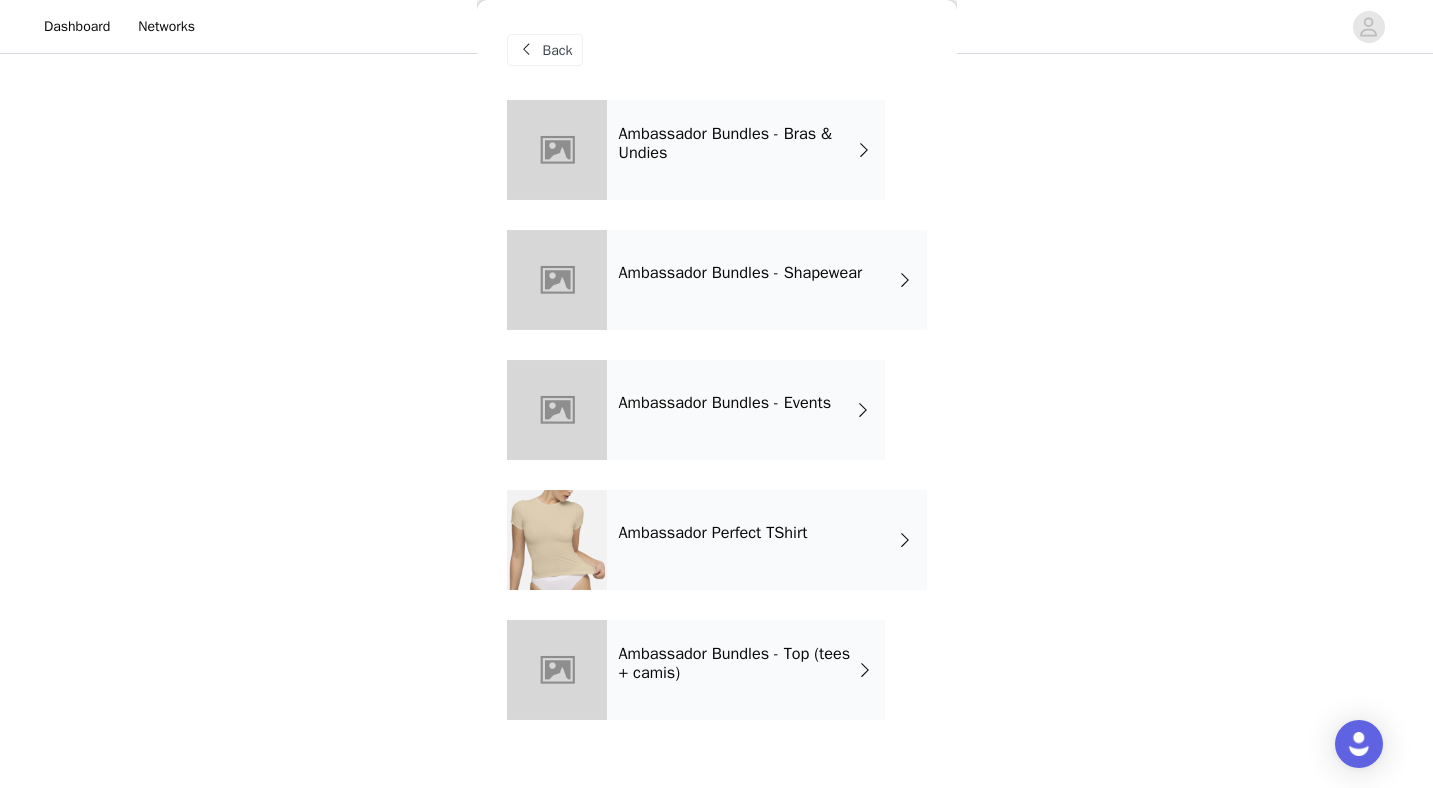 click on "Ambassador Bundles - Top (tees + camis)" at bounding box center (738, 663) 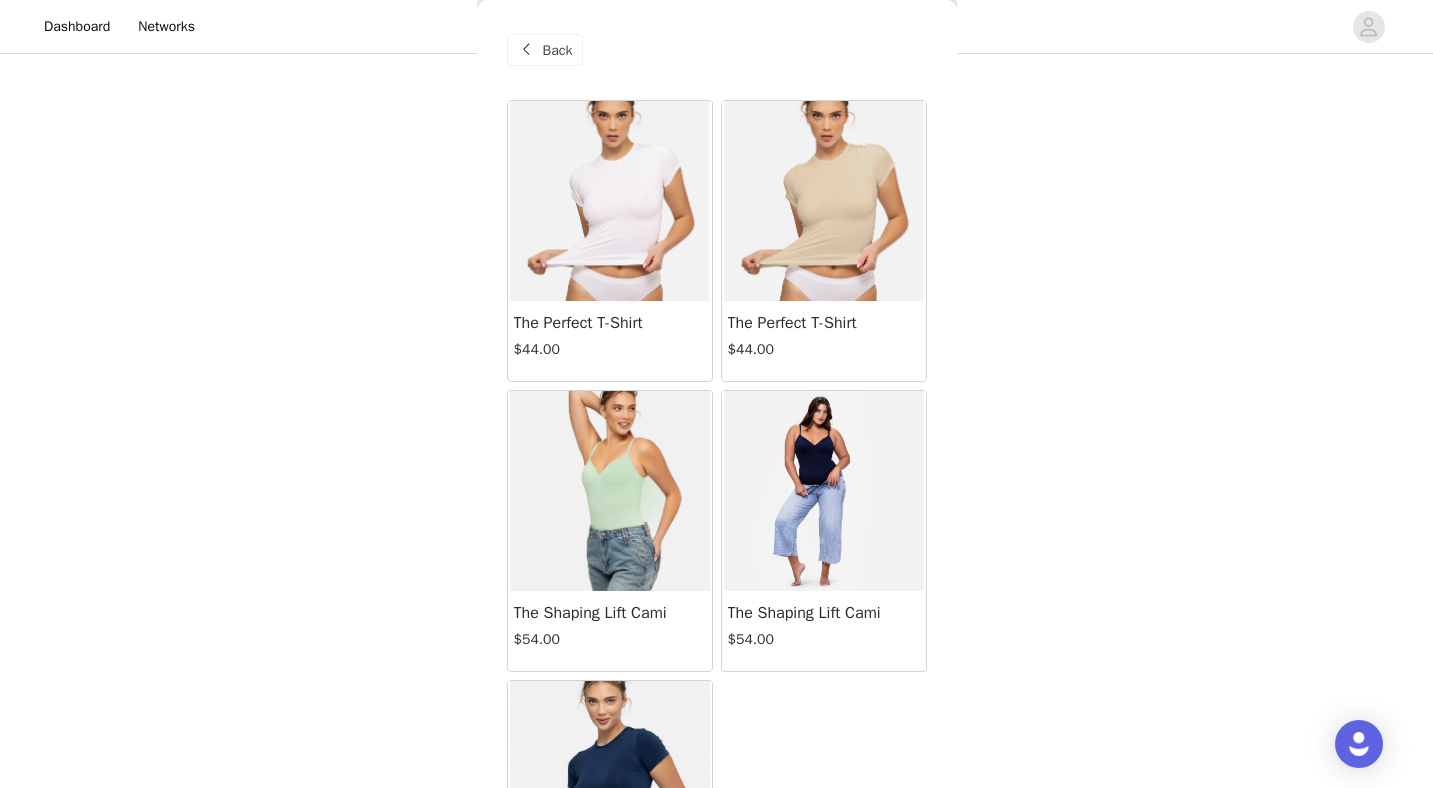 click at bounding box center (610, 491) 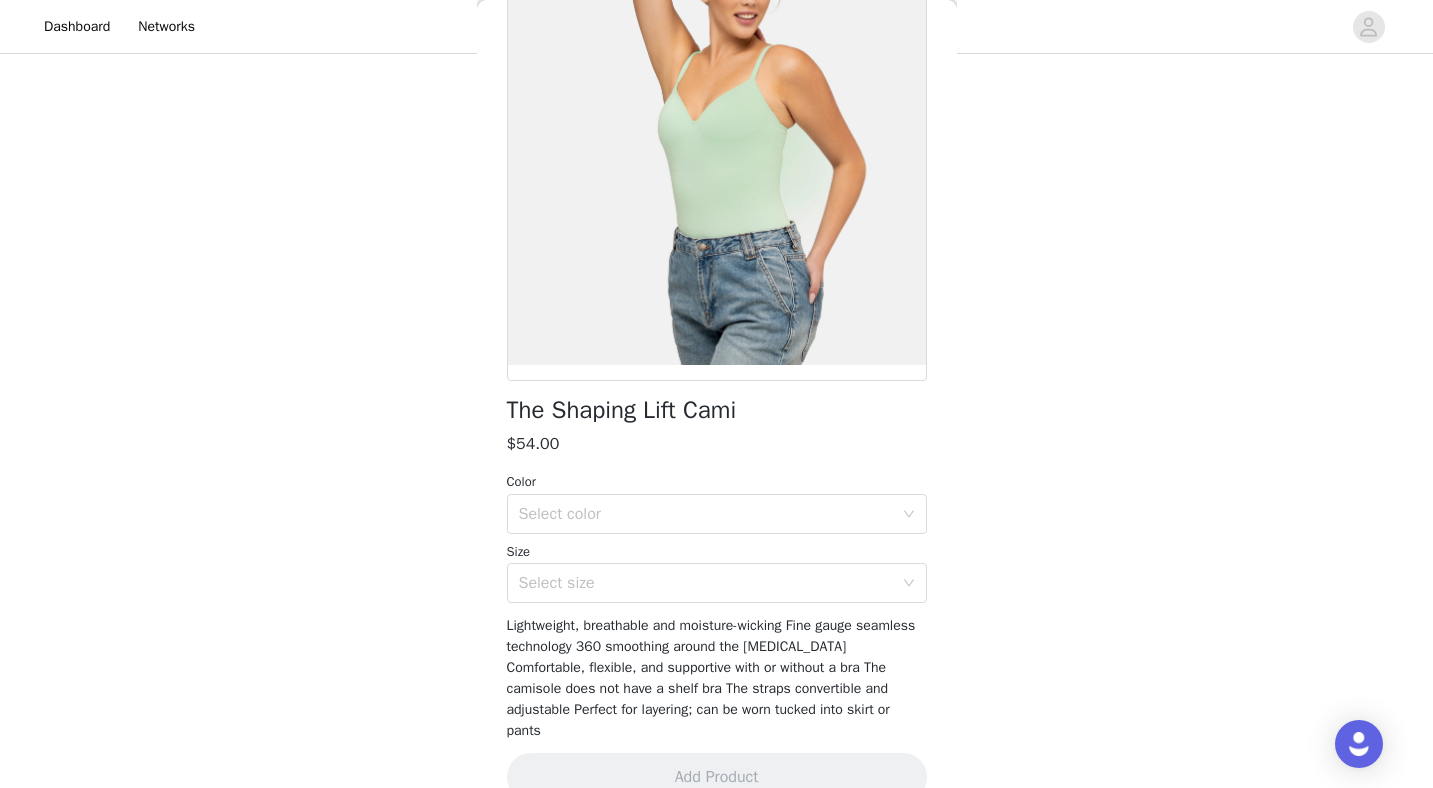 scroll, scrollTop: 196, scrollLeft: 0, axis: vertical 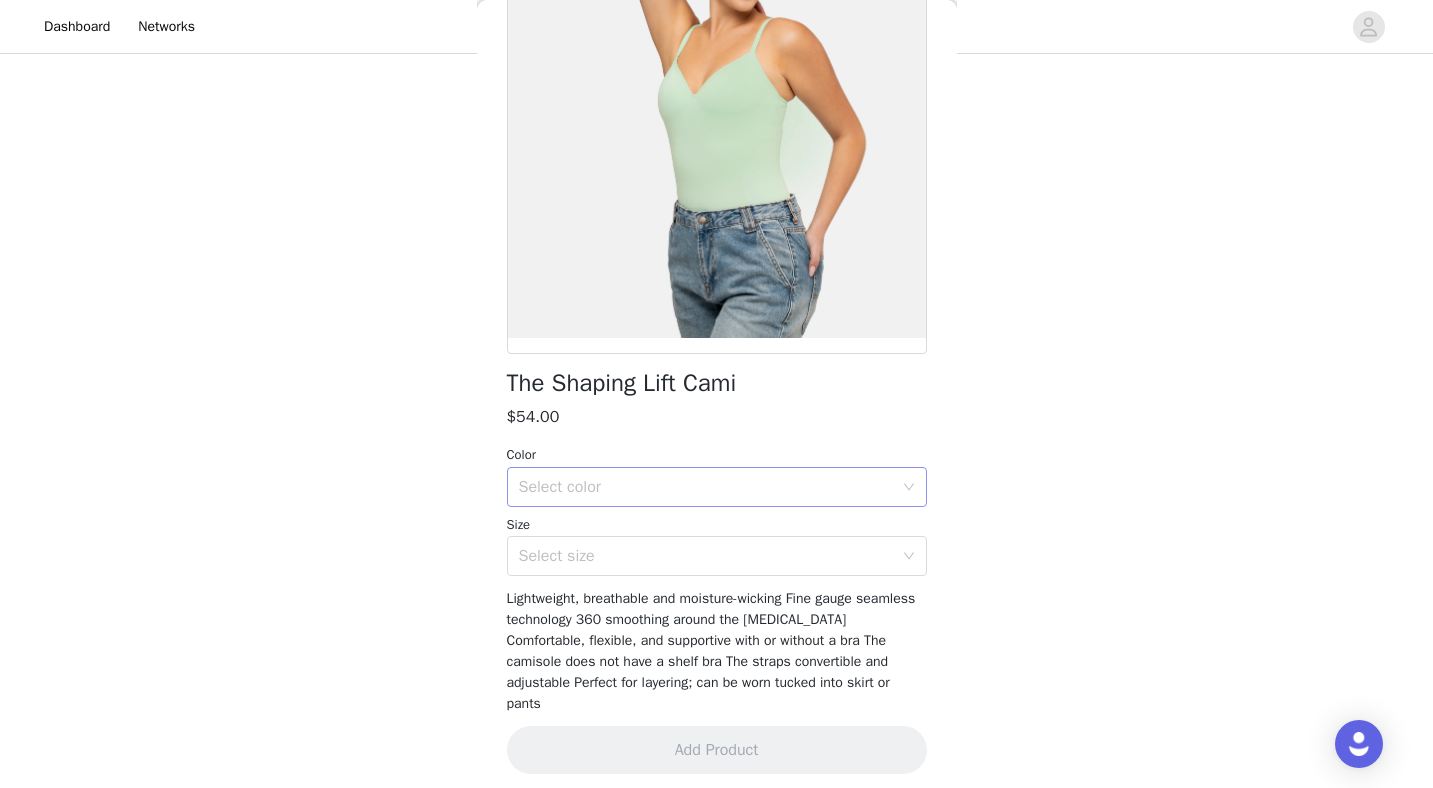 click on "Select color" at bounding box center (706, 487) 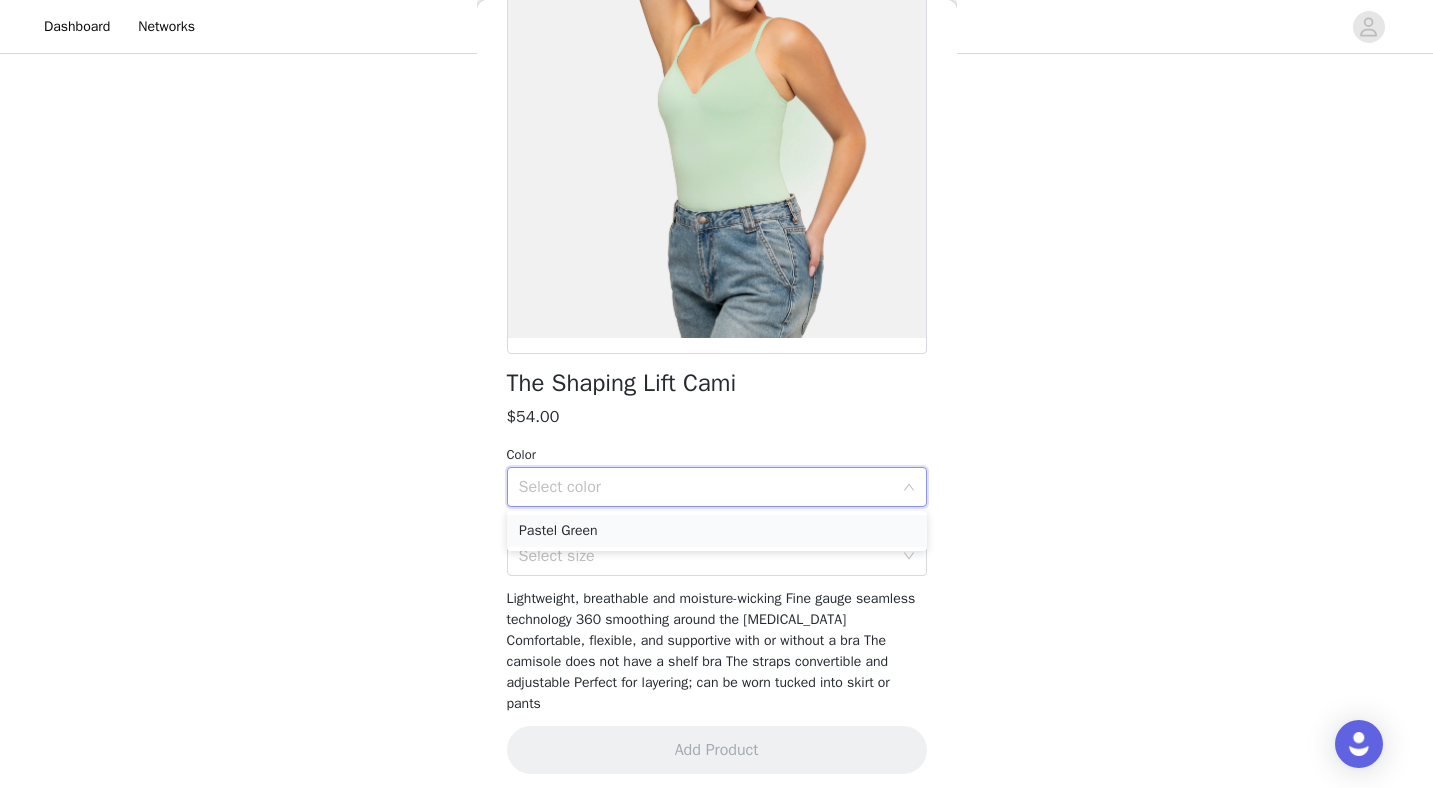click on "Pastel Green" at bounding box center [717, 531] 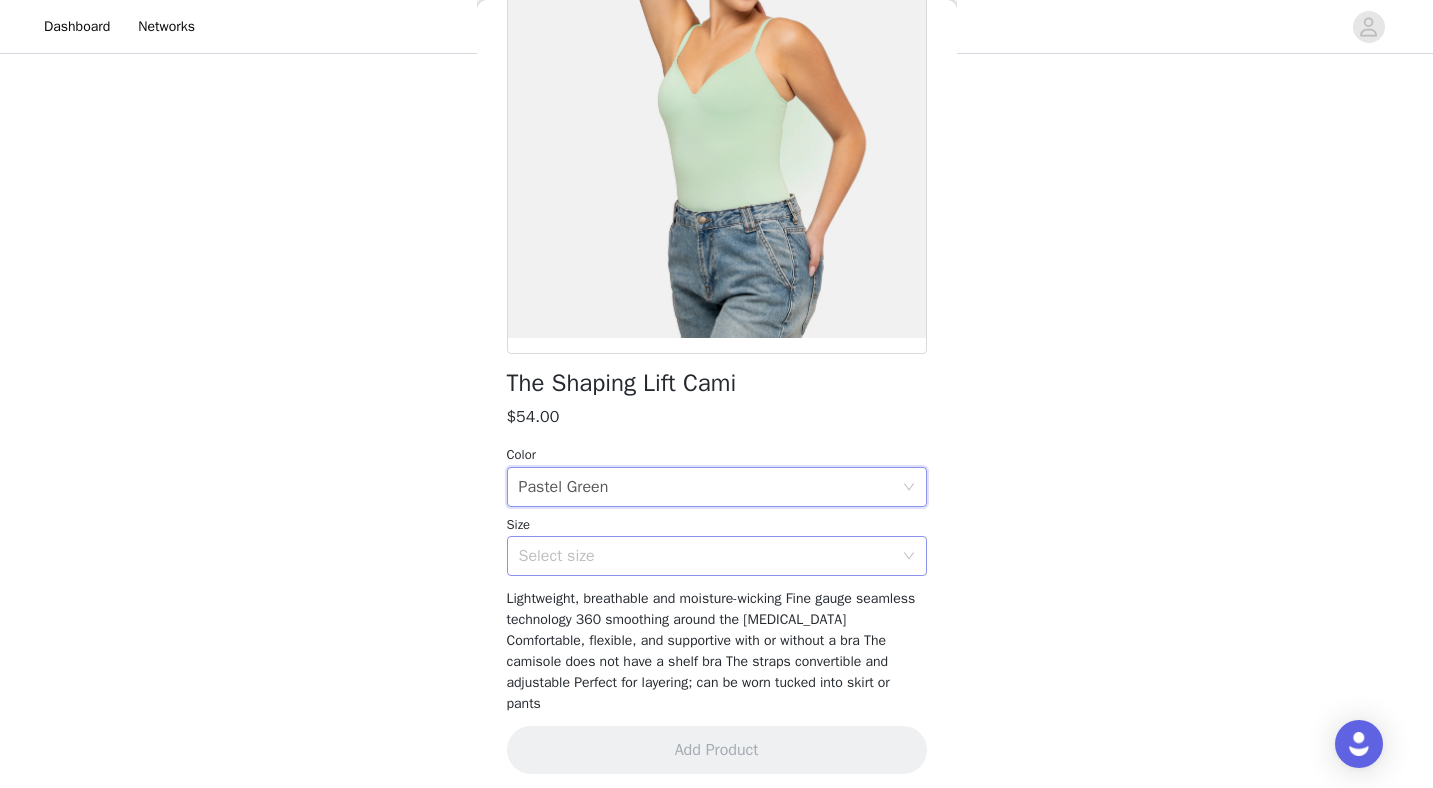 click on "Select size" at bounding box center [706, 556] 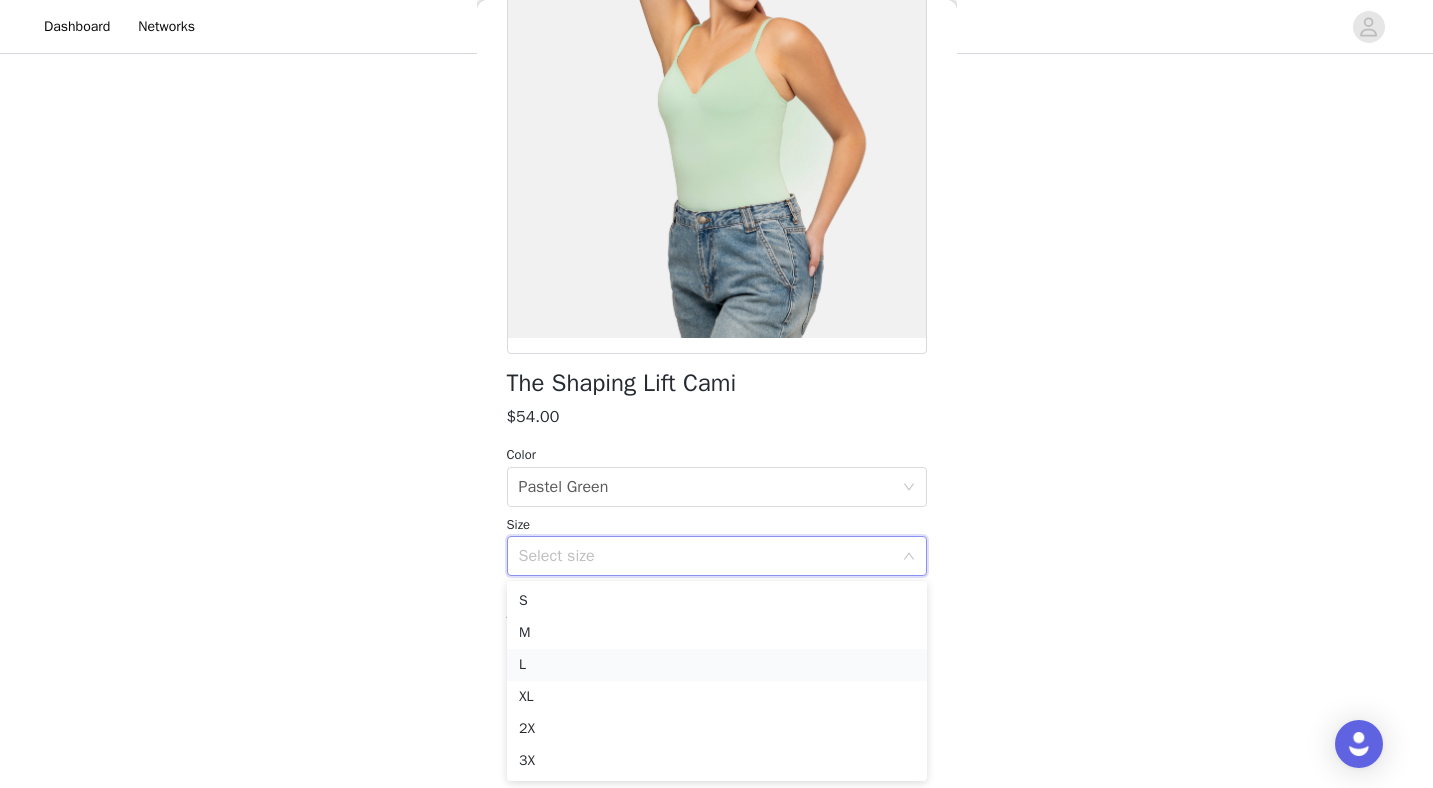 click on "L" at bounding box center [717, 665] 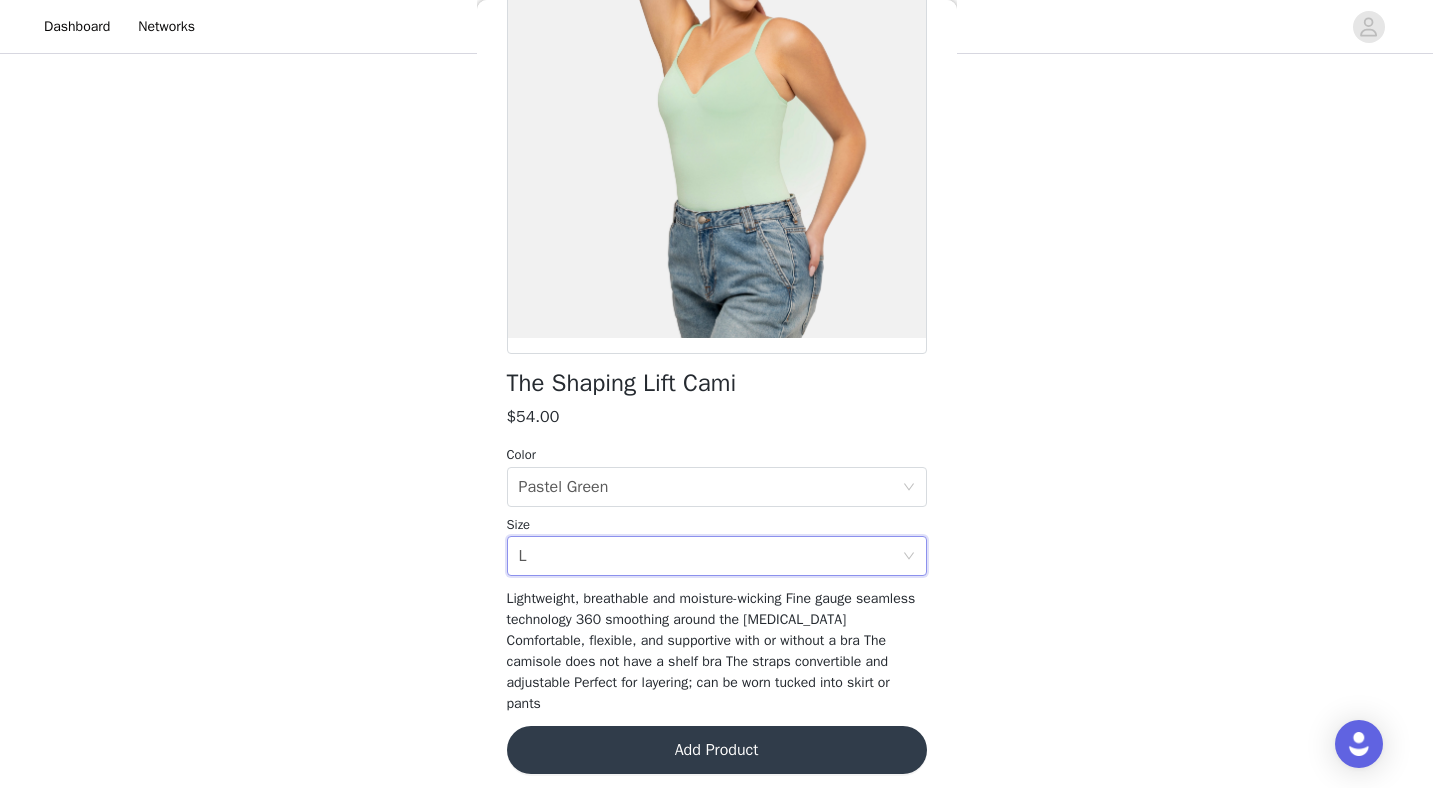 scroll, scrollTop: 206, scrollLeft: 0, axis: vertical 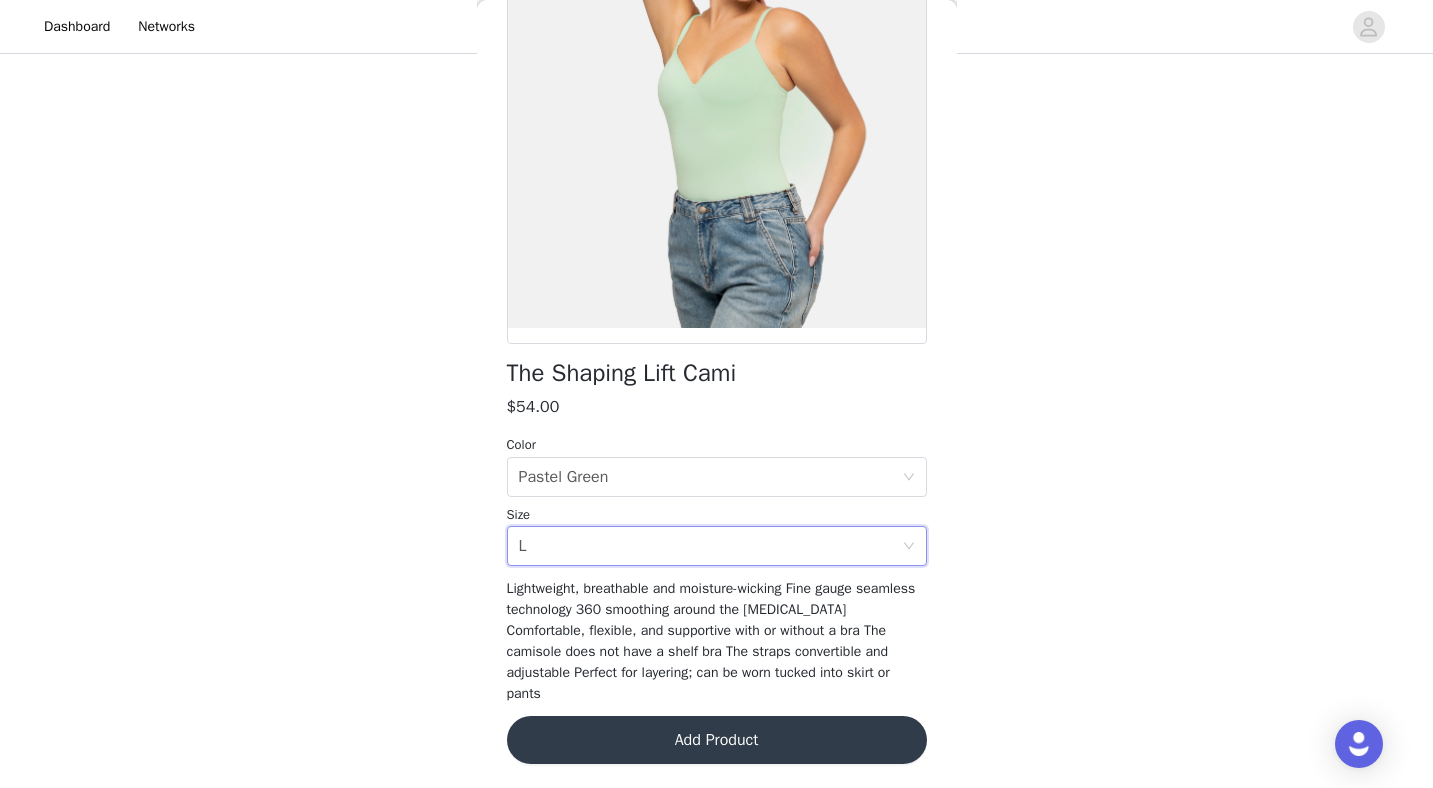 click on "Add Product" at bounding box center [717, 740] 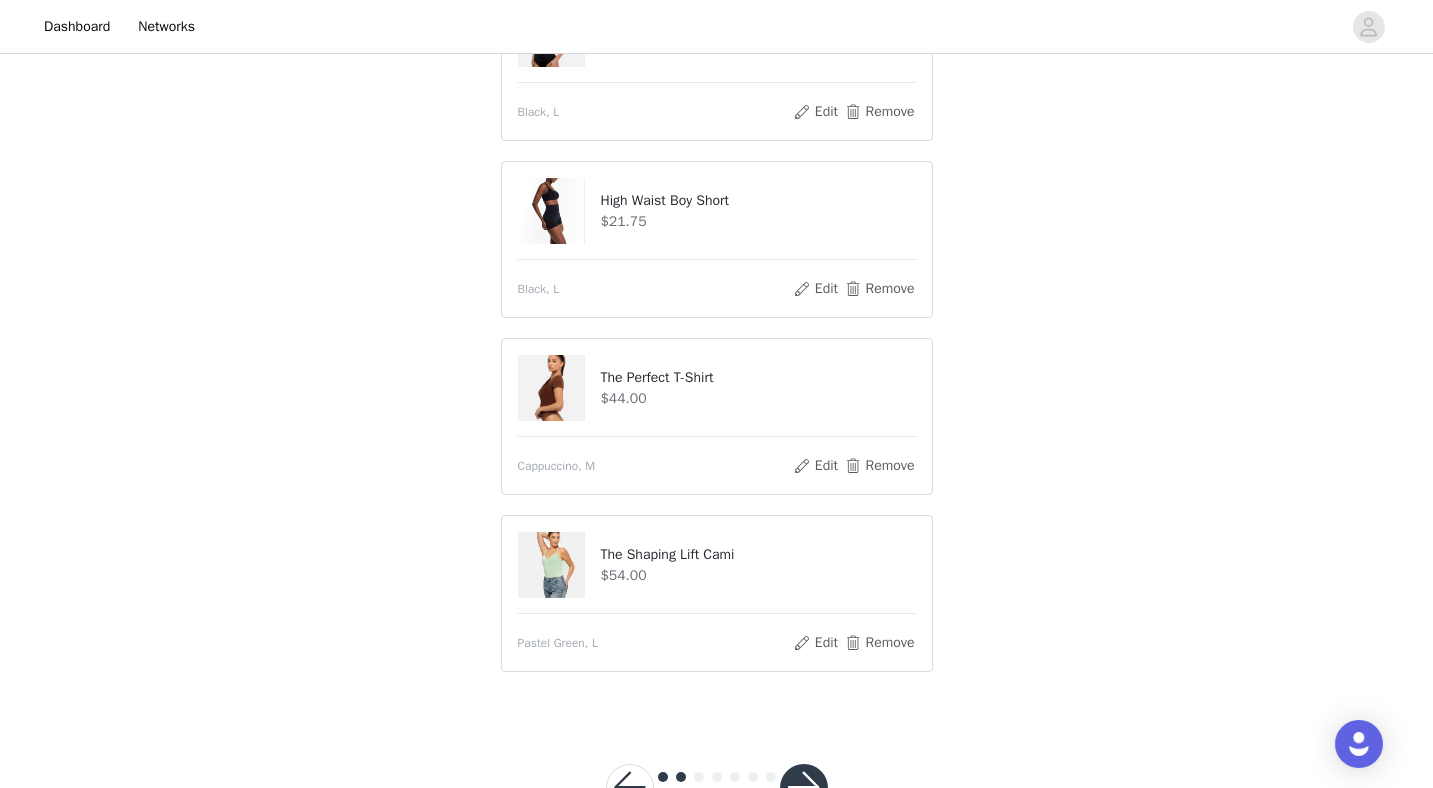 scroll, scrollTop: 262, scrollLeft: 0, axis: vertical 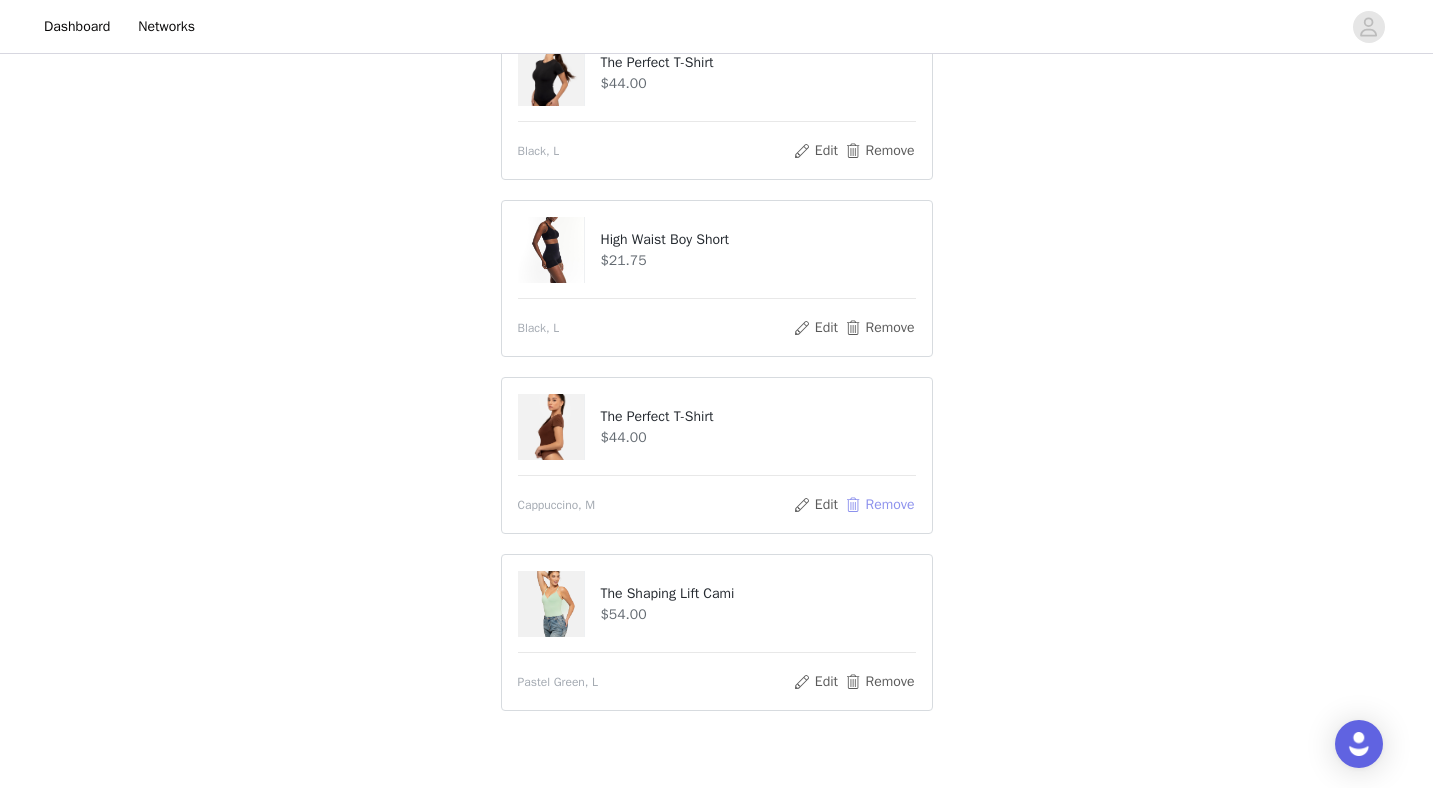 click on "Remove" at bounding box center [879, 505] 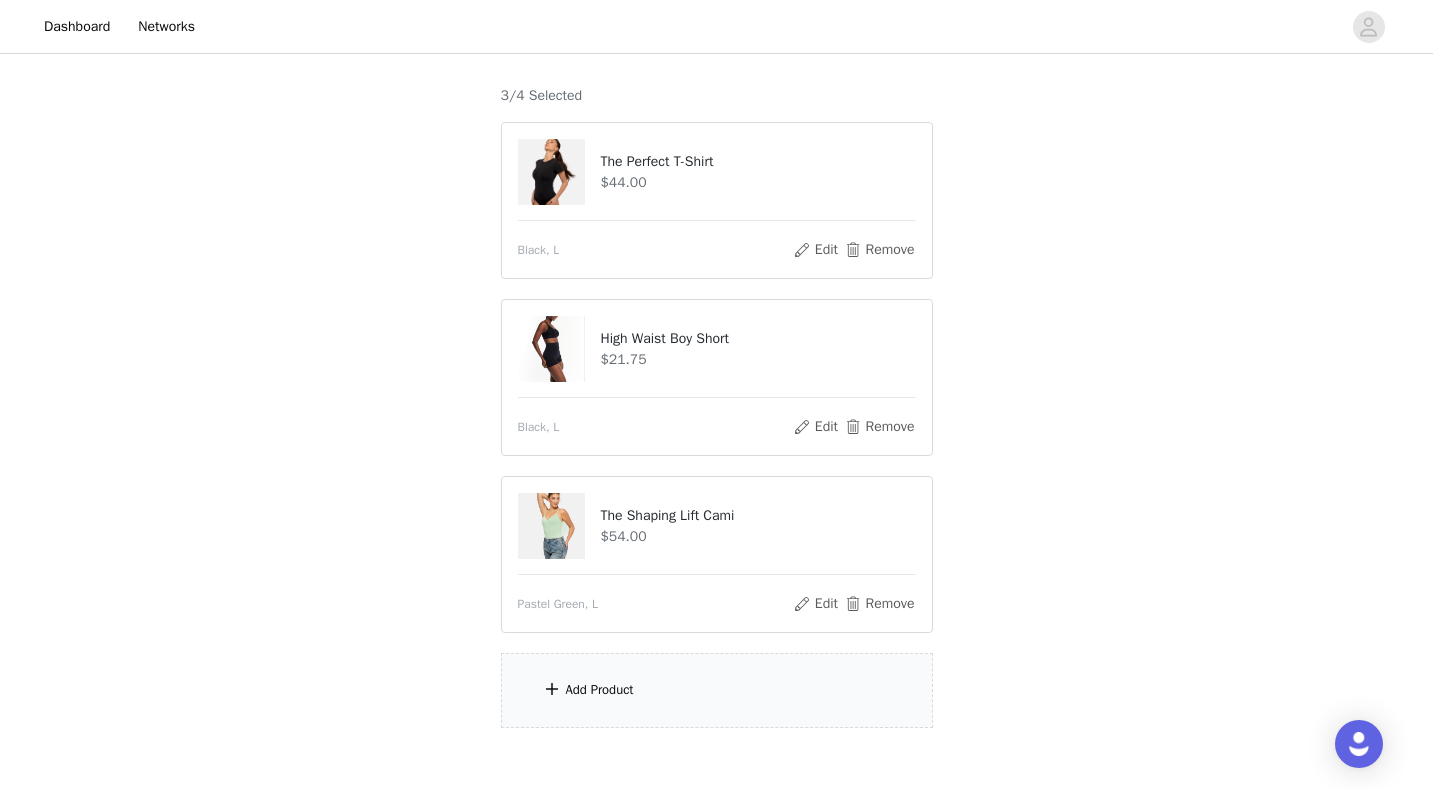 scroll, scrollTop: 303, scrollLeft: 0, axis: vertical 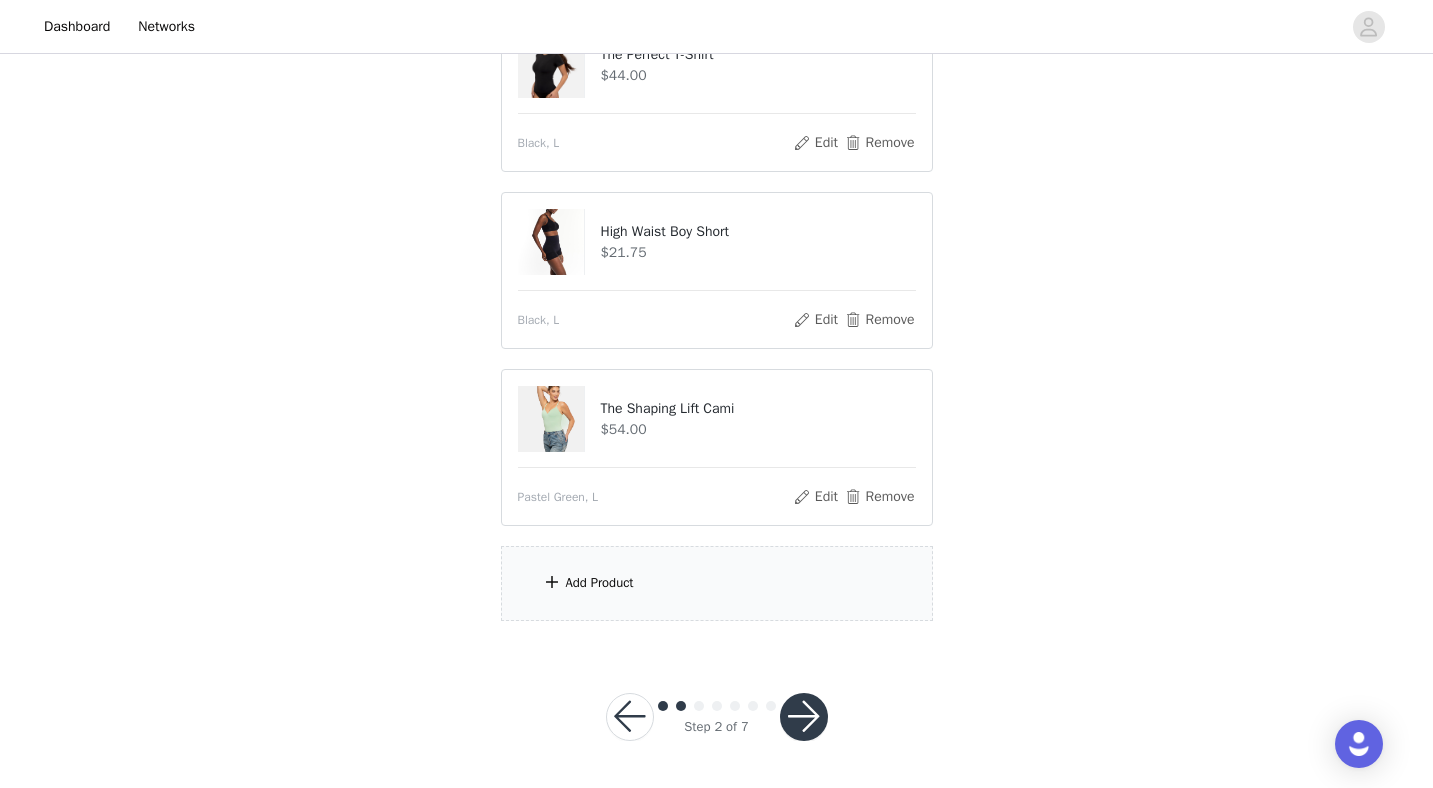 click on "Add Product" at bounding box center (717, 583) 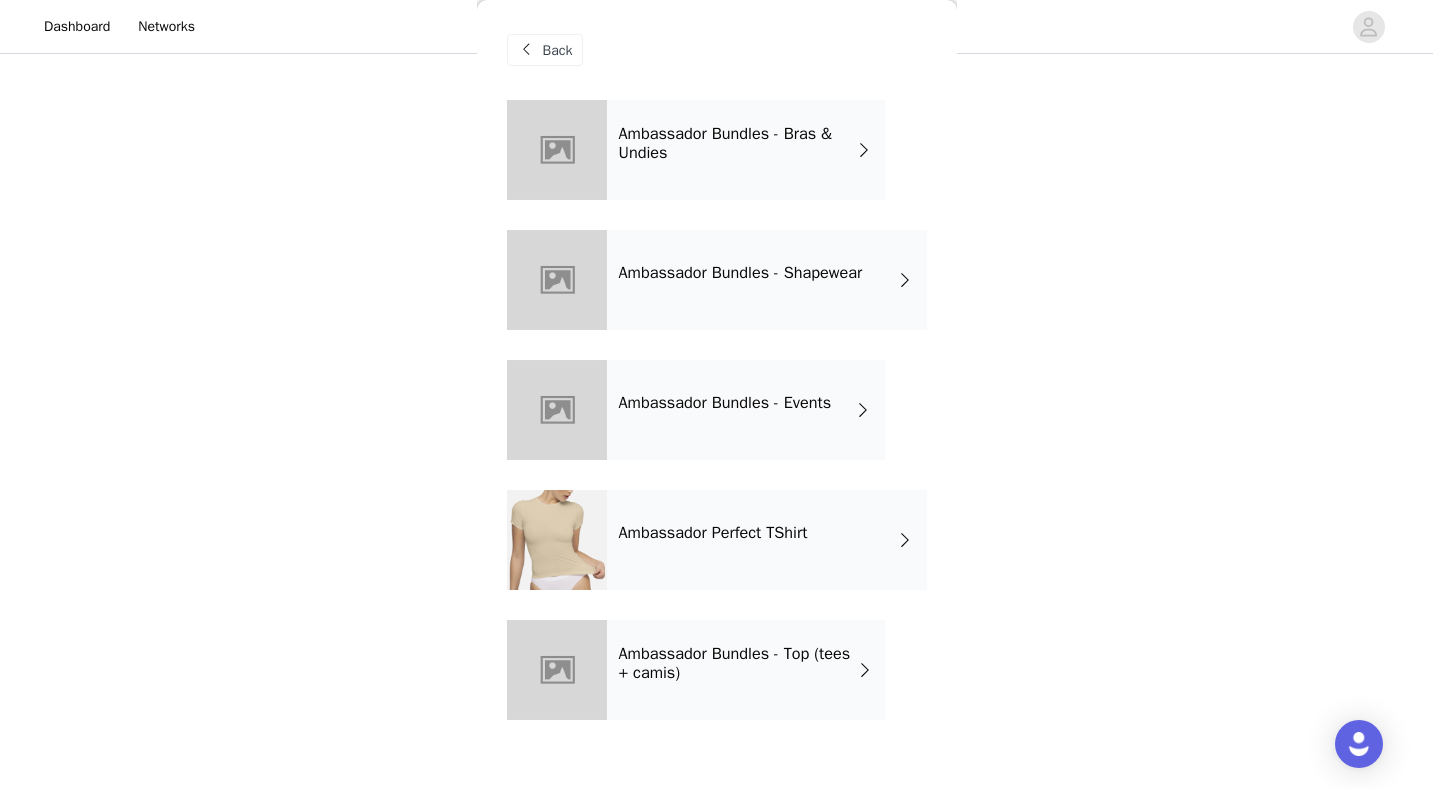 click on "Back" at bounding box center [558, 50] 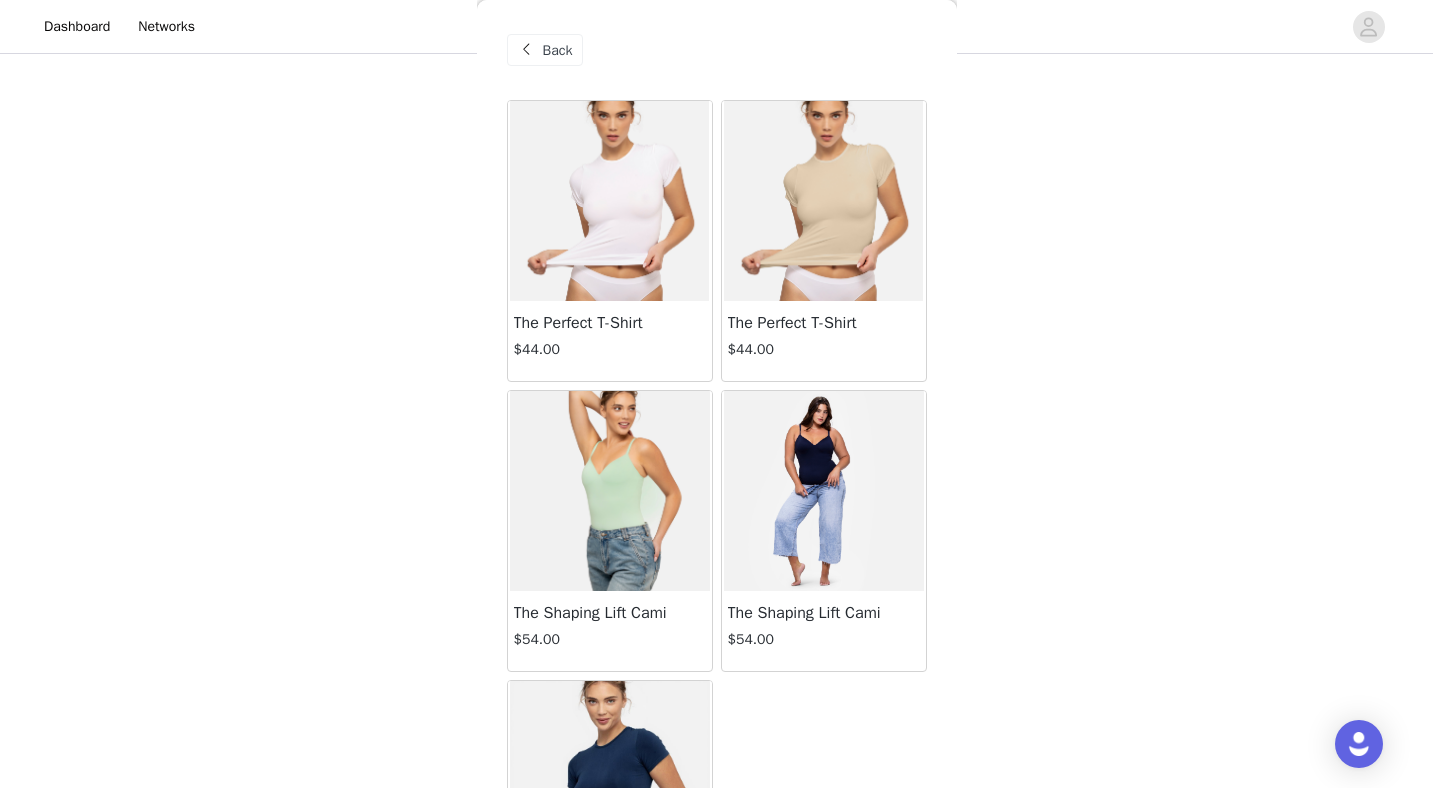 click on "Back" at bounding box center (558, 50) 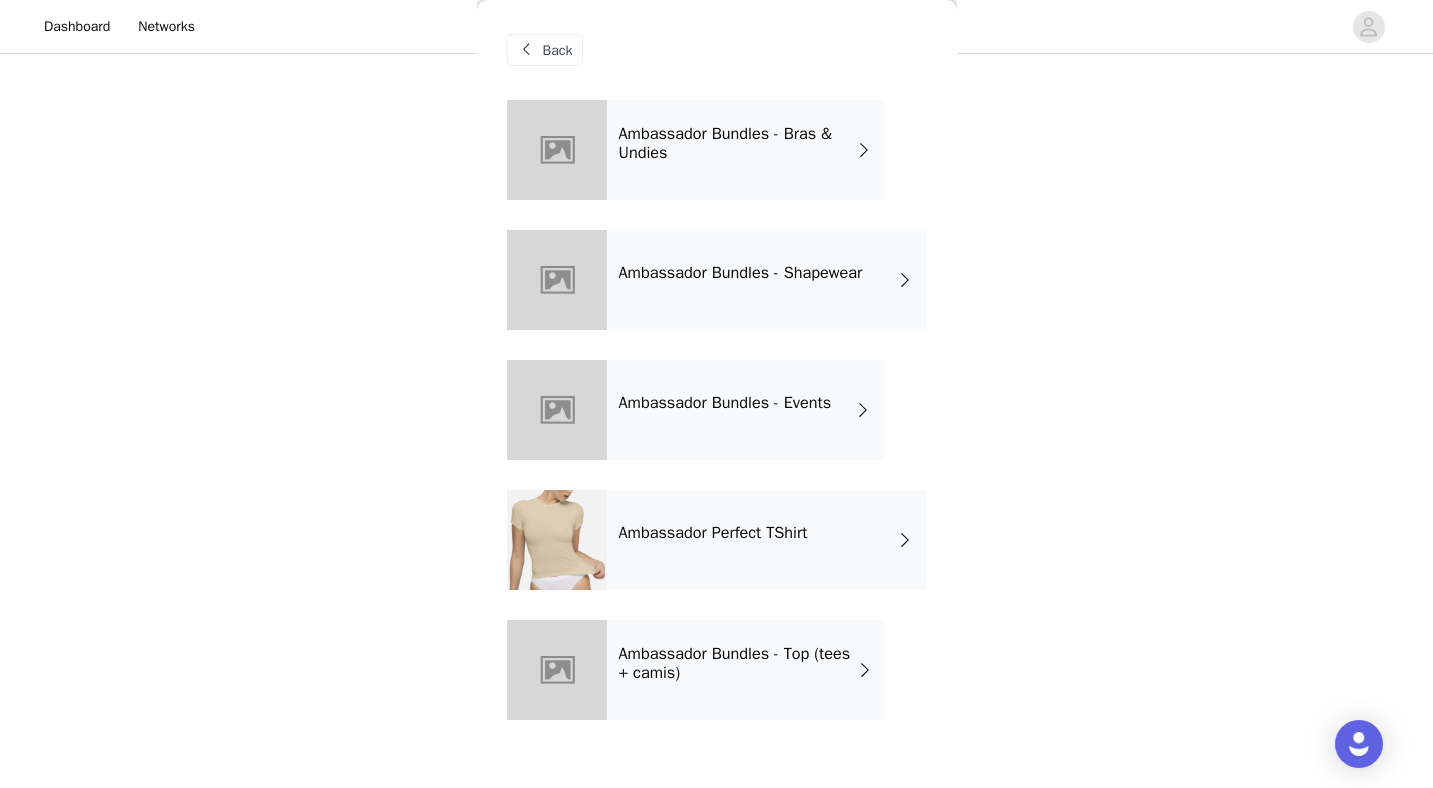 click on "Ambassador Bundles - Events" at bounding box center (725, 403) 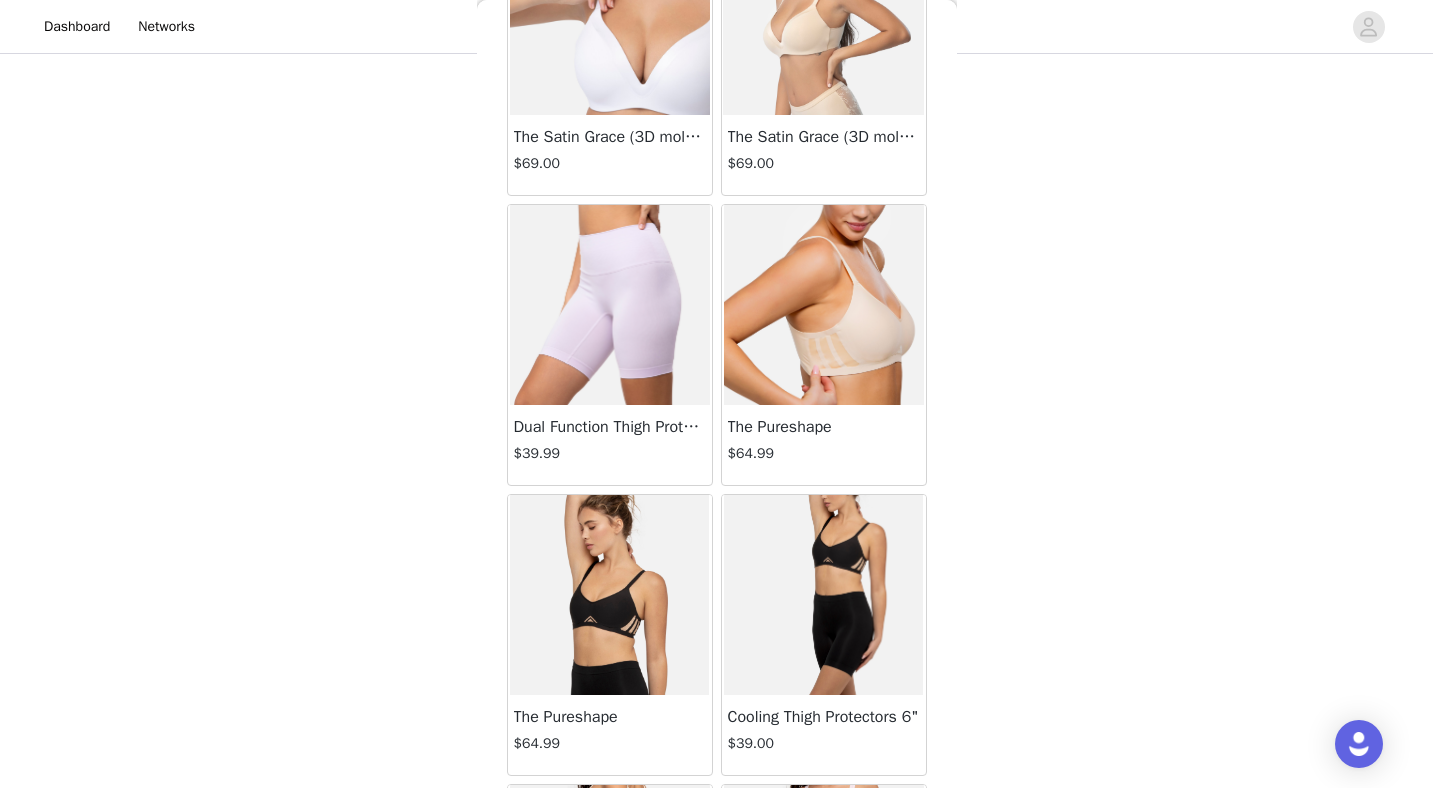 scroll, scrollTop: 1633, scrollLeft: 0, axis: vertical 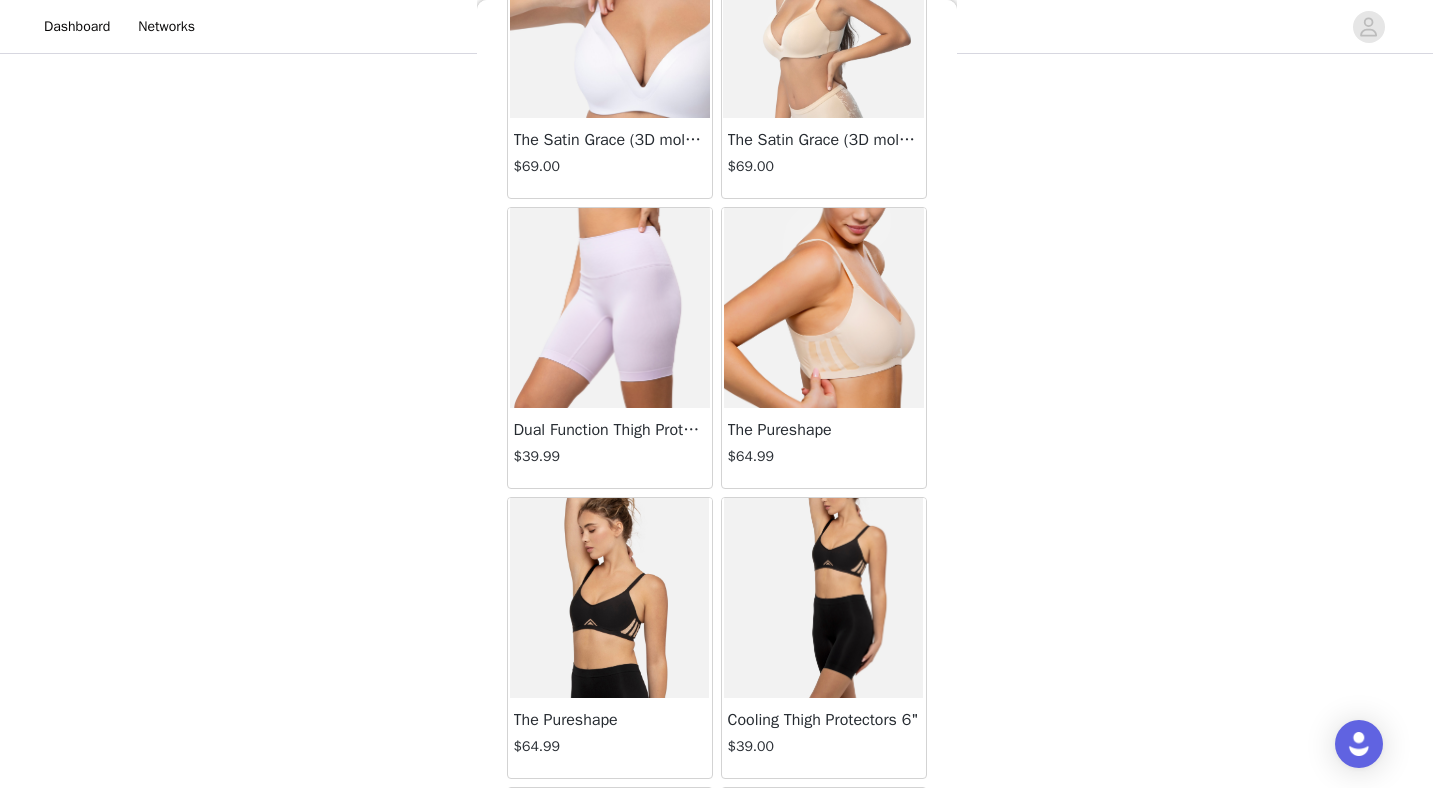 click on "Dual Function Thigh Protectors 5"" at bounding box center [610, 430] 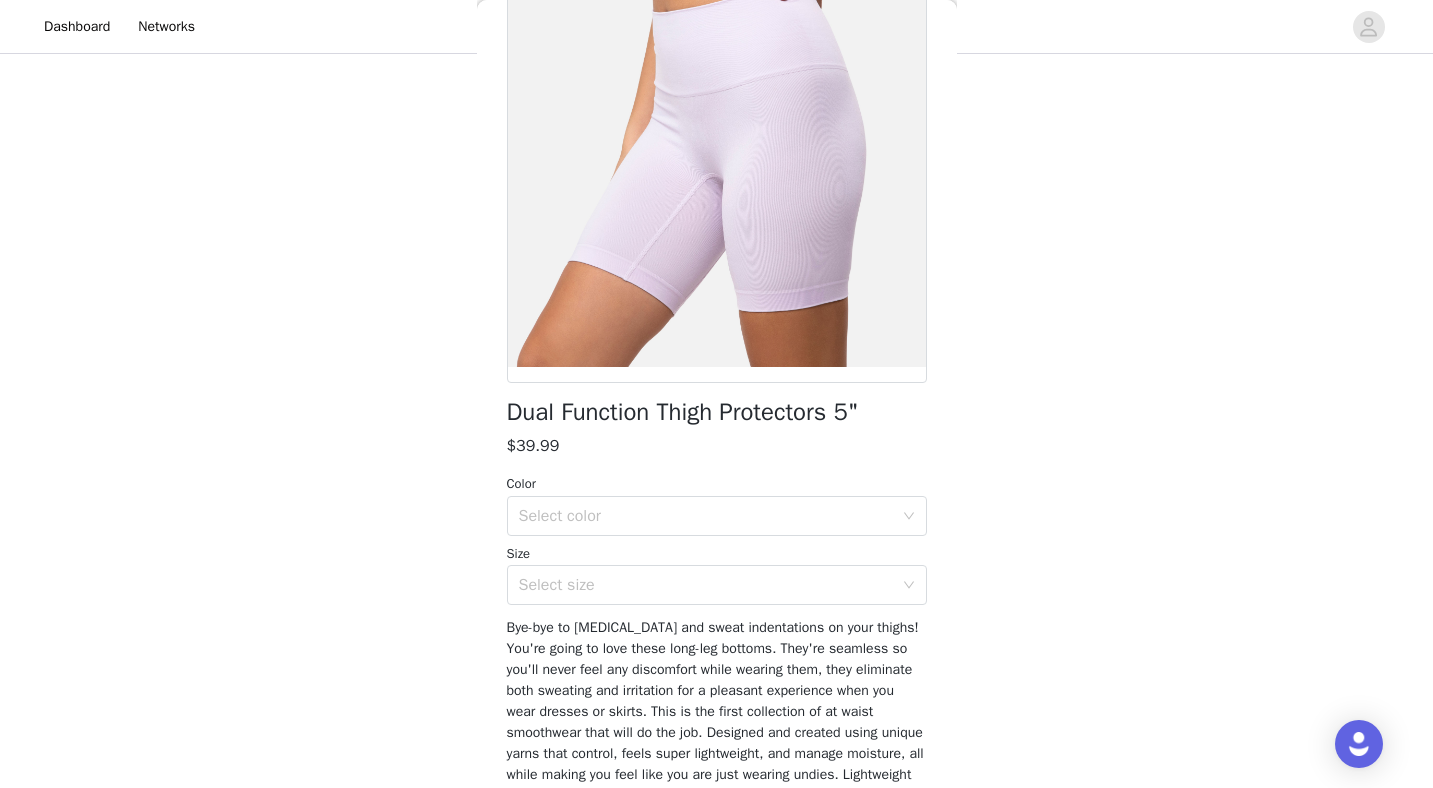 scroll, scrollTop: 151, scrollLeft: 0, axis: vertical 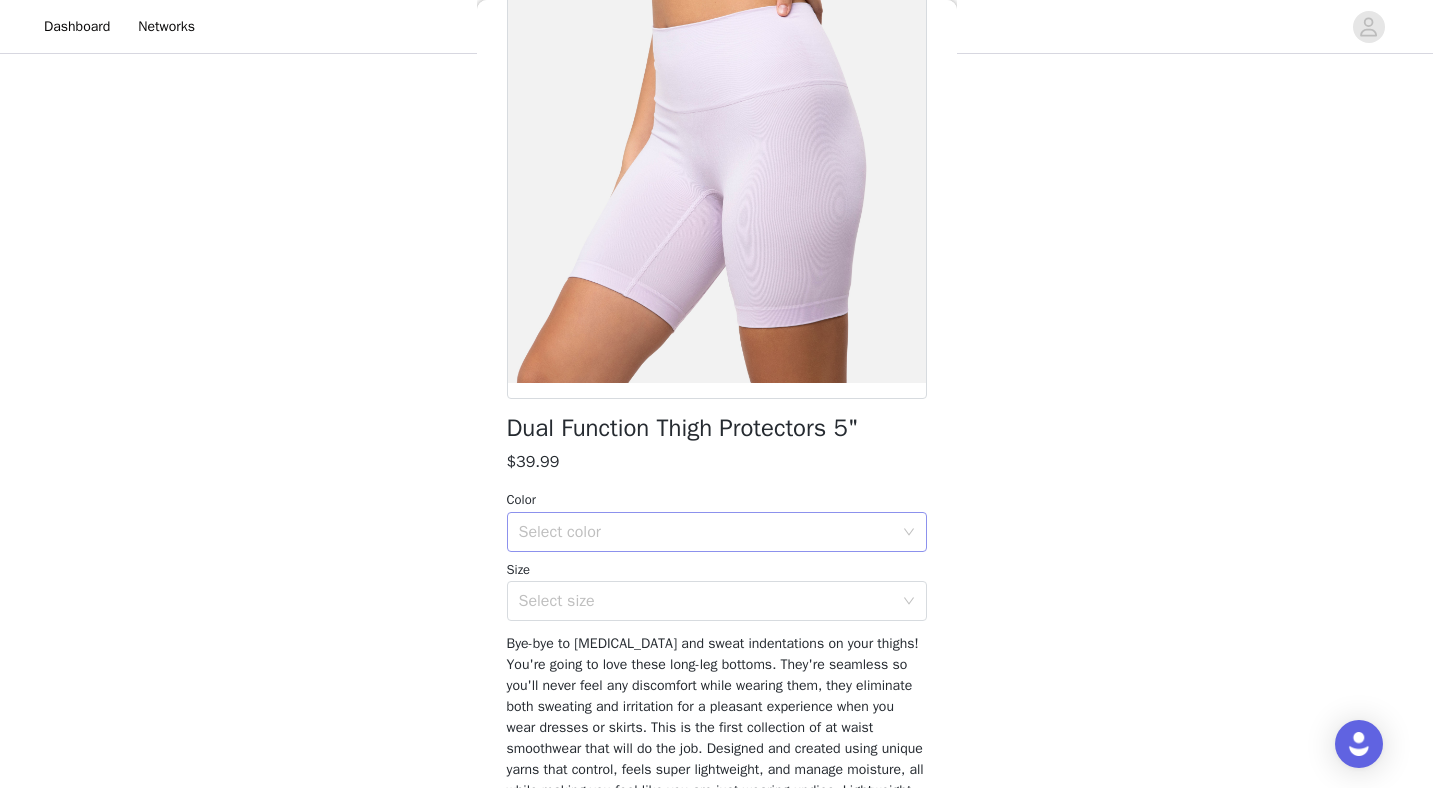click on "Select color" at bounding box center [706, 532] 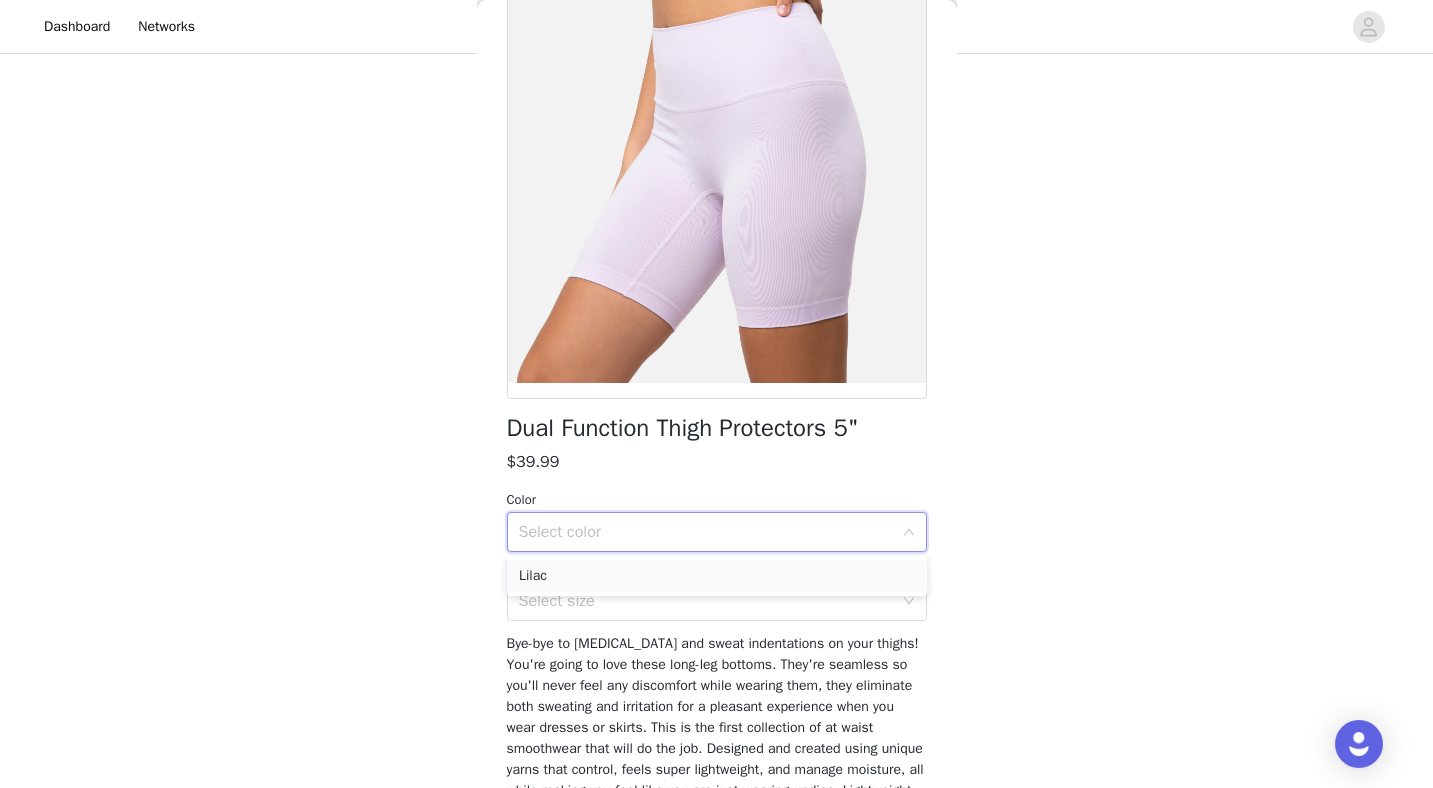 click on "Lilac" at bounding box center [717, 576] 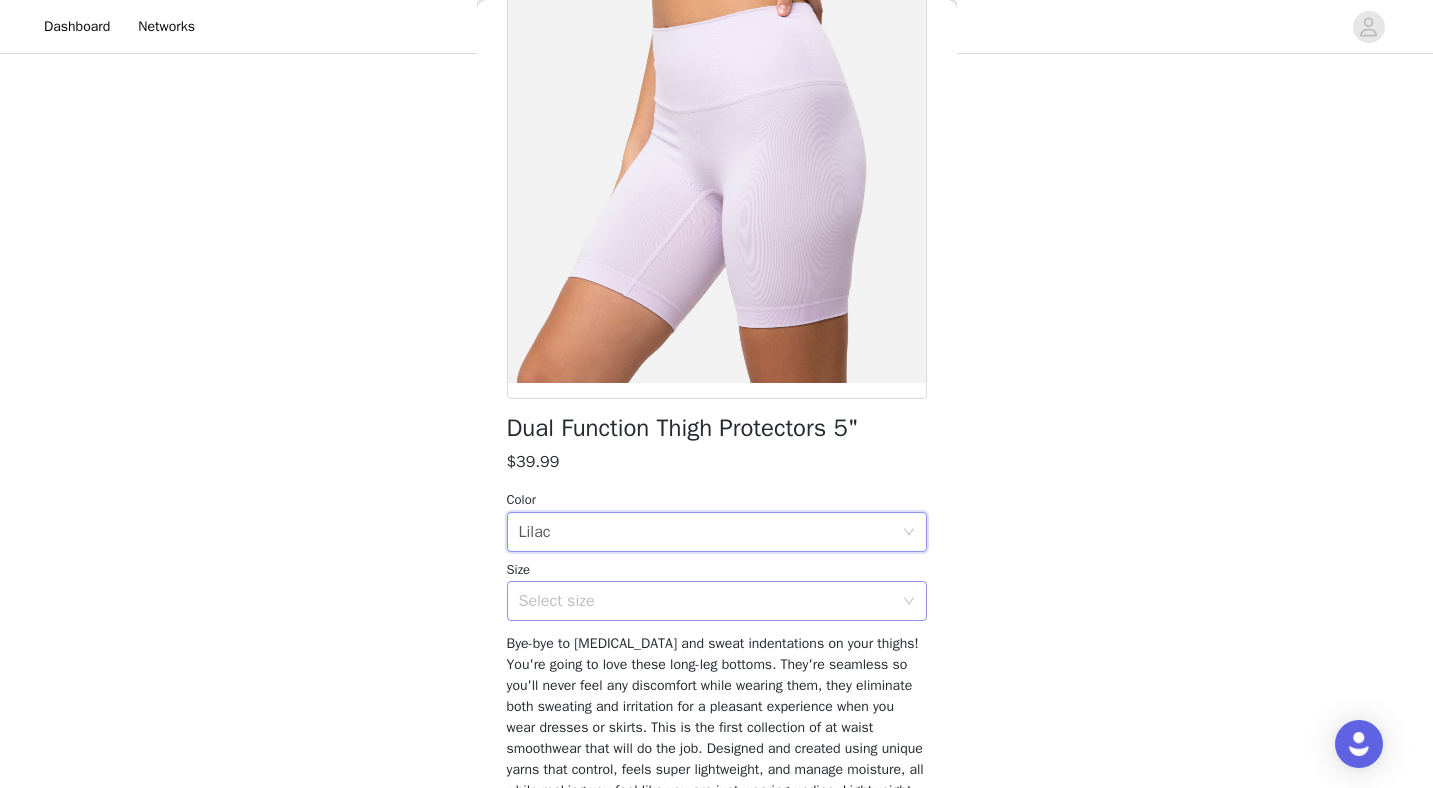 click on "Select size" at bounding box center [706, 601] 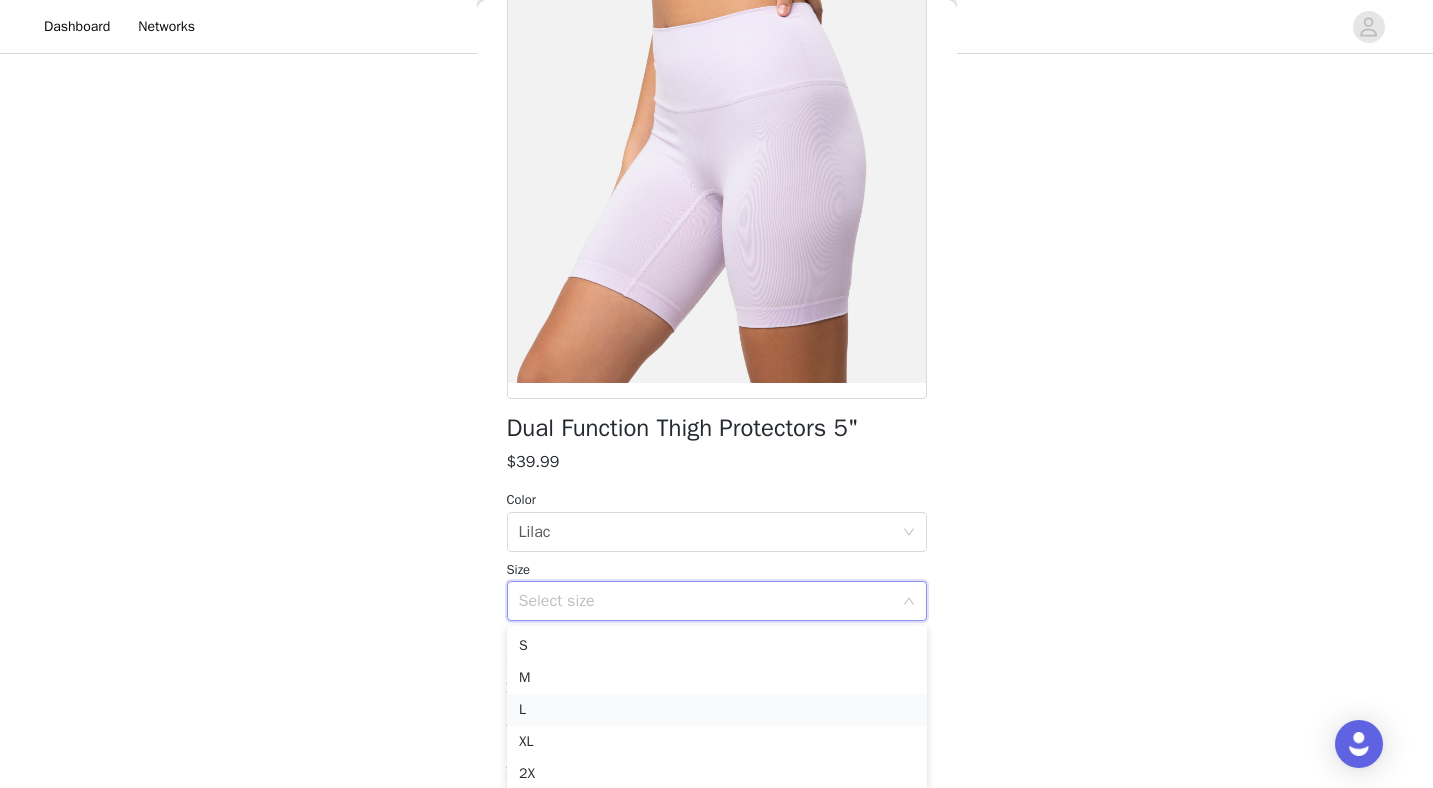 click on "L" at bounding box center (717, 710) 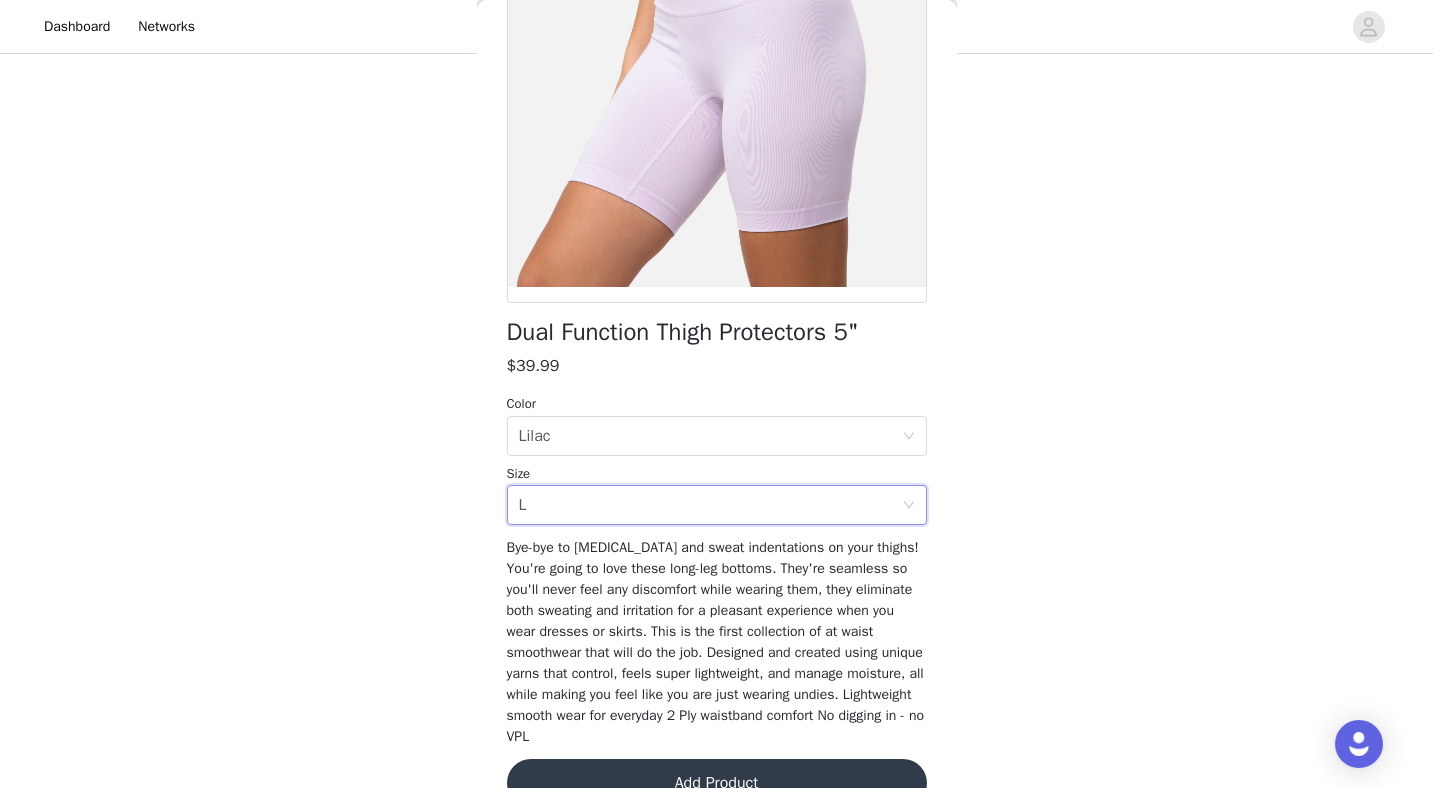 scroll, scrollTop: 290, scrollLeft: 0, axis: vertical 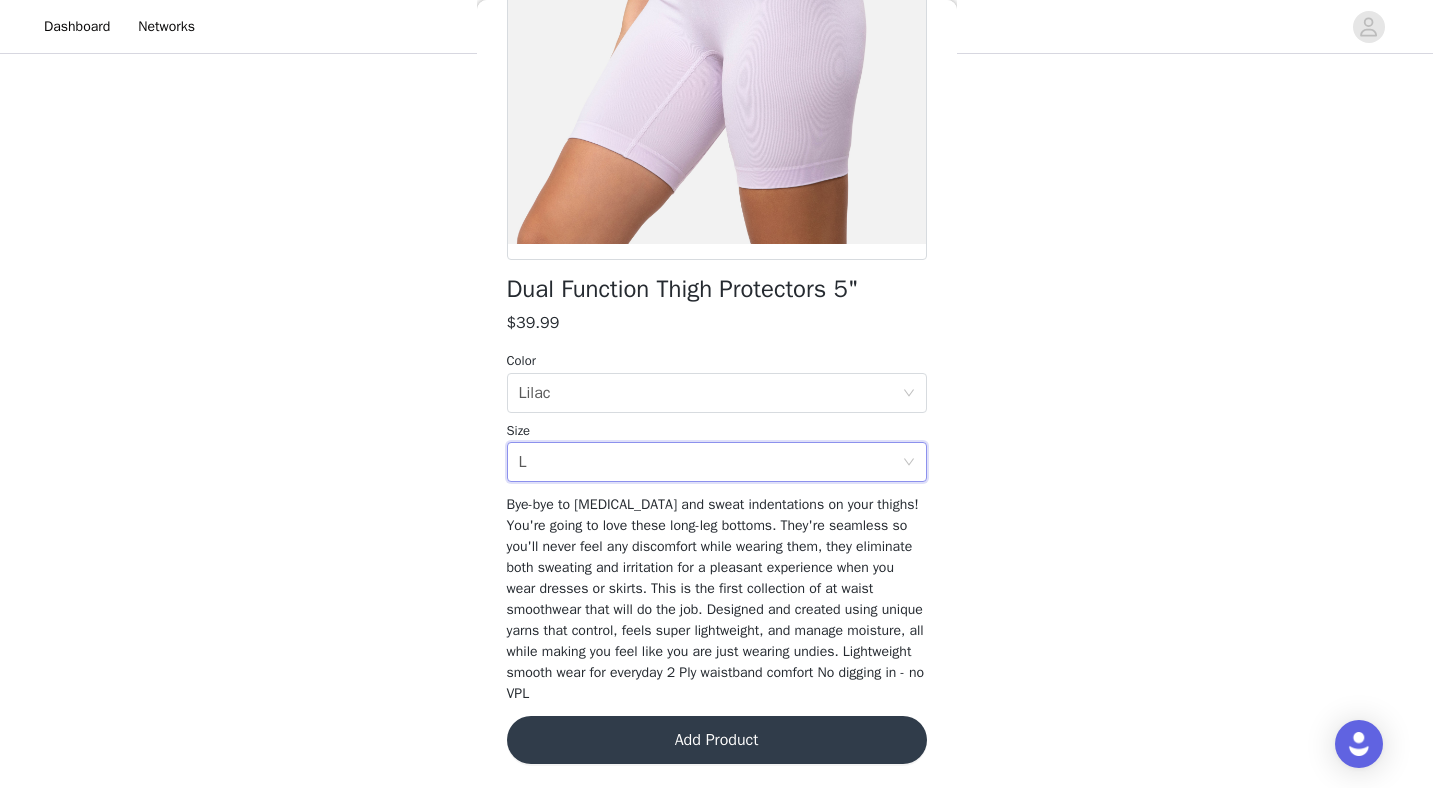 click on "Add Product" at bounding box center [717, 740] 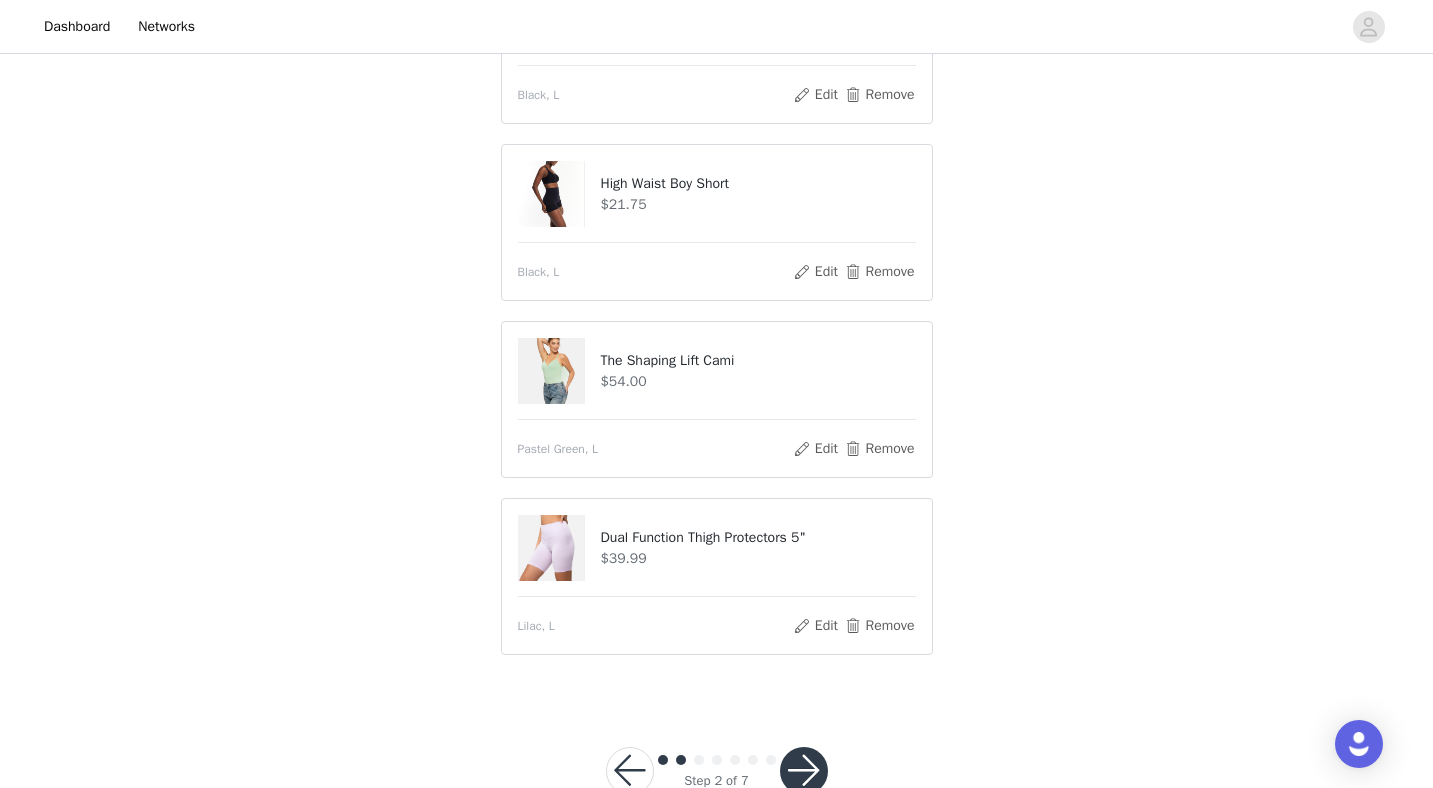 scroll, scrollTop: 372, scrollLeft: 0, axis: vertical 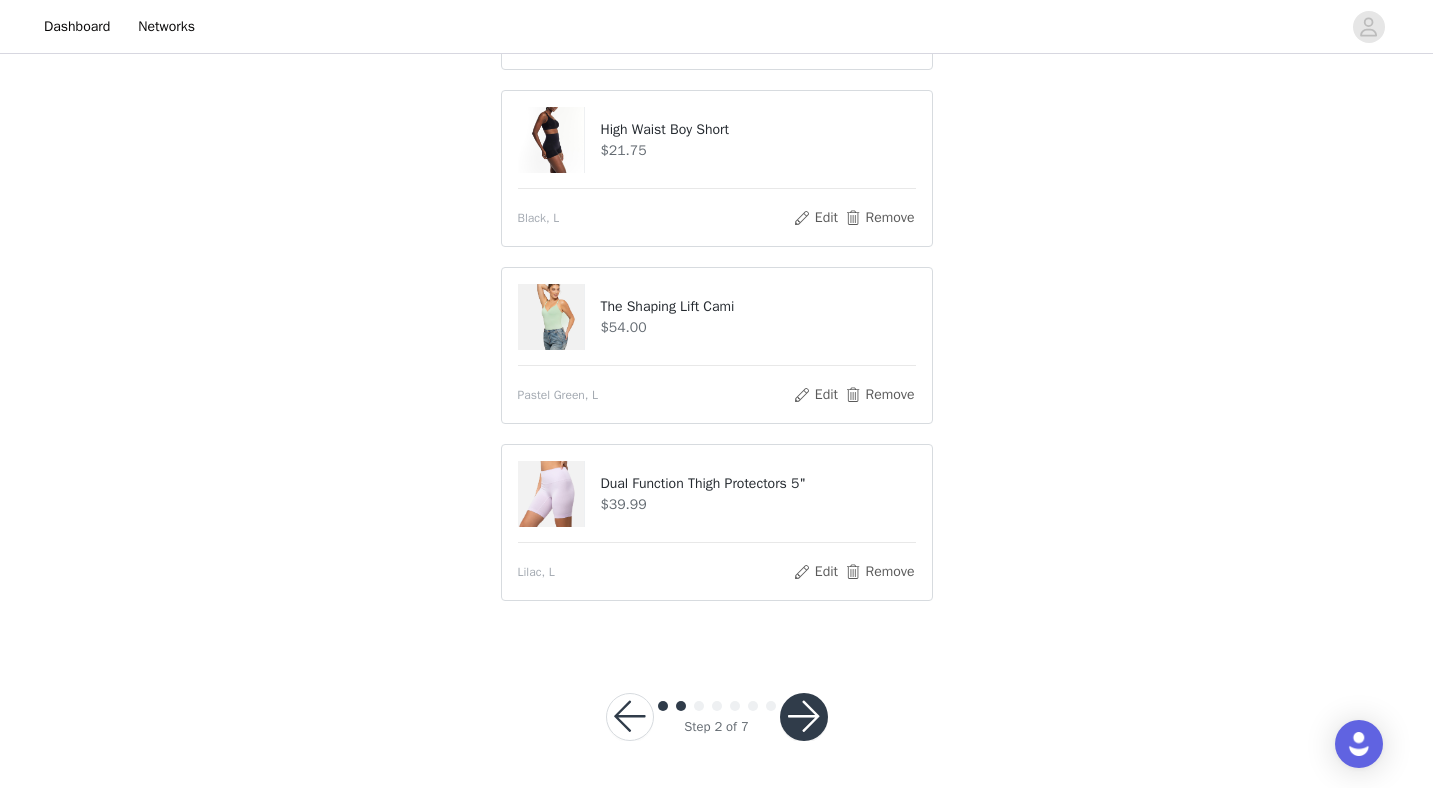 click at bounding box center [804, 717] 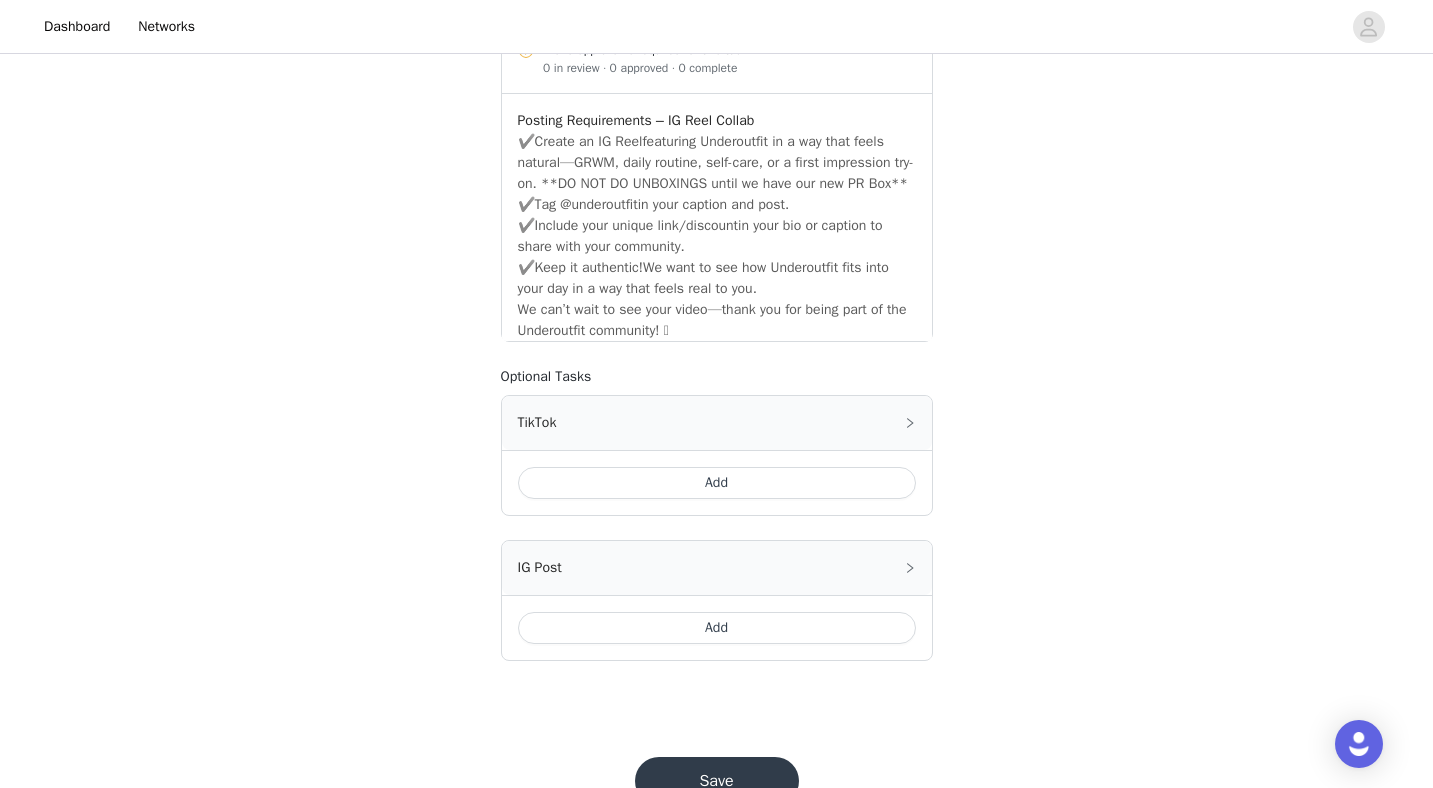 scroll, scrollTop: 1002, scrollLeft: 0, axis: vertical 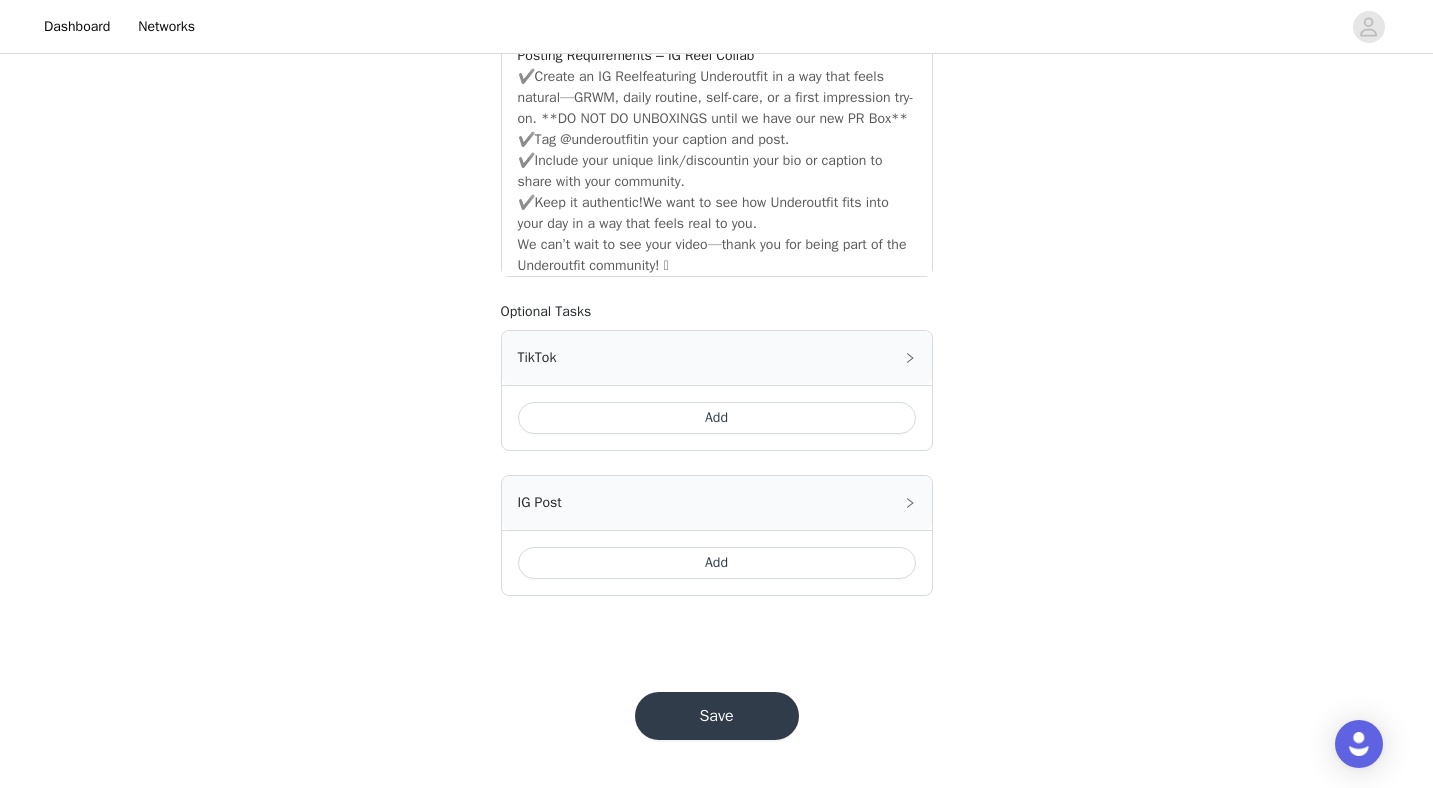 click on "Add" at bounding box center (717, 563) 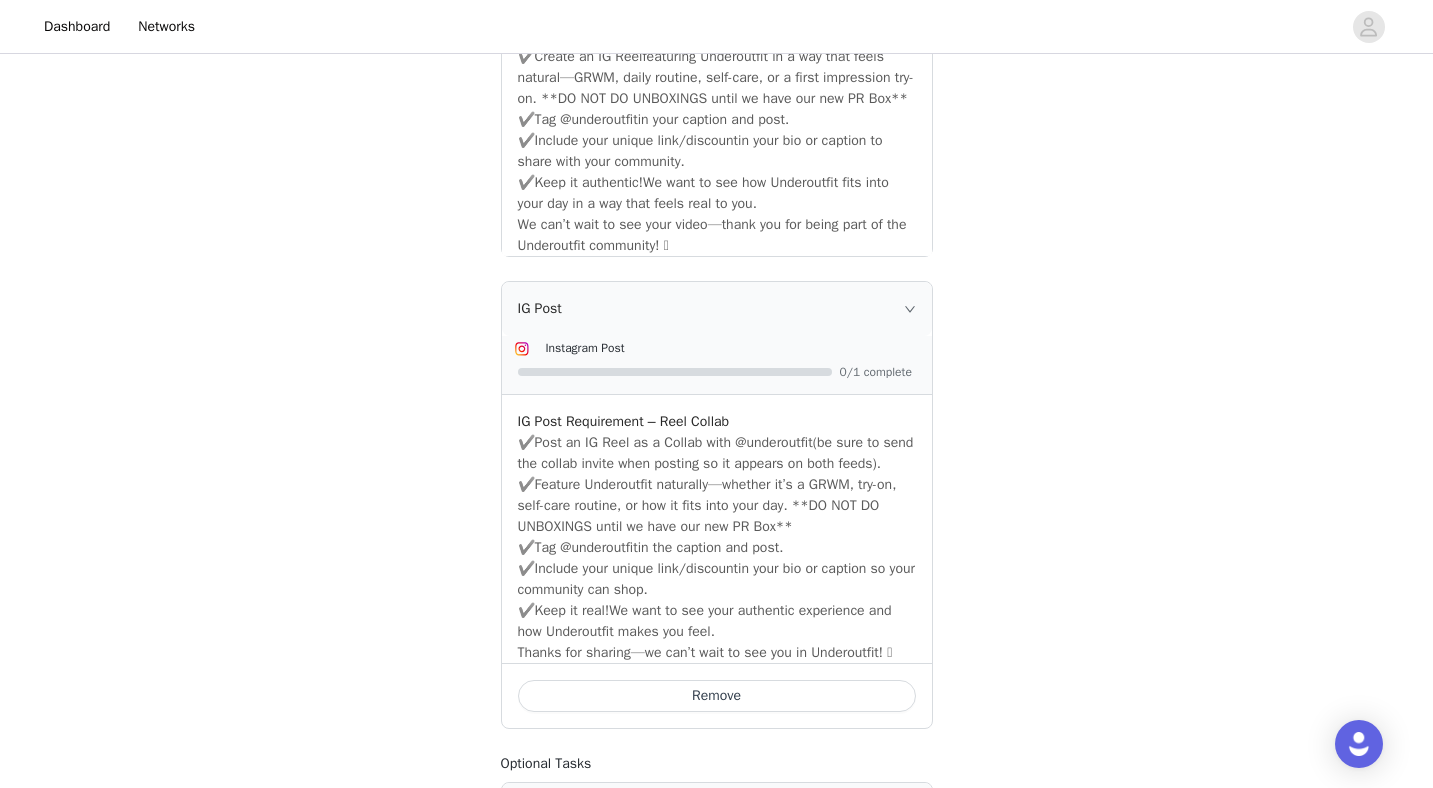 click 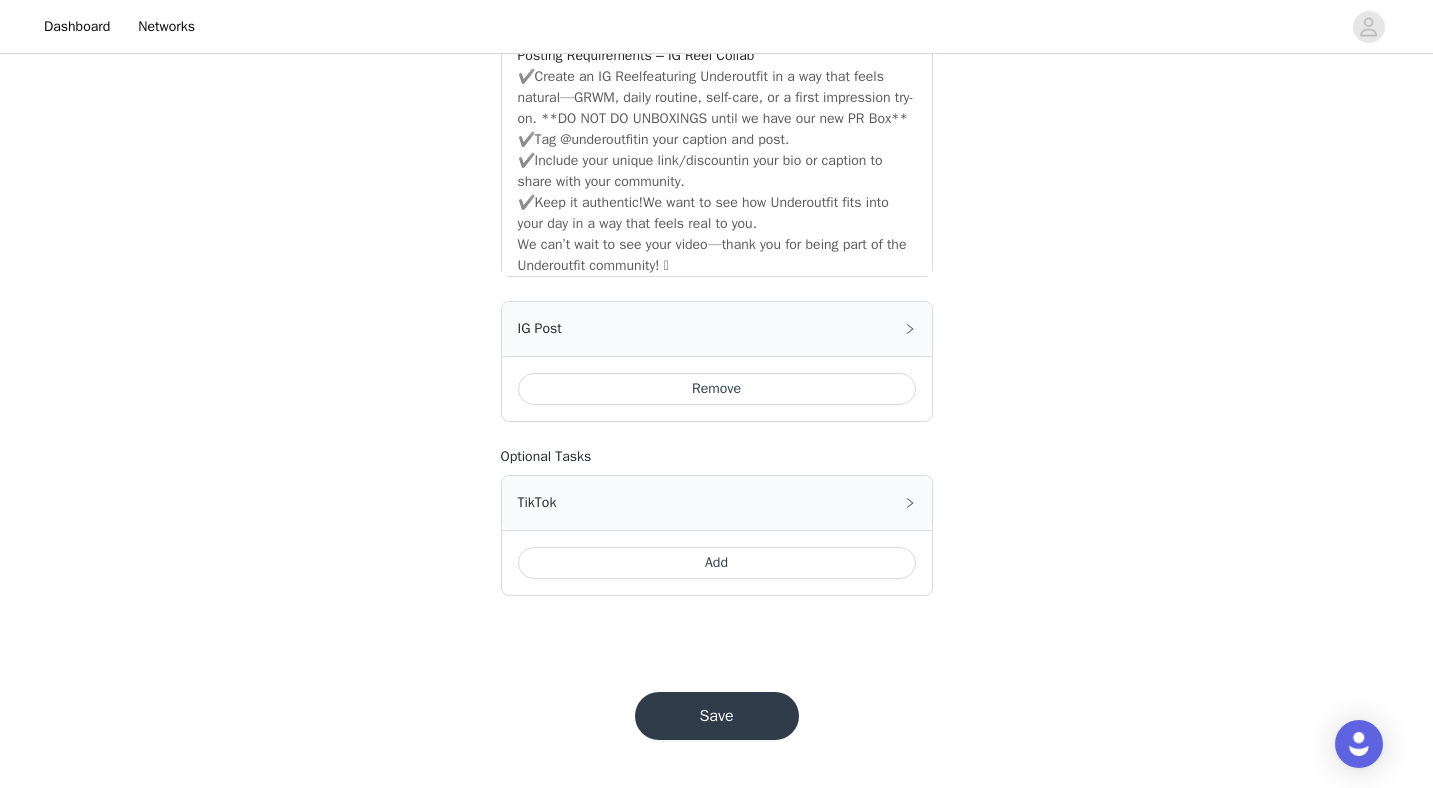 click on "Save" at bounding box center [717, 716] 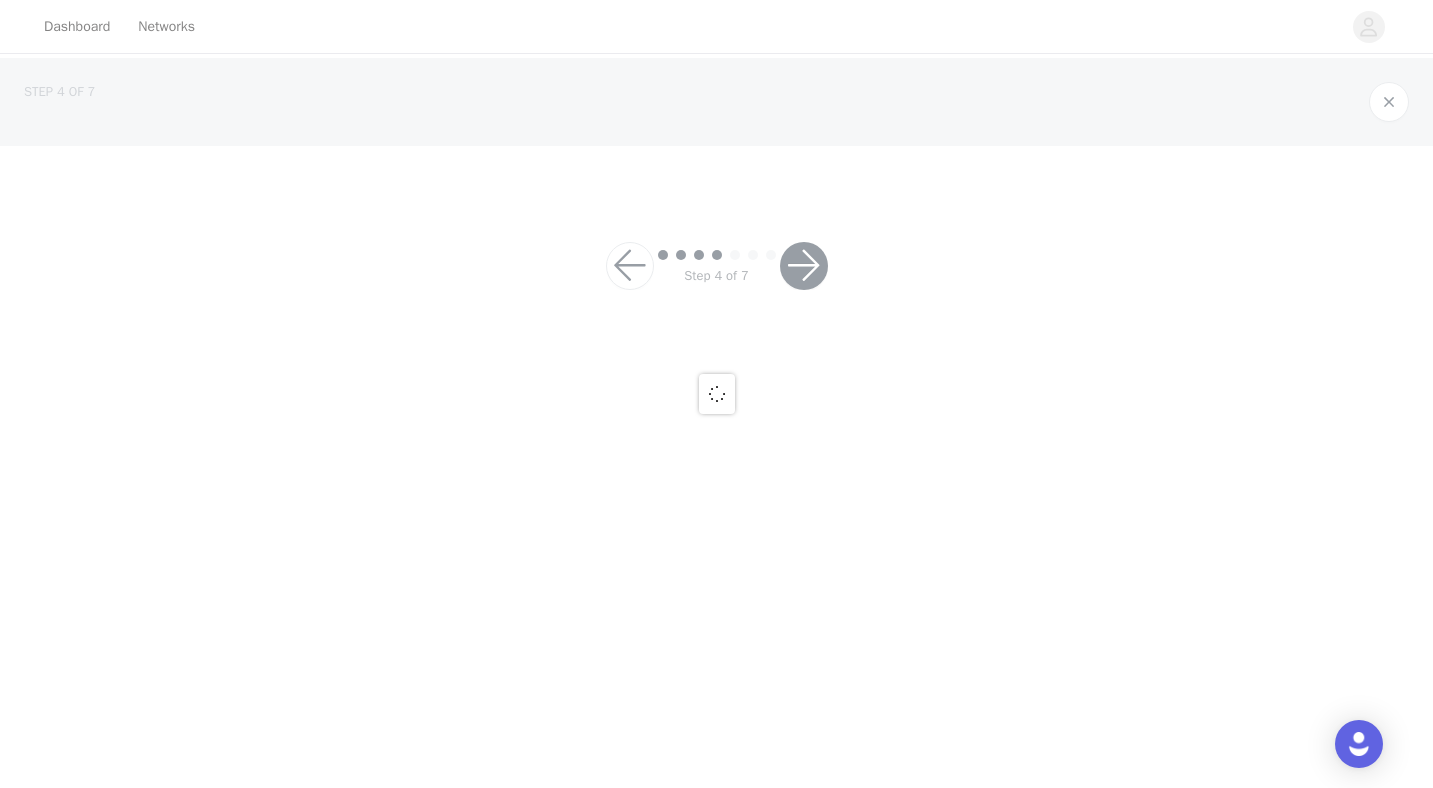 scroll, scrollTop: 0, scrollLeft: 0, axis: both 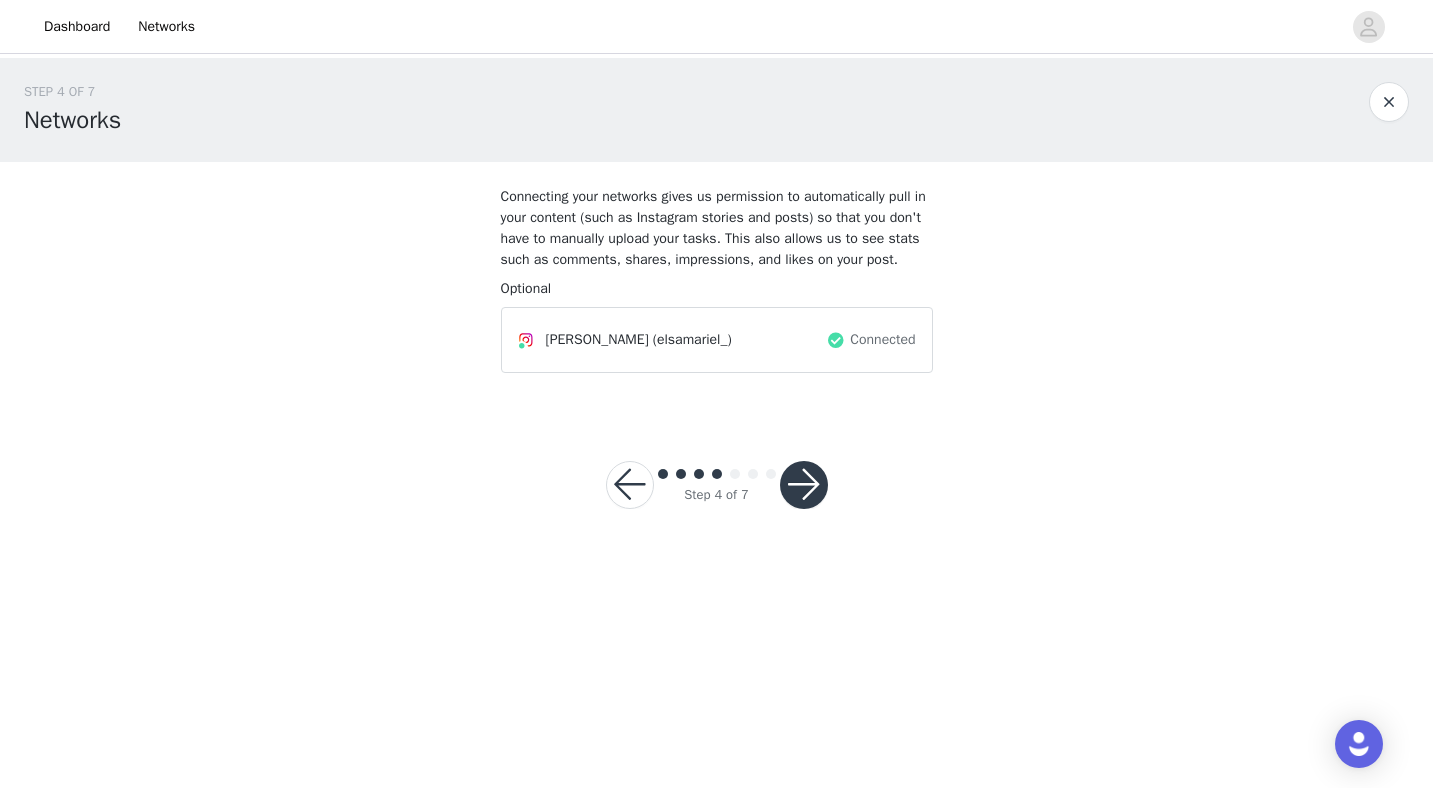 click at bounding box center (804, 485) 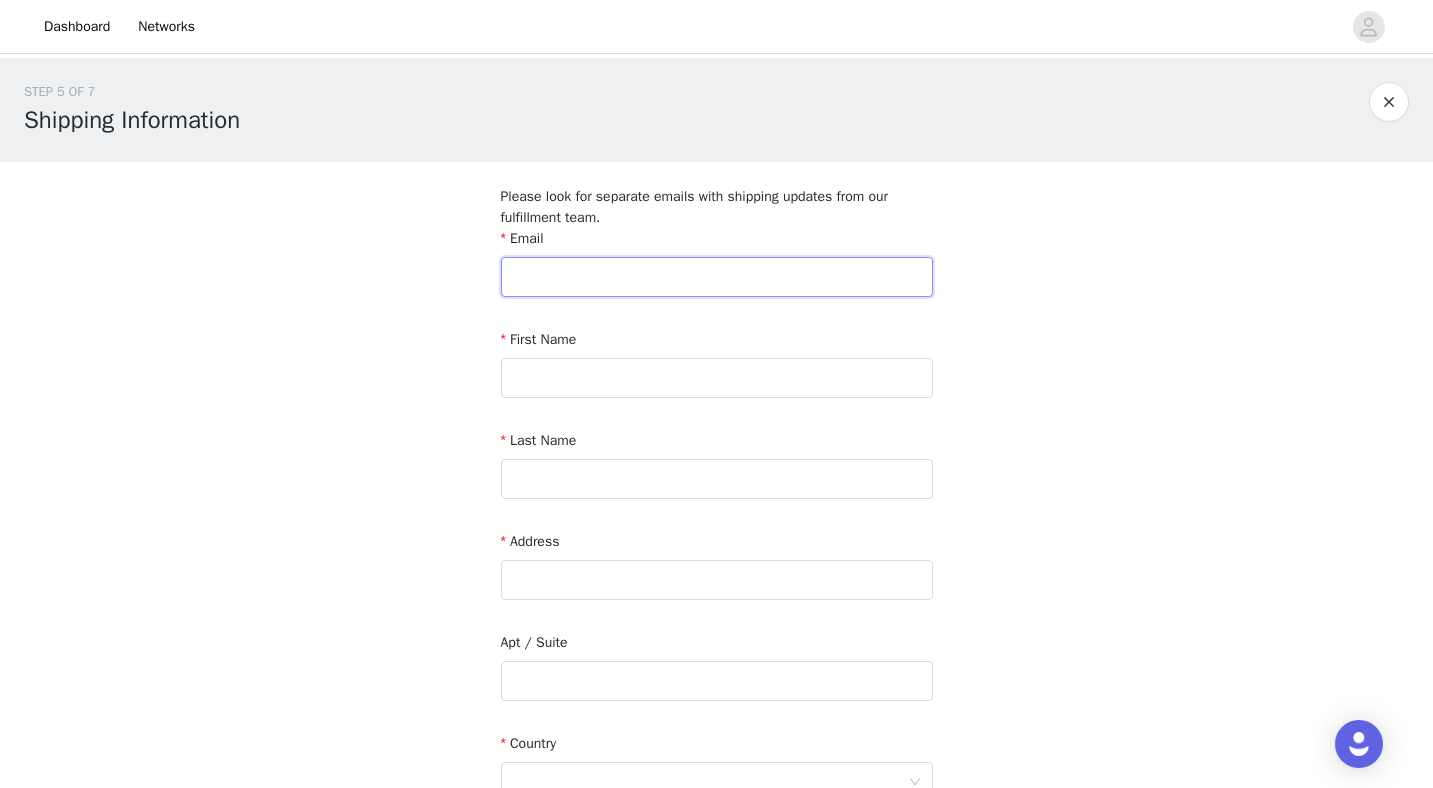 click at bounding box center [717, 277] 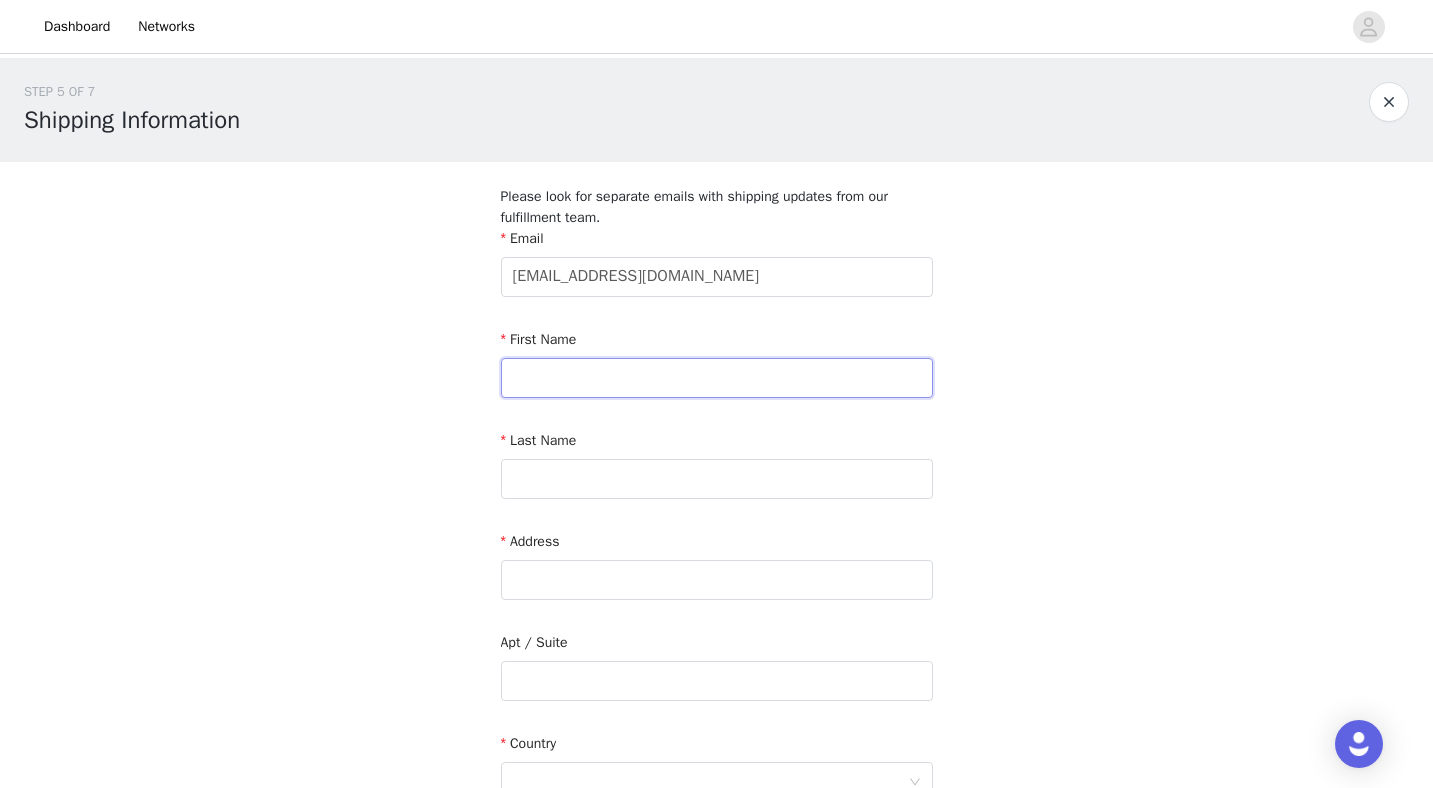 type on "Elsa" 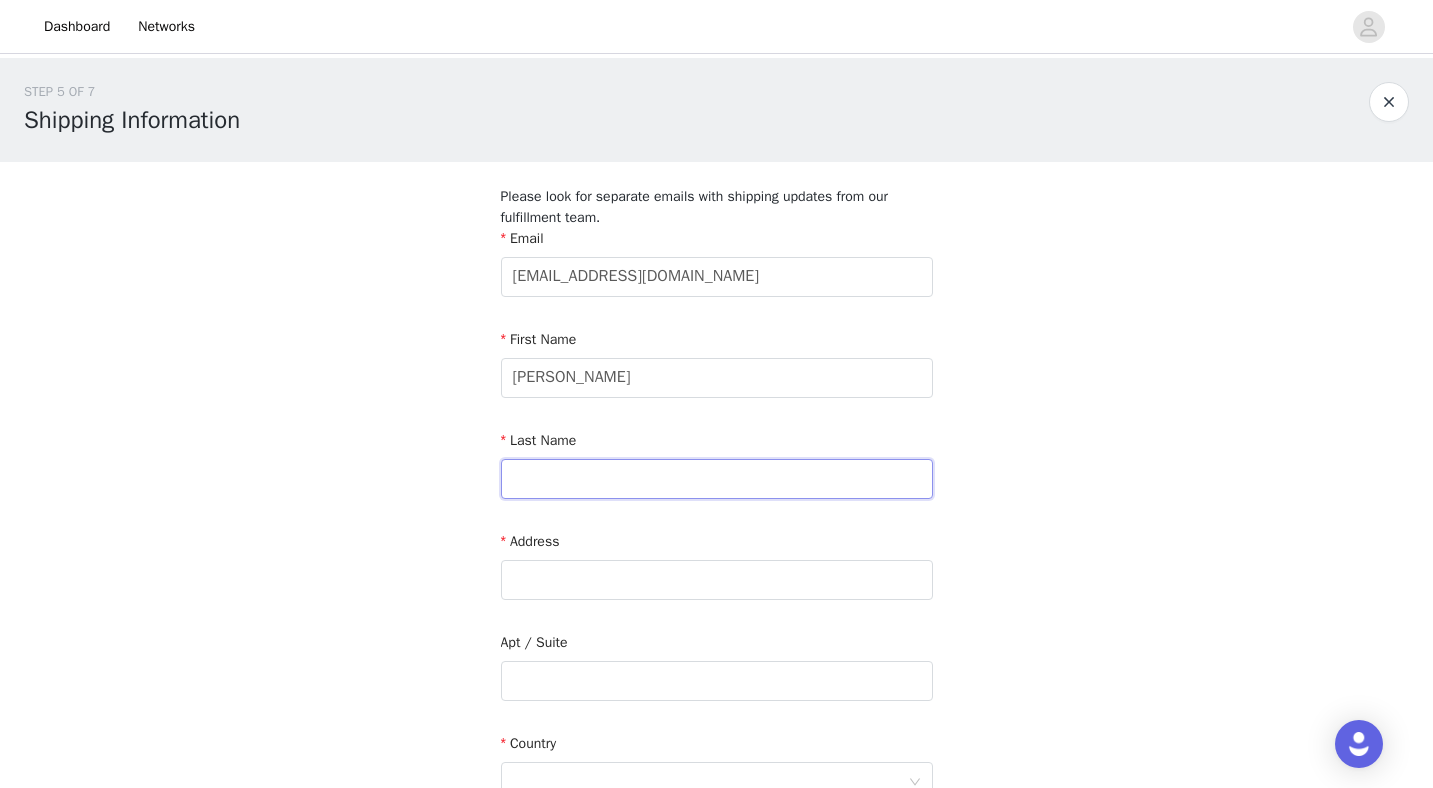type on "Medina" 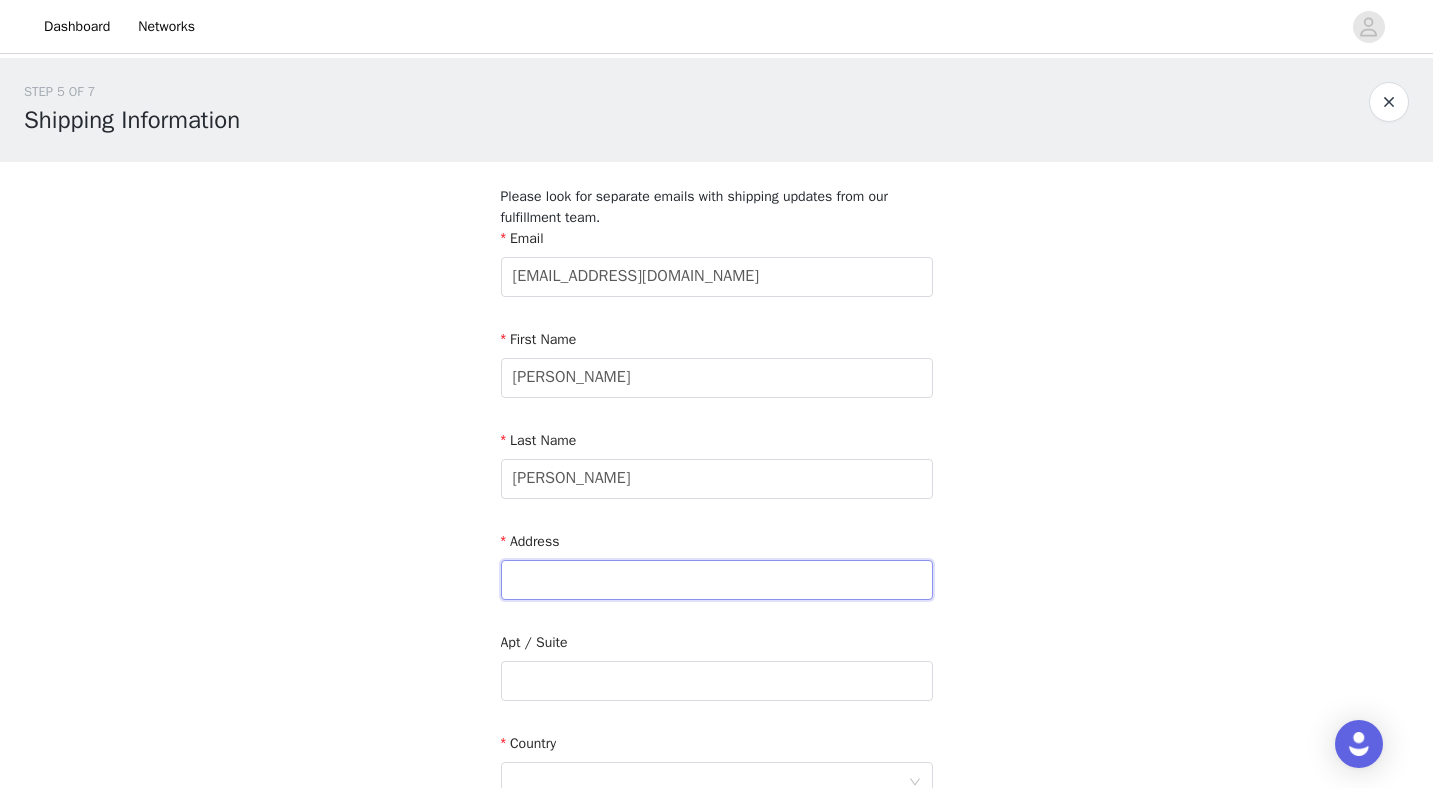 type on "4001 White Oak St" 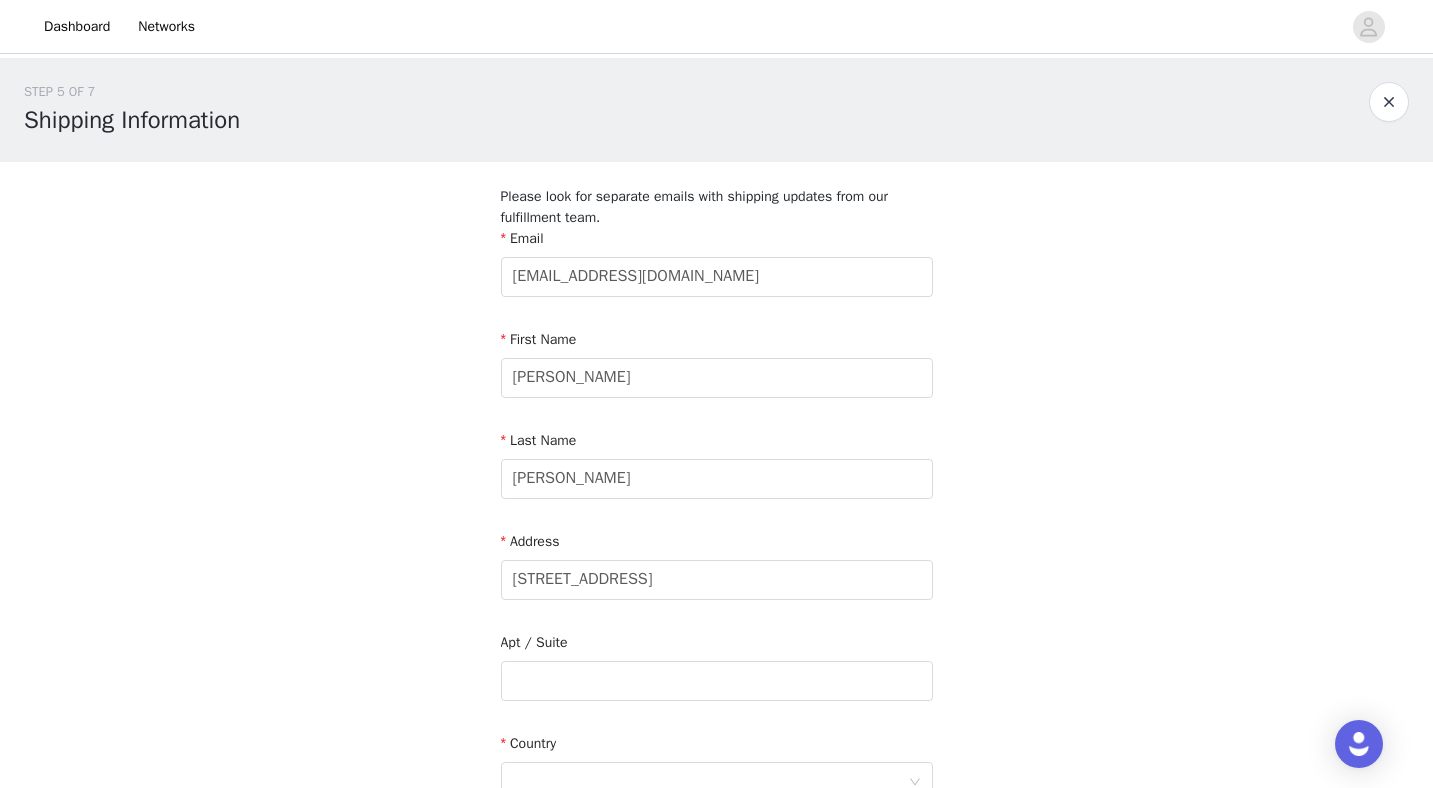 type on "Mission" 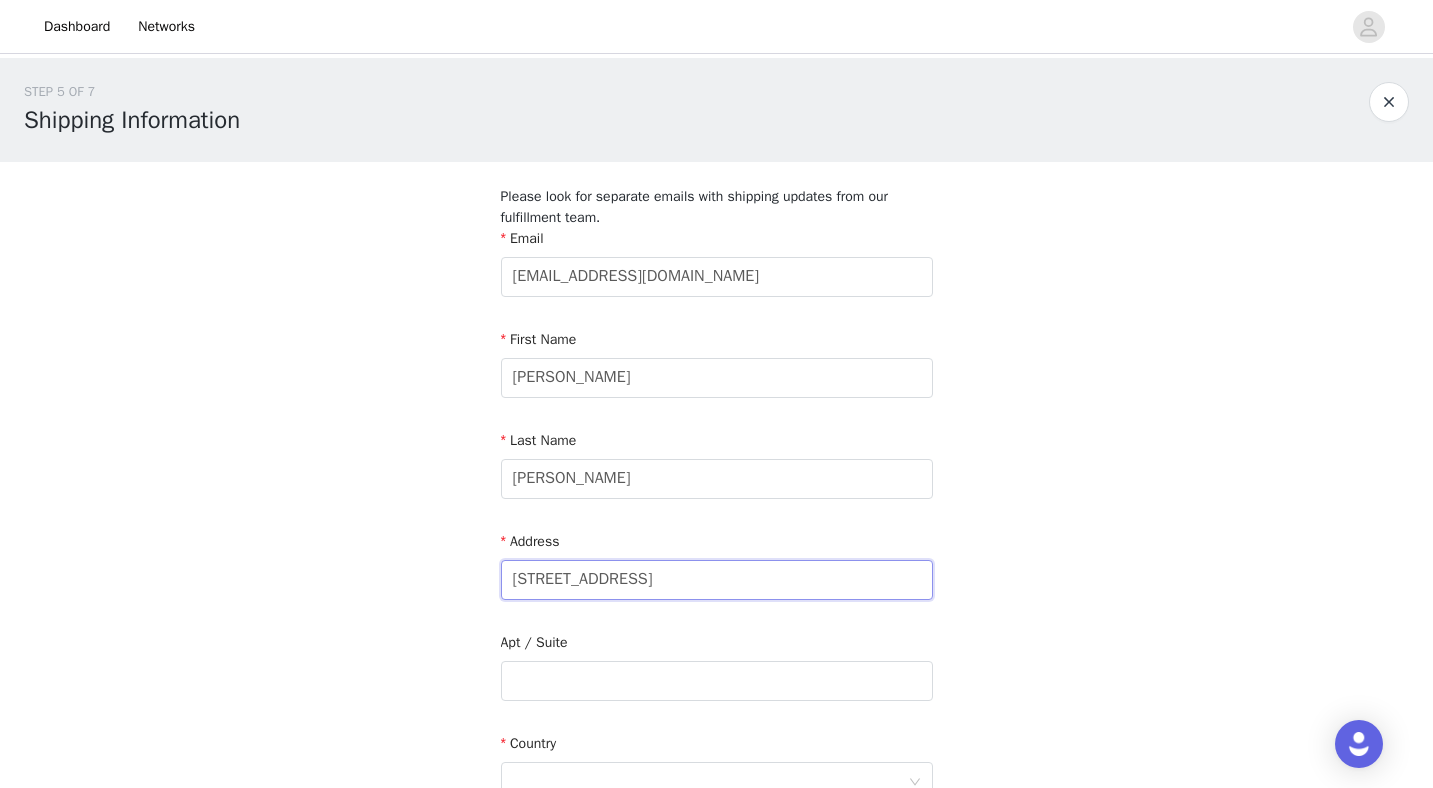 click on "4001 White Oak St" at bounding box center (717, 580) 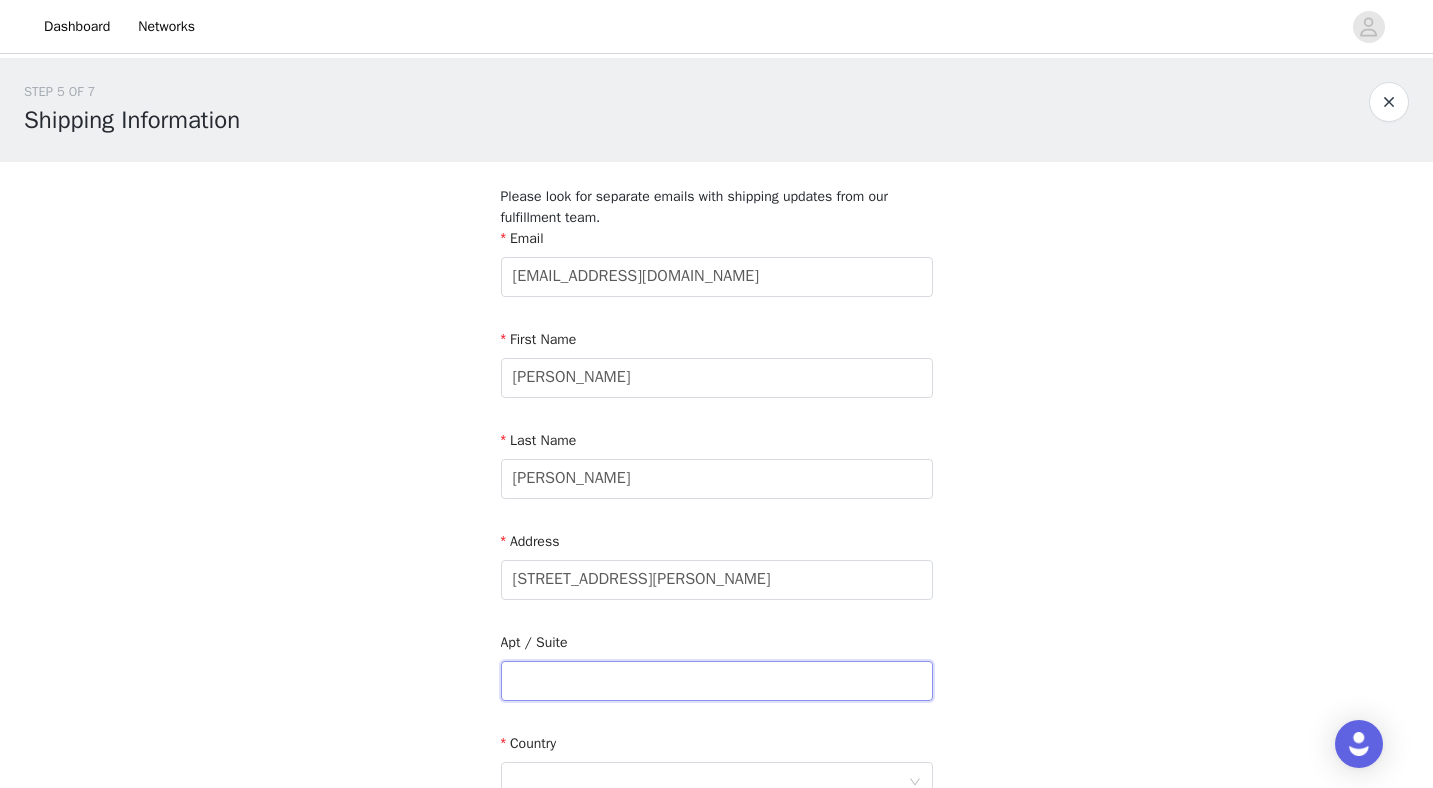 click at bounding box center (717, 681) 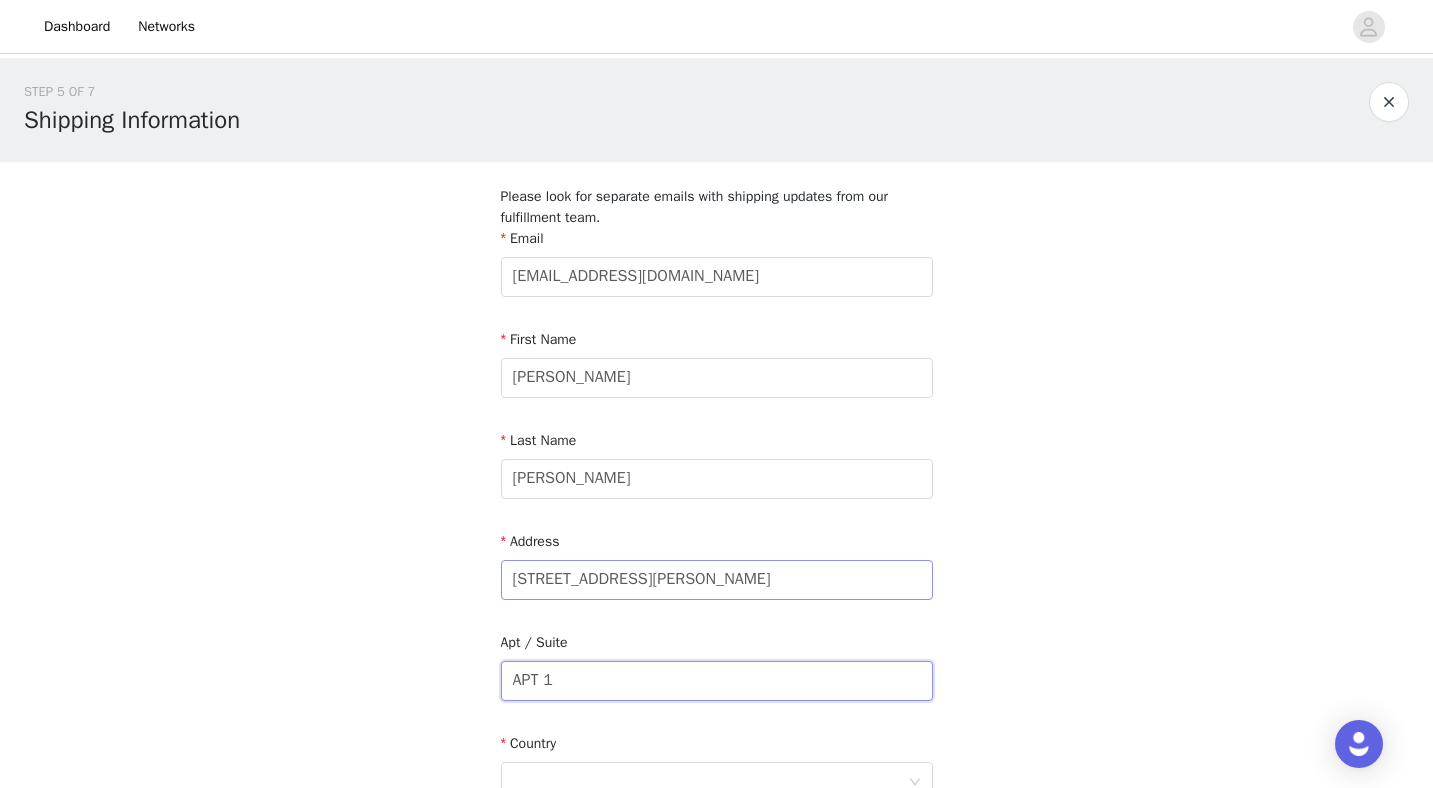 scroll, scrollTop: 119, scrollLeft: 0, axis: vertical 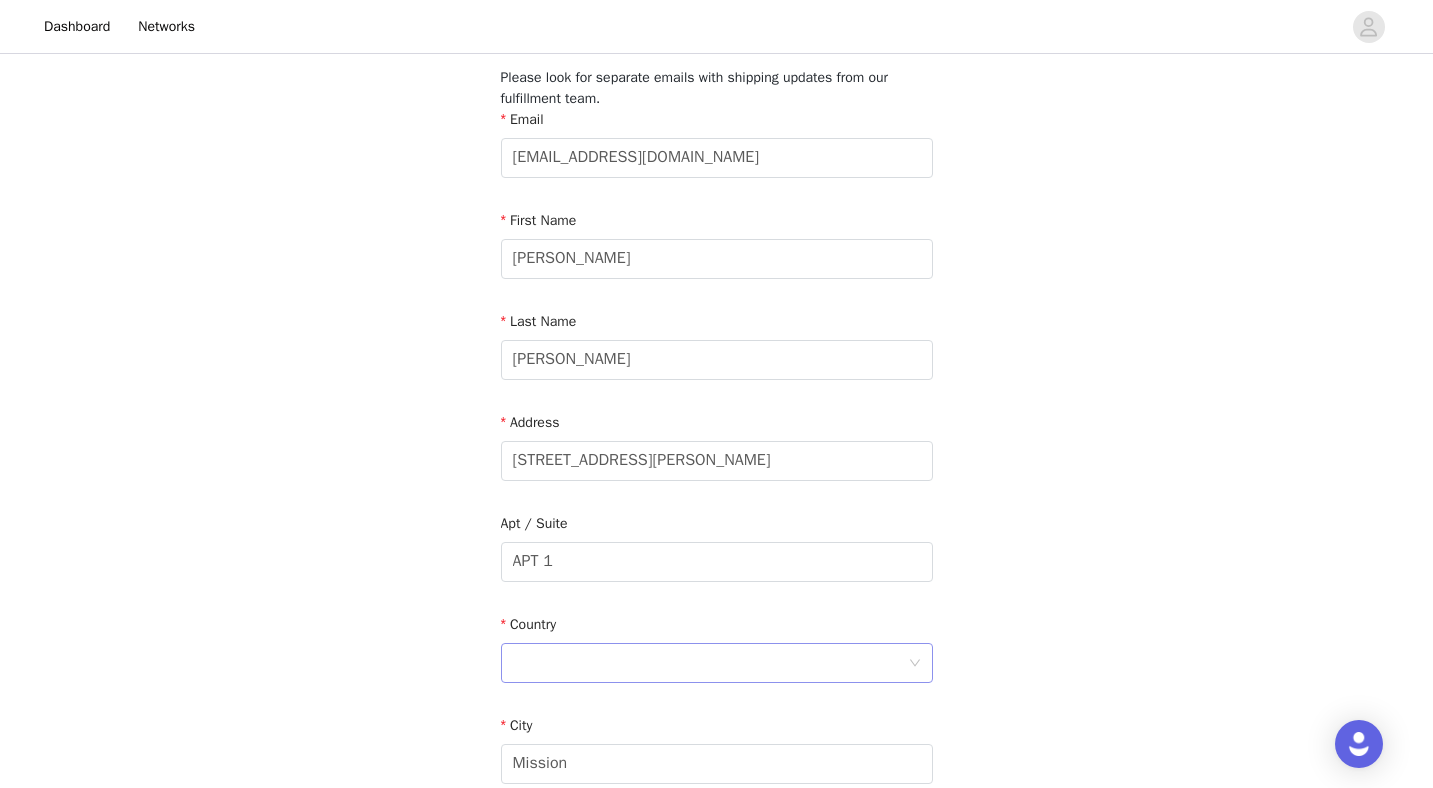 click at bounding box center [710, 663] 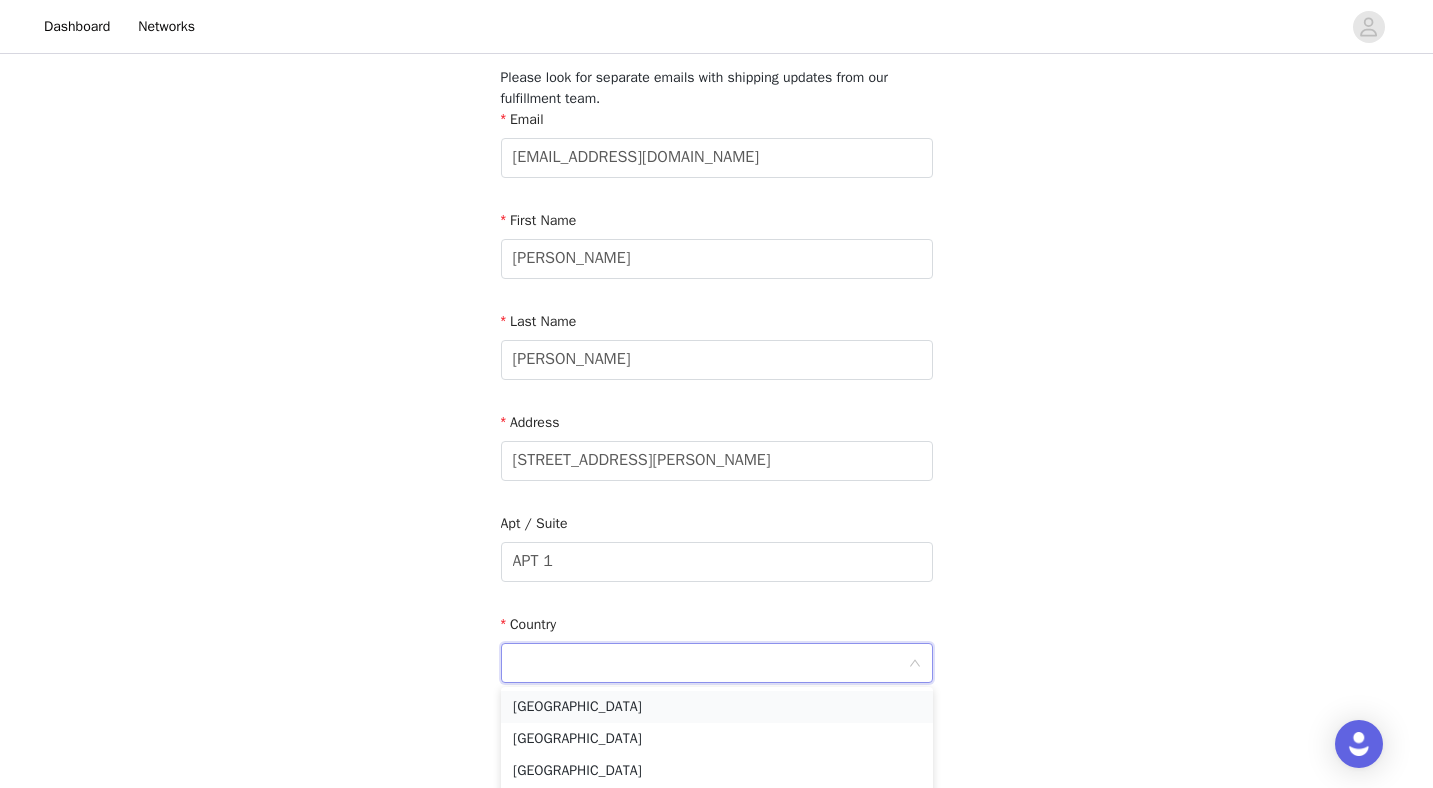 click on "United States" at bounding box center [717, 707] 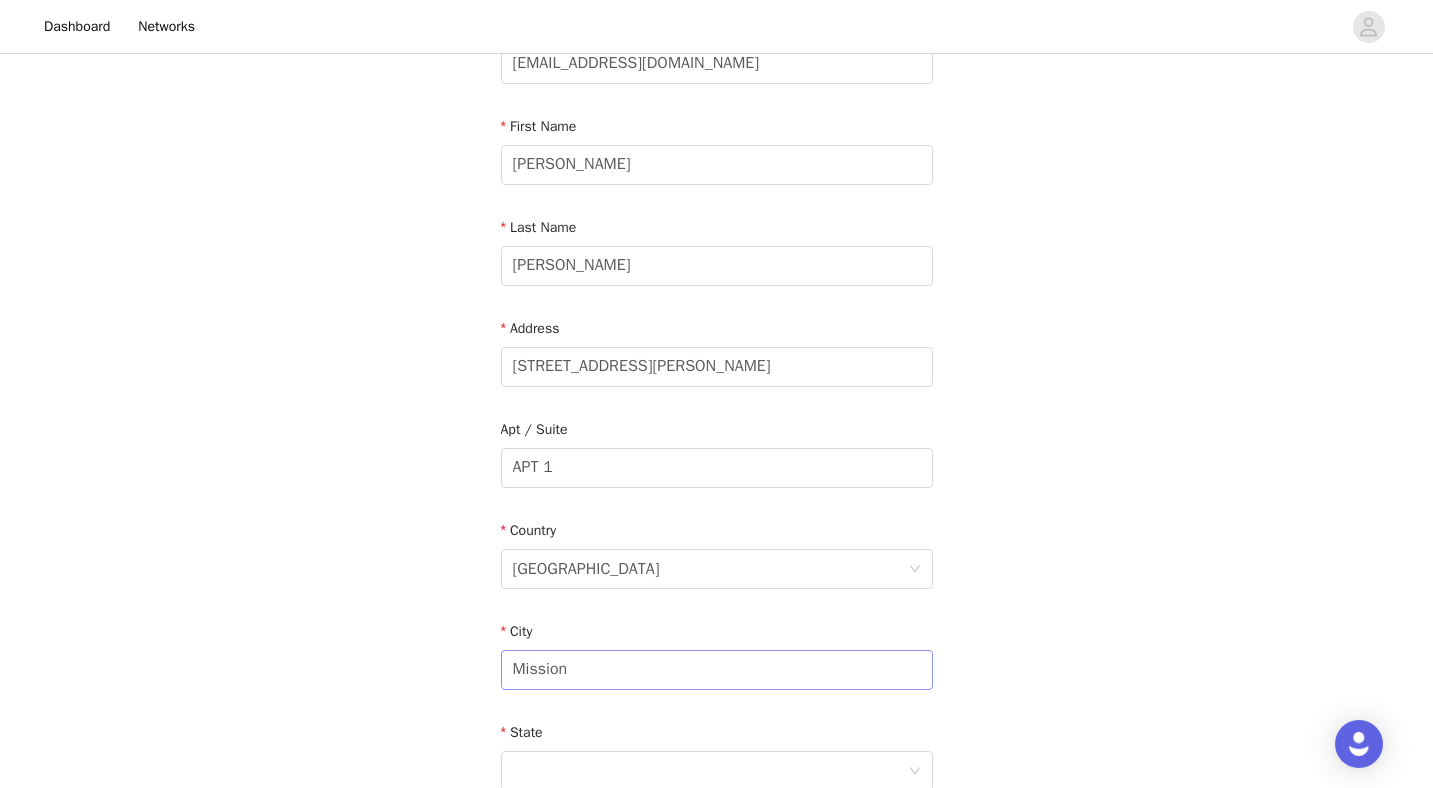 scroll, scrollTop: 215, scrollLeft: 0, axis: vertical 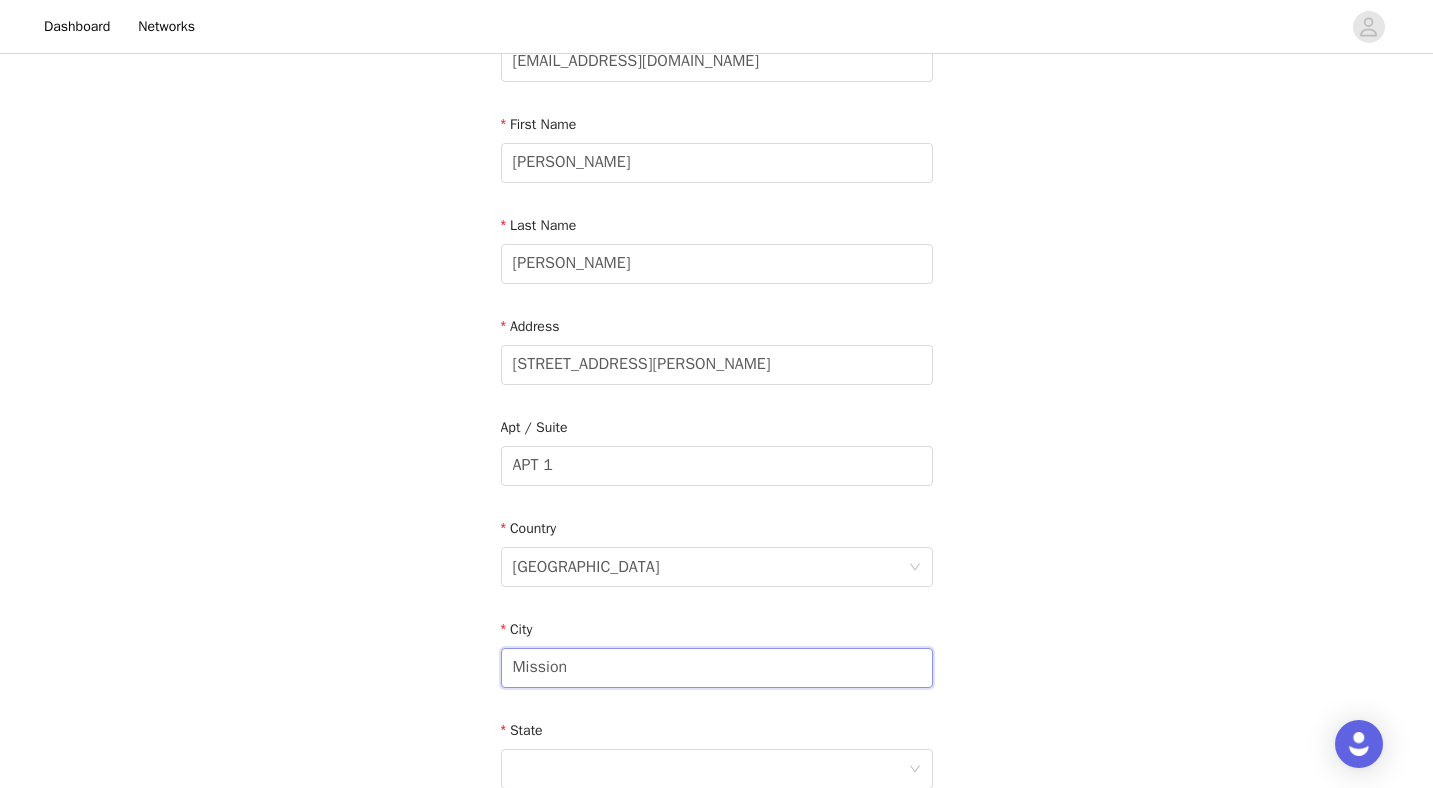 click on "Mission" at bounding box center [717, 668] 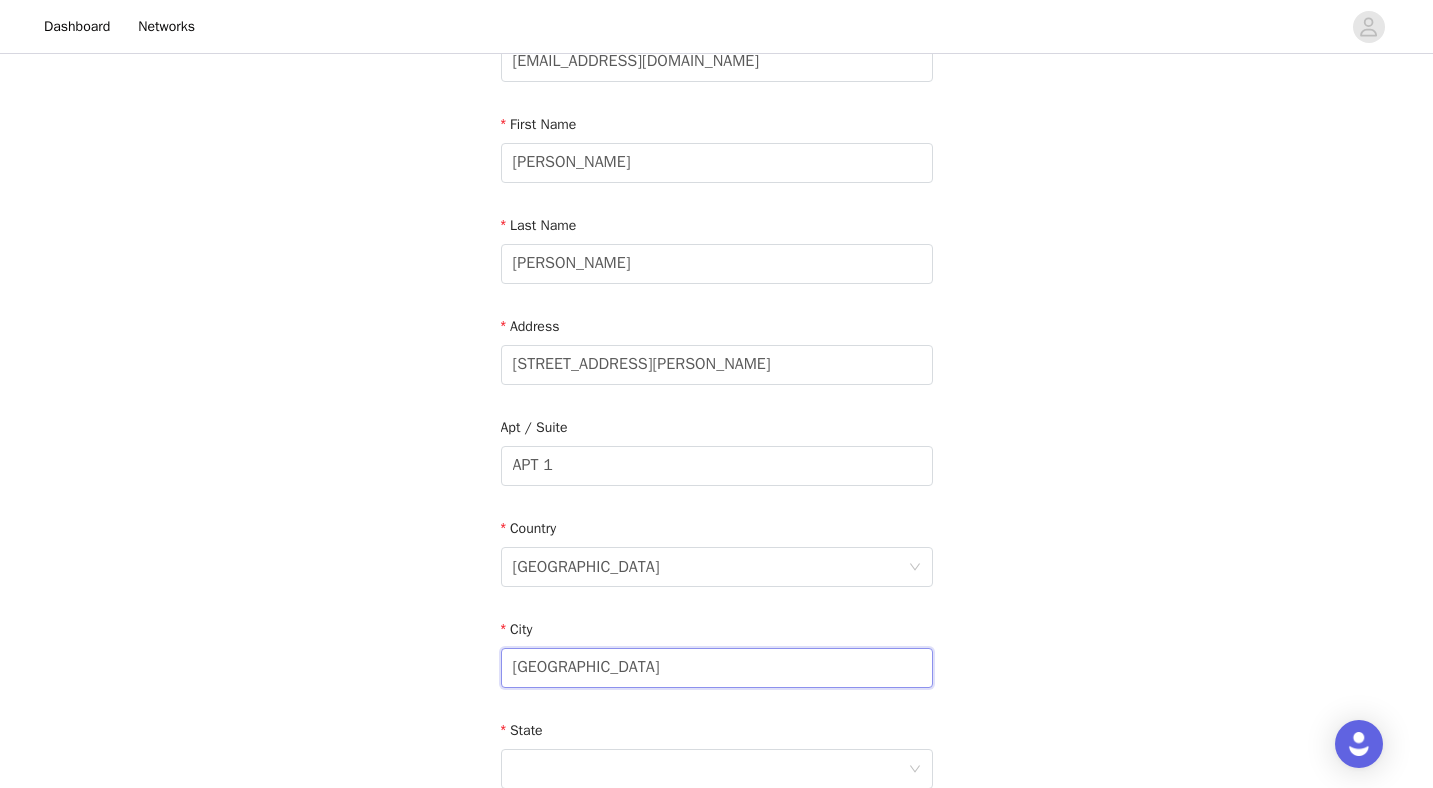 scroll, scrollTop: 303, scrollLeft: 0, axis: vertical 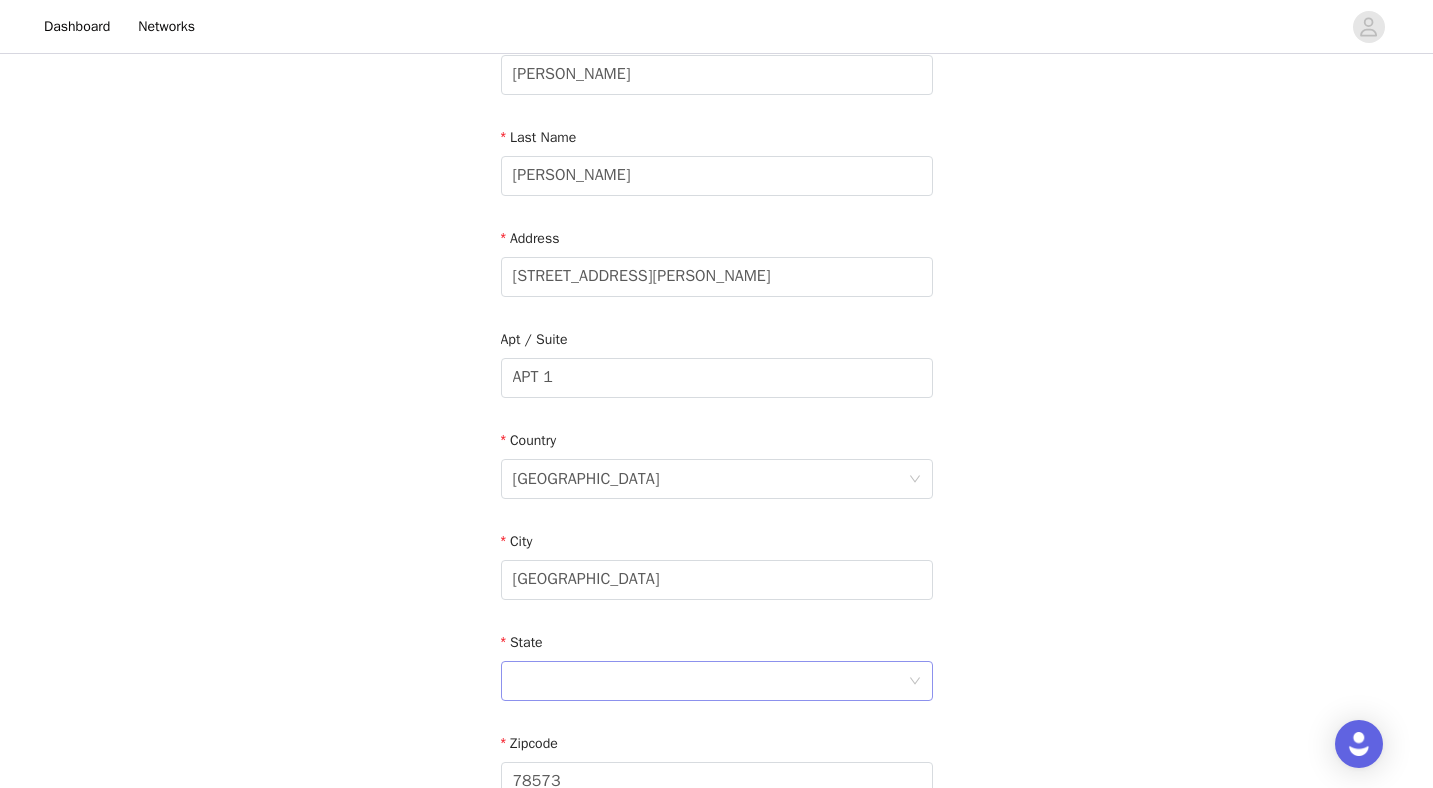 click at bounding box center [710, 681] 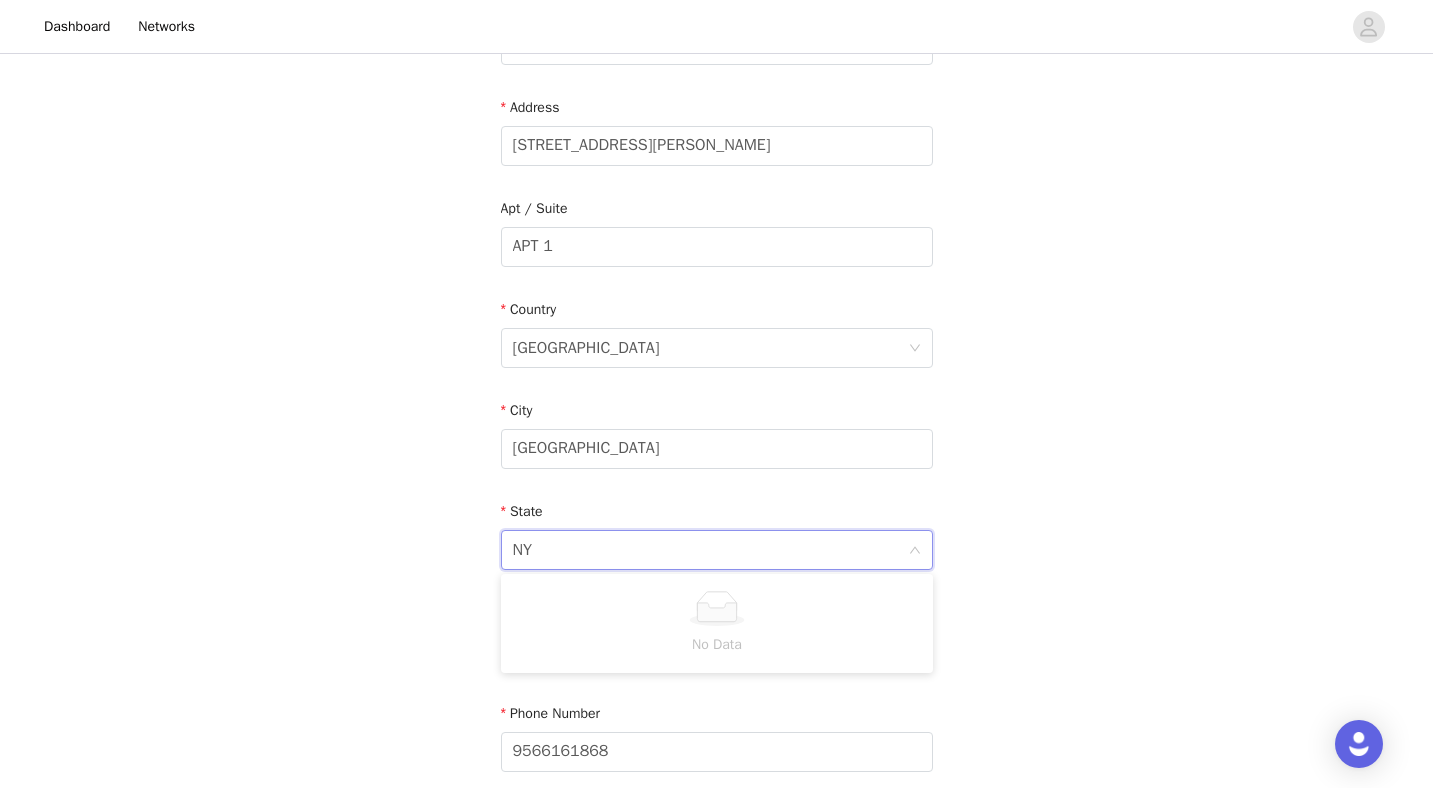 scroll, scrollTop: 617, scrollLeft: 0, axis: vertical 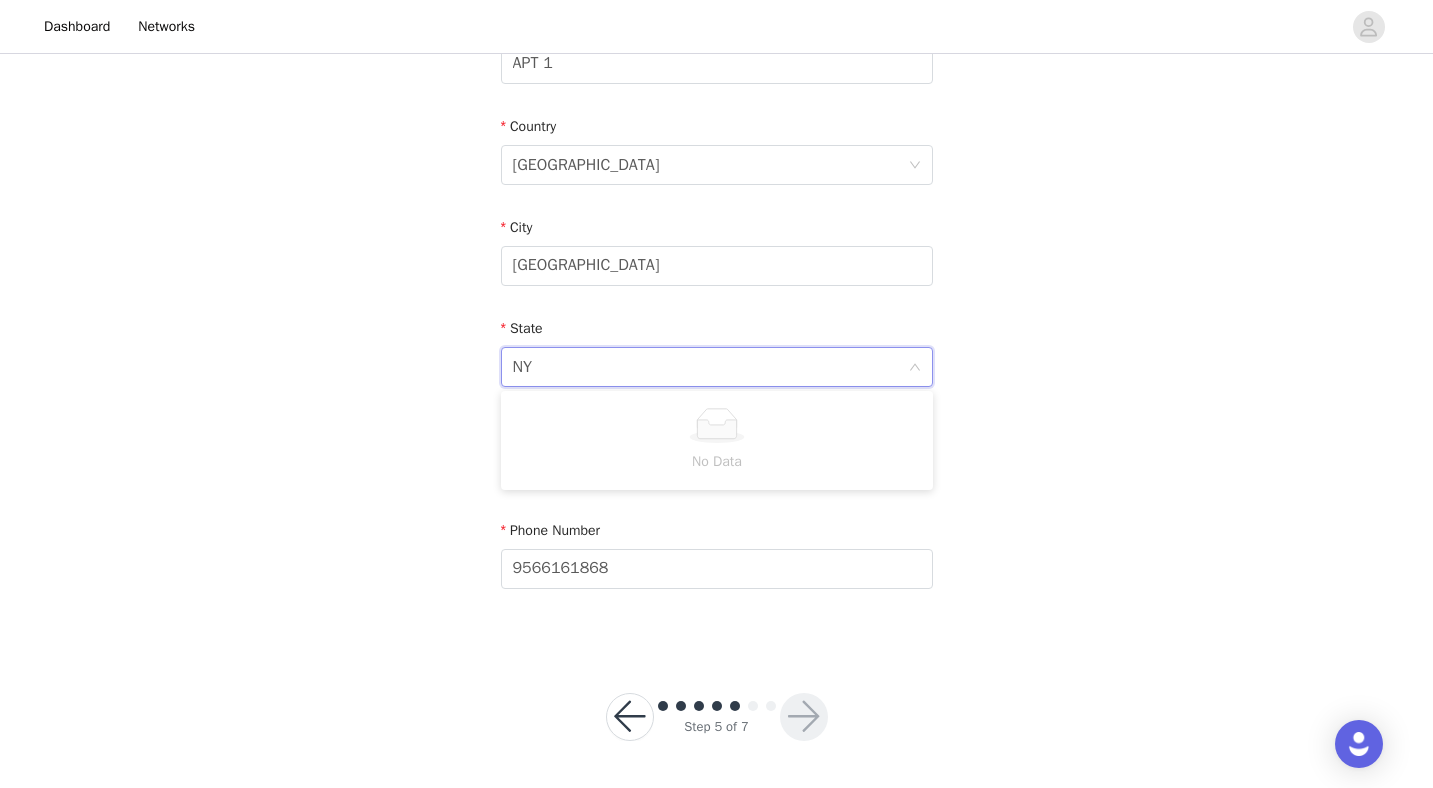 click on "Please look for separate emails with shipping updates from our fulfillment team.       Email elsamarielmed@gmail.com   First Name Elsa   Last Name Medina   Address 222 Montgomery Street   Apt / Suite APT 1   Country
United States
City Newburgh   State NY NY    Zipcode 78573   Phone Number 9566161868" at bounding box center (717, 95) 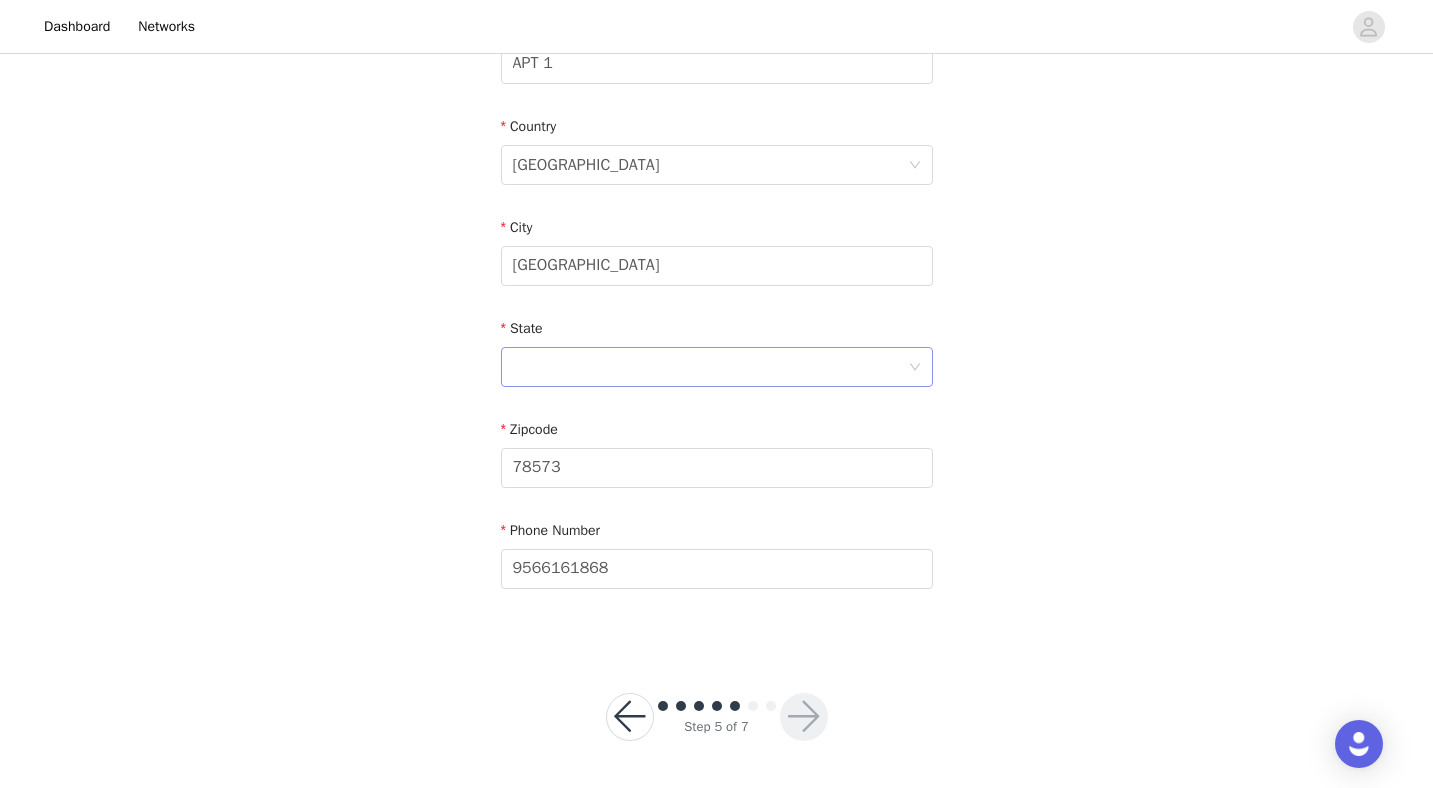 click at bounding box center (710, 367) 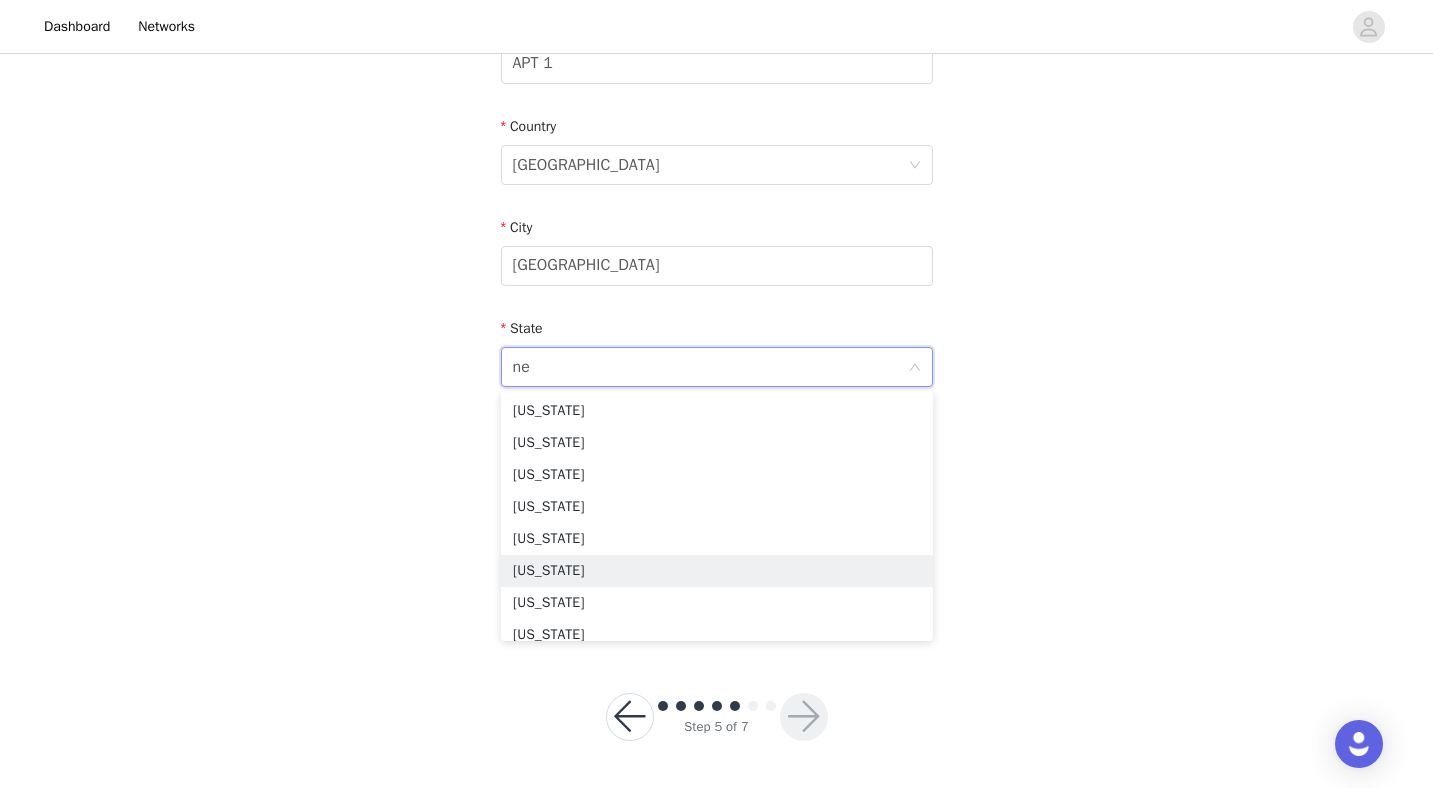 type on "new" 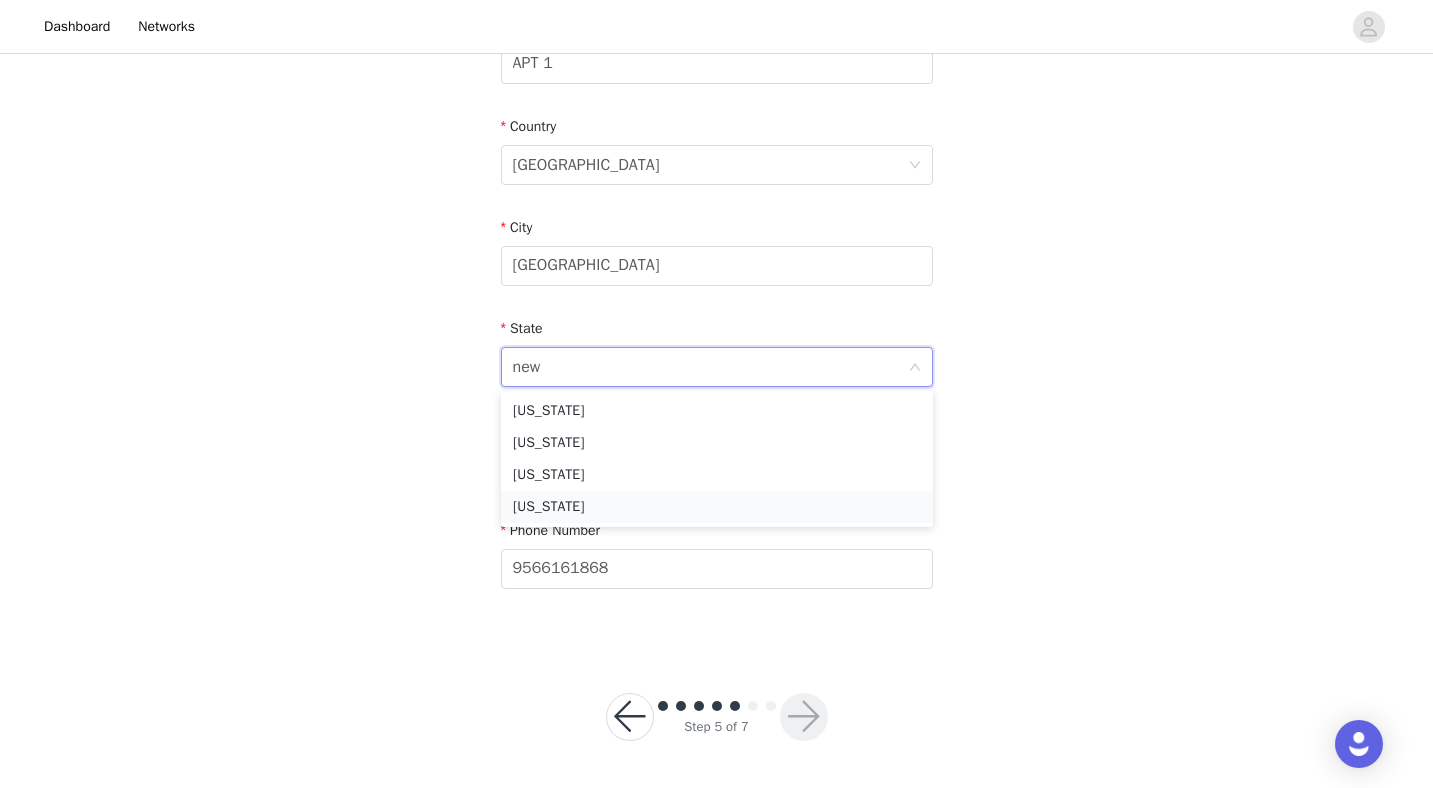 click on "New York" at bounding box center [717, 507] 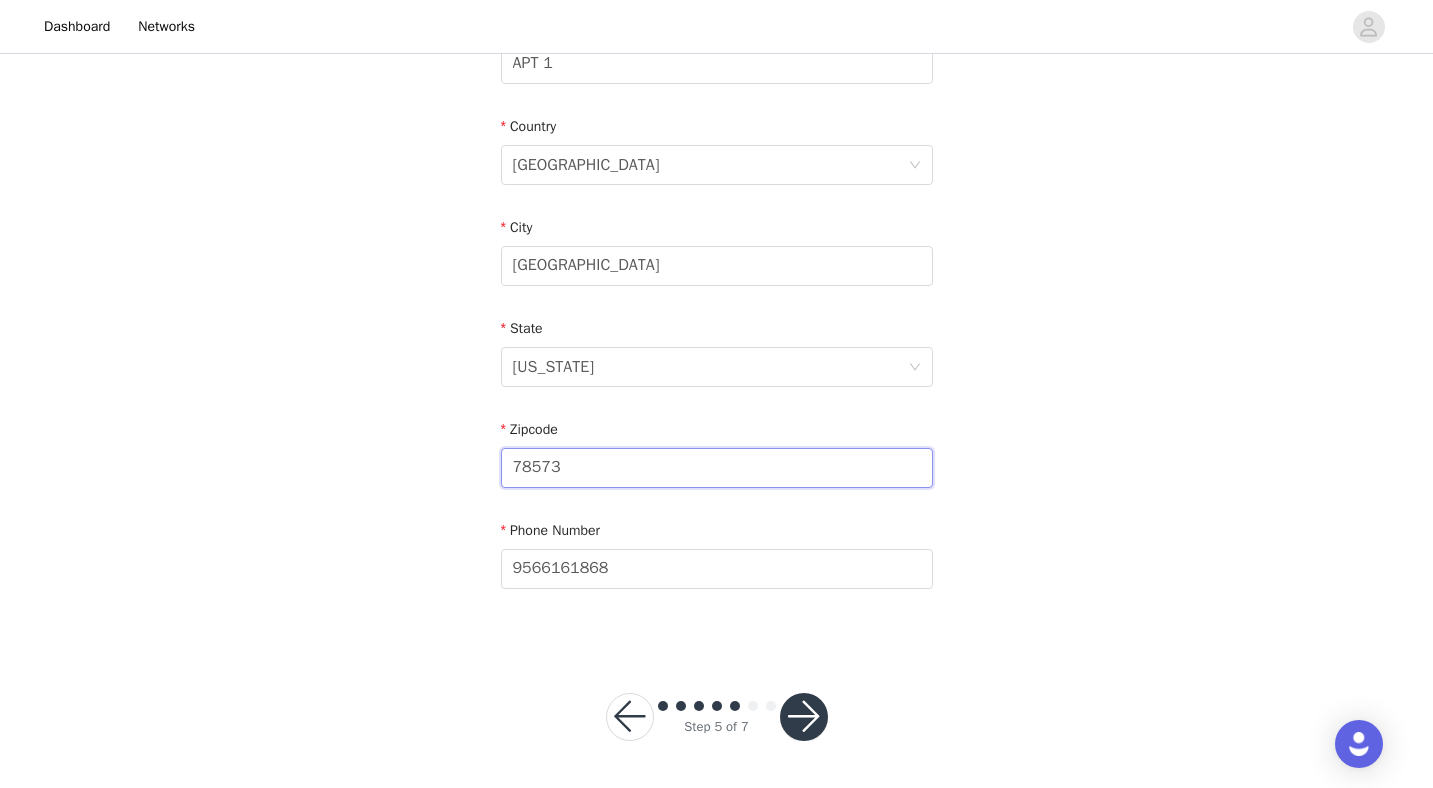 click on "78573" at bounding box center (717, 468) 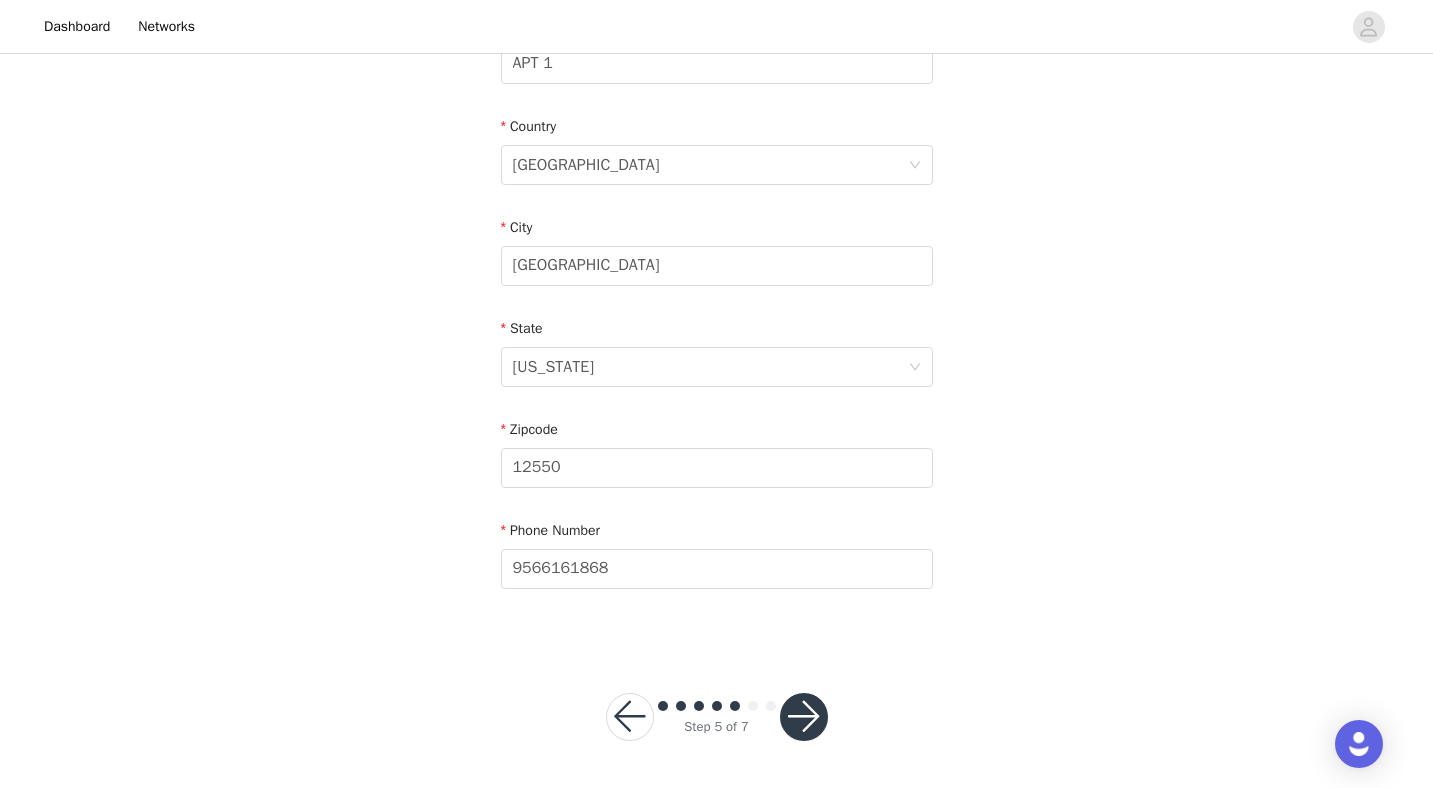 click at bounding box center [804, 717] 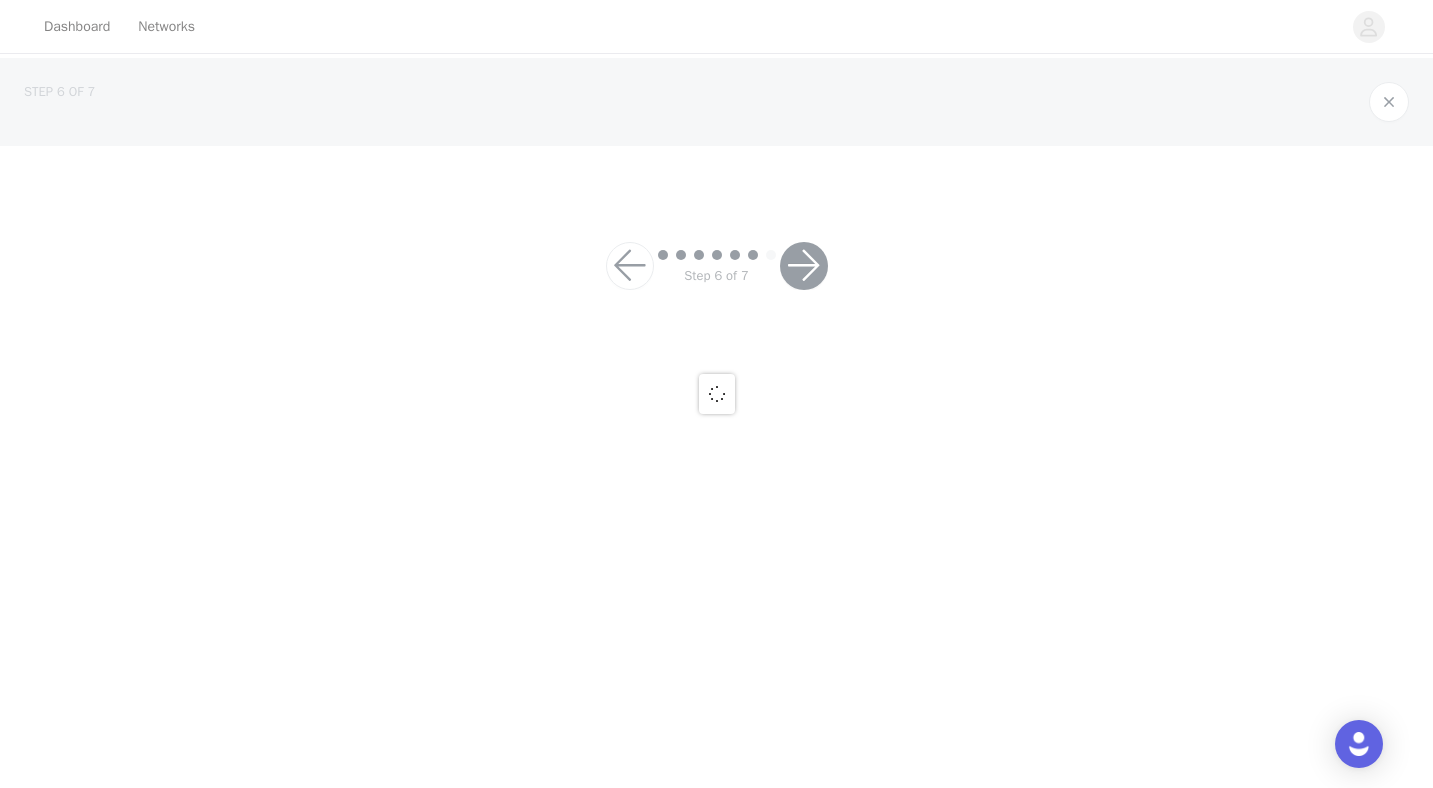 scroll, scrollTop: 0, scrollLeft: 0, axis: both 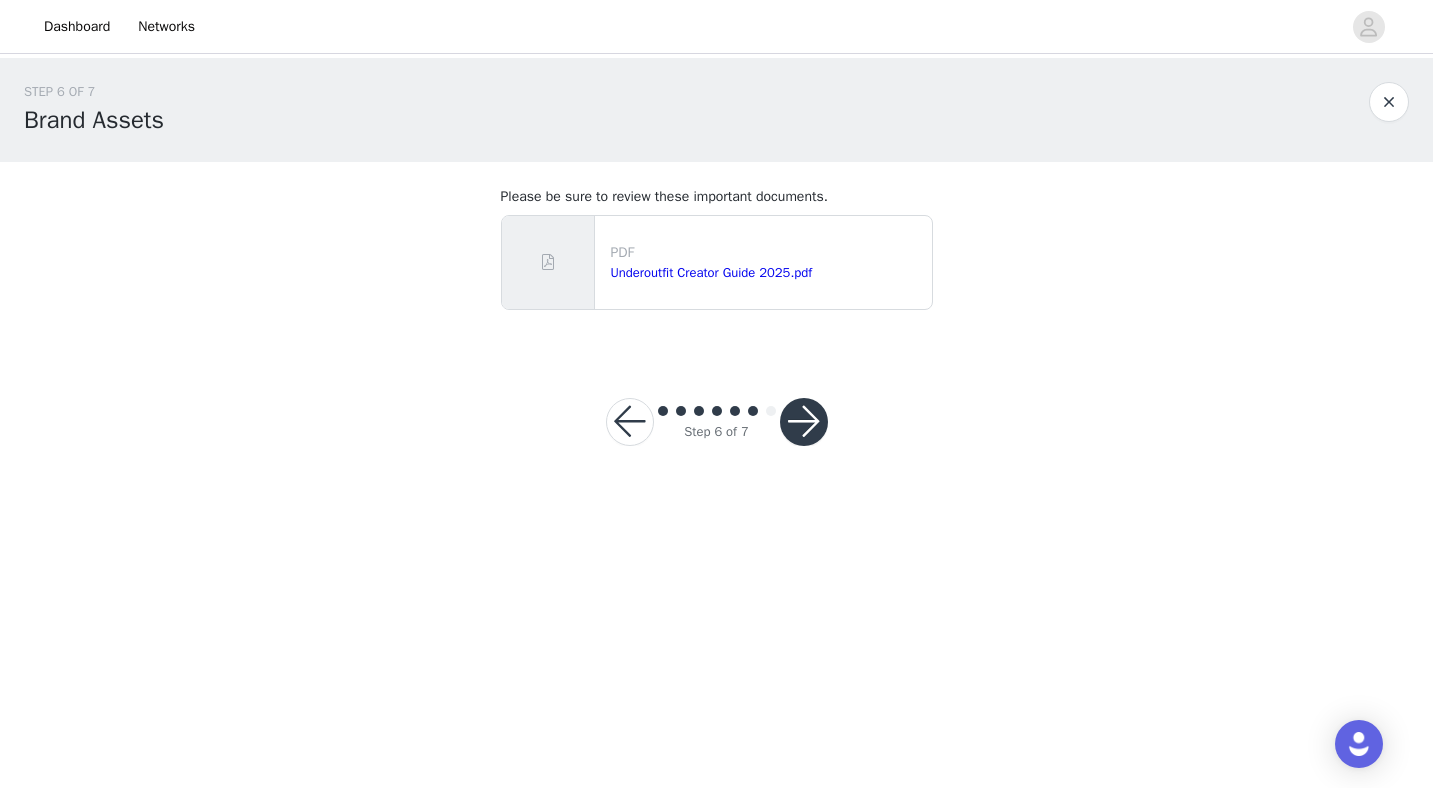 click at bounding box center (804, 422) 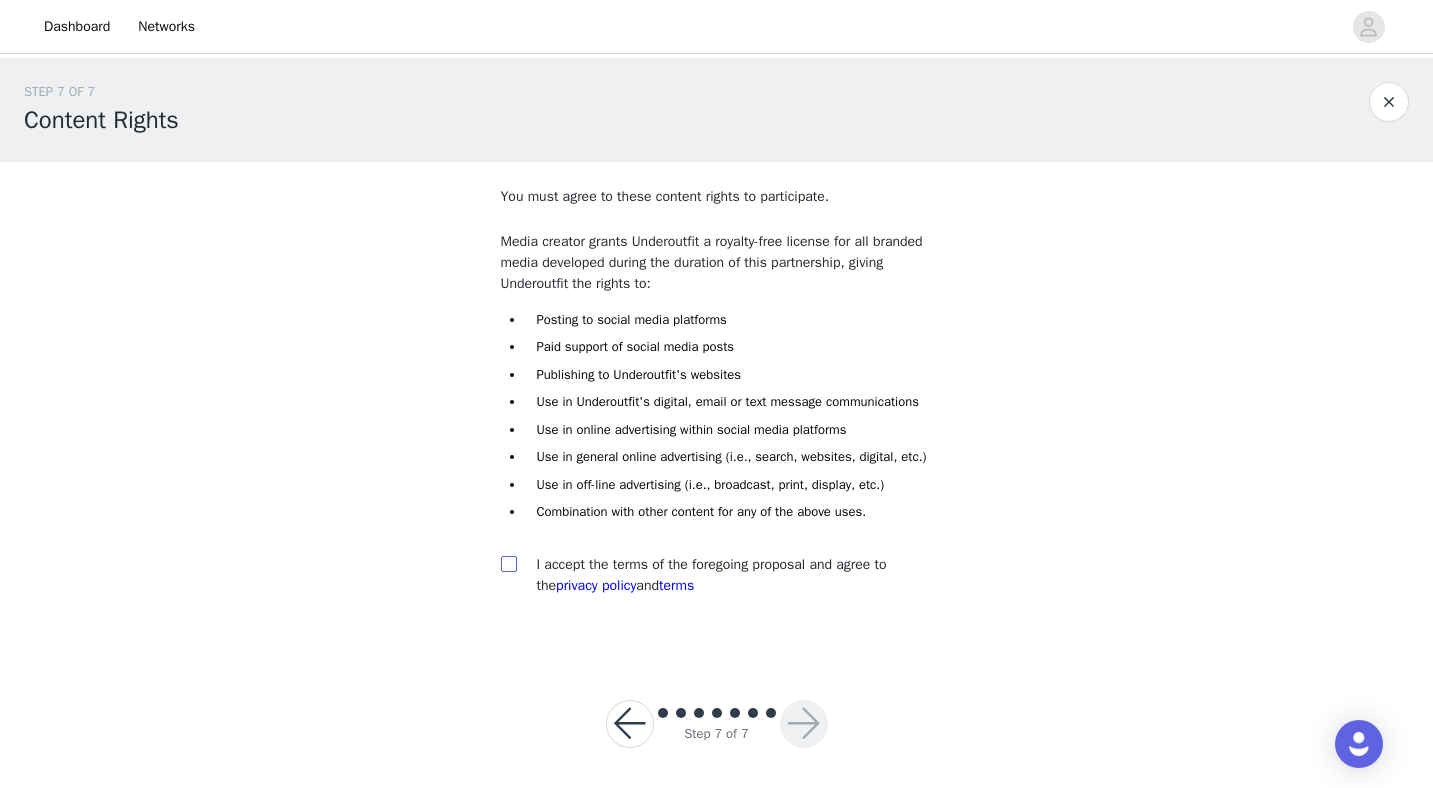 click at bounding box center (508, 563) 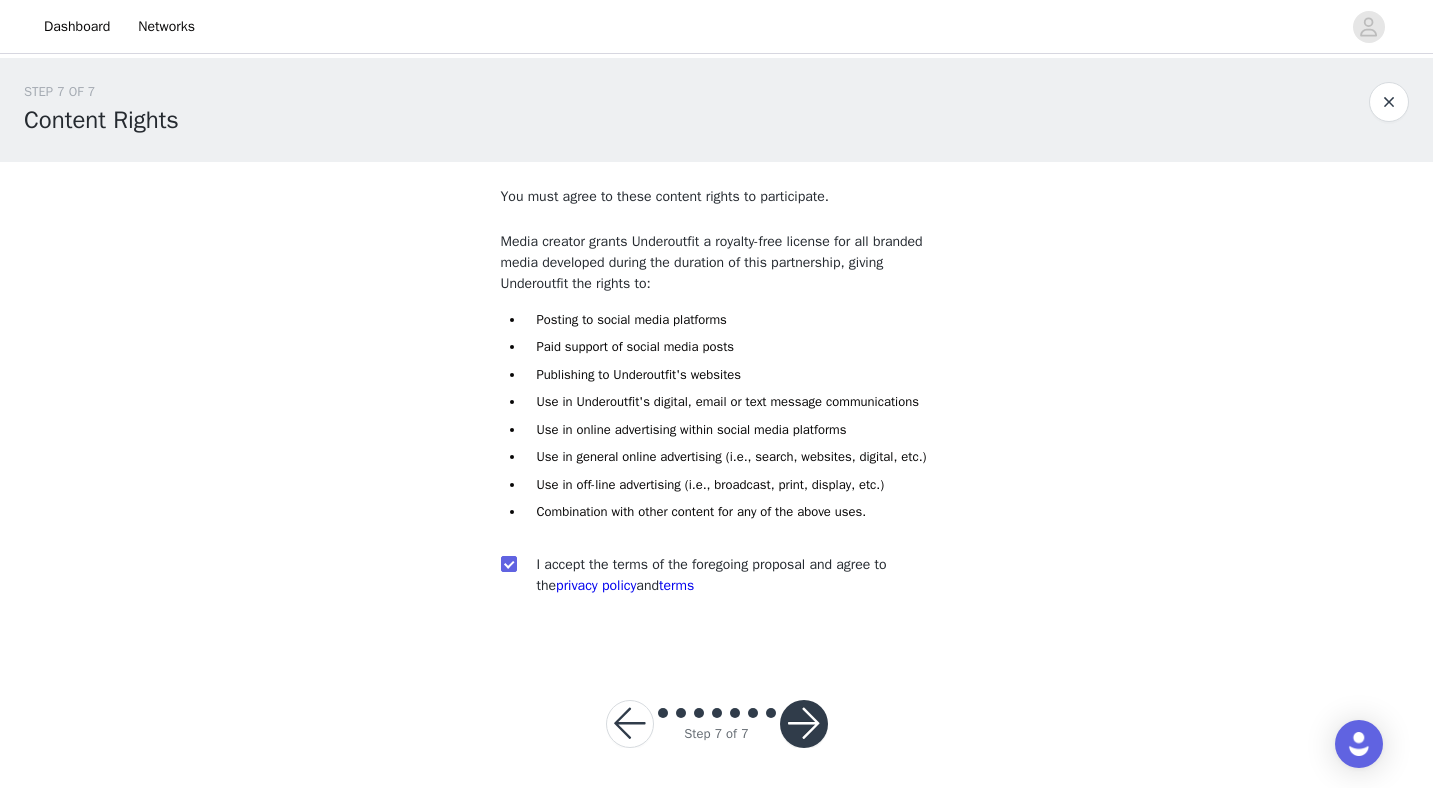 scroll, scrollTop: 46, scrollLeft: 0, axis: vertical 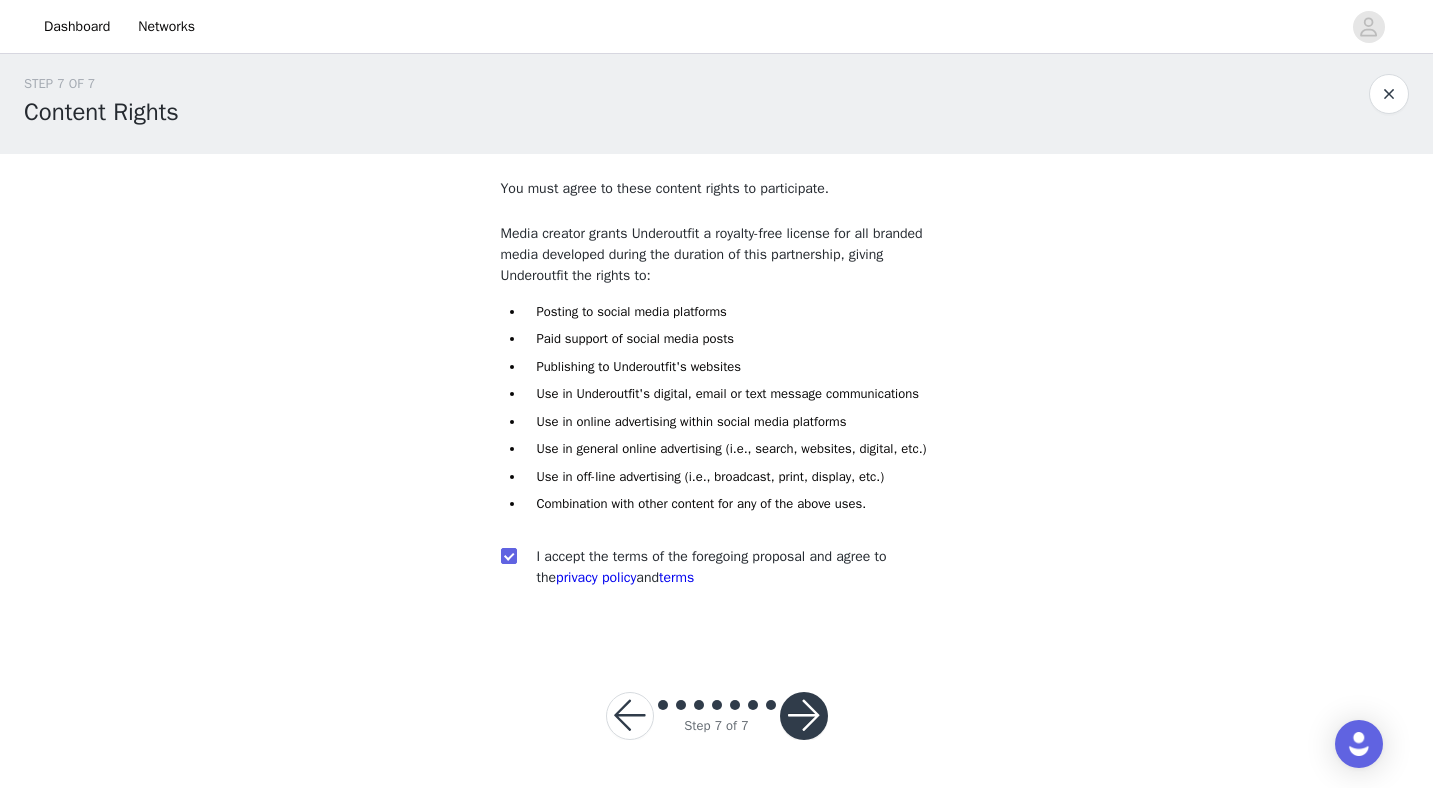 click at bounding box center [804, 716] 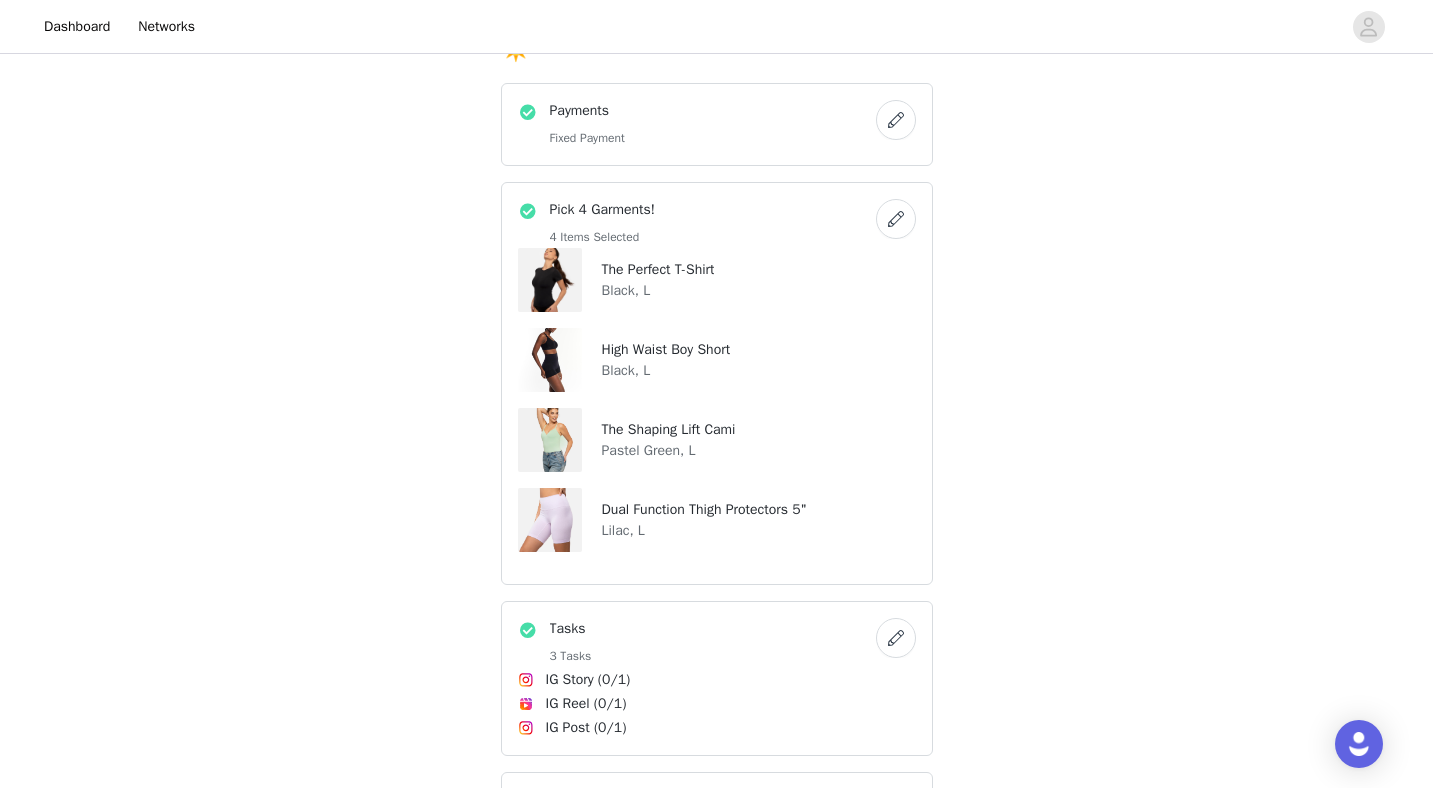 scroll, scrollTop: 441, scrollLeft: 0, axis: vertical 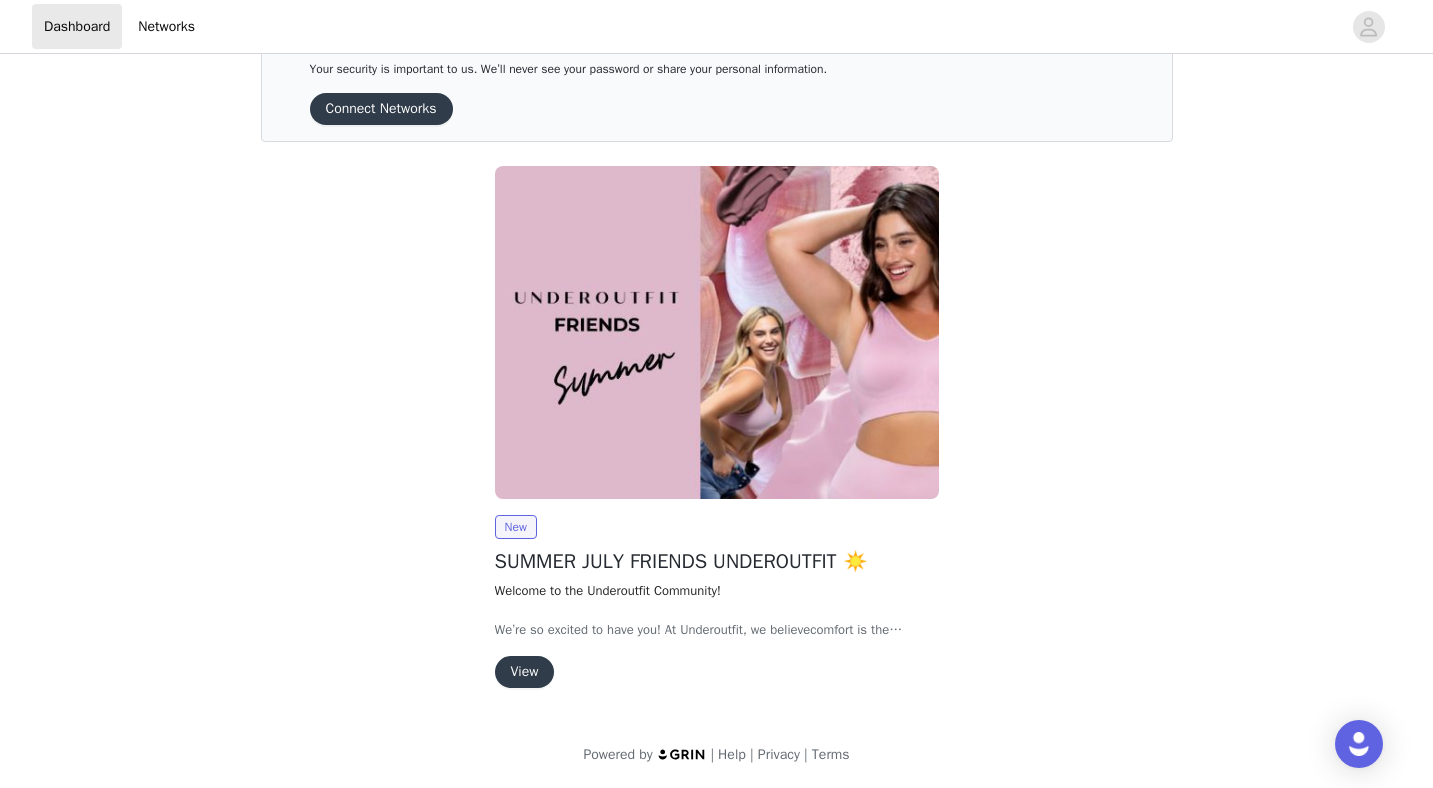 click on "View" at bounding box center [525, 672] 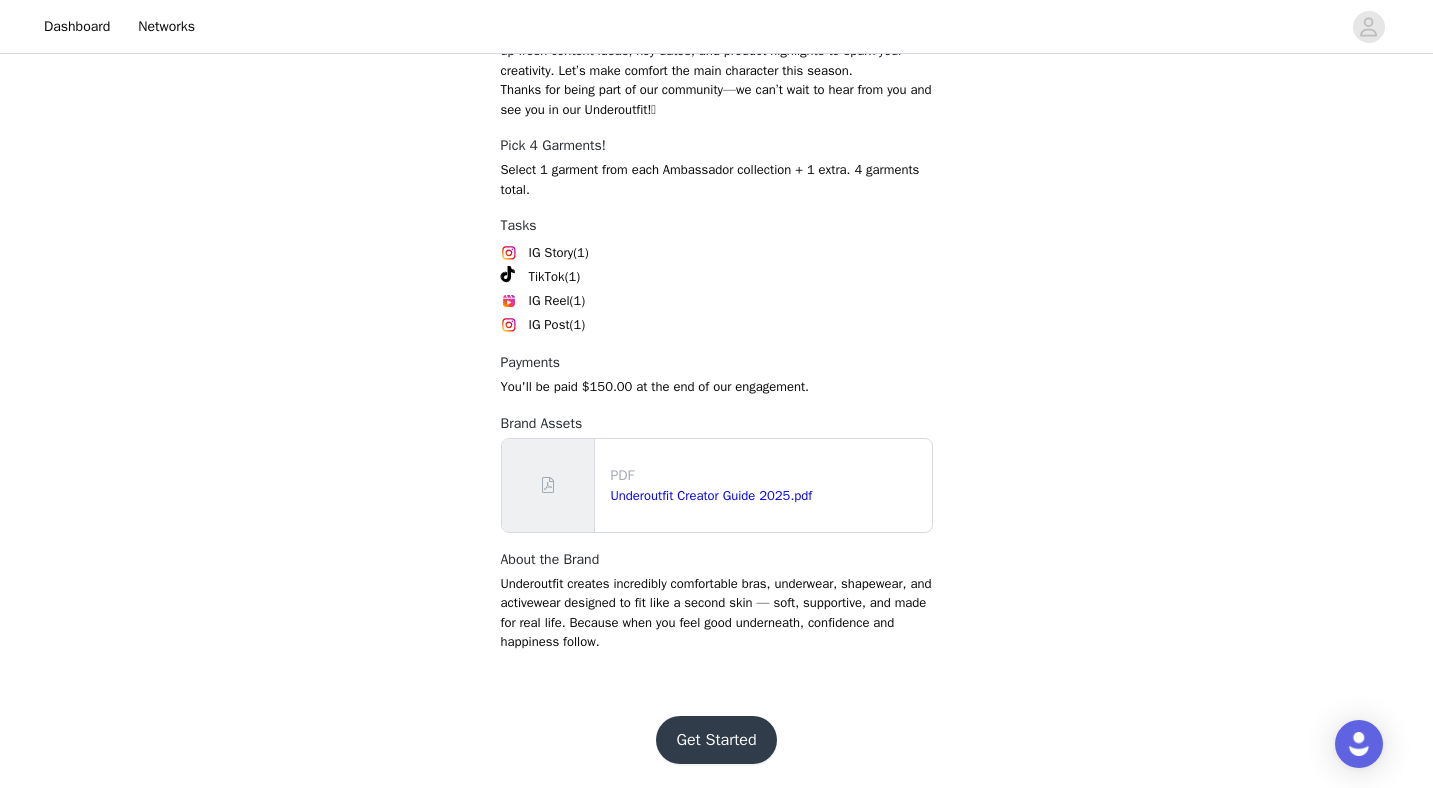 scroll, scrollTop: 859, scrollLeft: 0, axis: vertical 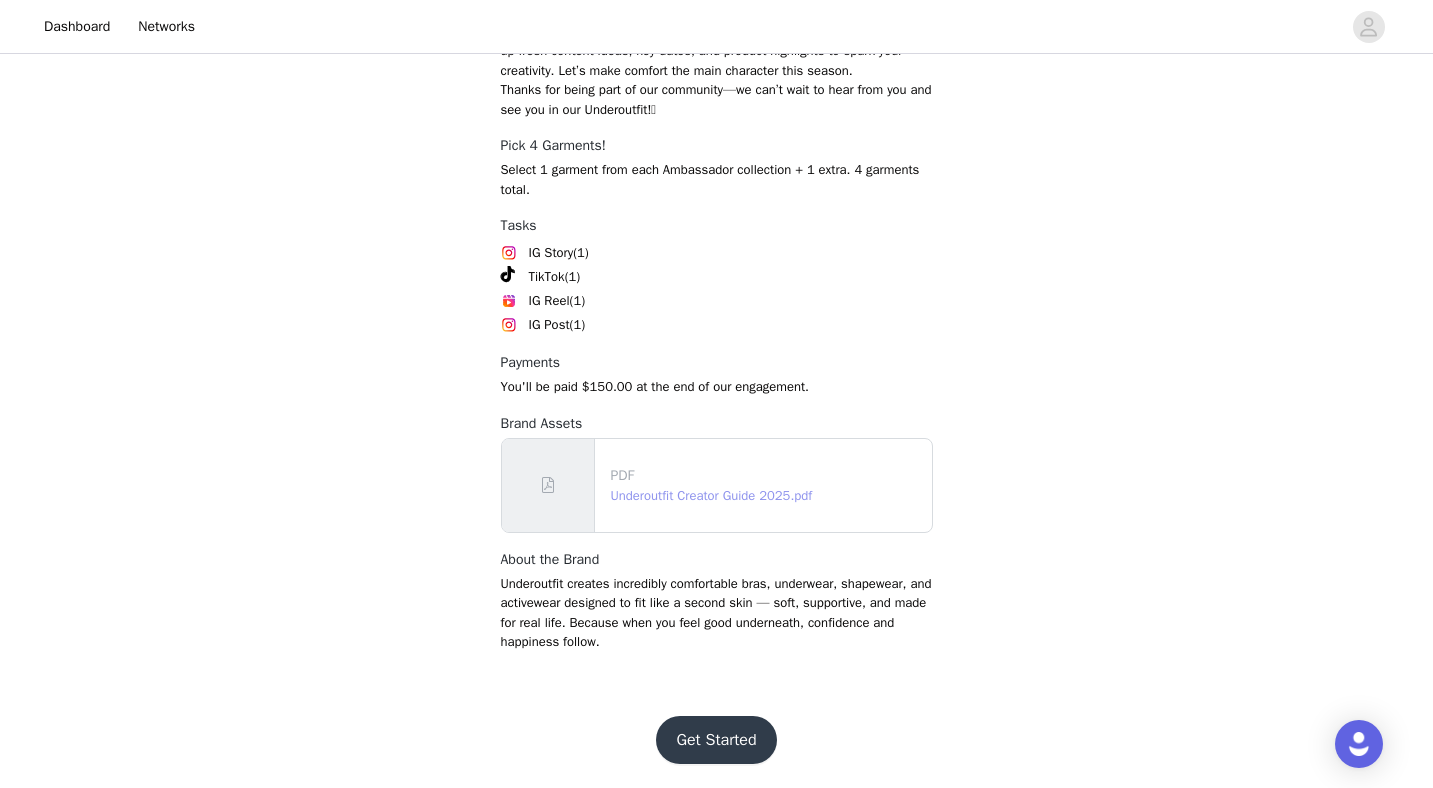 click on "Underoutfit Creator Guide 2025.pdf" at bounding box center (712, 495) 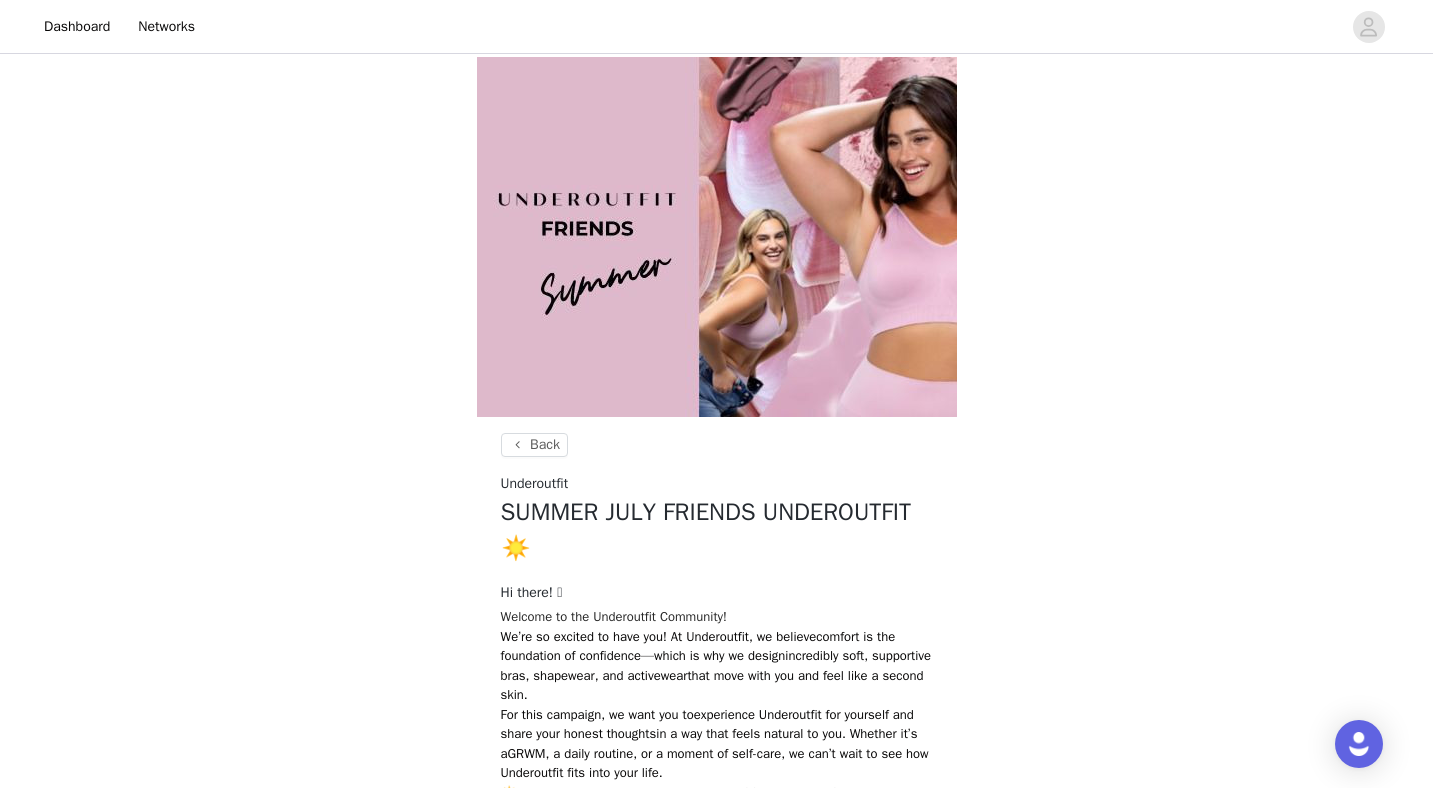 scroll, scrollTop: 0, scrollLeft: 0, axis: both 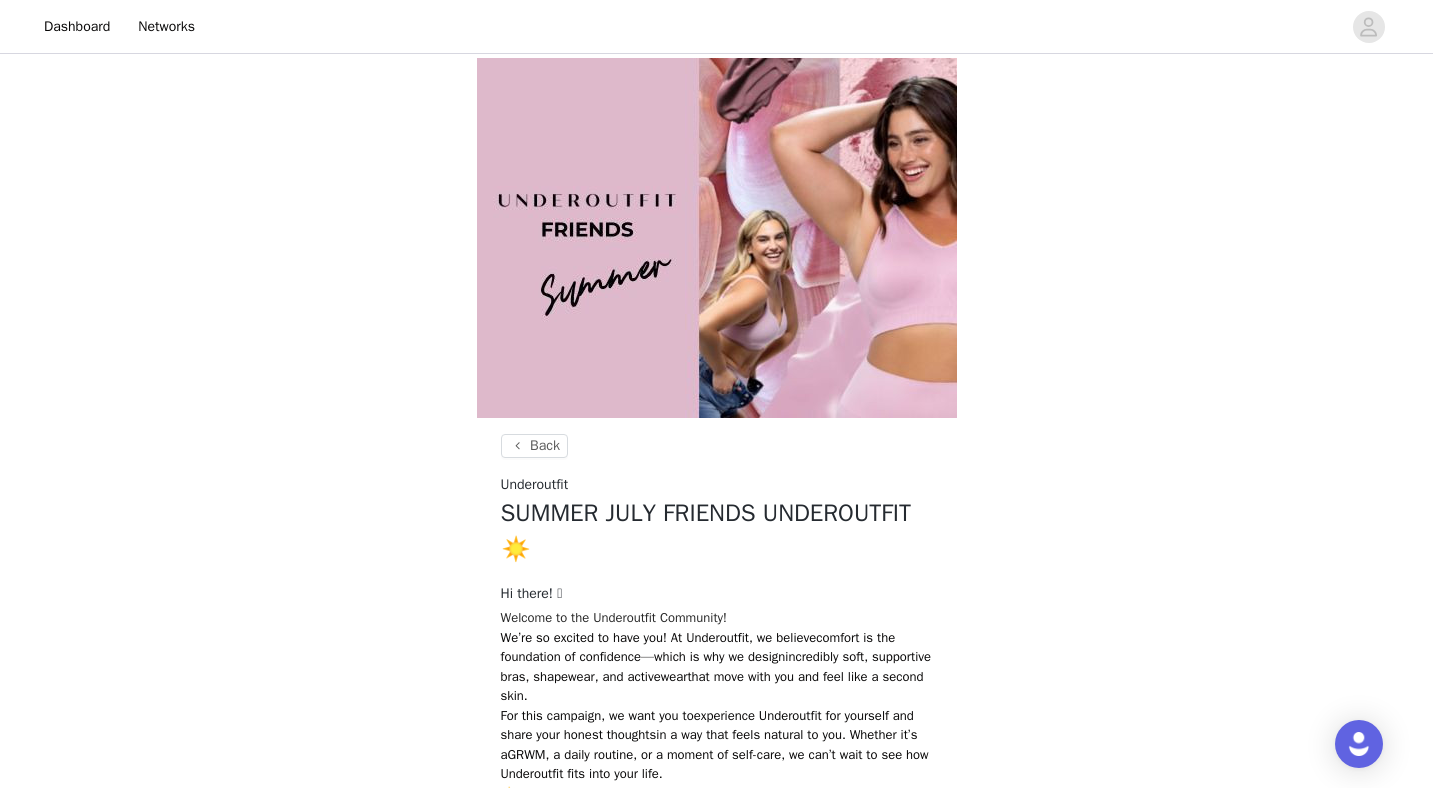 click at bounding box center [717, 238] 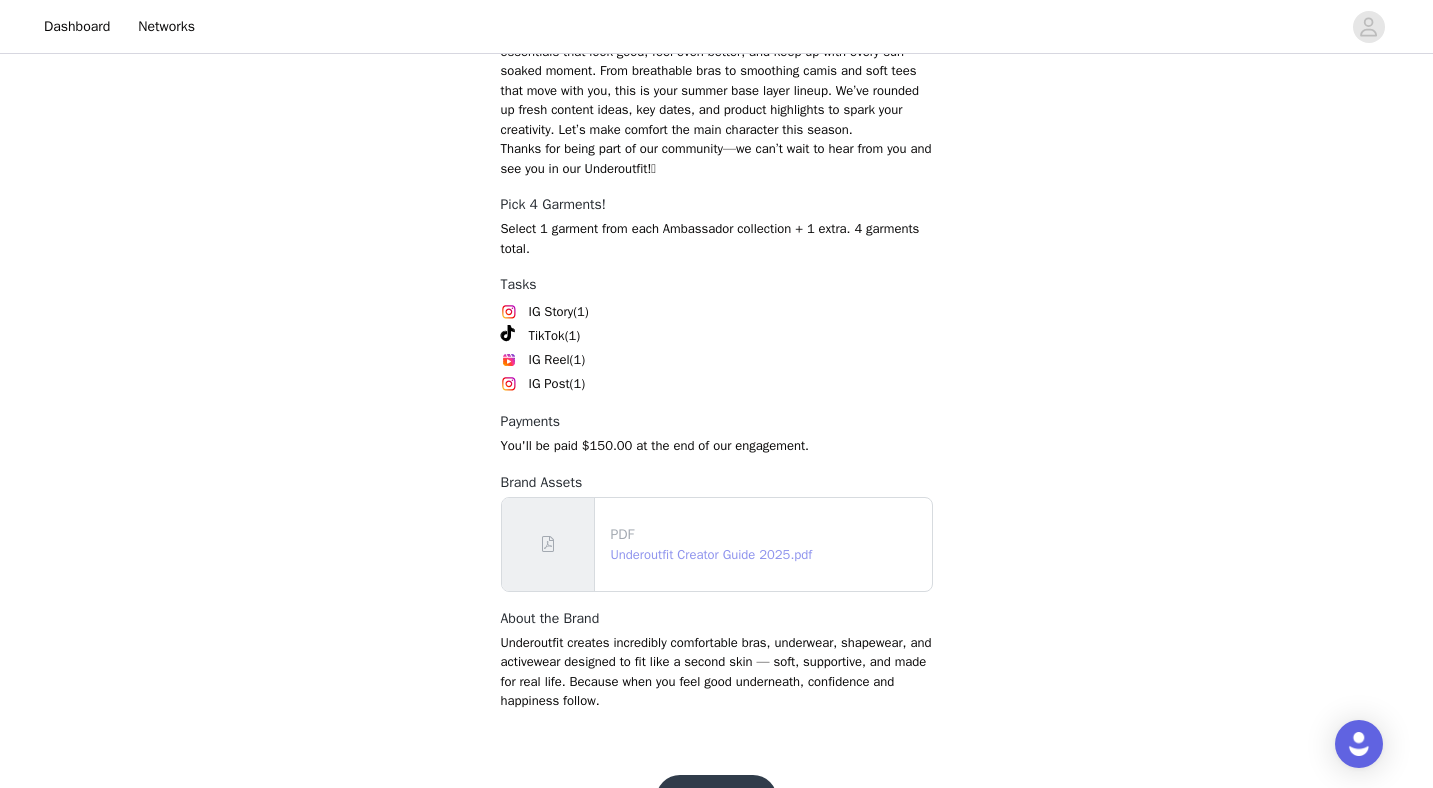 scroll, scrollTop: 859, scrollLeft: 0, axis: vertical 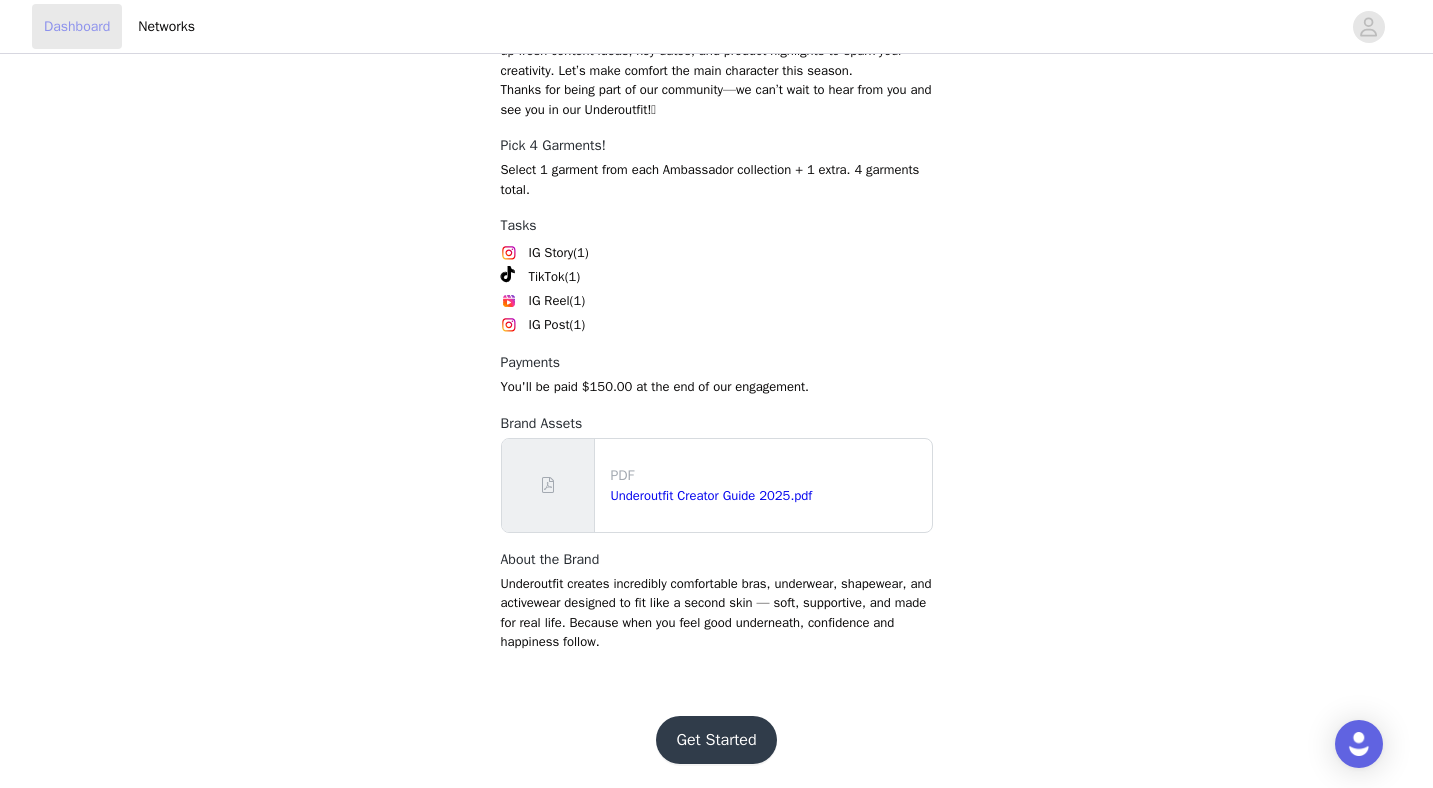 click on "Dashboard" at bounding box center (77, 26) 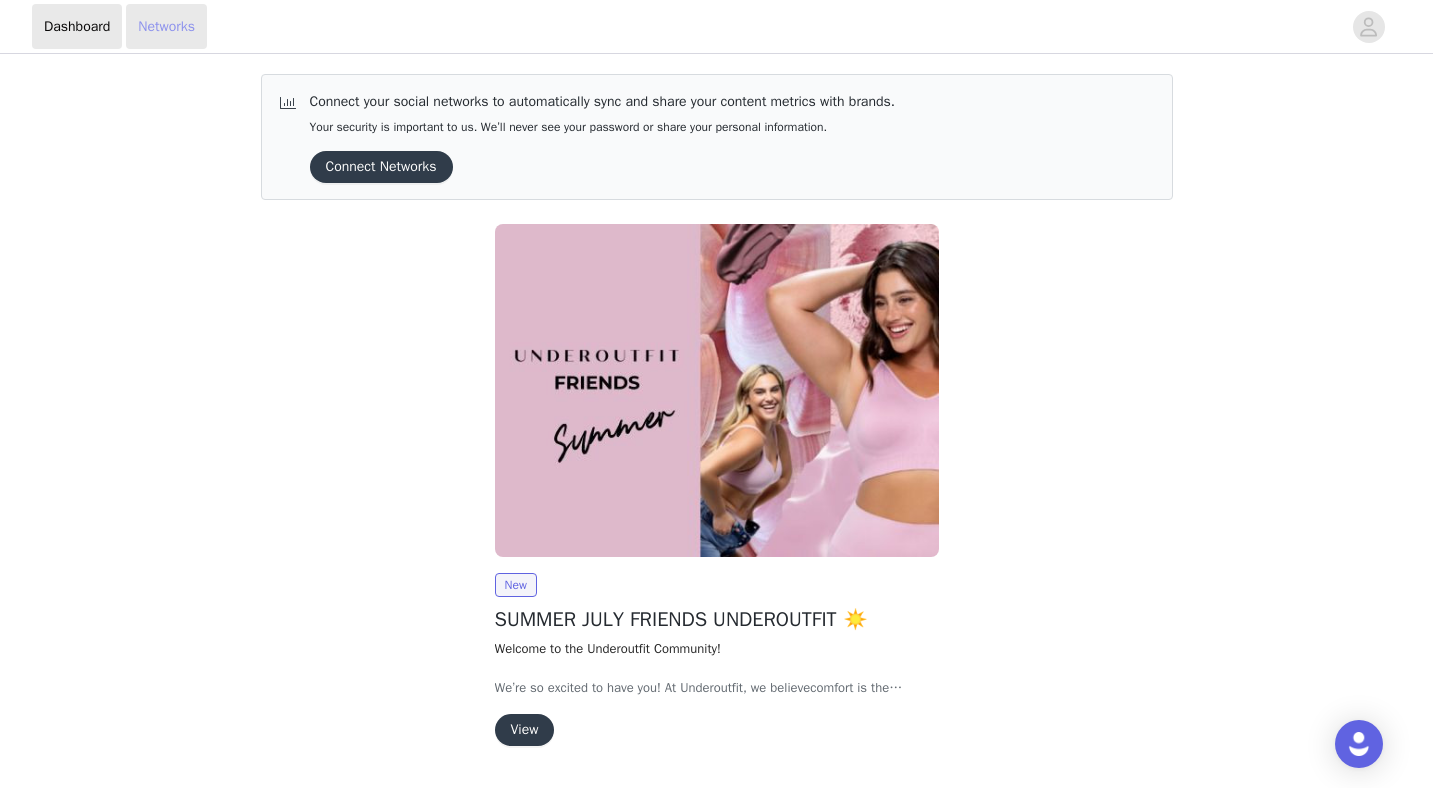 click on "Networks" at bounding box center (166, 26) 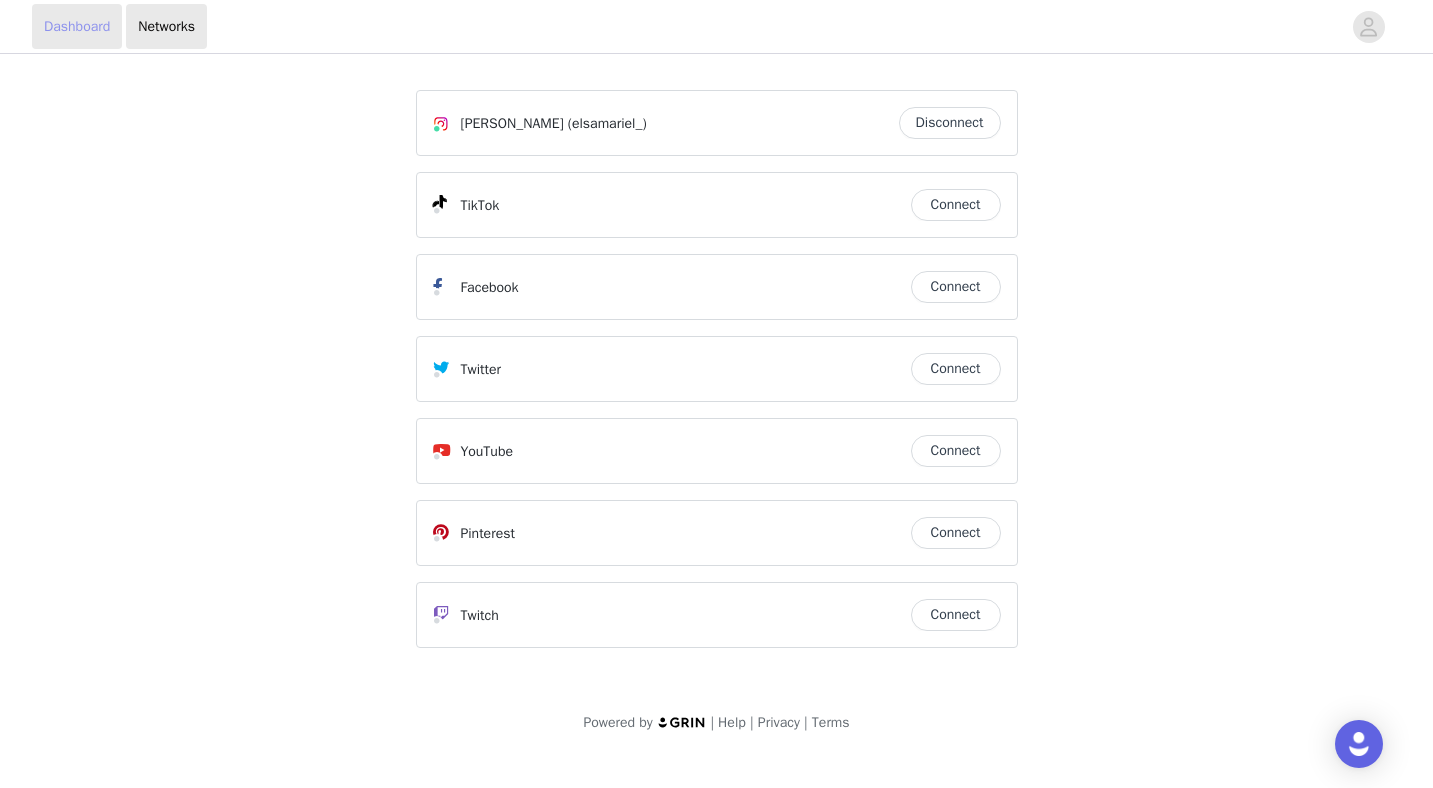 click on "Dashboard" at bounding box center [77, 26] 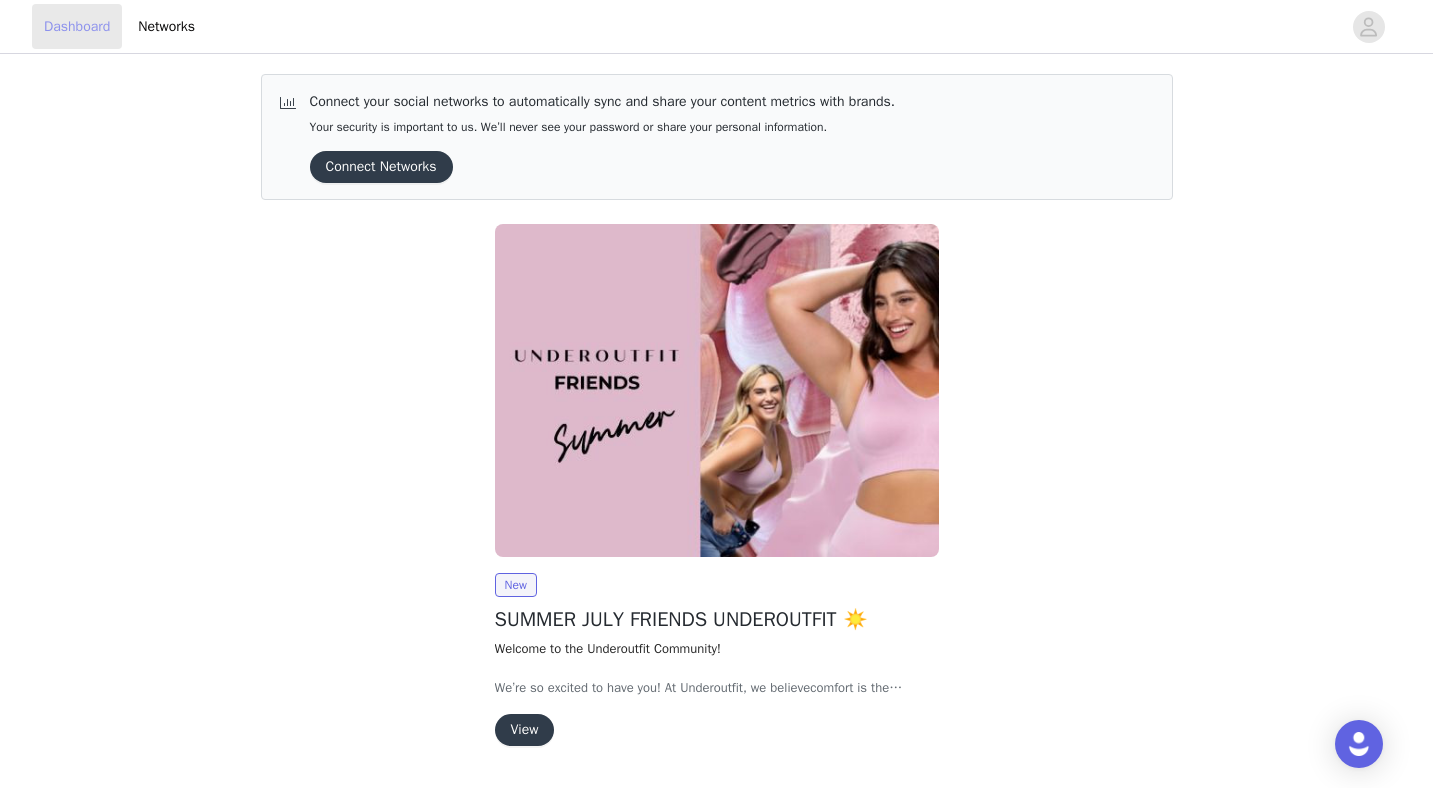 scroll, scrollTop: 58, scrollLeft: 0, axis: vertical 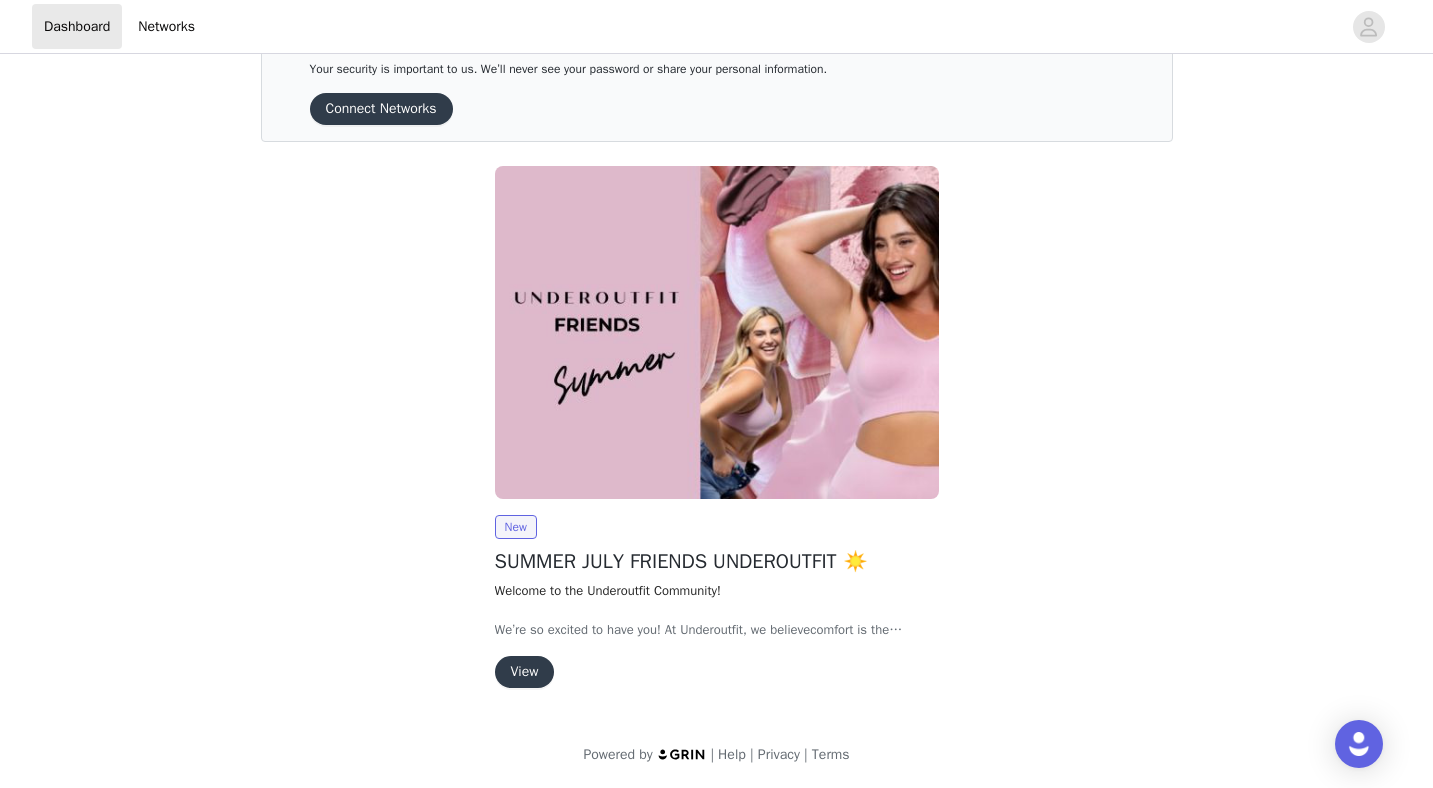 click on "View" at bounding box center [525, 672] 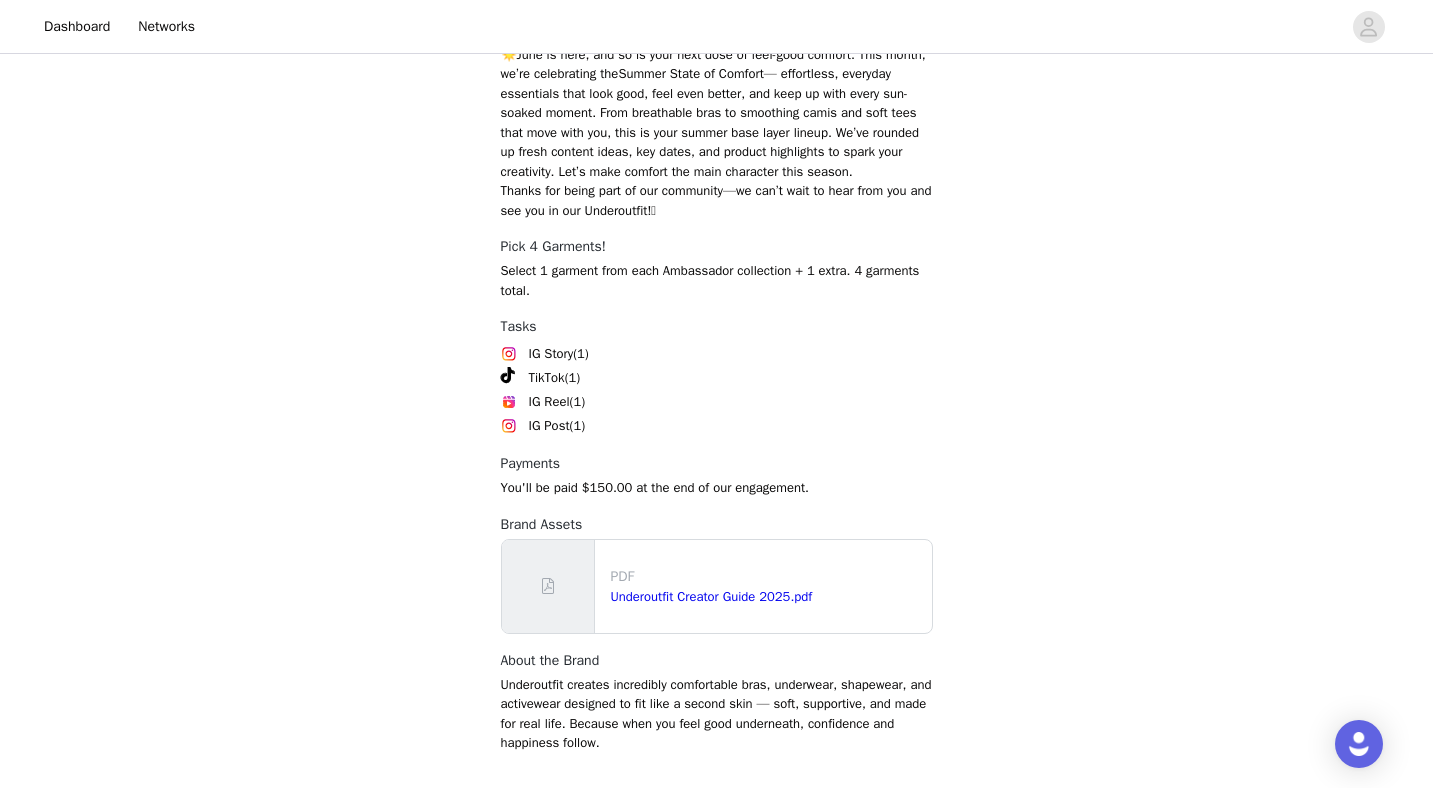 scroll, scrollTop: 859, scrollLeft: 0, axis: vertical 